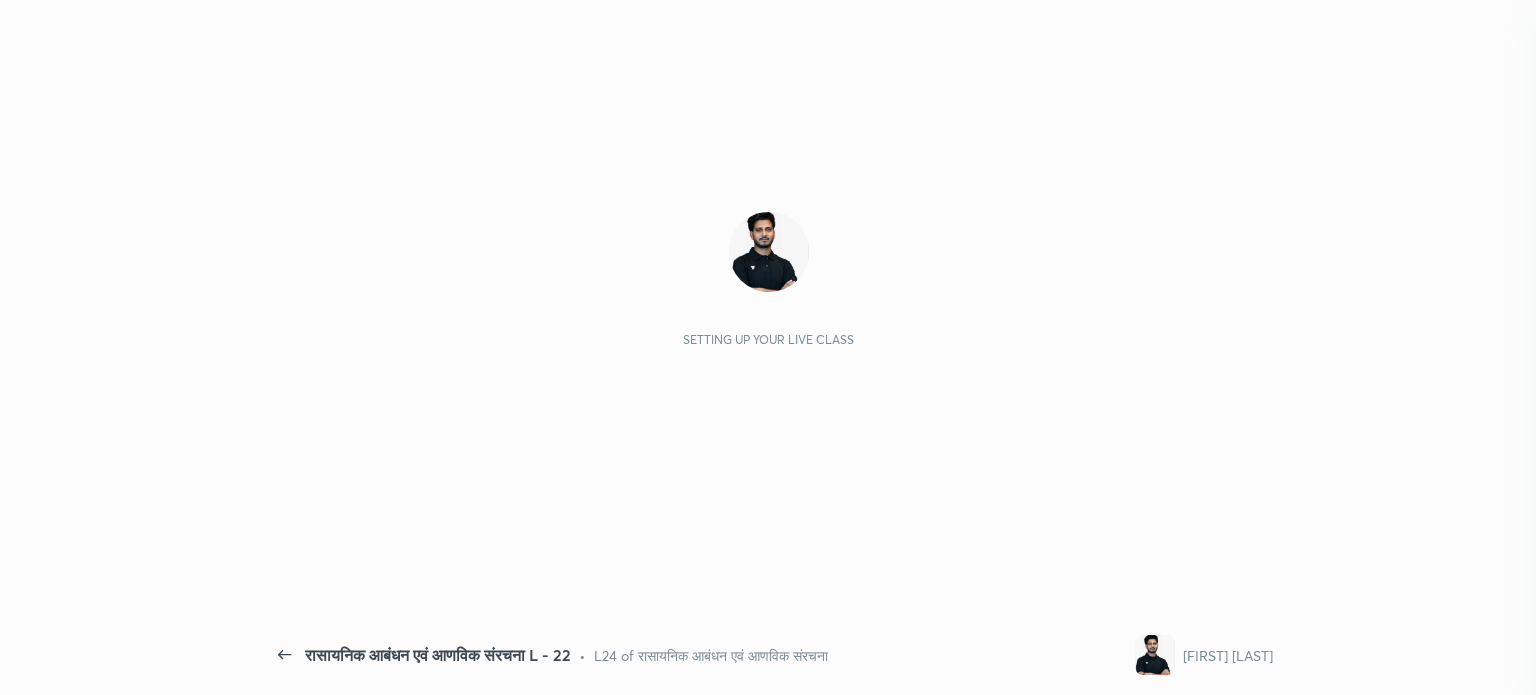 scroll, scrollTop: 0, scrollLeft: 0, axis: both 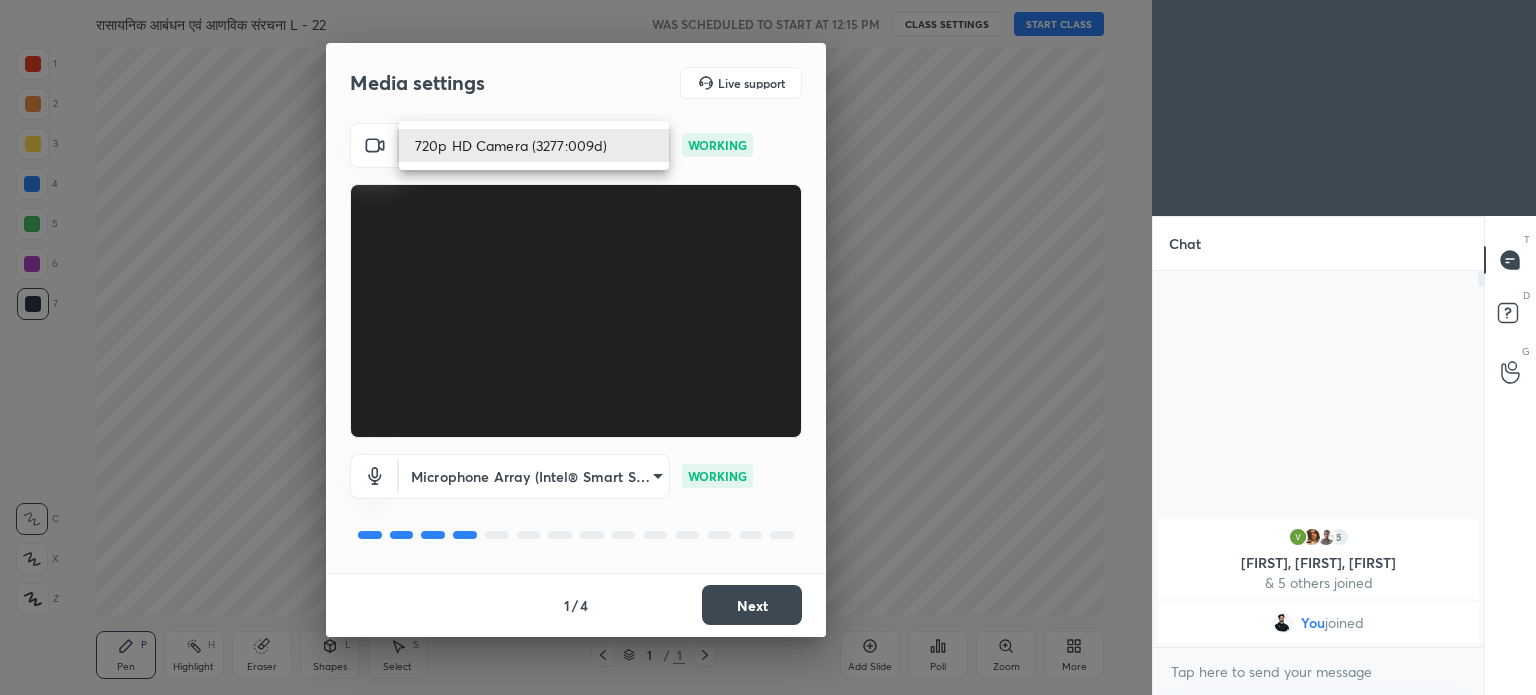 click on "1 2 3 4 5 6 7 C X Z C X Z E E Erase all   H H रासायनिक आबंधन एवं आणविक संरचना L - 22 WAS SCHEDULED TO START AT  12:15 PM CLASS SETTINGS START CLASS Setting up your live class Back रासायनिक आबंधन एवं आणविक संरचना L - 22 • L24 of रासायनिक आबंधन एवं आणविक संरचना [PERSON] Pen P Highlight H Eraser Shapes L Select S 1 / 1 Add Slide Poll Zoom More Chat 5 [PERSON], [PERSON], [PERSON]  &  5 others  joined You  joined 1 NEW MESSAGE Enable hand raising Enable raise hand to speak to learners. Once enabled, chat will be turned off temporarily. Enable x   Doubts asked by learners will show up here Raise hand disabled You have disabled Raise hand currently. Enable it to invite learners to speak Enable Can't raise hand Looks like educator just invited you to speak. Please wait before you can raise your hand again. Got it T Messages (T) D Doubts (D) G Raise Hand (G) ​ 1" at bounding box center [768, 347] 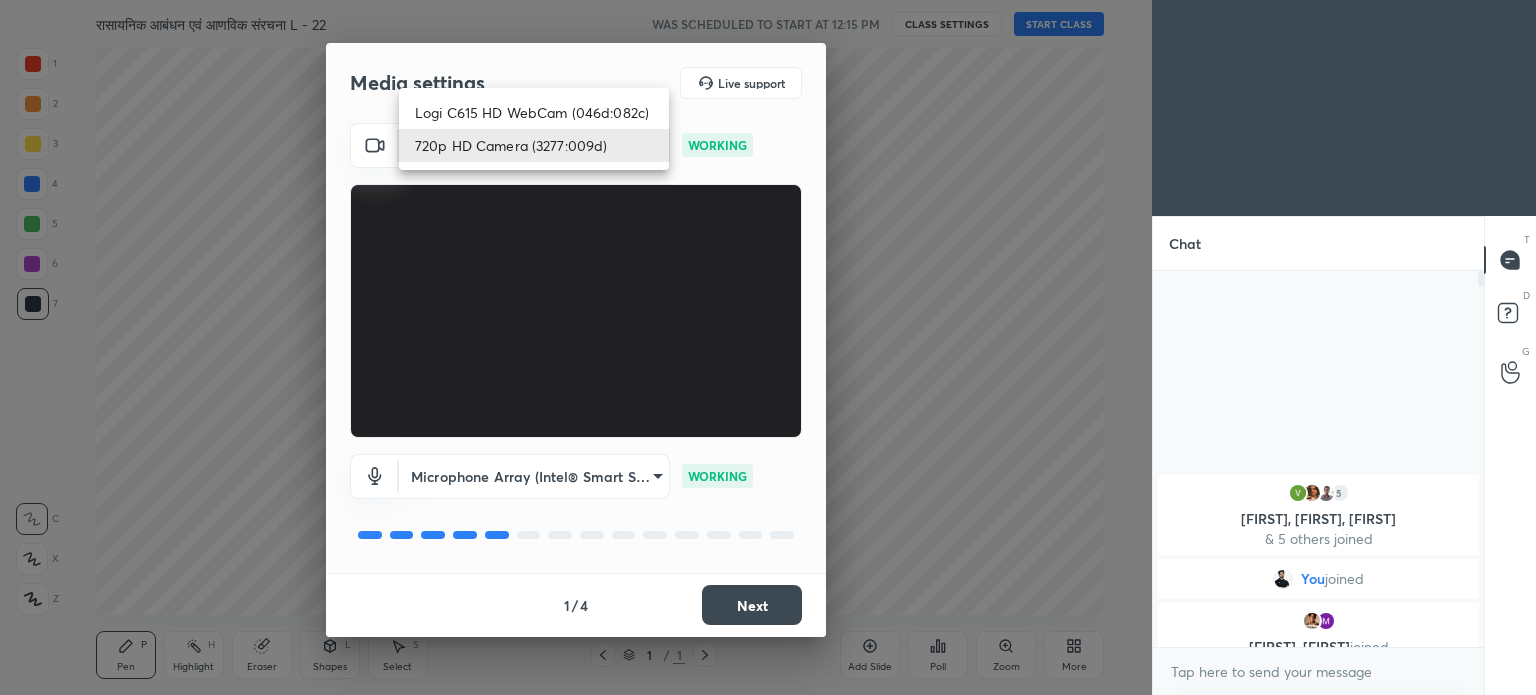 click on "1 2 3 4 5 6 7 C X Z C X Z E E Erase all   H H रासायनिक आबंधन एवं आणविक संरचना L - 22 WAS SCHEDULED TO START AT  12:15 PM CLASS SETTINGS START CLASS Setting up your live class Back रासायनिक आबंधन एवं आणविक संरचना L - 22 • L24 of रासायनिक आबंधन एवं आणविक संरचना [PERSON] Pen P Highlight H Eraser Shapes L Select S 1 / 1 Add Slide Poll Zoom More Chat 5 [PERSON], [PERSON], [PERSON]  &  5 others  joined You  joined 𝐅𝐀𝐑𝐄𝐇𝐀𝐍, [PERSON]  joined 3 NEW MESSAGES Enable hand raising Enable raise hand to speak to learners. Once enabled, chat will be turned off temporarily. Enable x   Doubts asked by learners will show up here Raise hand disabled You have disabled Raise hand currently. Enable it to invite learners to speak Enable Can't raise hand Looks like educator just invited you to speak. Please wait before you can raise your hand again. Got it T D G" at bounding box center [768, 347] 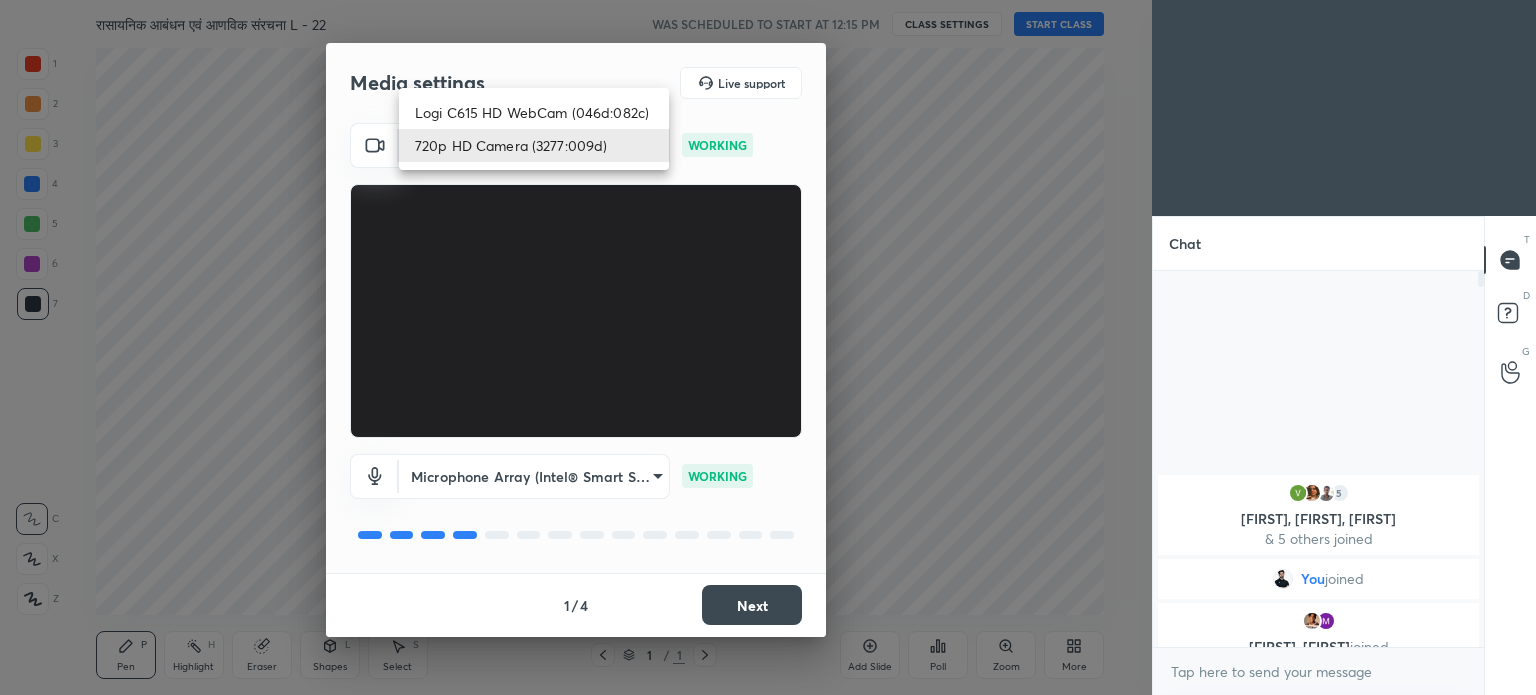 click on "[BRAND] [PRODUCT] ([VENDOR_ID]) [PRODUCT] ([VENDOR_ID])" at bounding box center (534, 129) 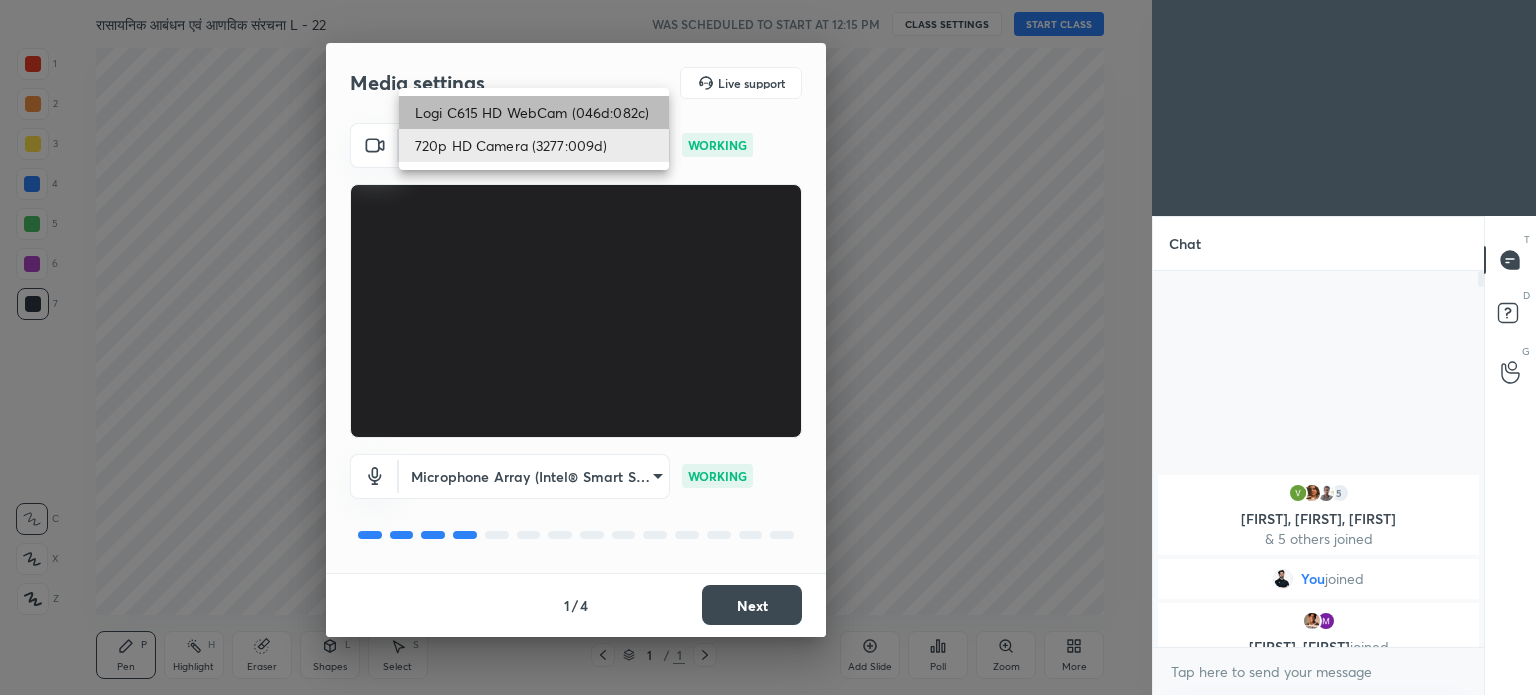 click on "Logi C615 HD WebCam (046d:082c)" at bounding box center (534, 112) 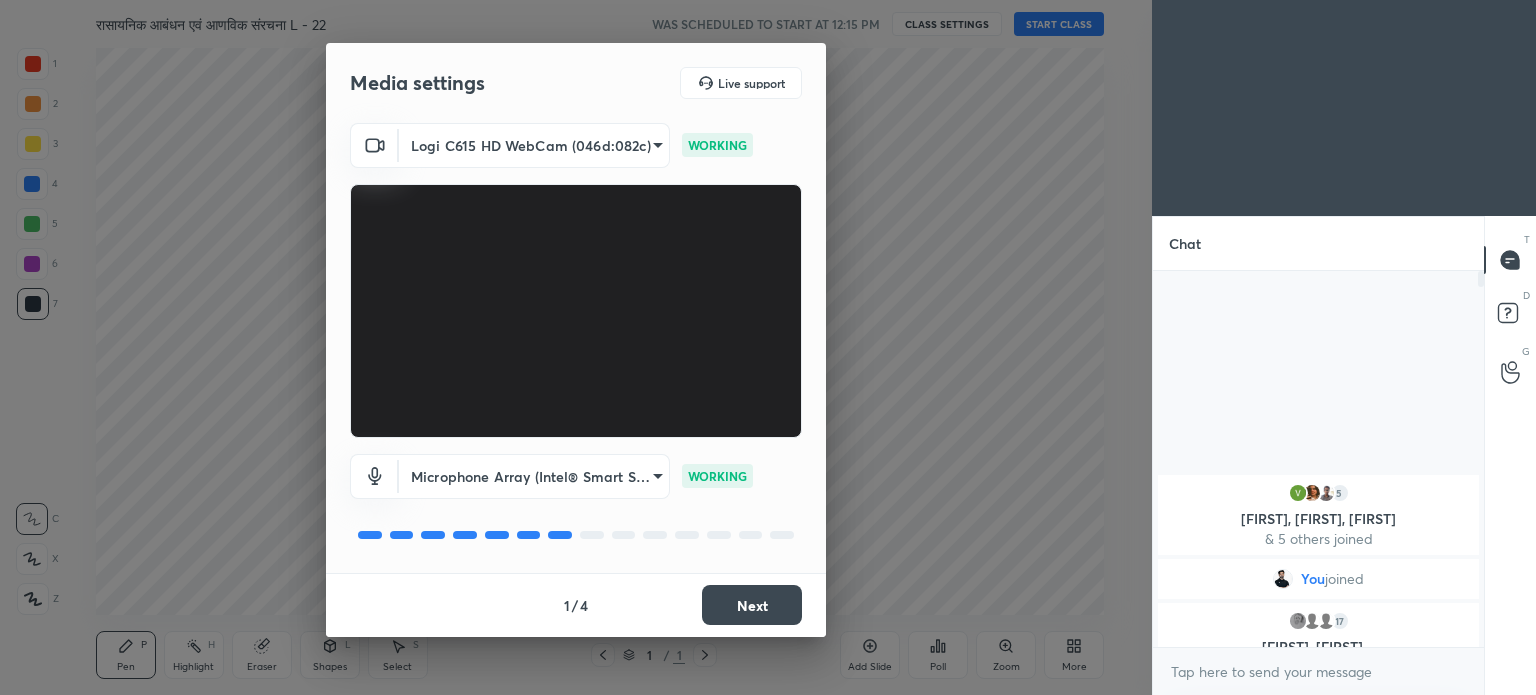 click on "Next" at bounding box center (752, 605) 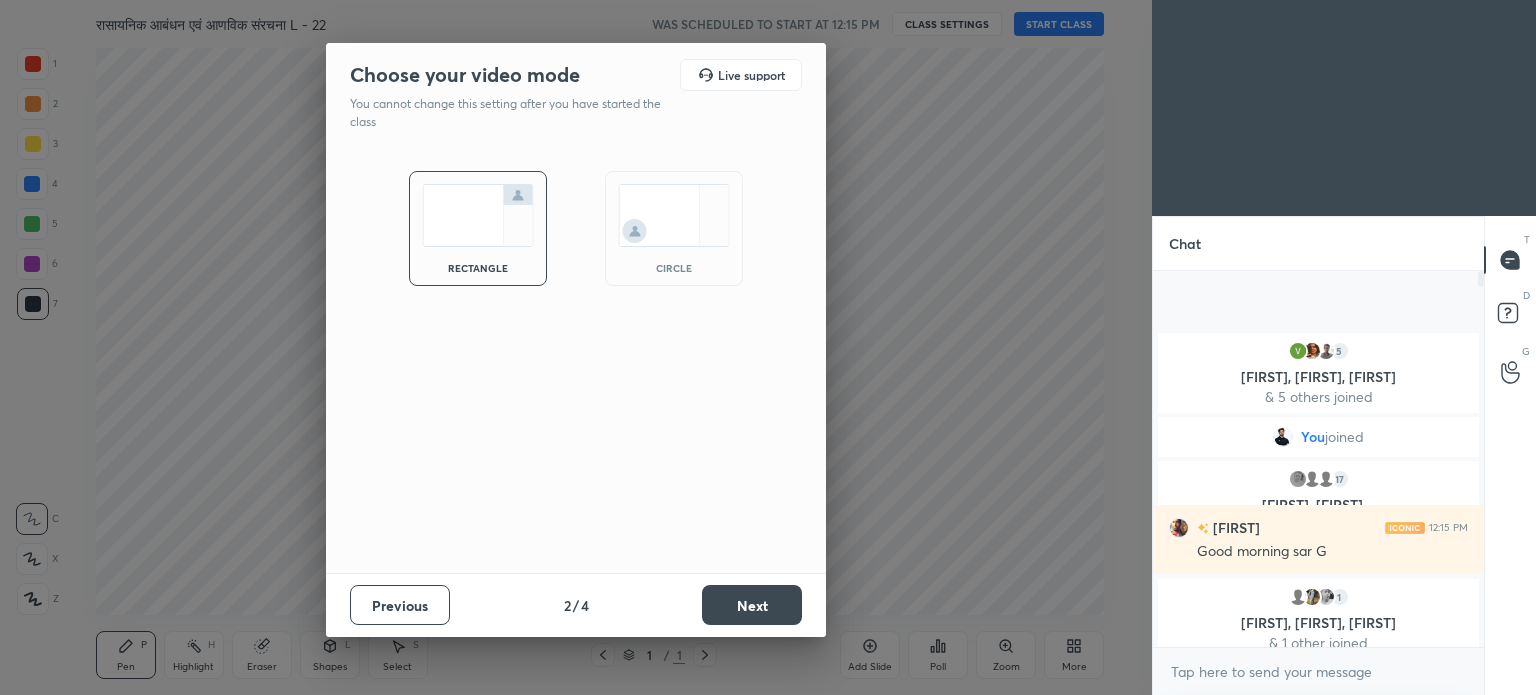click on "Next" at bounding box center [752, 605] 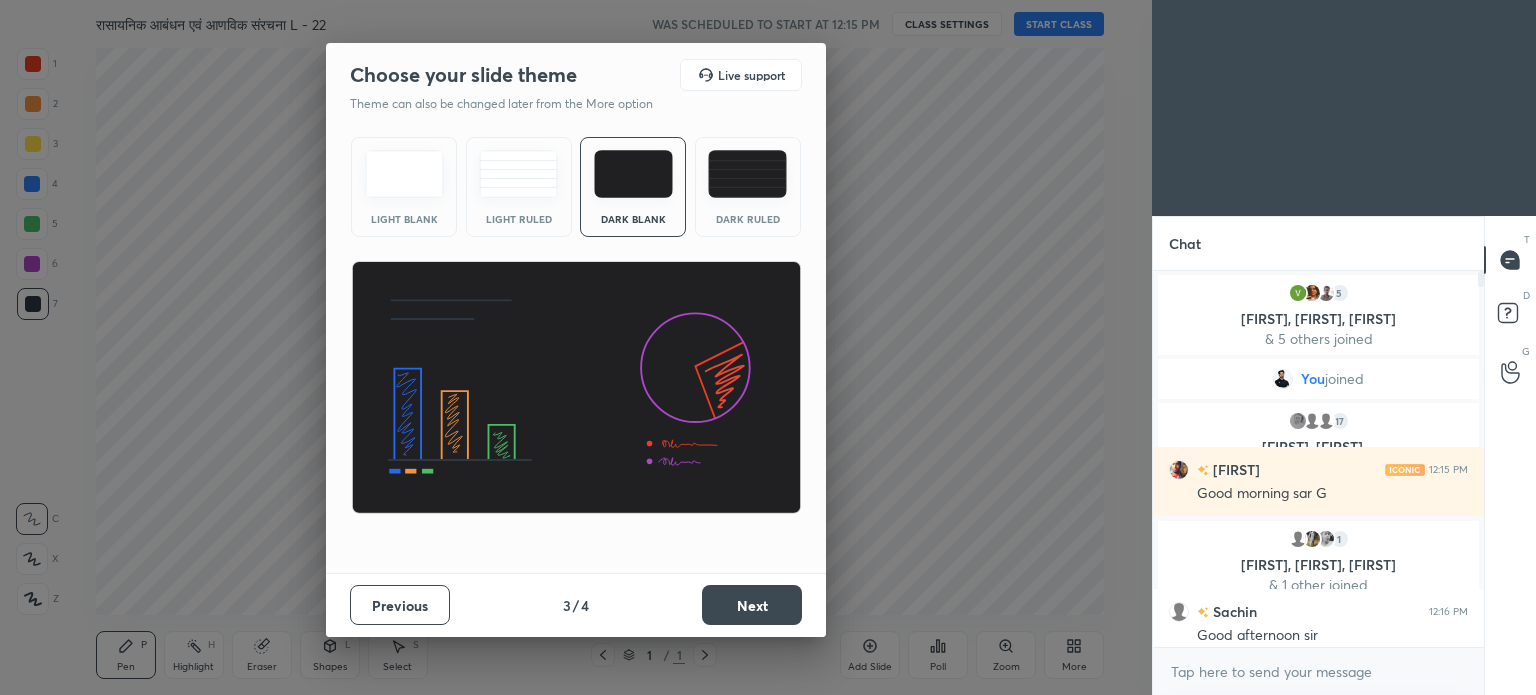 click at bounding box center (747, 174) 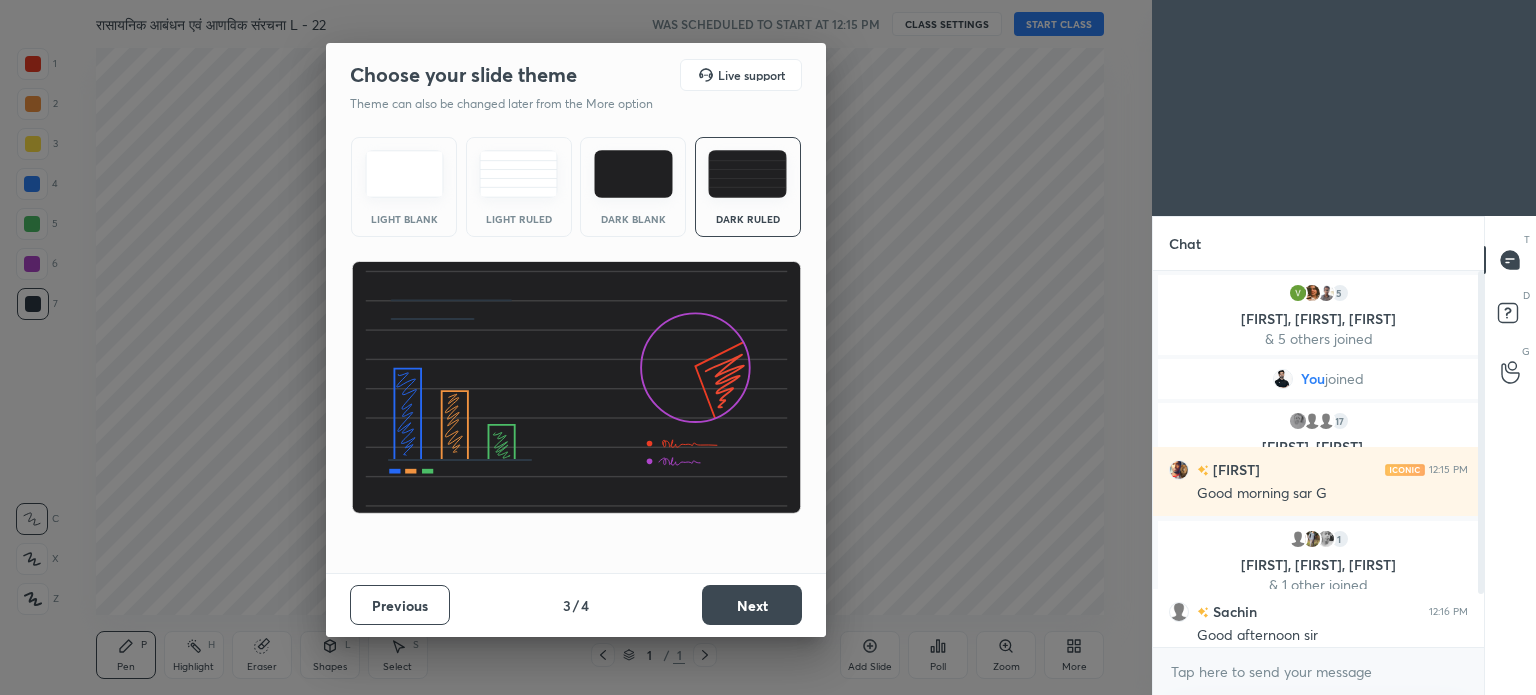 click on "Next" at bounding box center (752, 605) 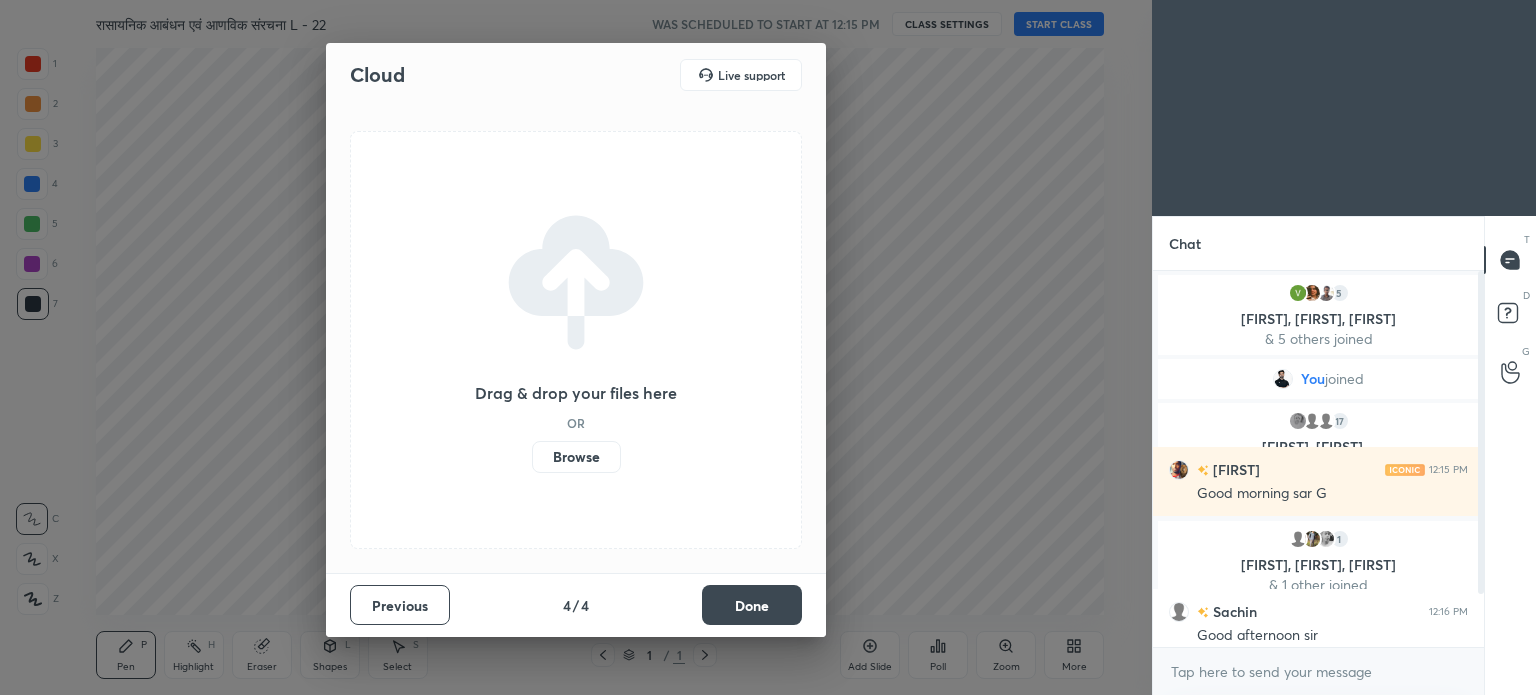 click on "Done" at bounding box center [752, 605] 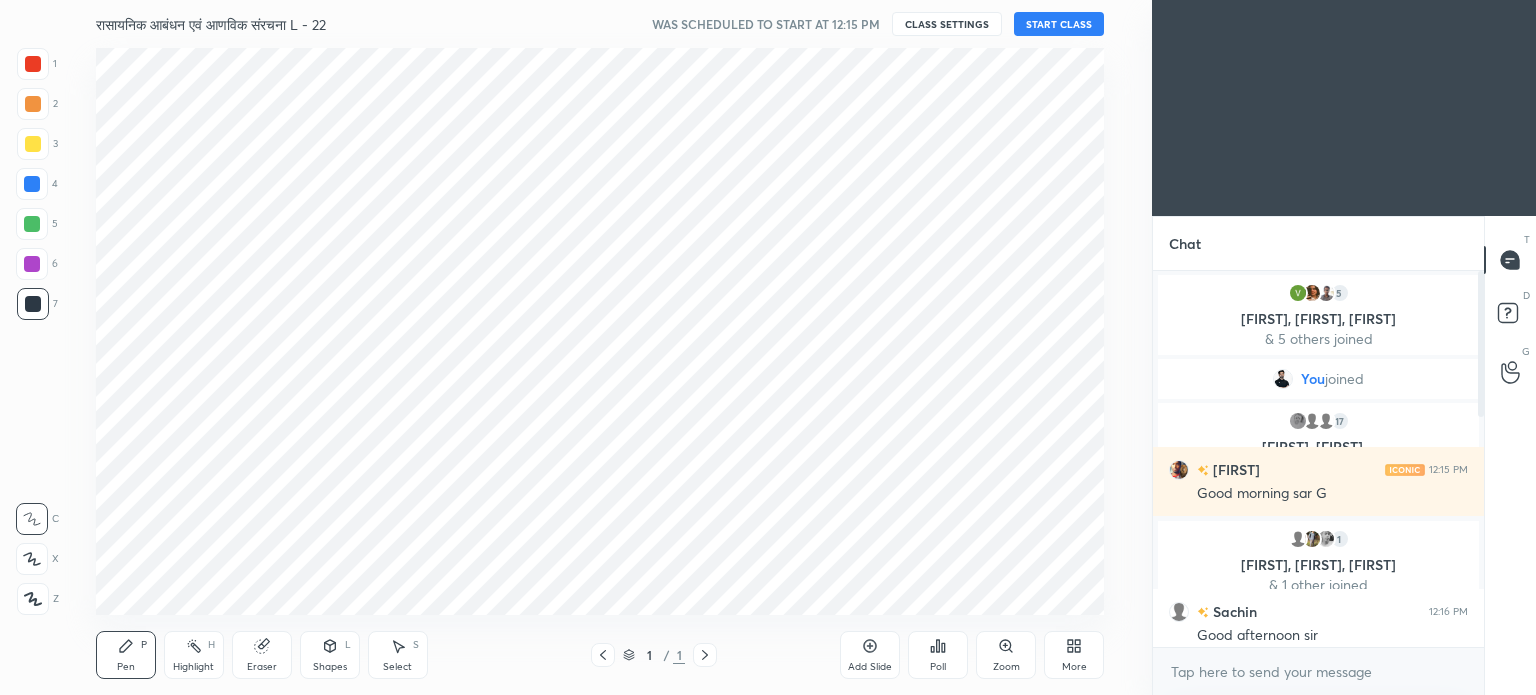 click on "More" at bounding box center (1074, 655) 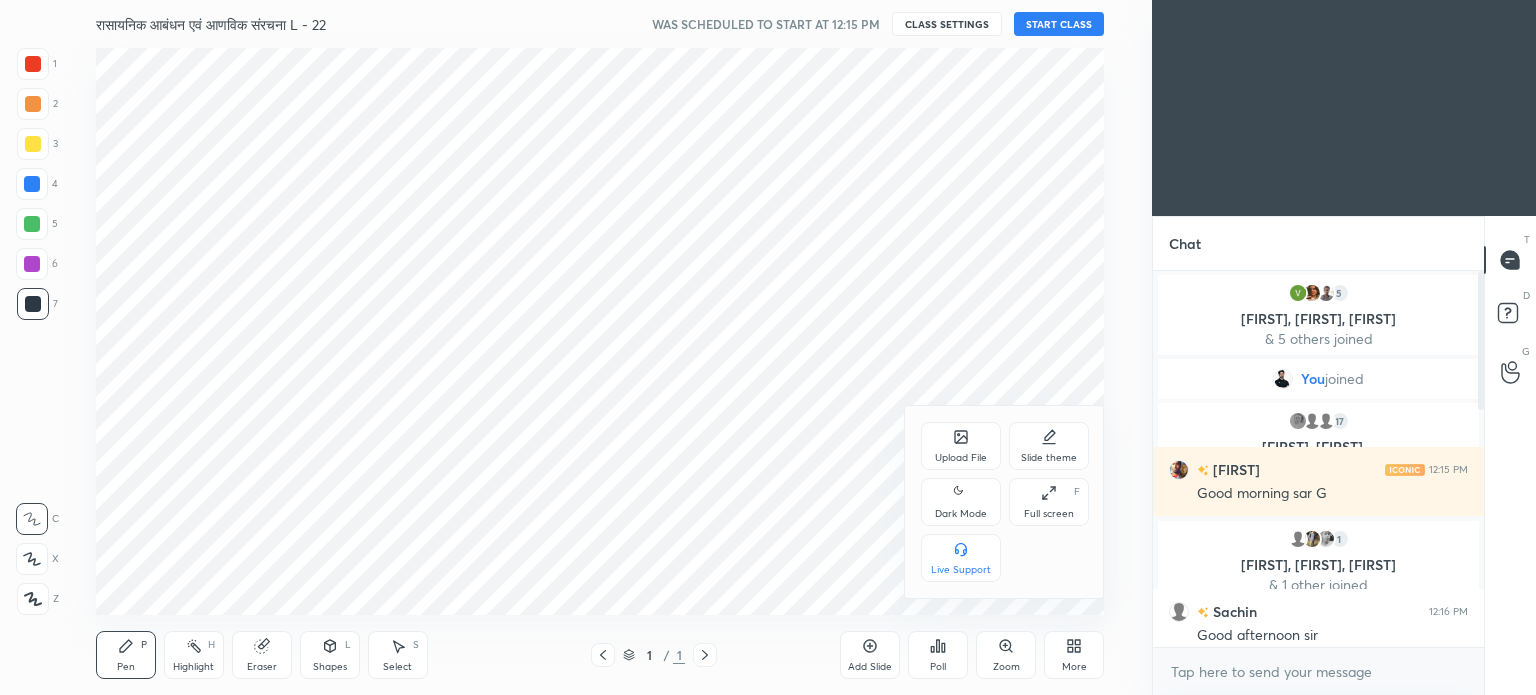 click 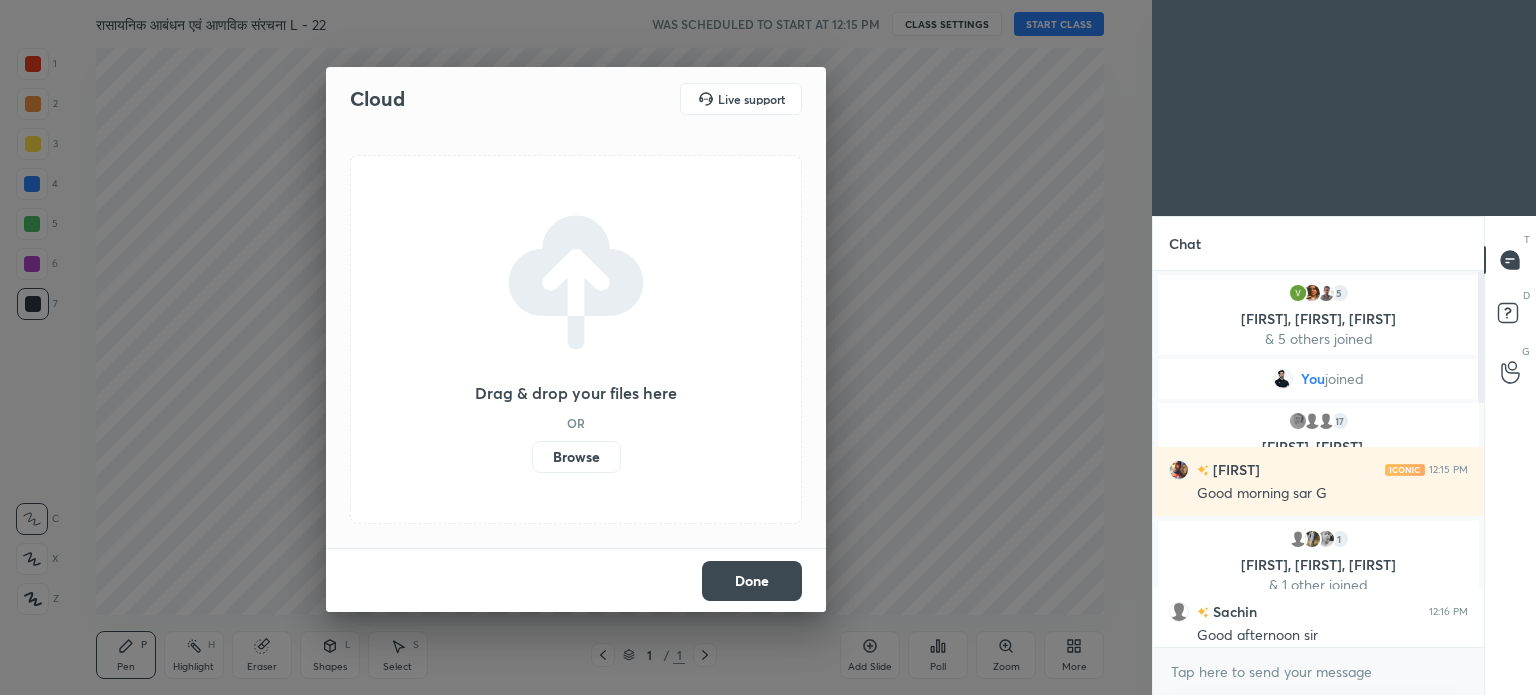 click on "Browse" at bounding box center (576, 457) 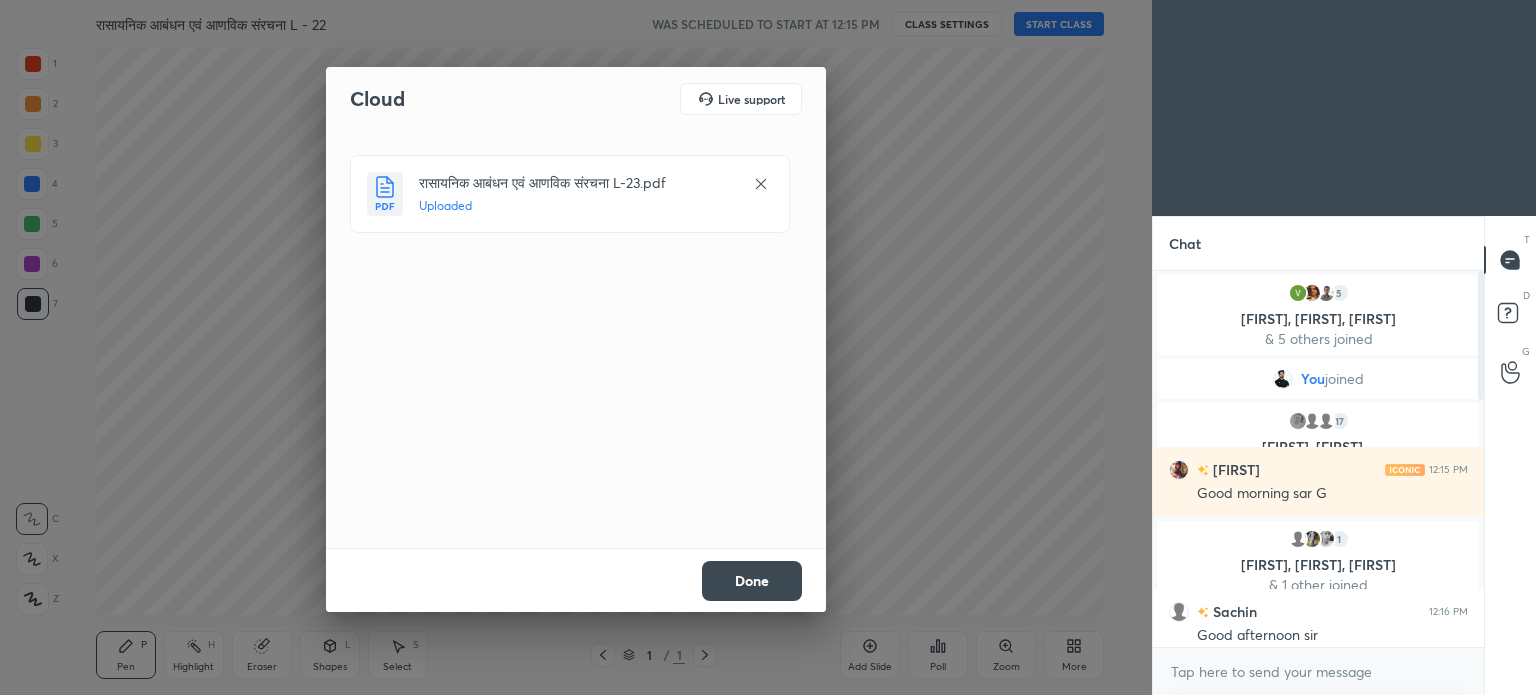 click on "Done" at bounding box center [752, 581] 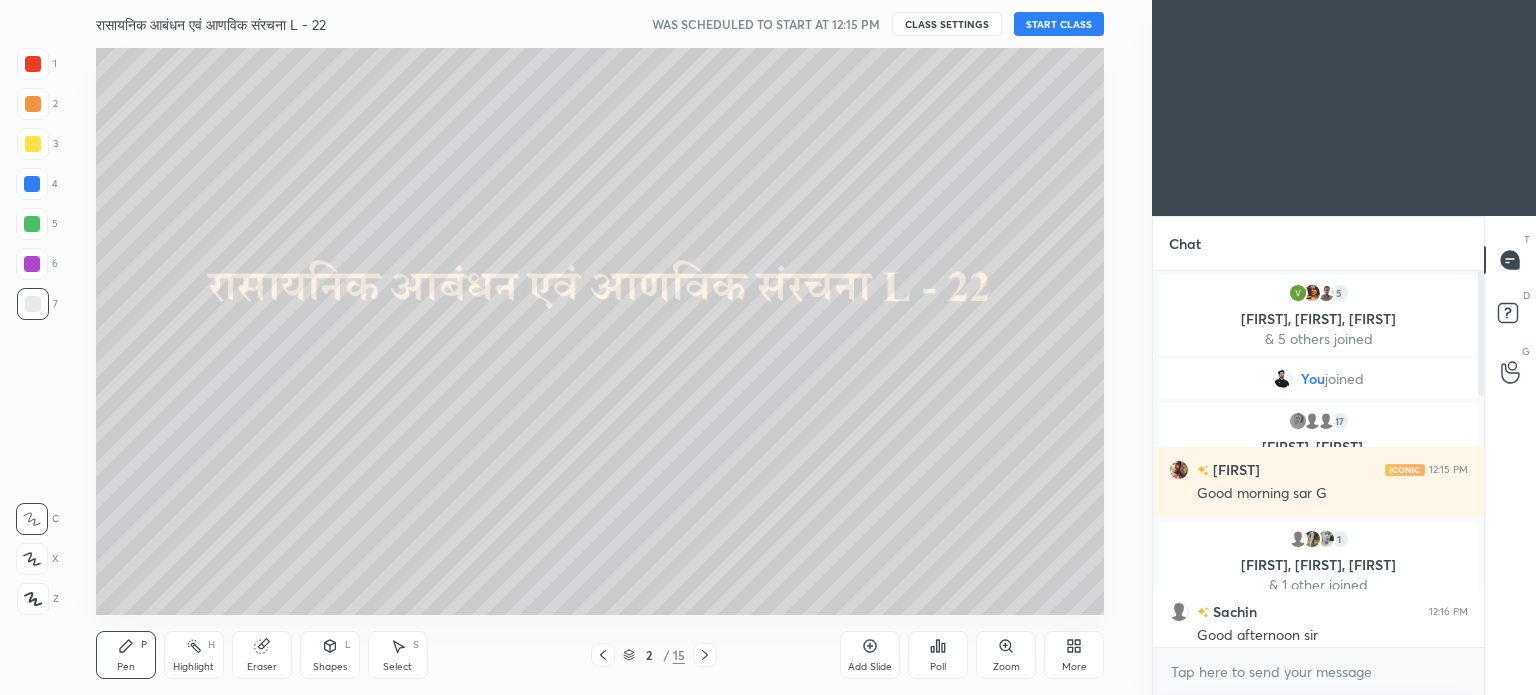 click on "More" at bounding box center (1074, 655) 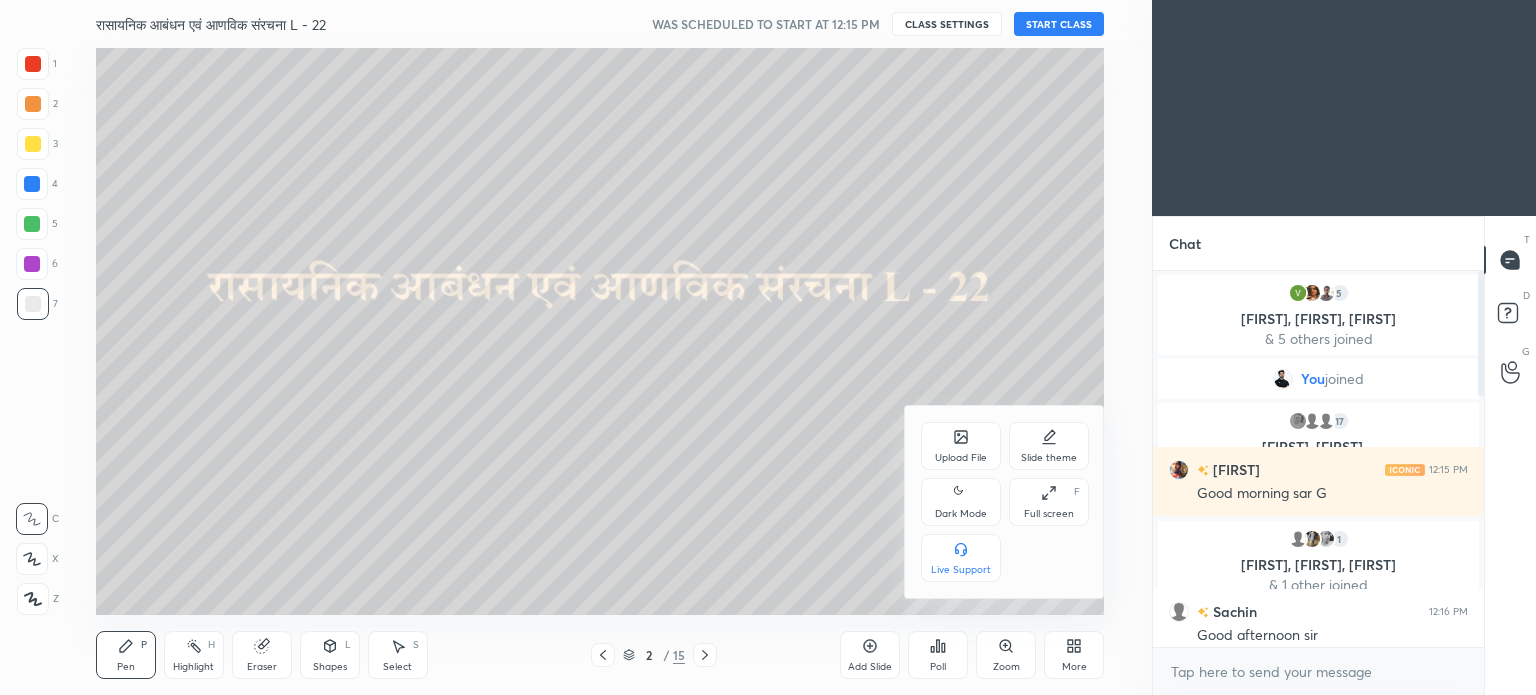 click on "Dark Mode" at bounding box center (961, 514) 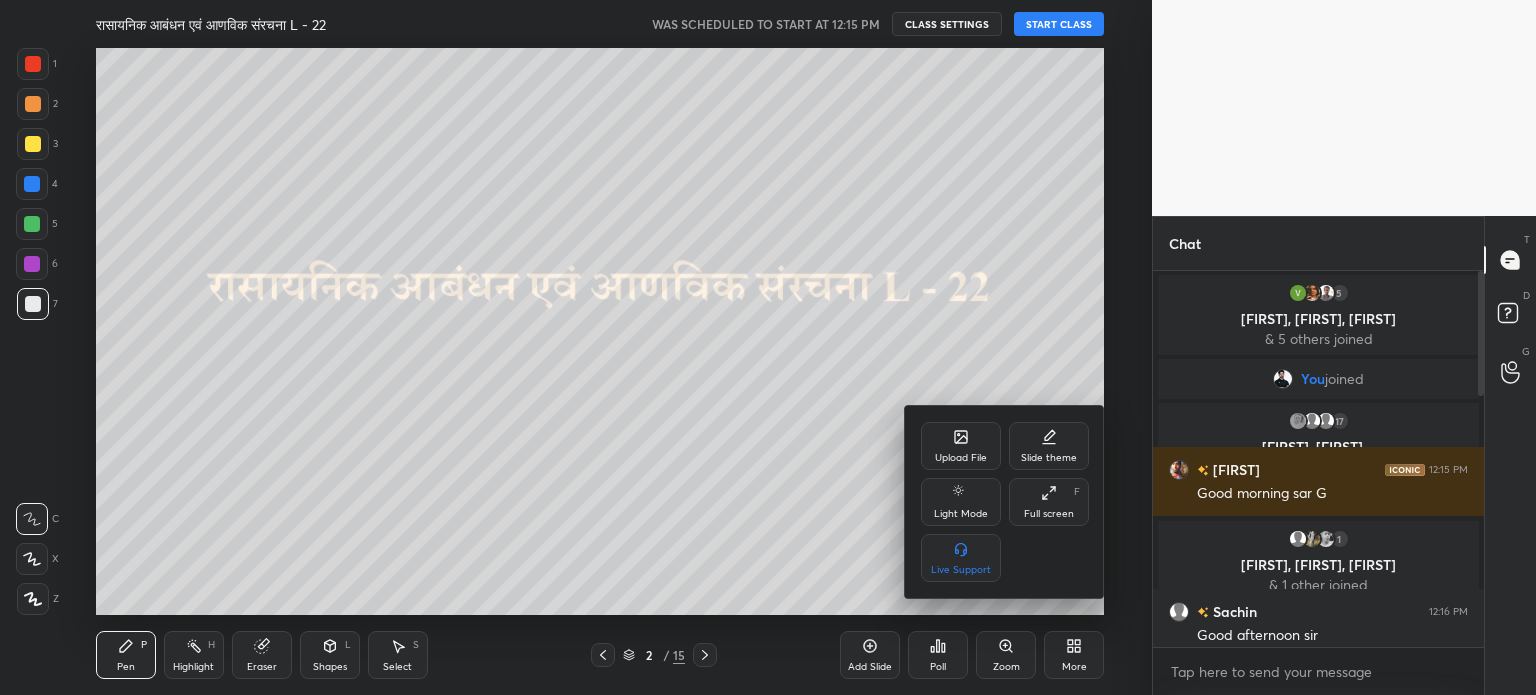 click at bounding box center (768, 347) 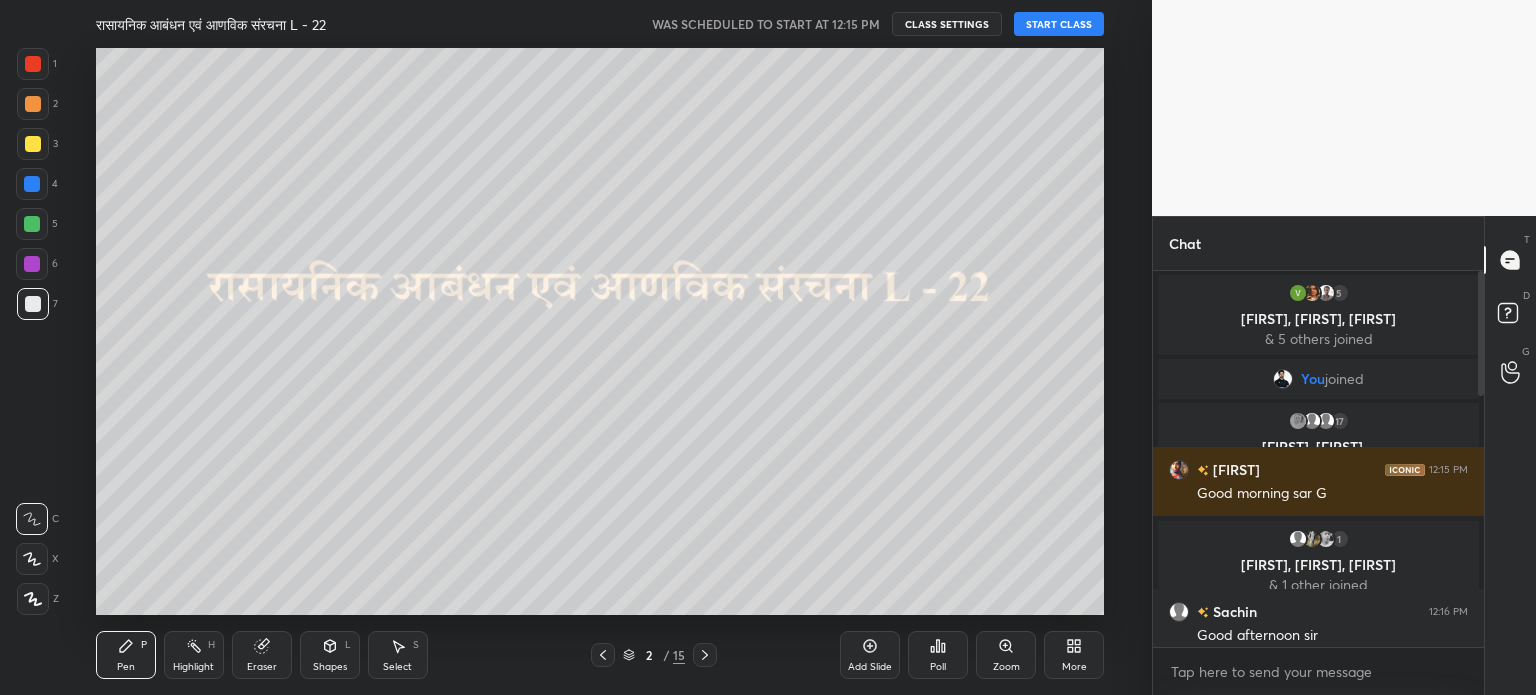 click on "START CLASS" at bounding box center (1059, 24) 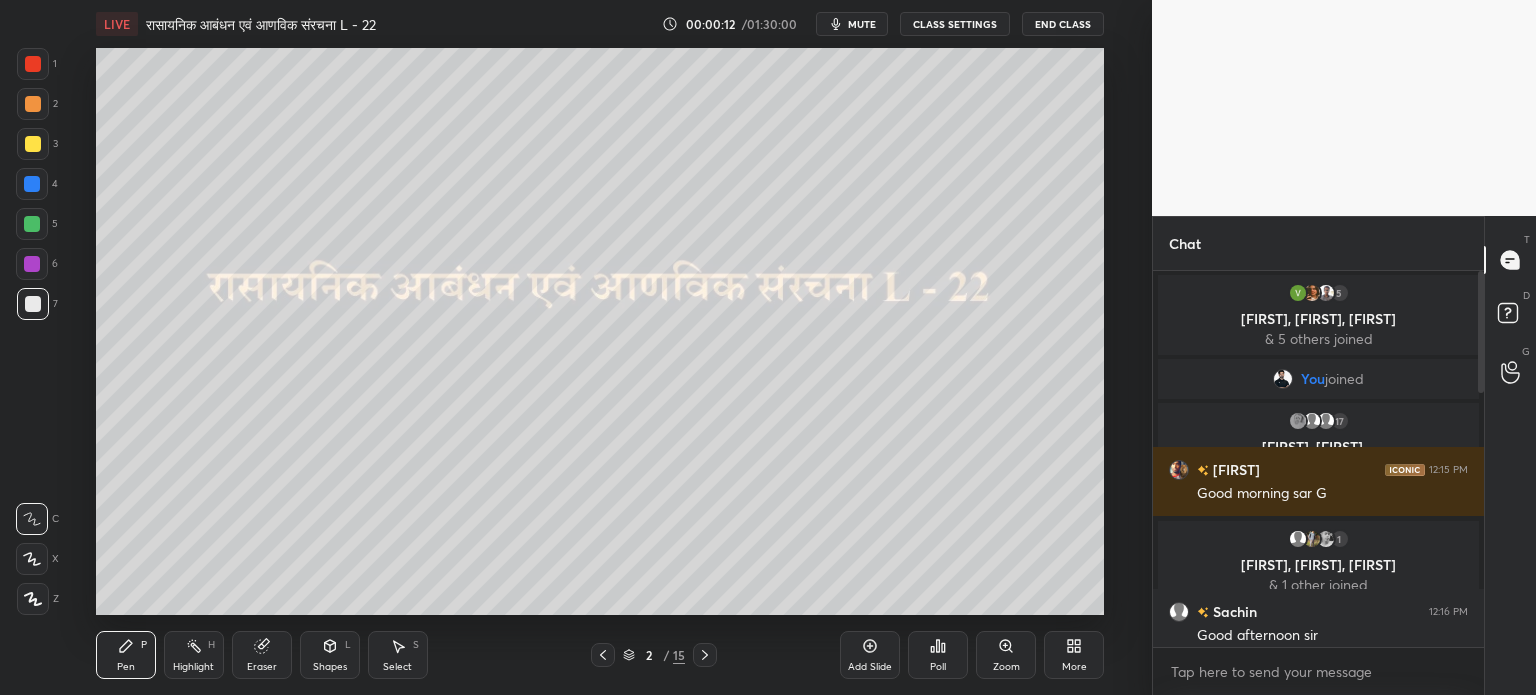 click on "mute" at bounding box center [862, 24] 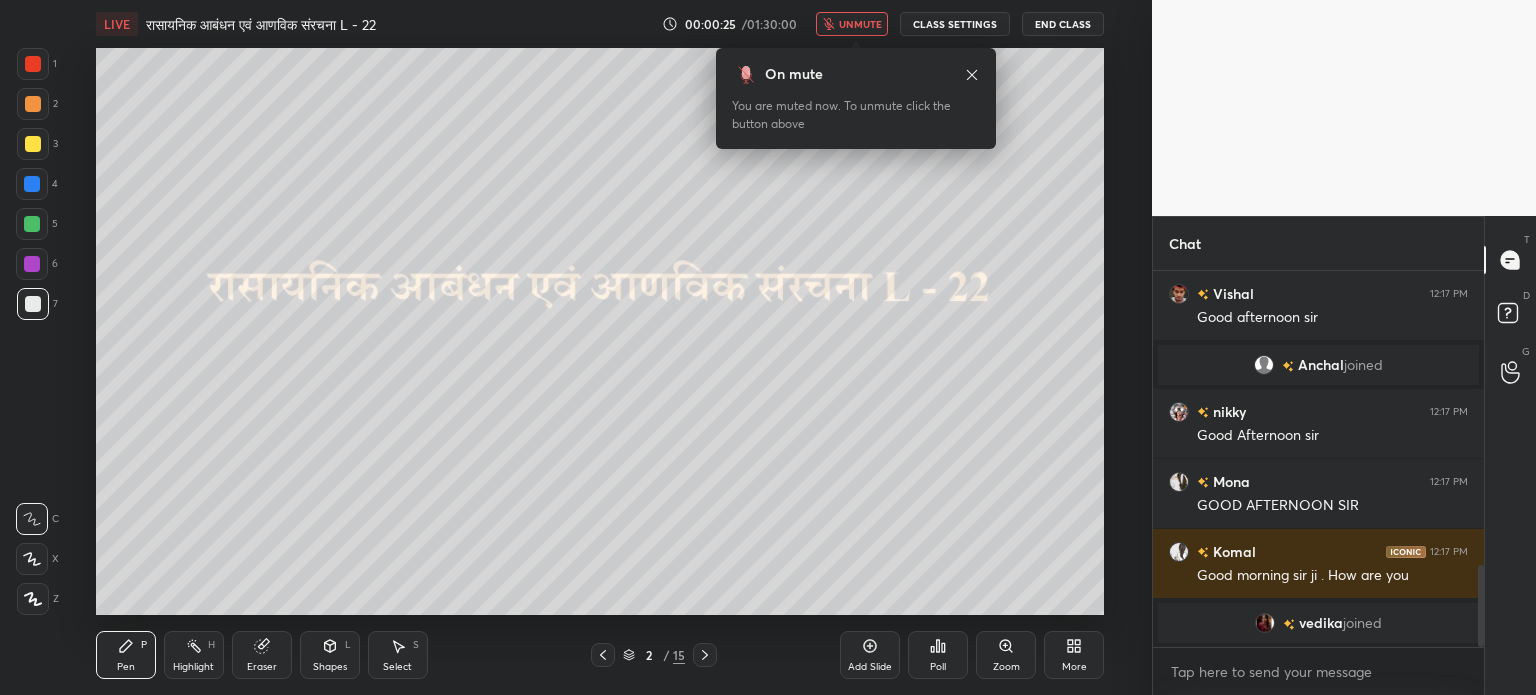 scroll, scrollTop: 1326, scrollLeft: 0, axis: vertical 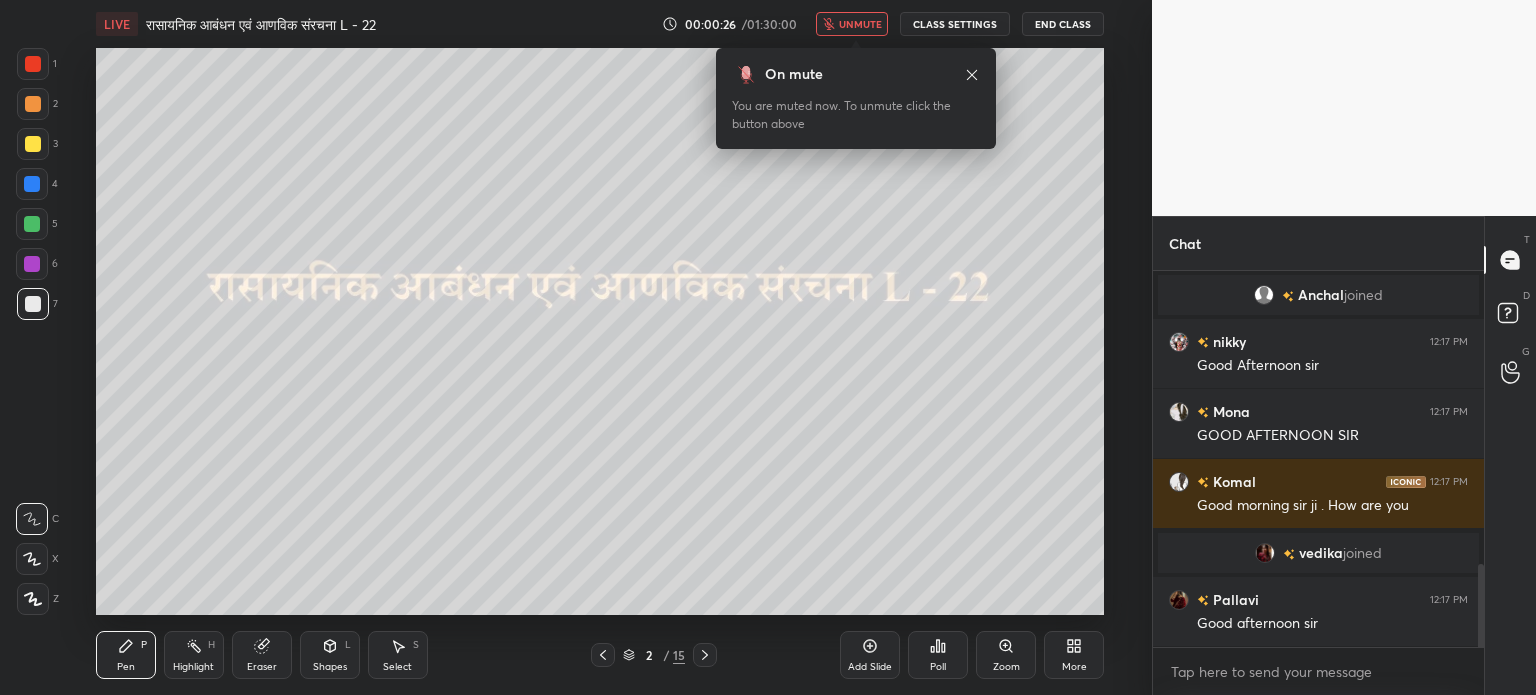 click on "unmute" at bounding box center [860, 24] 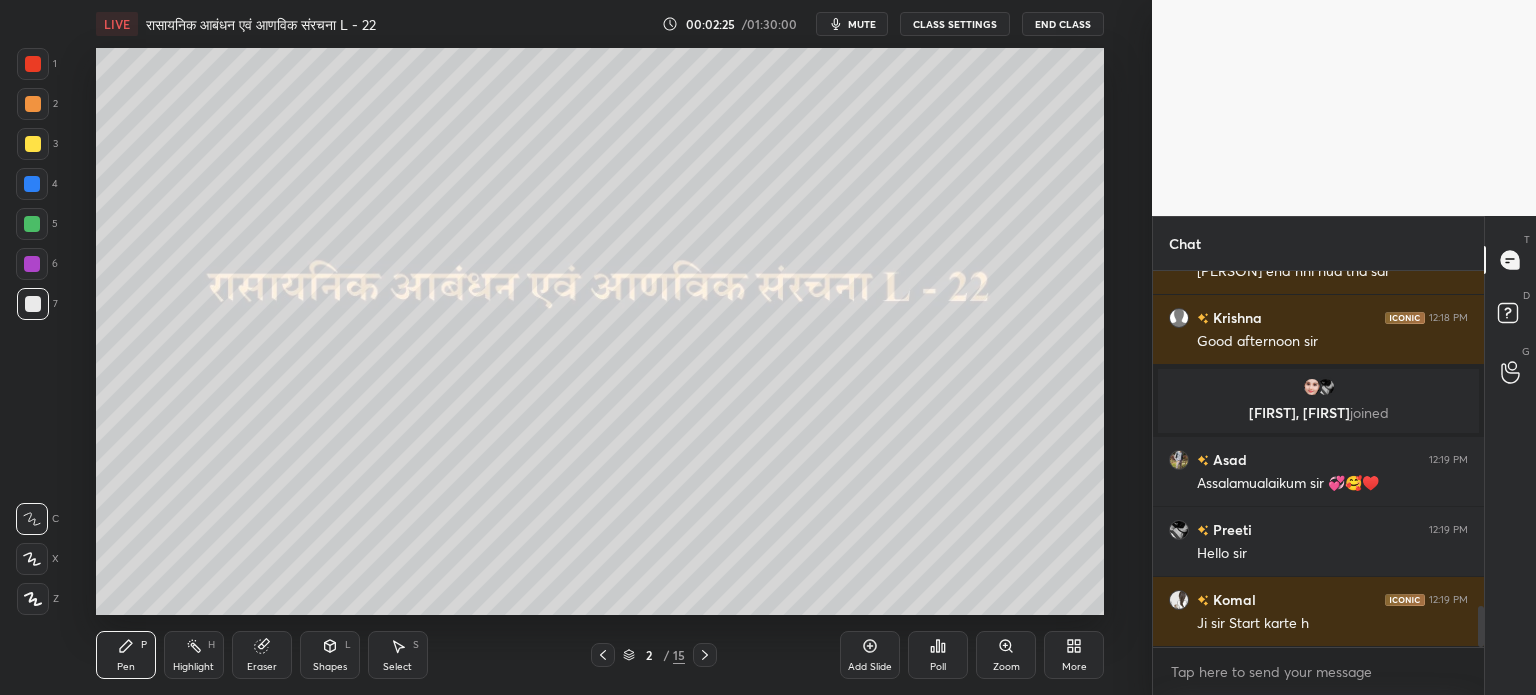 scroll, scrollTop: 3064, scrollLeft: 0, axis: vertical 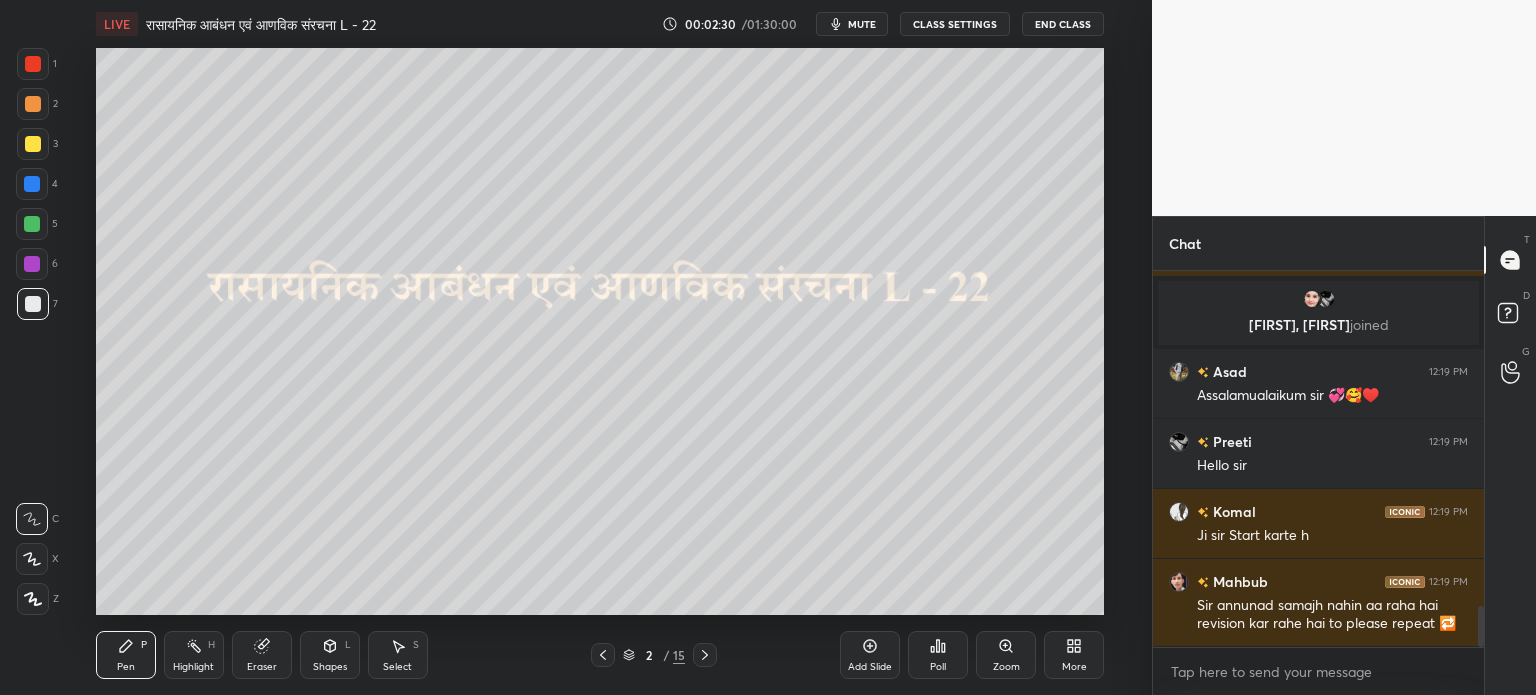 click 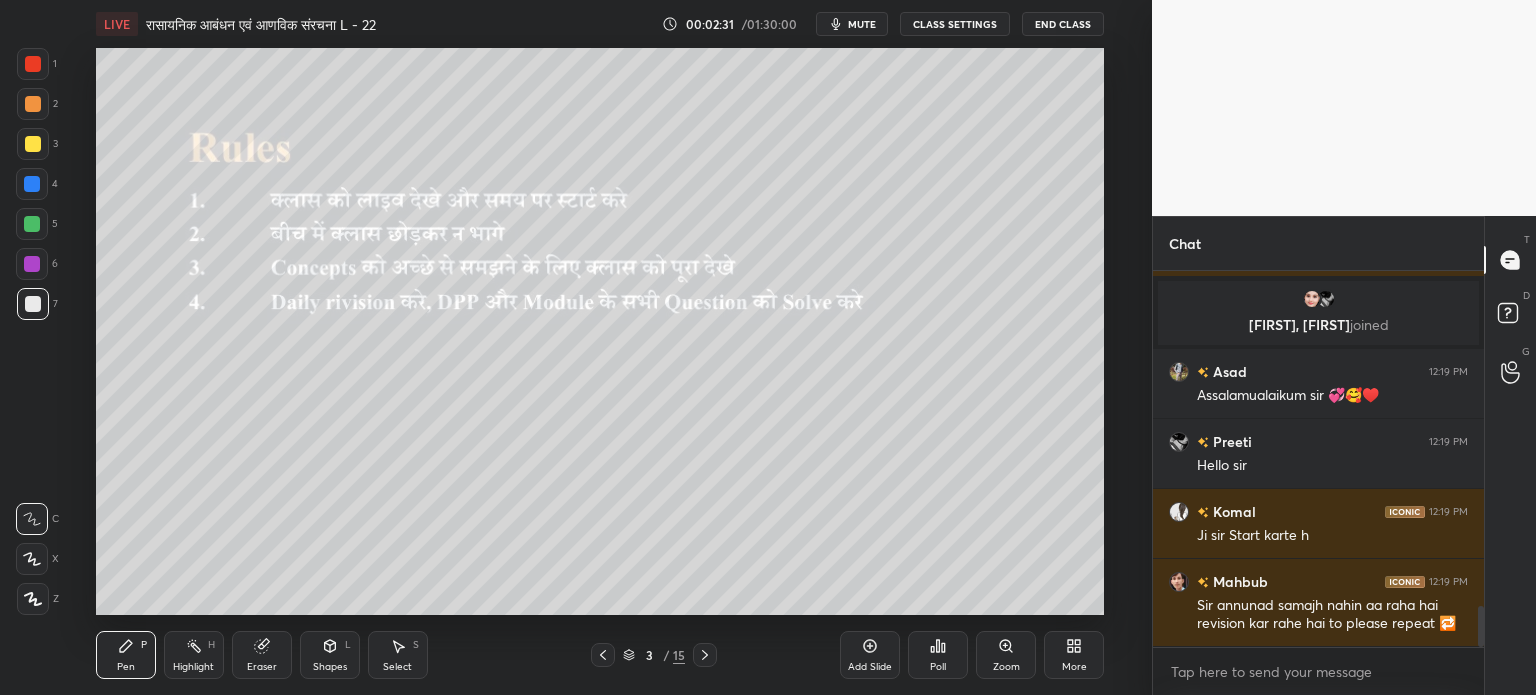 click 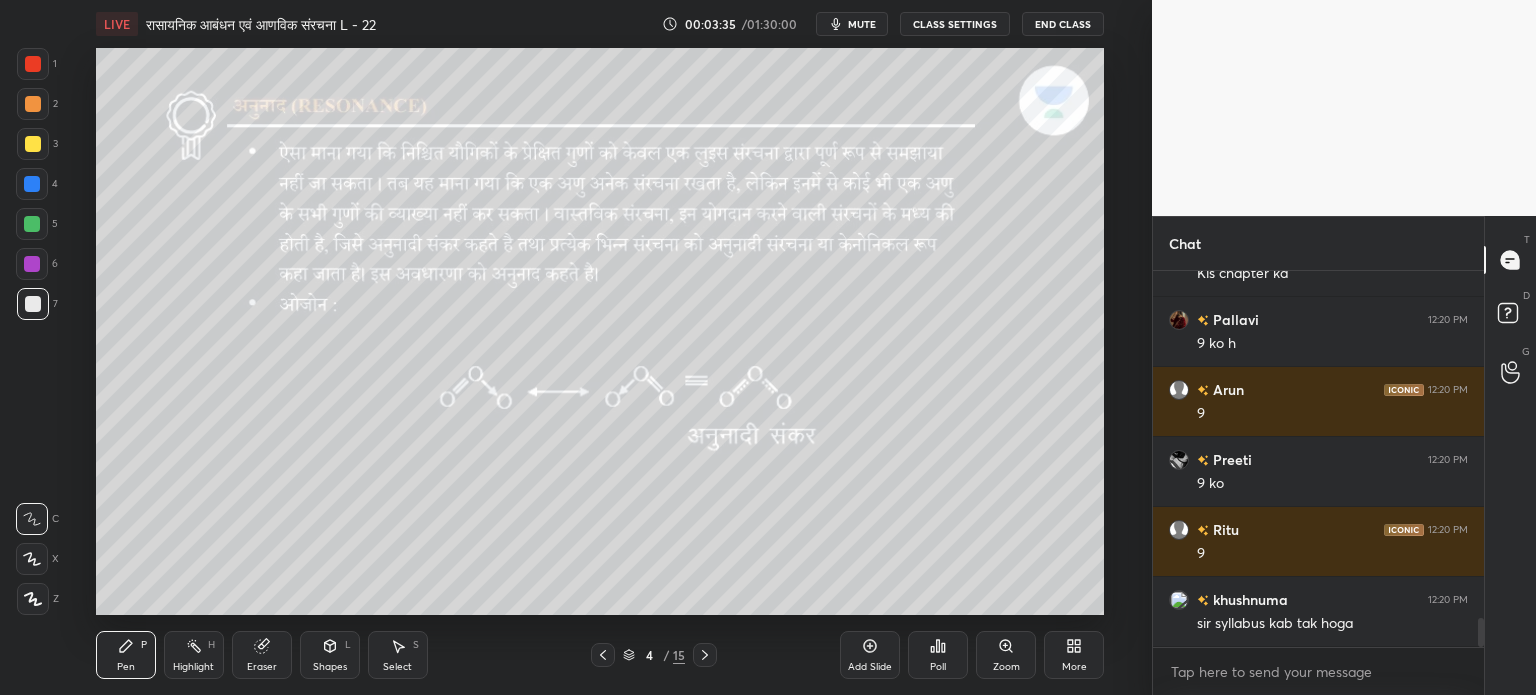 scroll, scrollTop: 4602, scrollLeft: 0, axis: vertical 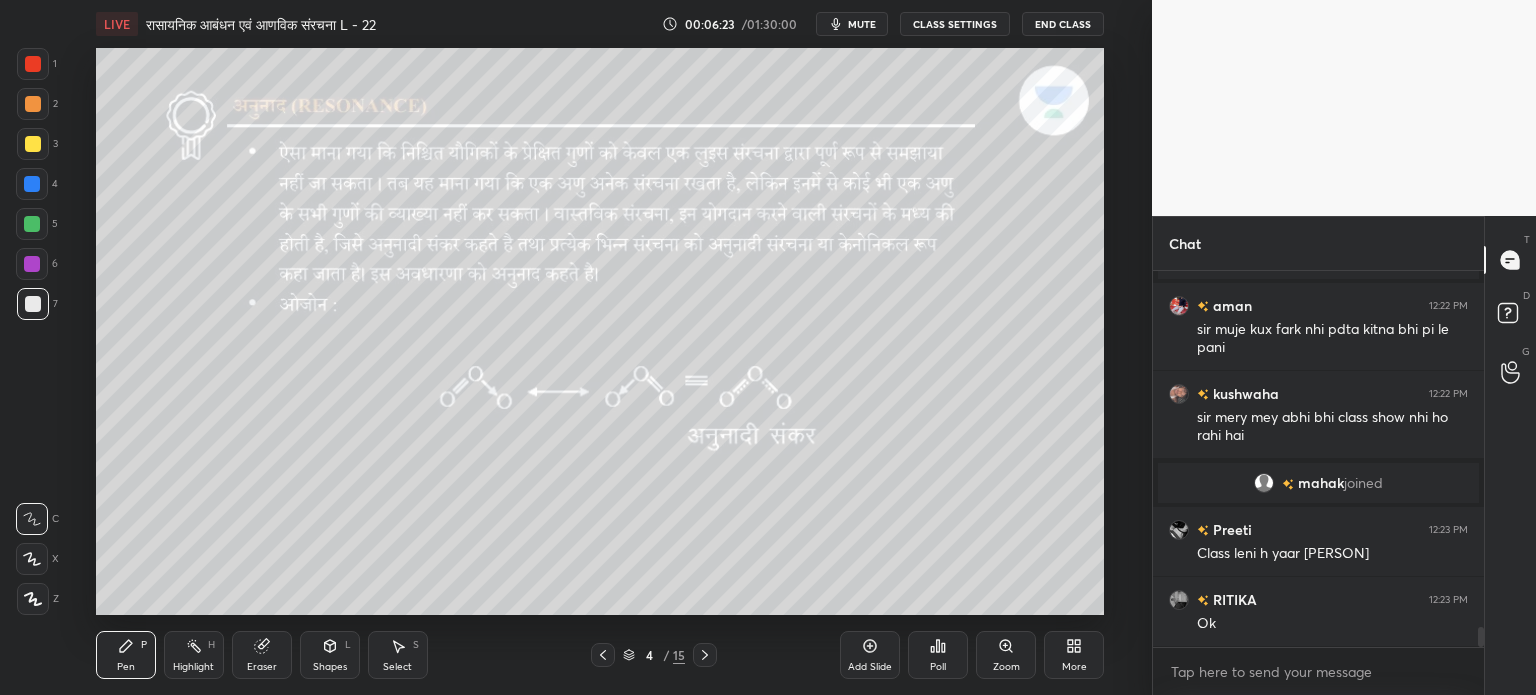 click 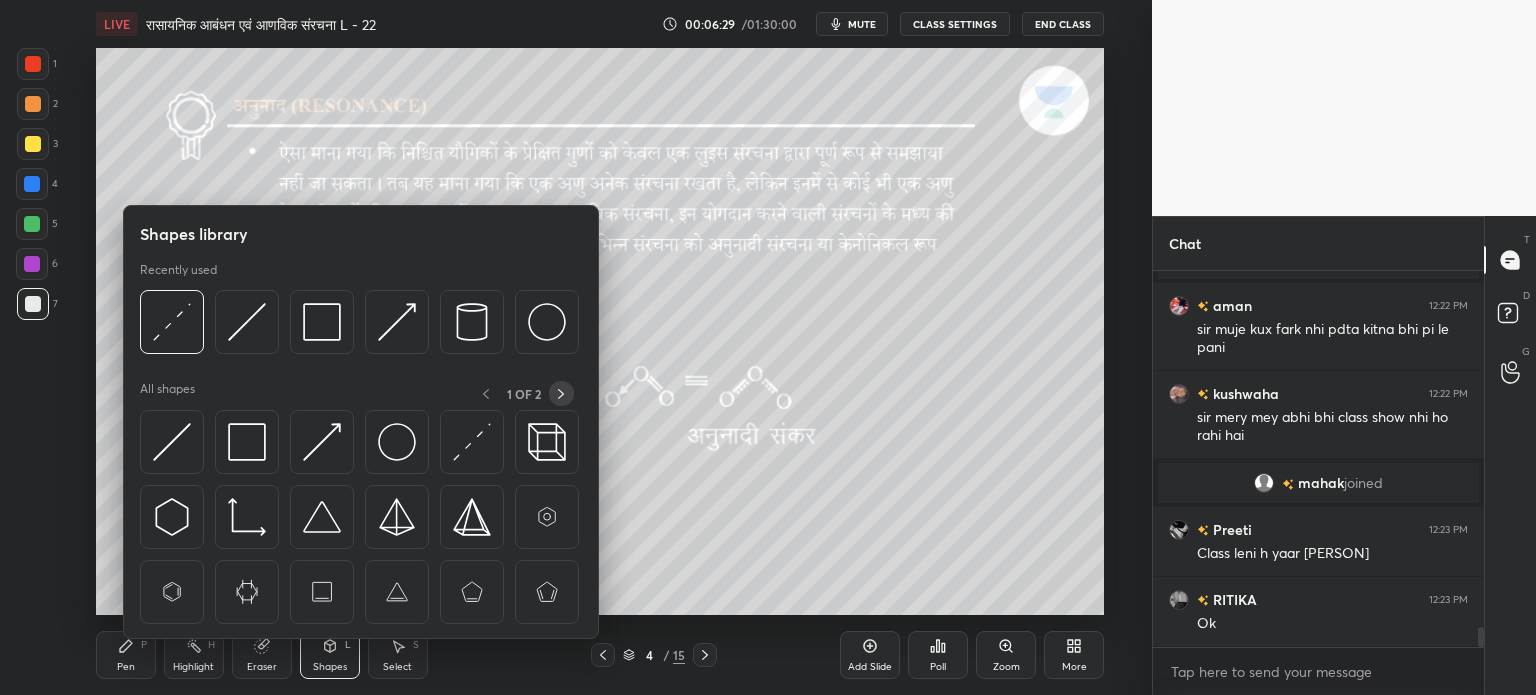 click 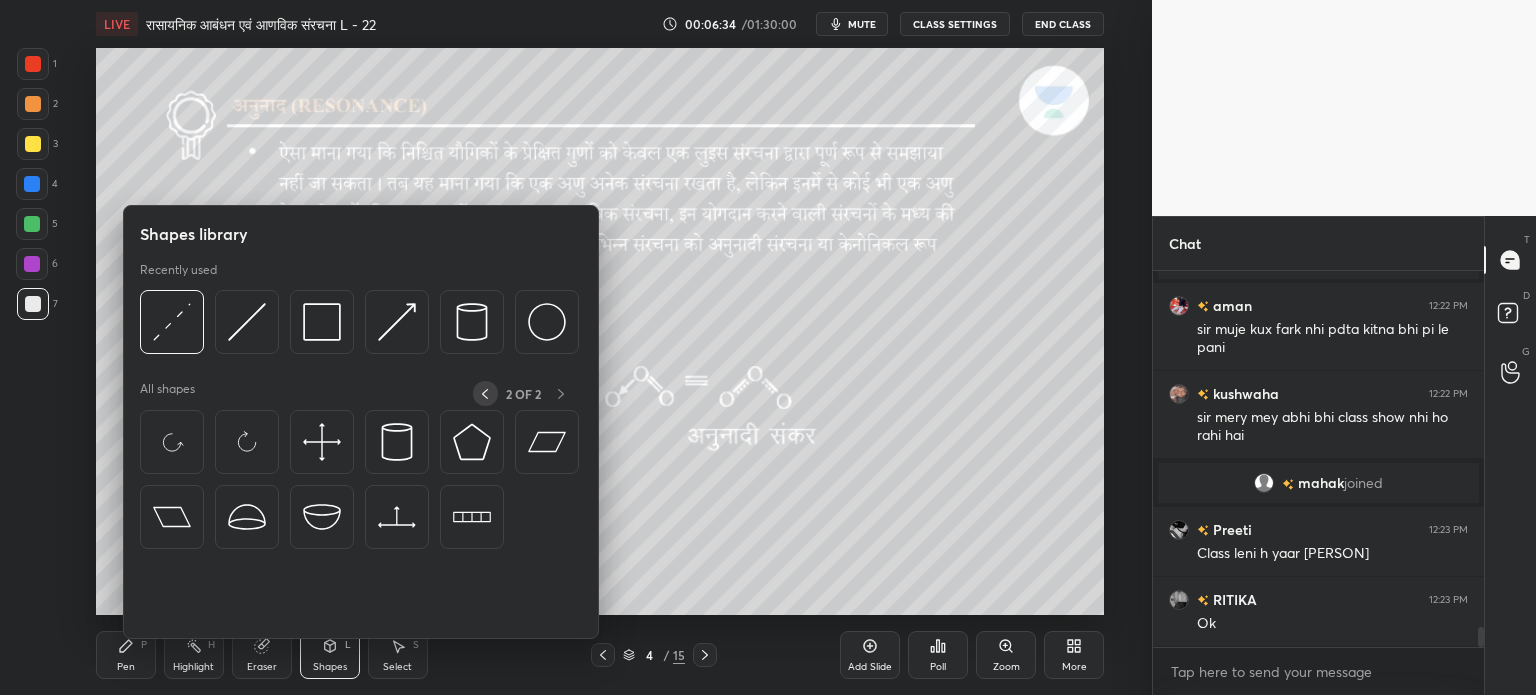 click 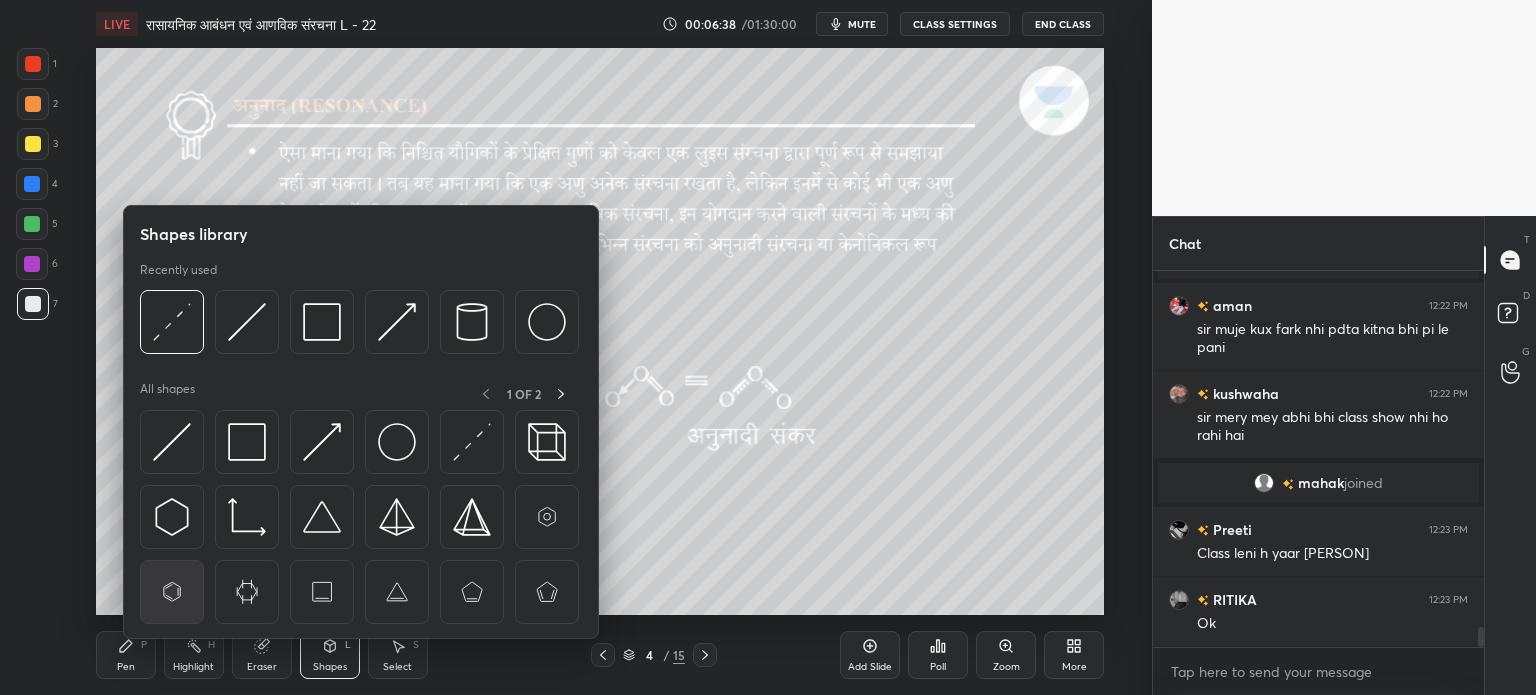 click at bounding box center [172, 592] 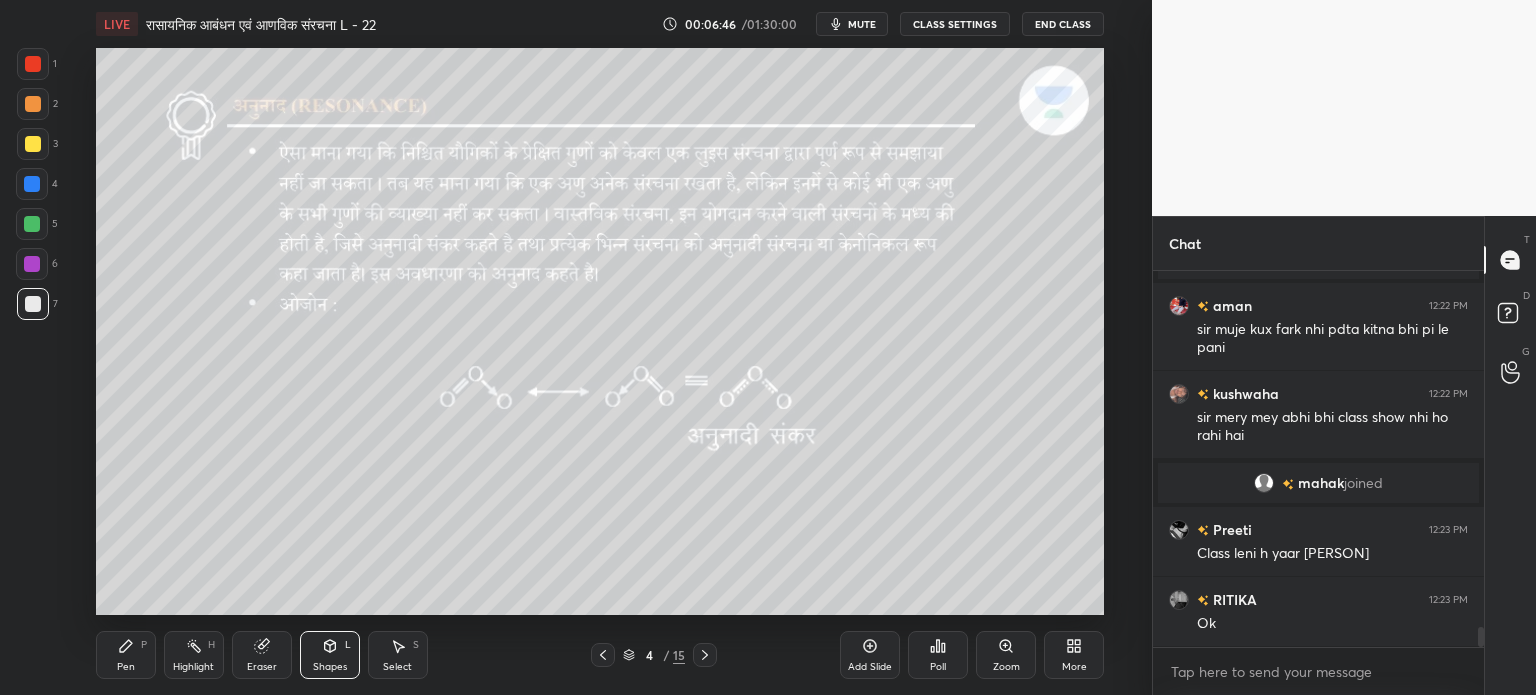 click on "Pen P" at bounding box center [126, 655] 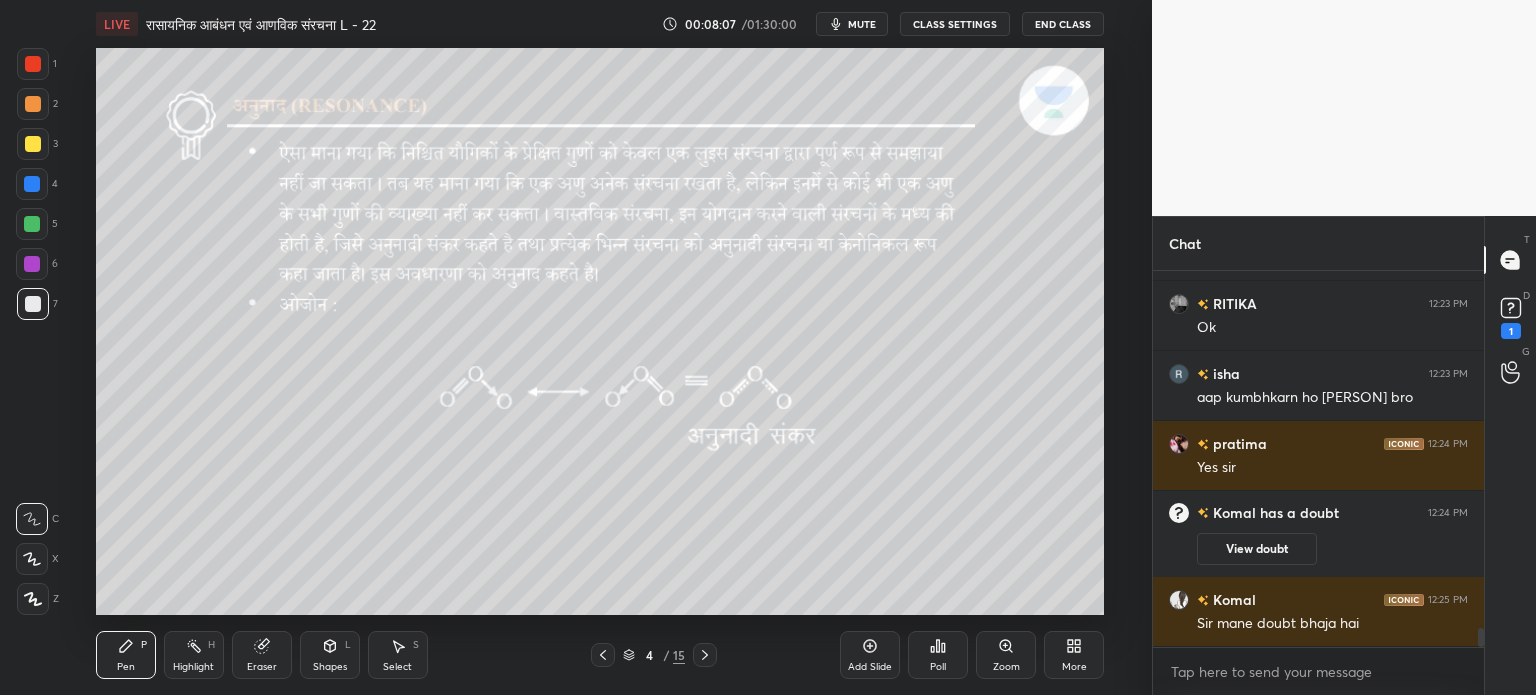 scroll, scrollTop: 7040, scrollLeft: 0, axis: vertical 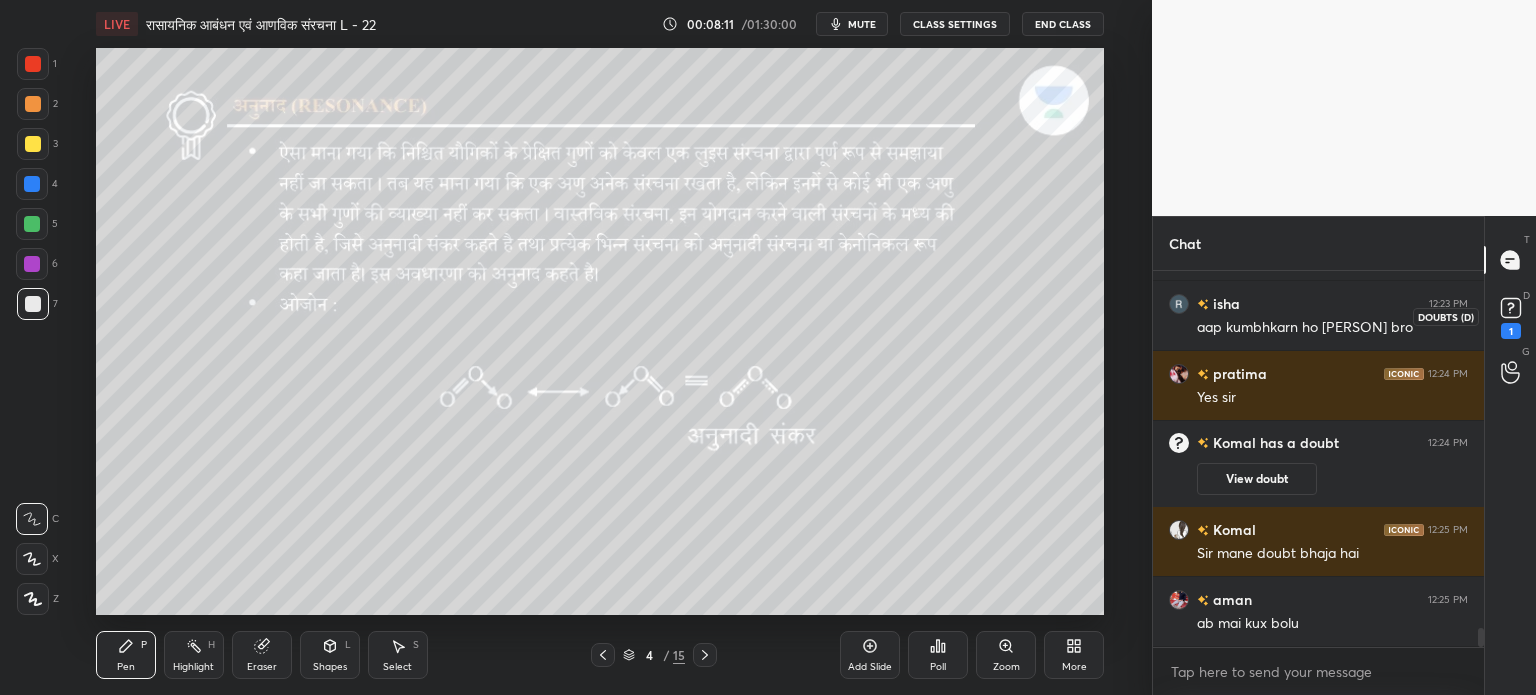 click 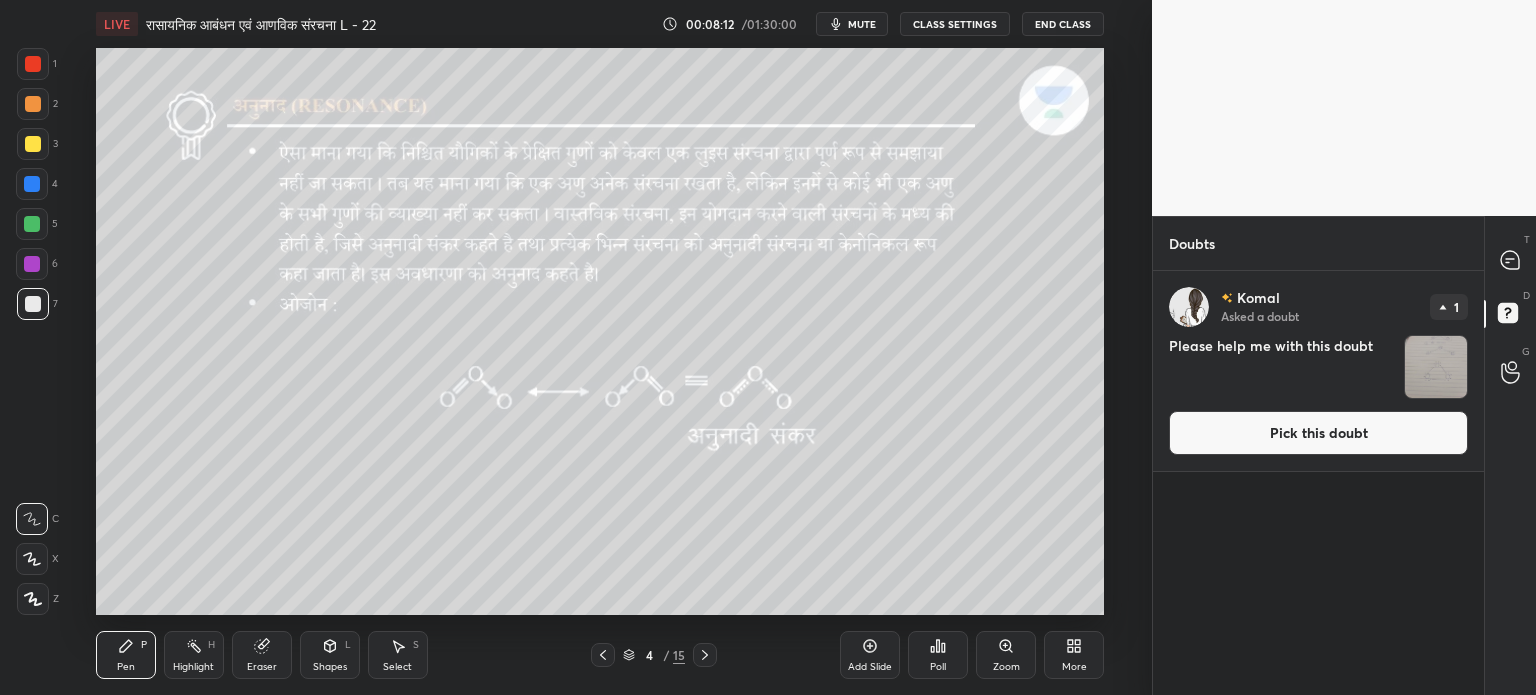 click at bounding box center [1436, 367] 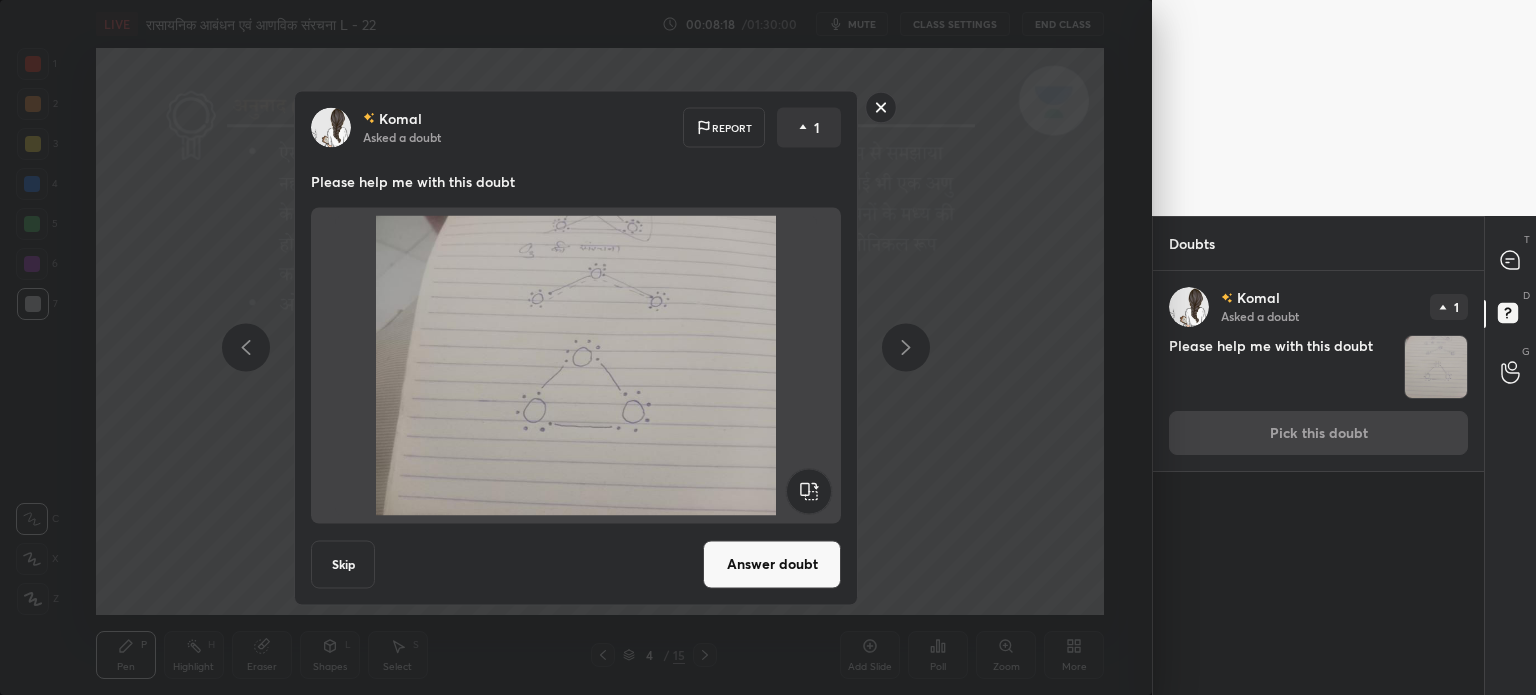 click on "[PERSON] Asked a doubt Report 1 Please help me with this doubt Skip Answer doubt" at bounding box center [576, 347] 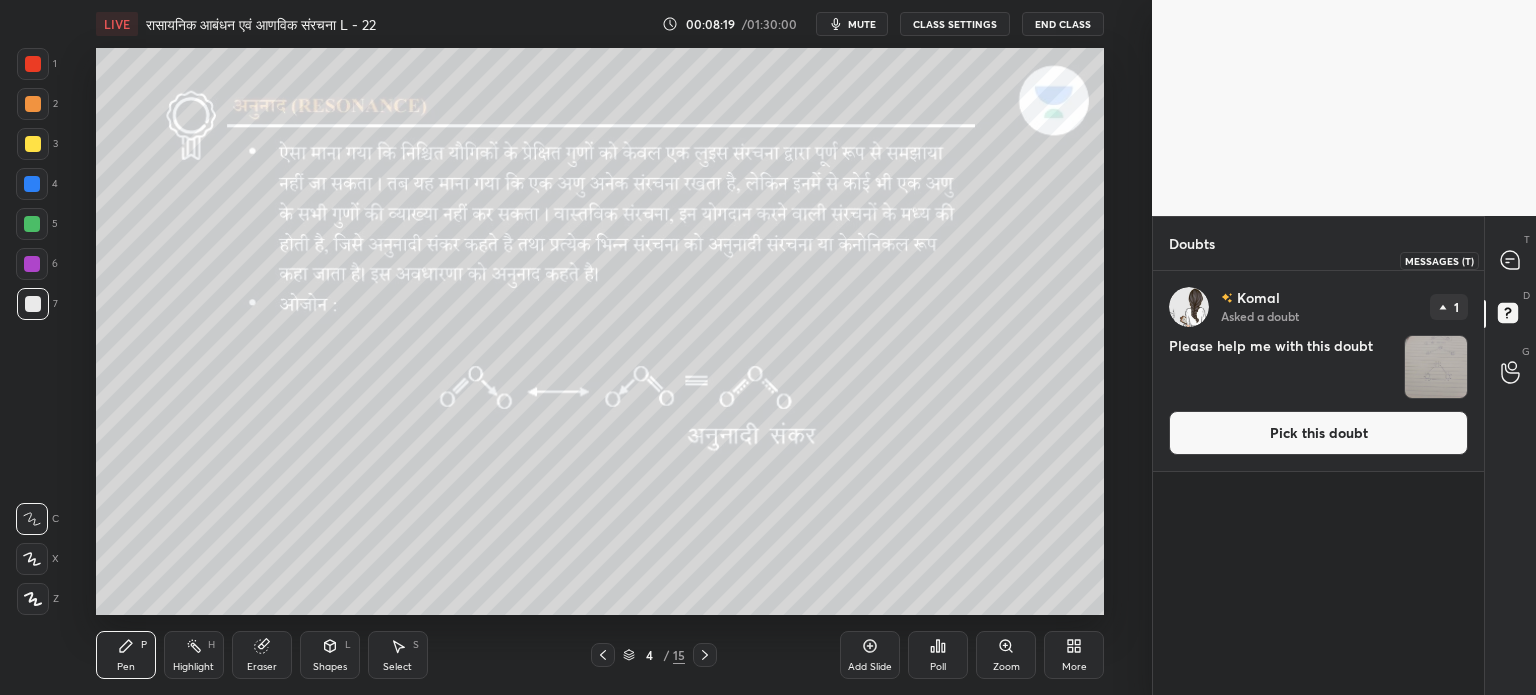 click 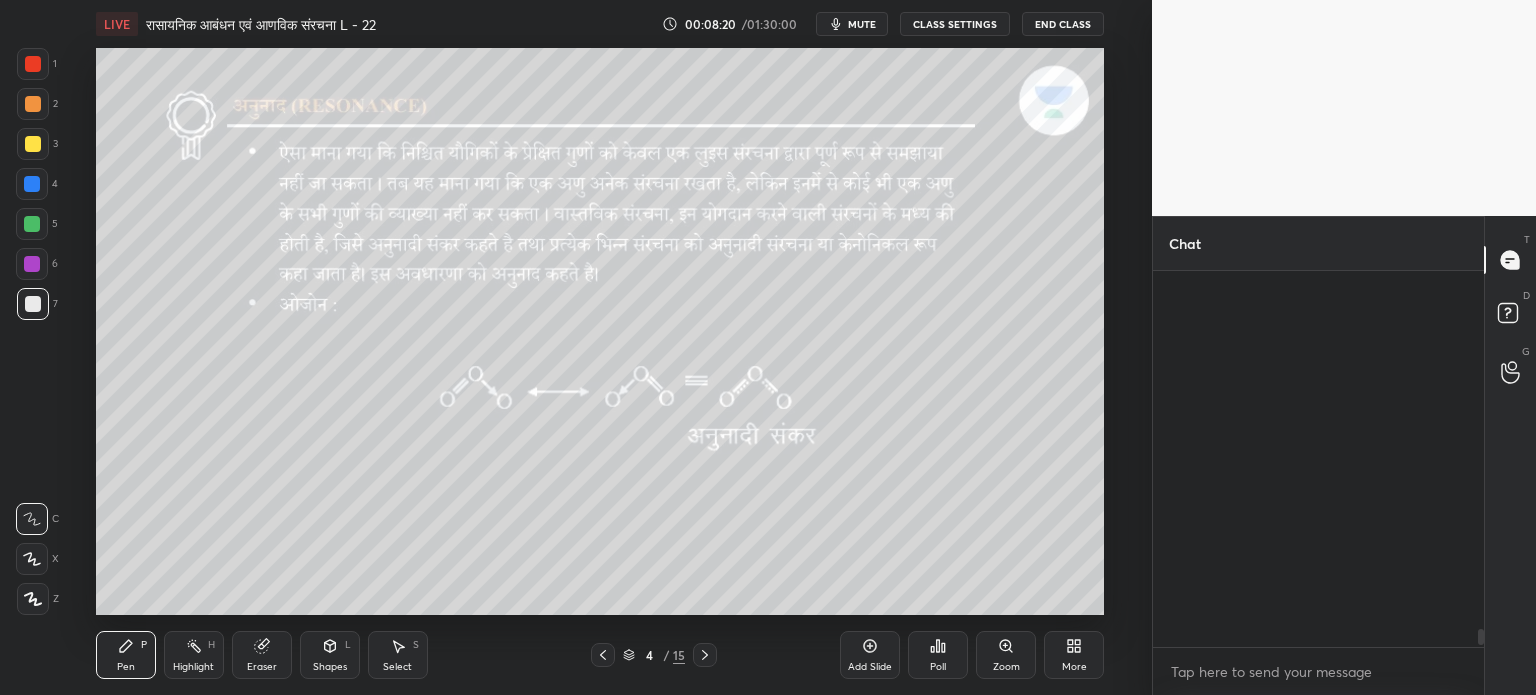 scroll, scrollTop: 7418, scrollLeft: 0, axis: vertical 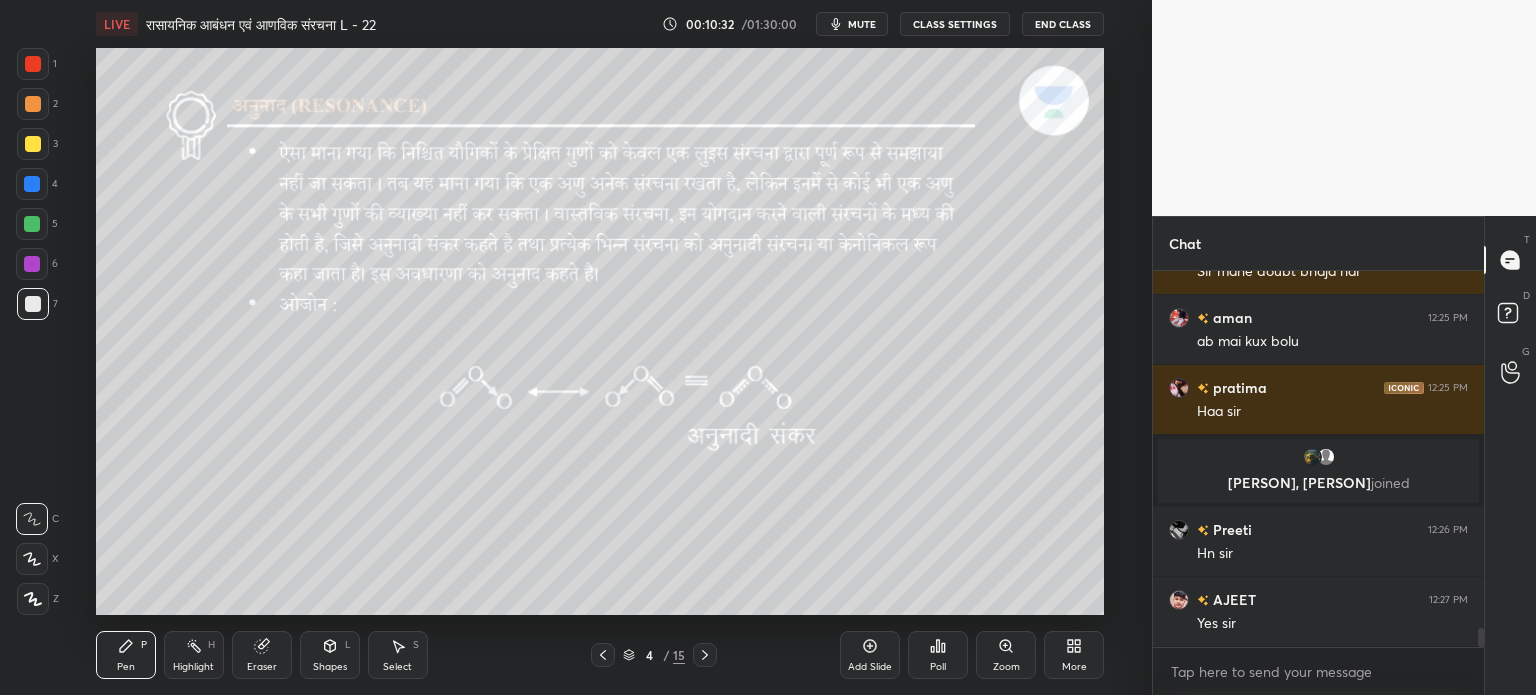 click 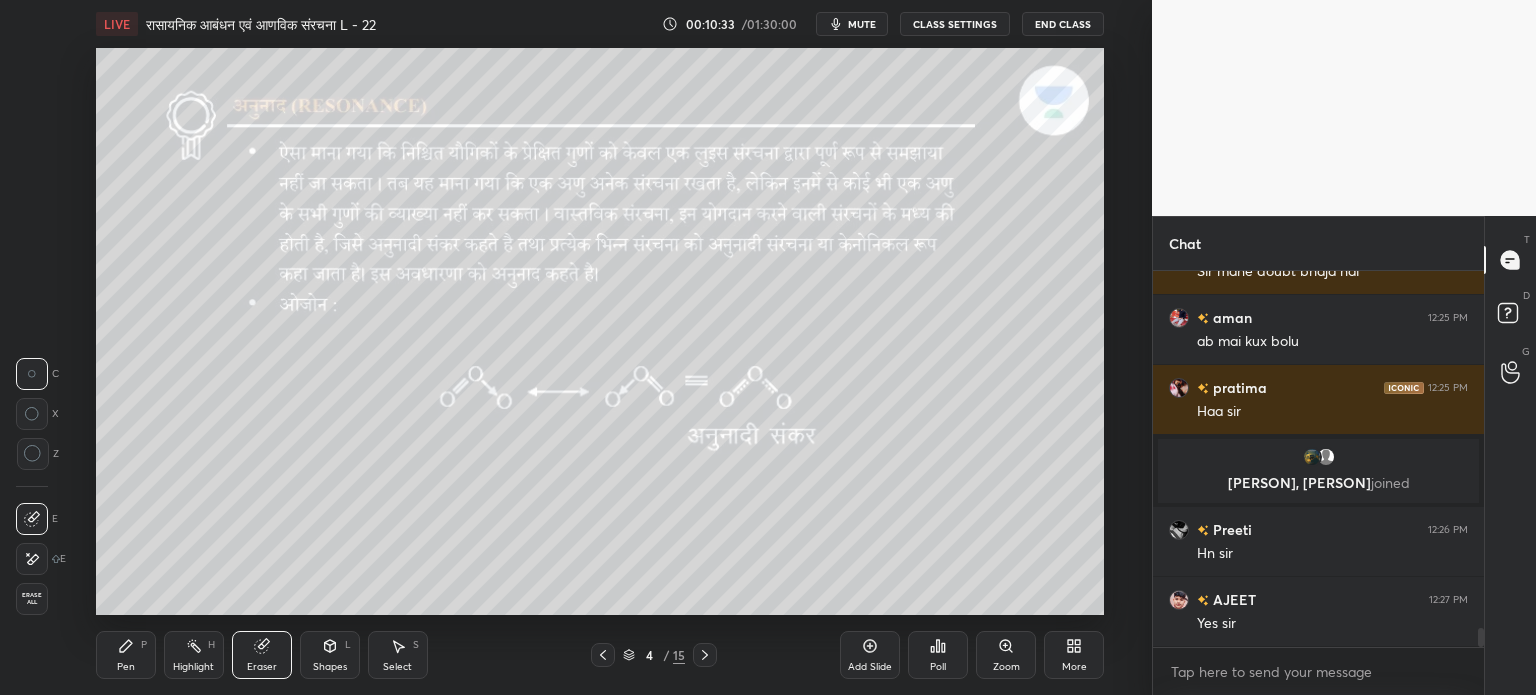 click 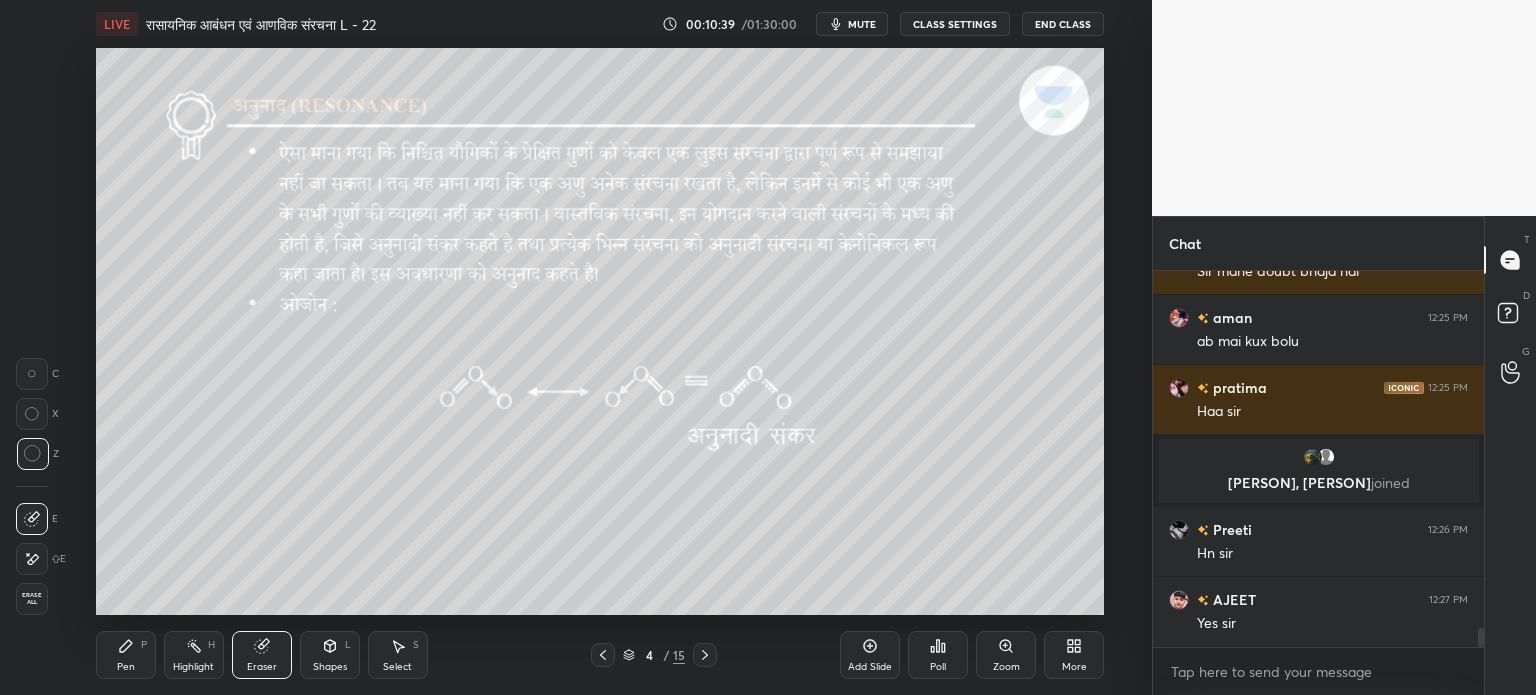 click on "Pen P" at bounding box center [126, 655] 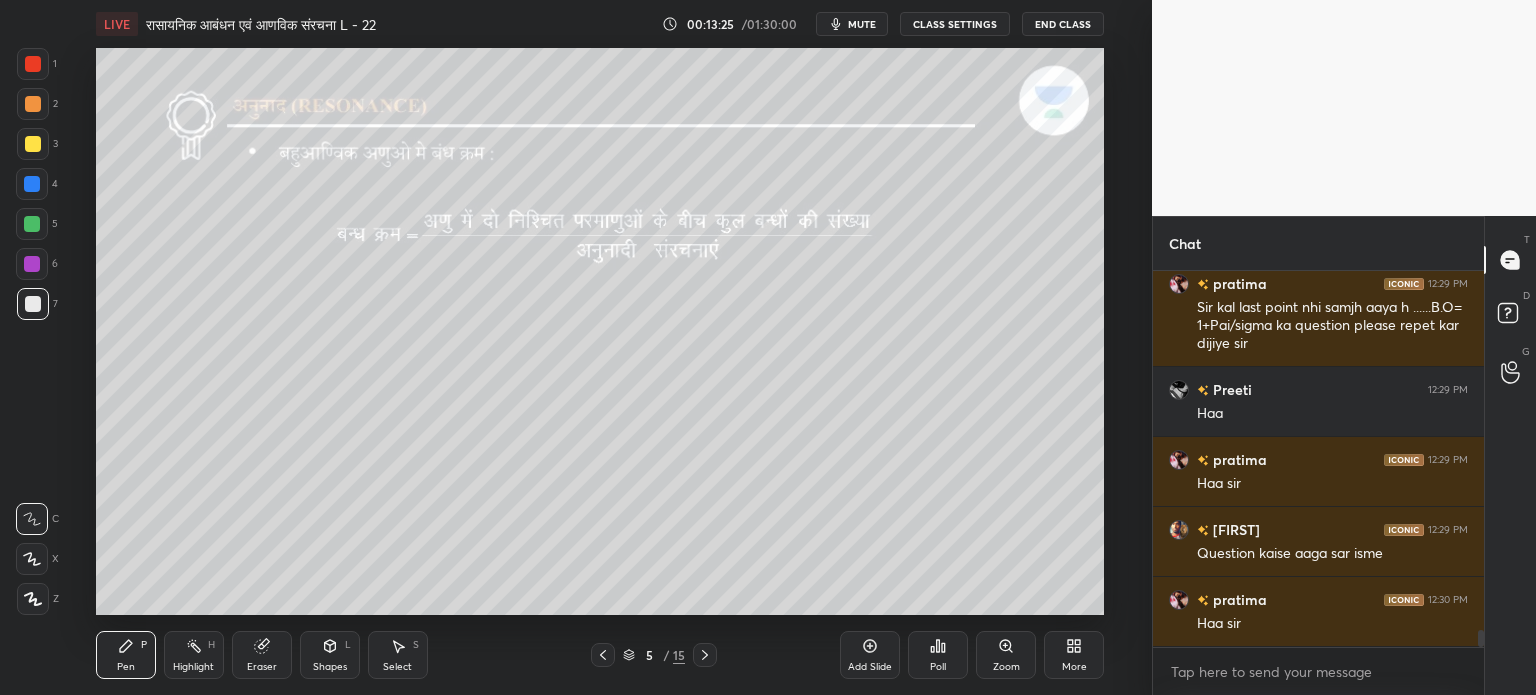 scroll, scrollTop: 7846, scrollLeft: 0, axis: vertical 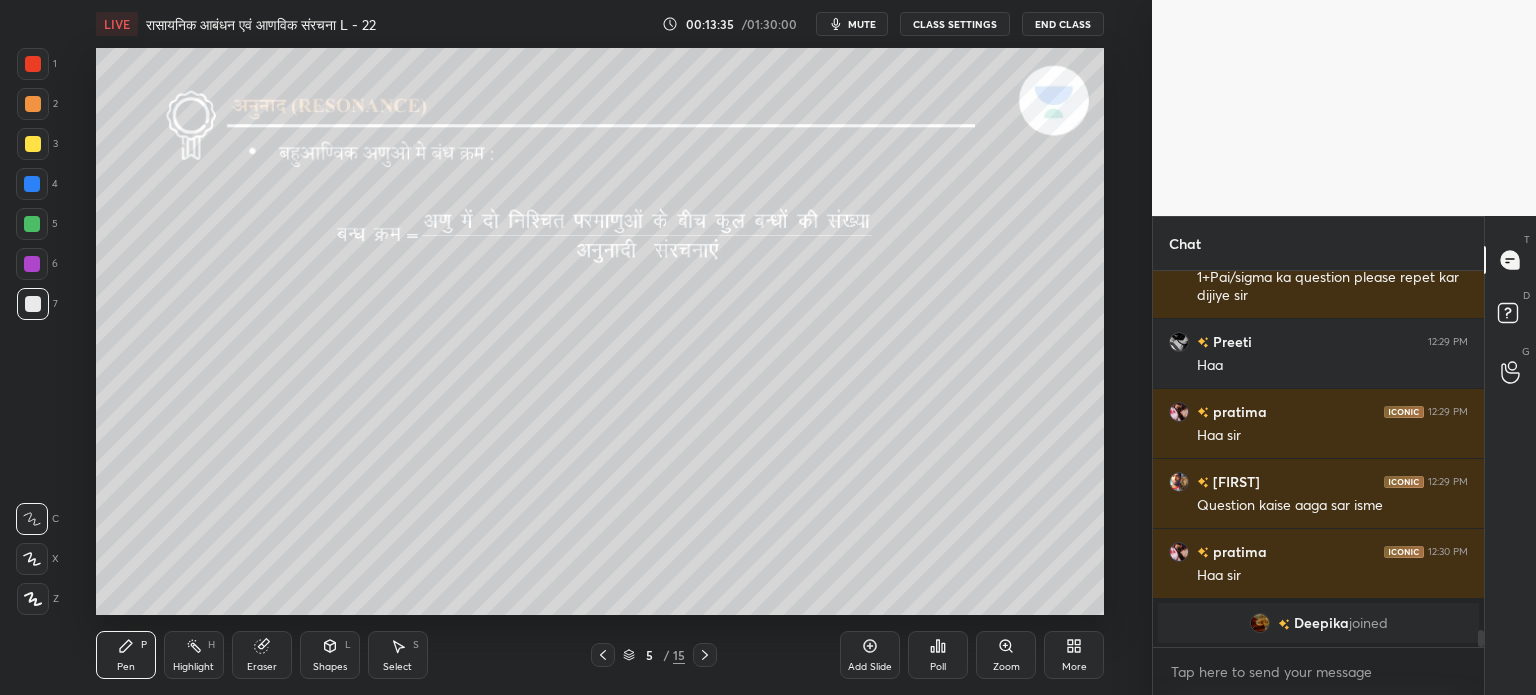 click on "Pen P Highlight H Eraser Shapes L Select S 5 / 15 Add Slide Poll Zoom More" at bounding box center [600, 655] 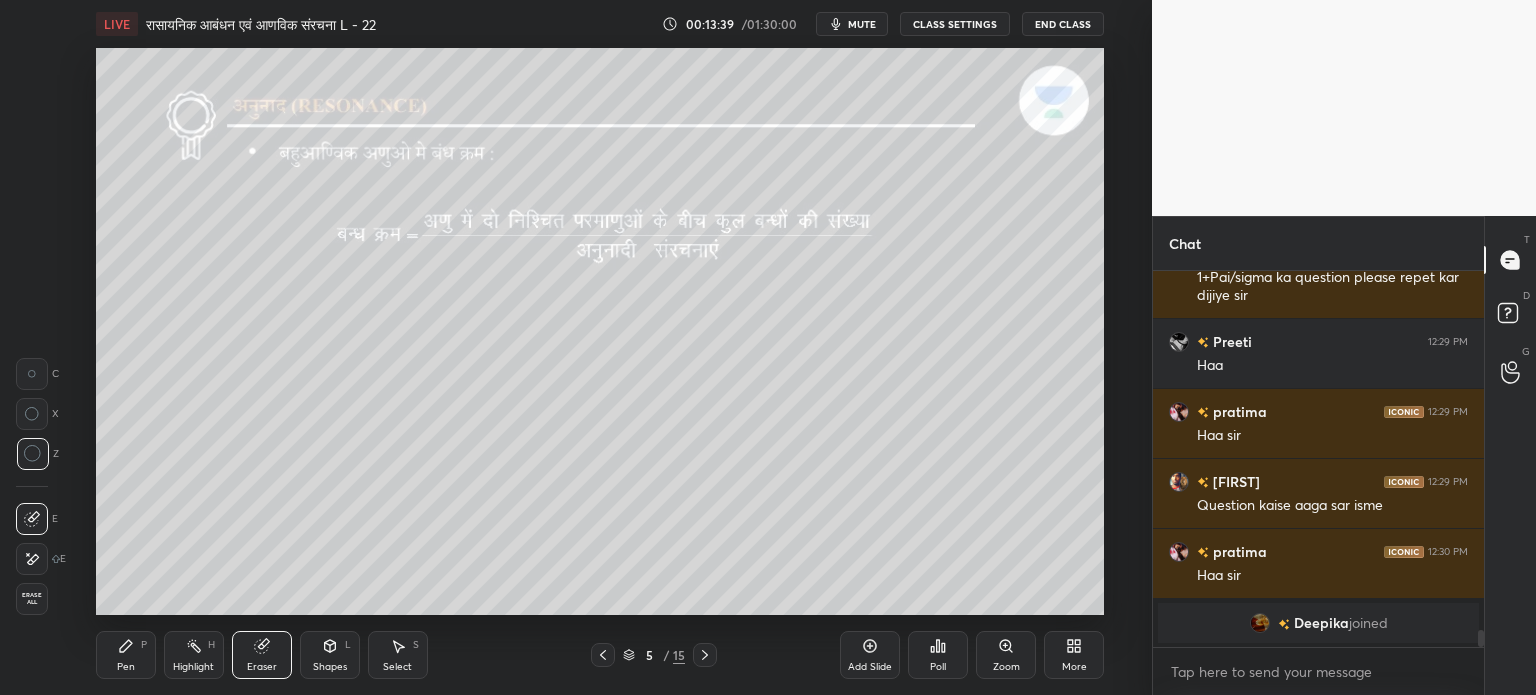 click 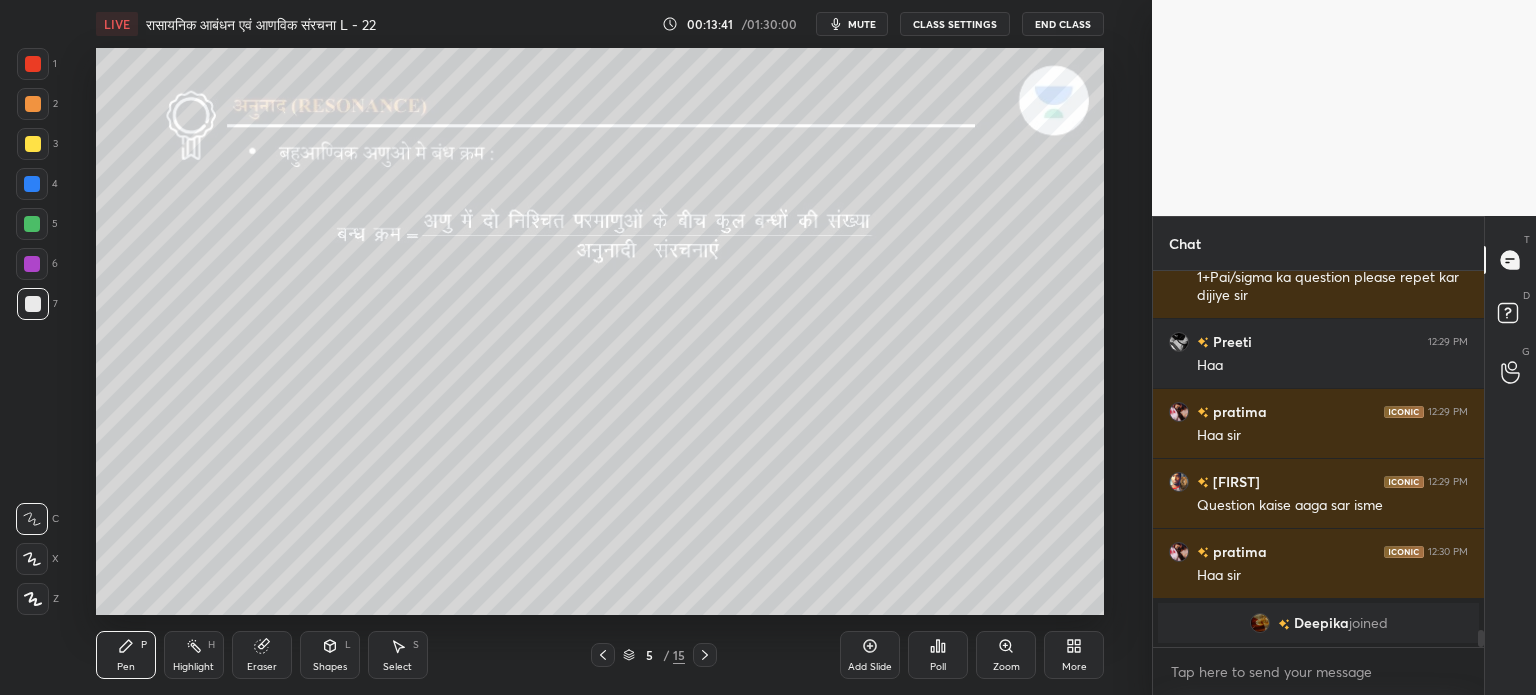 click on "Shapes L" at bounding box center (330, 655) 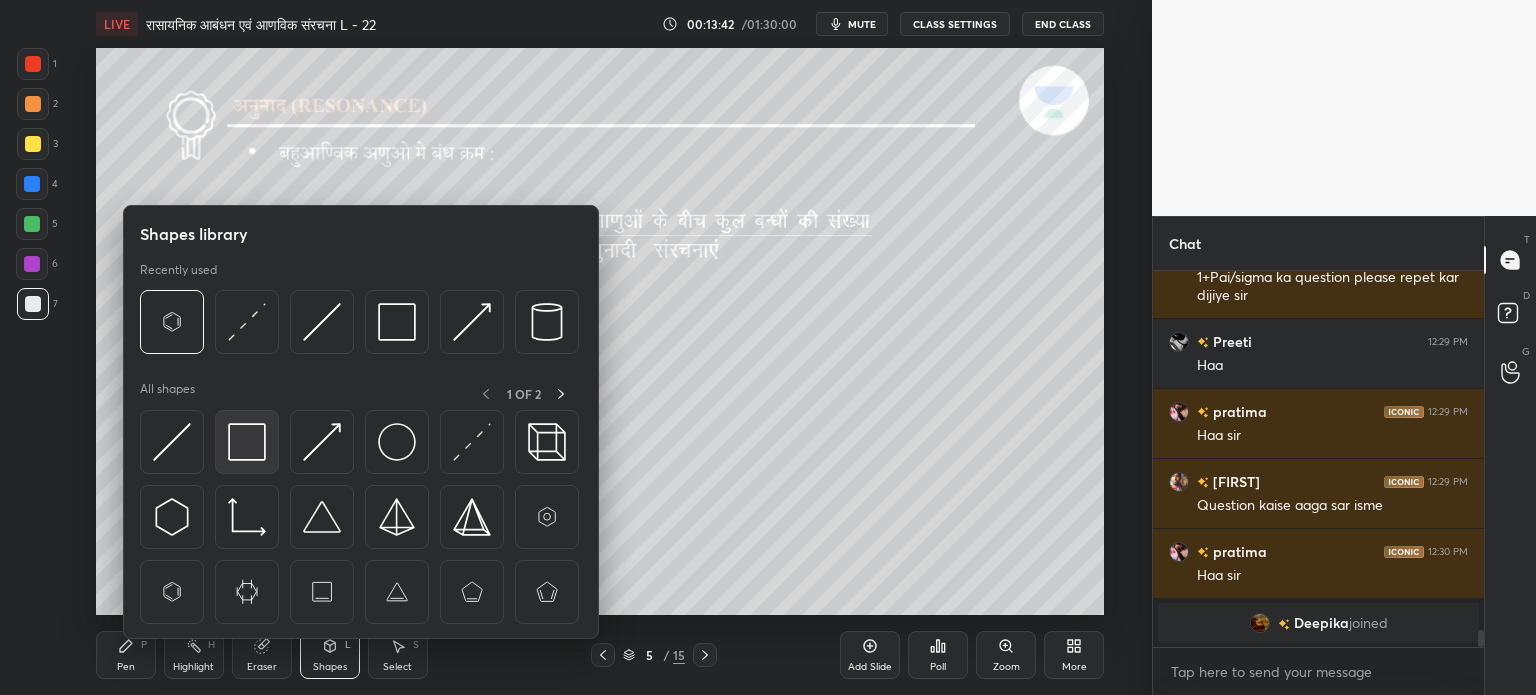 click at bounding box center [247, 442] 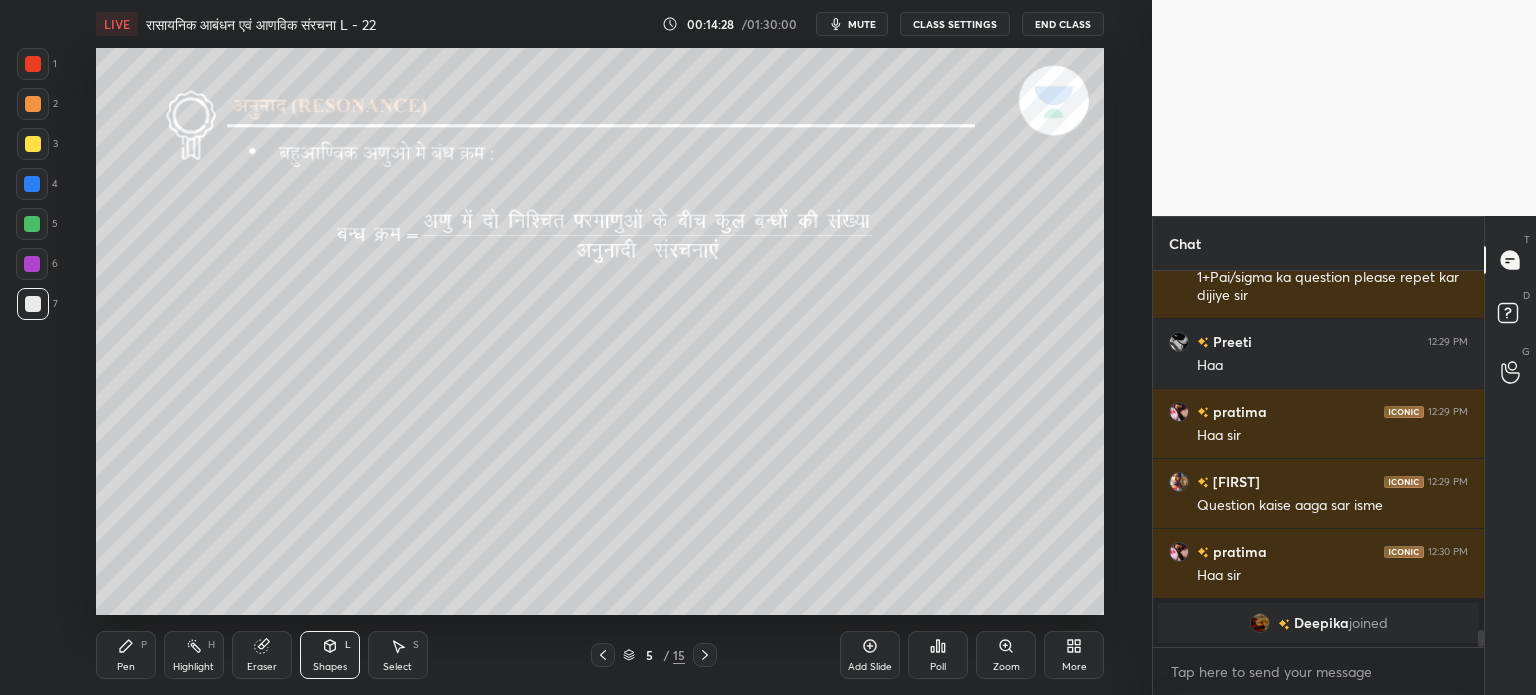 click on "Pen" at bounding box center [126, 667] 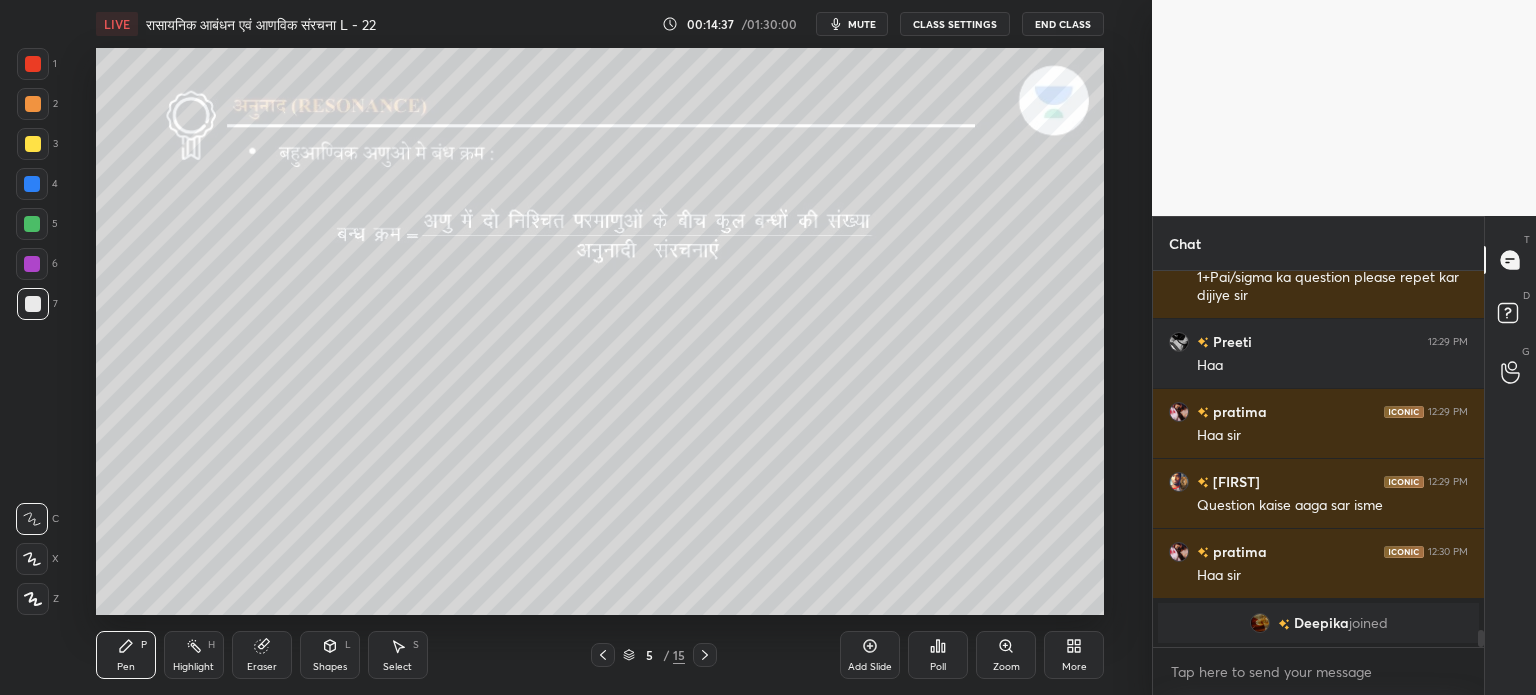 click on "Shapes L" at bounding box center [330, 655] 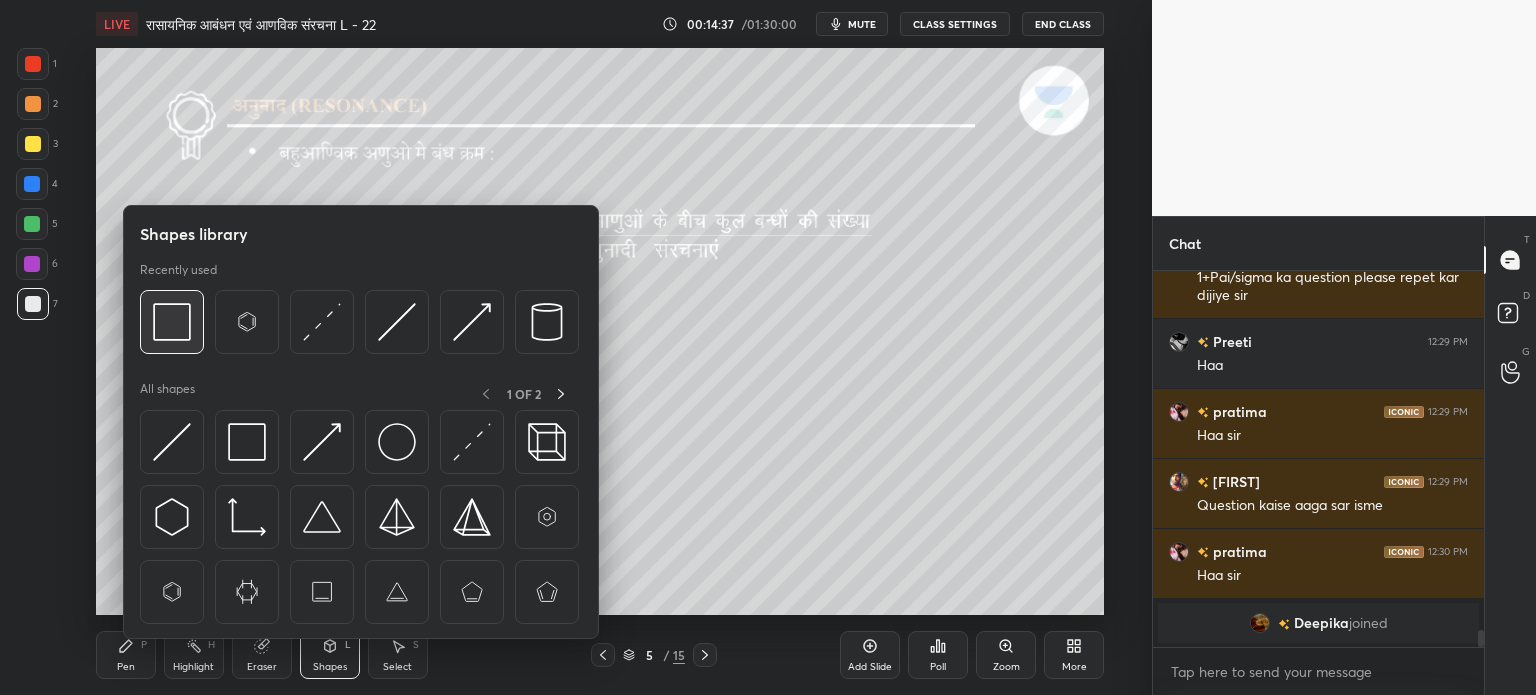 click at bounding box center [172, 322] 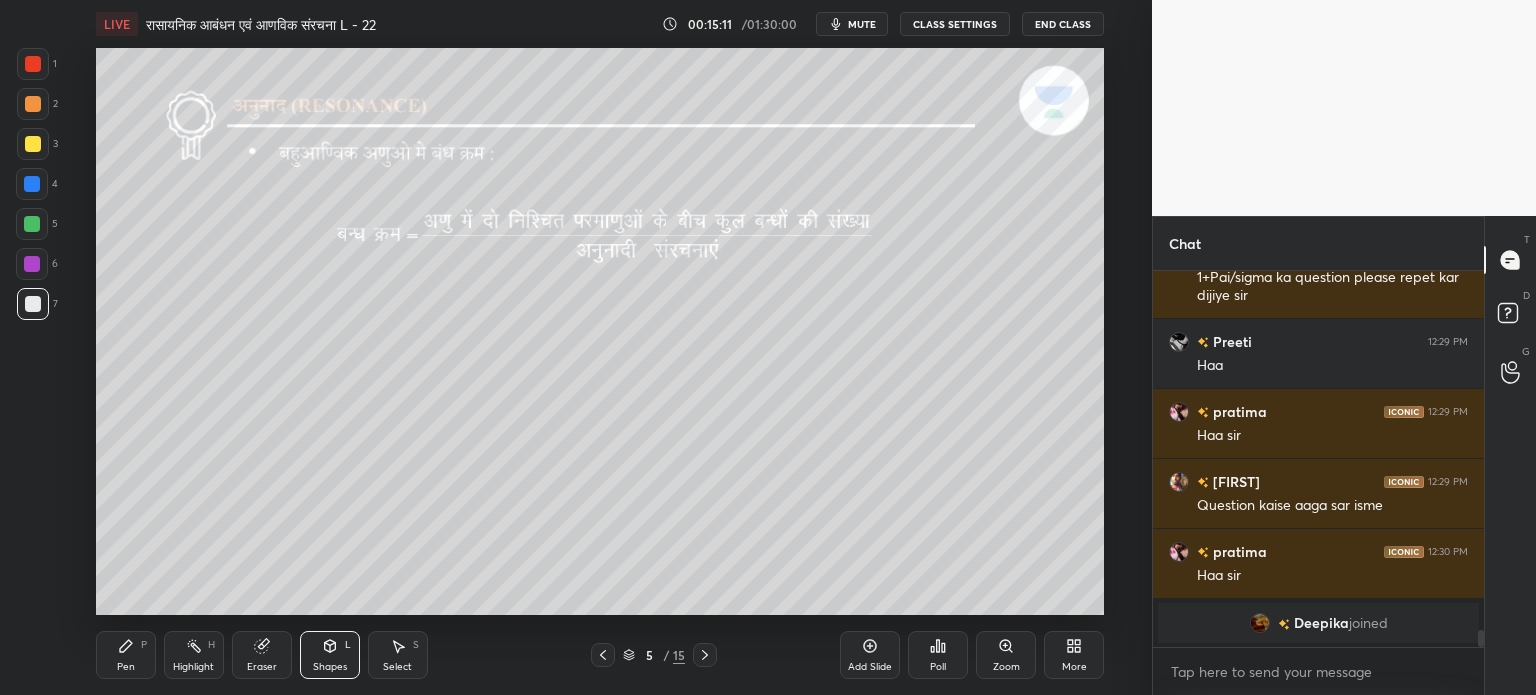 click 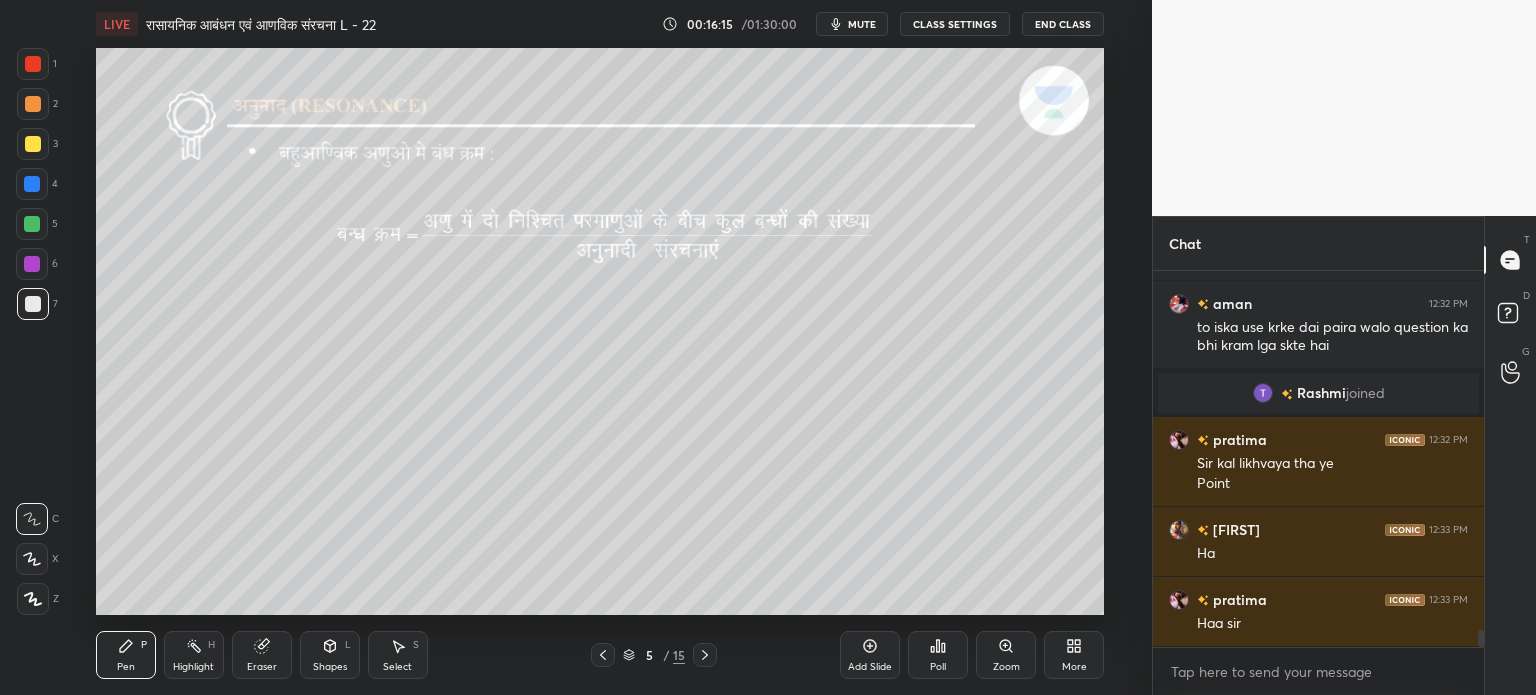 scroll, scrollTop: 8124, scrollLeft: 0, axis: vertical 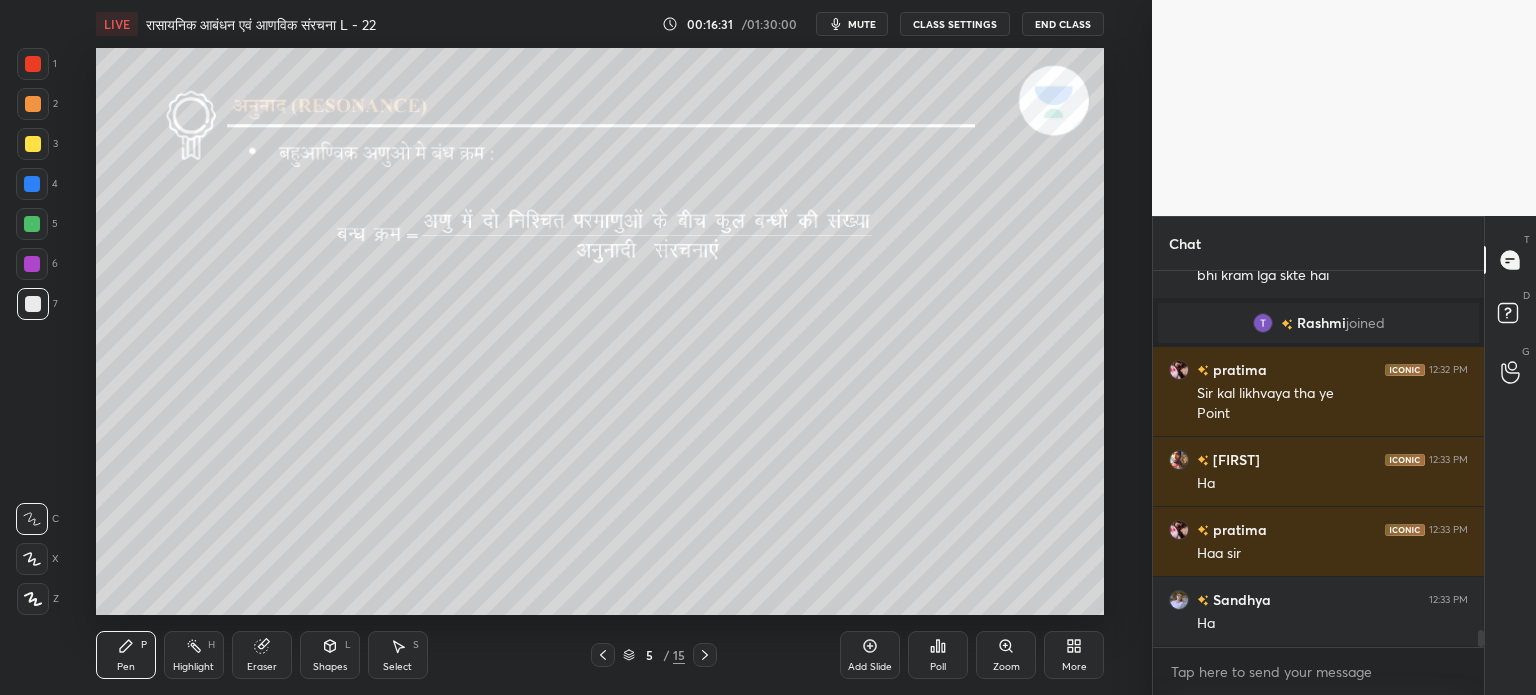 click 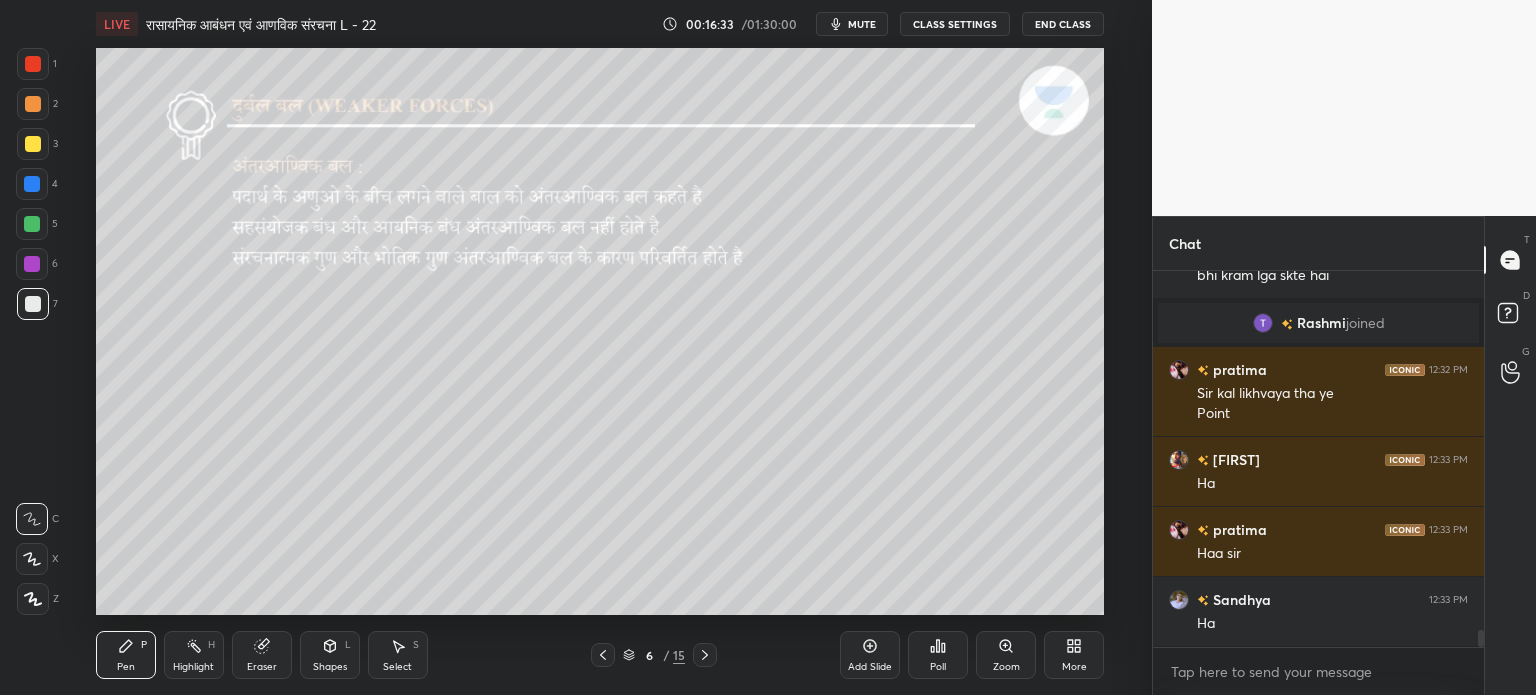 click 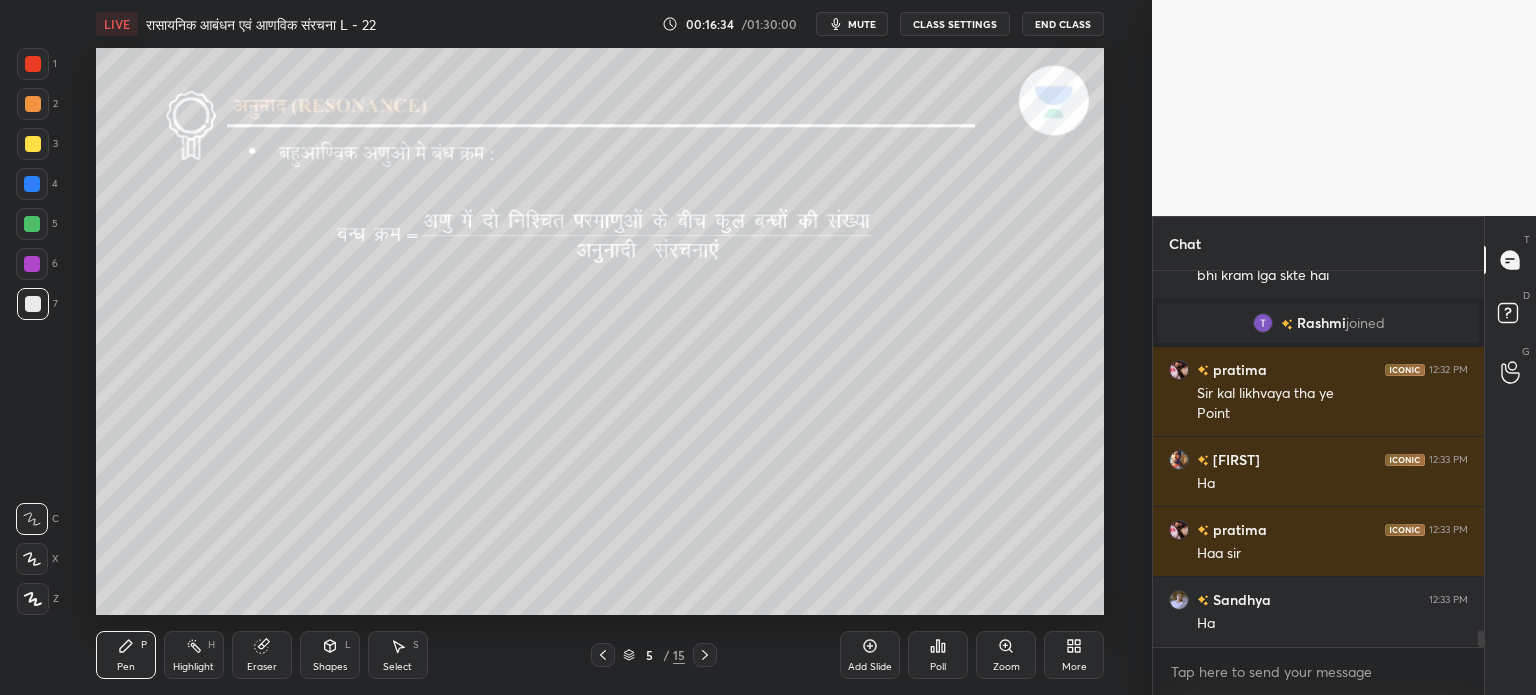 click on "Add Slide" at bounding box center (870, 655) 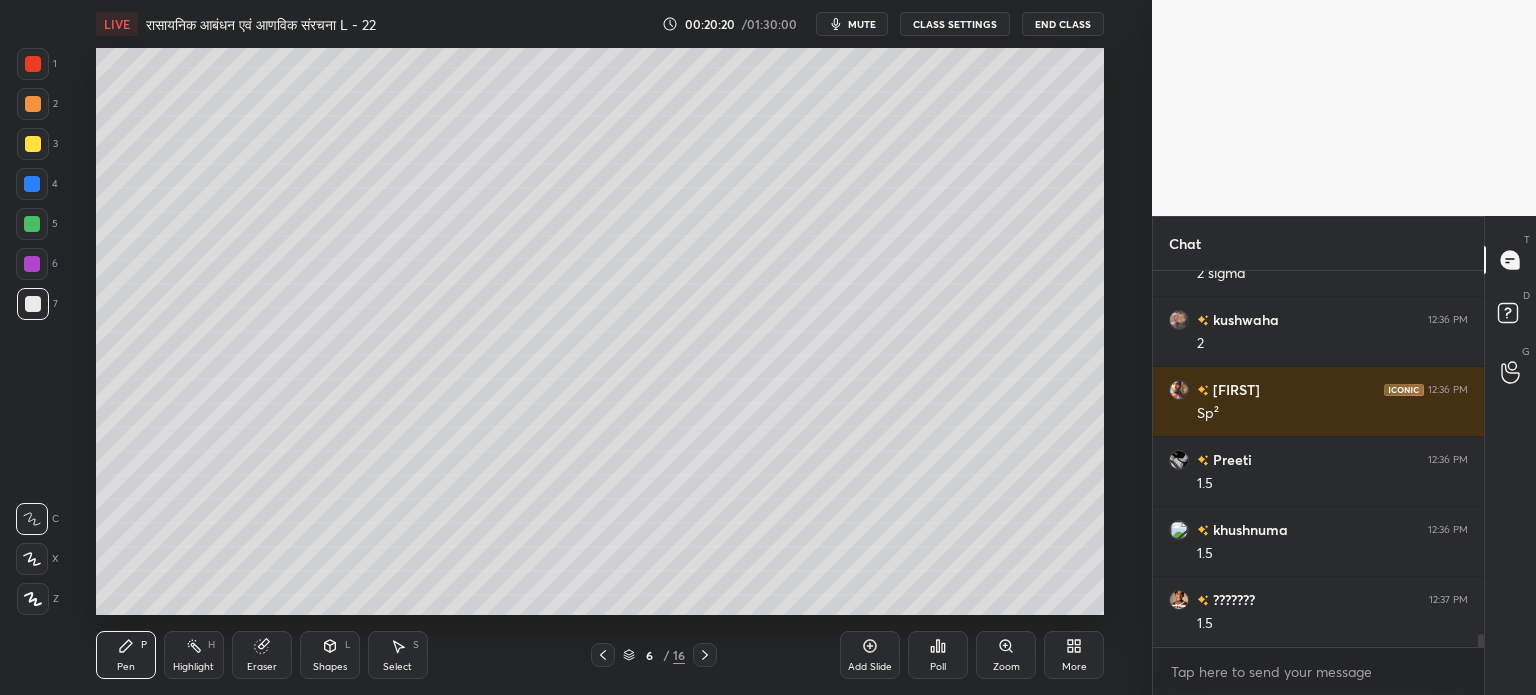 scroll, scrollTop: 10318, scrollLeft: 0, axis: vertical 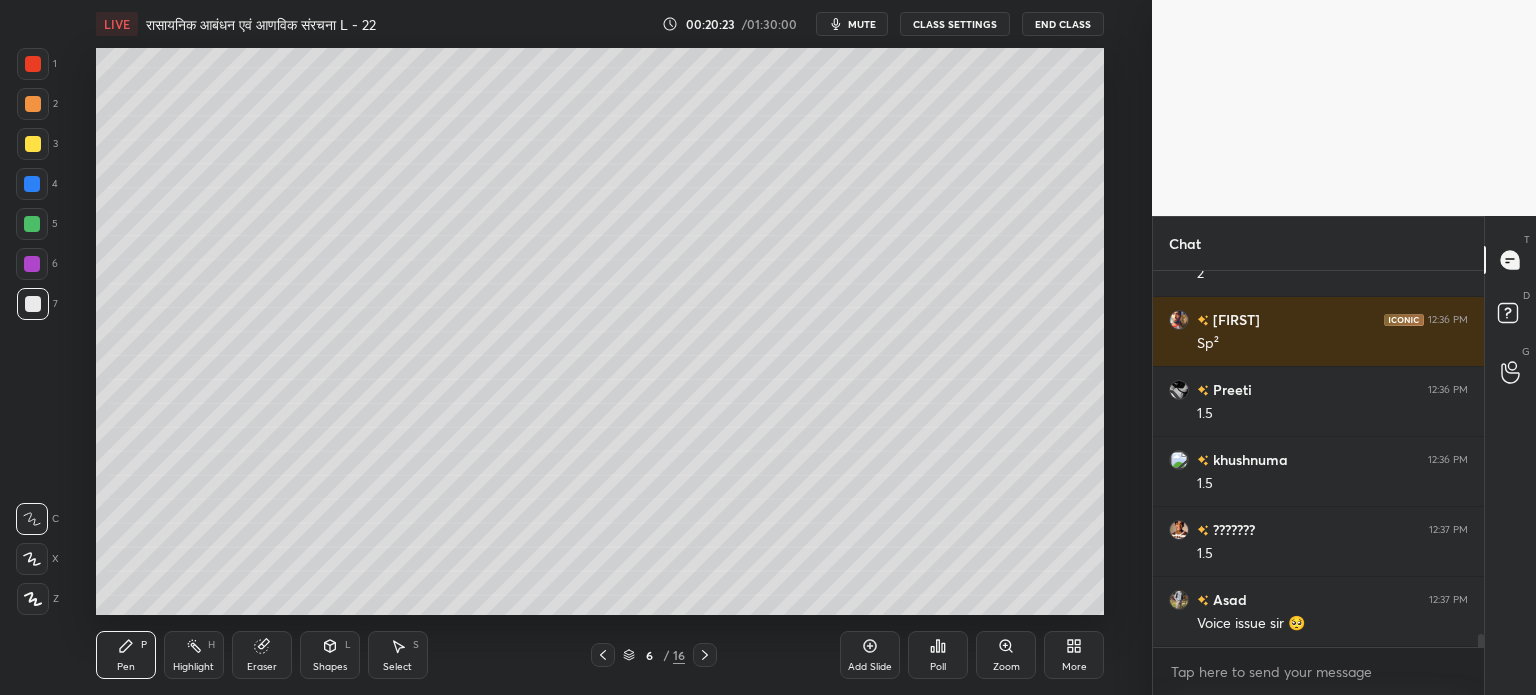 click at bounding box center (32, 224) 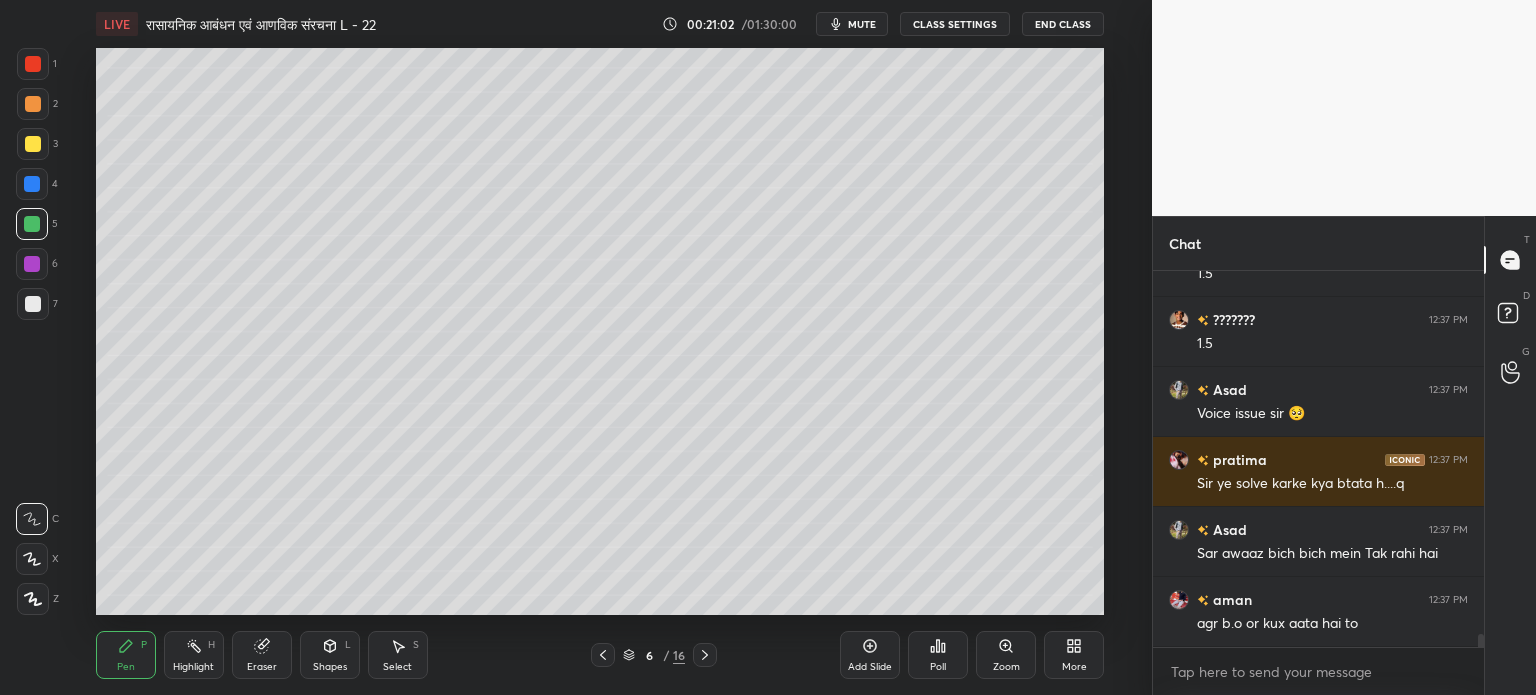 scroll, scrollTop: 10598, scrollLeft: 0, axis: vertical 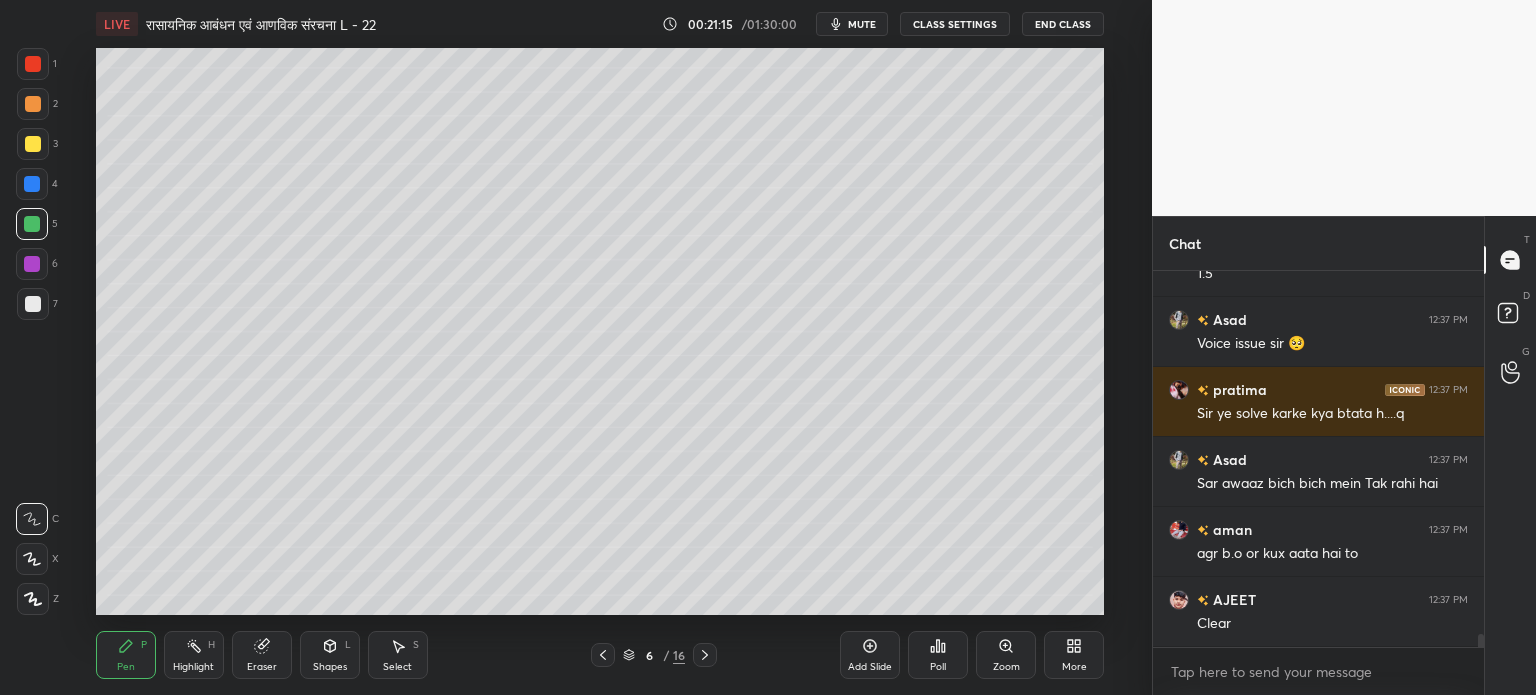 click on "Eraser" at bounding box center [262, 655] 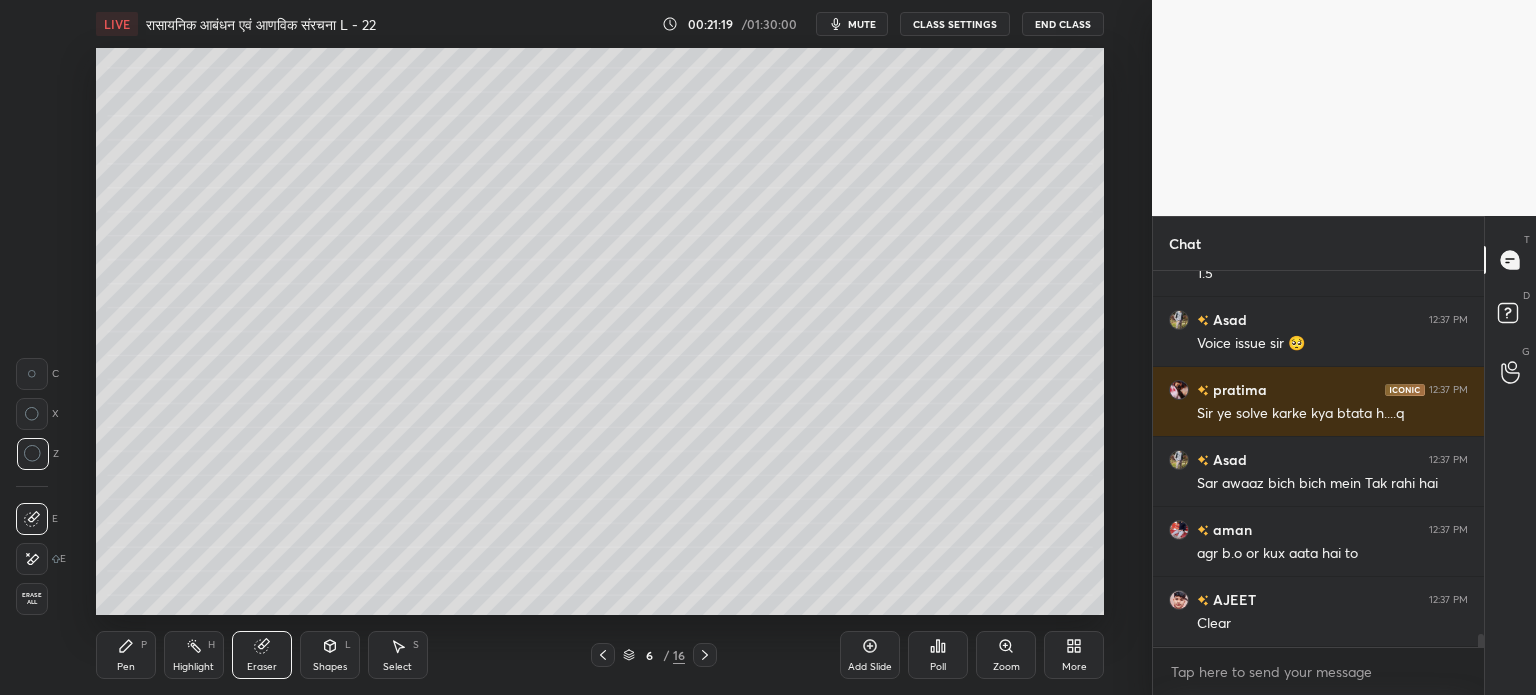 scroll, scrollTop: 10668, scrollLeft: 0, axis: vertical 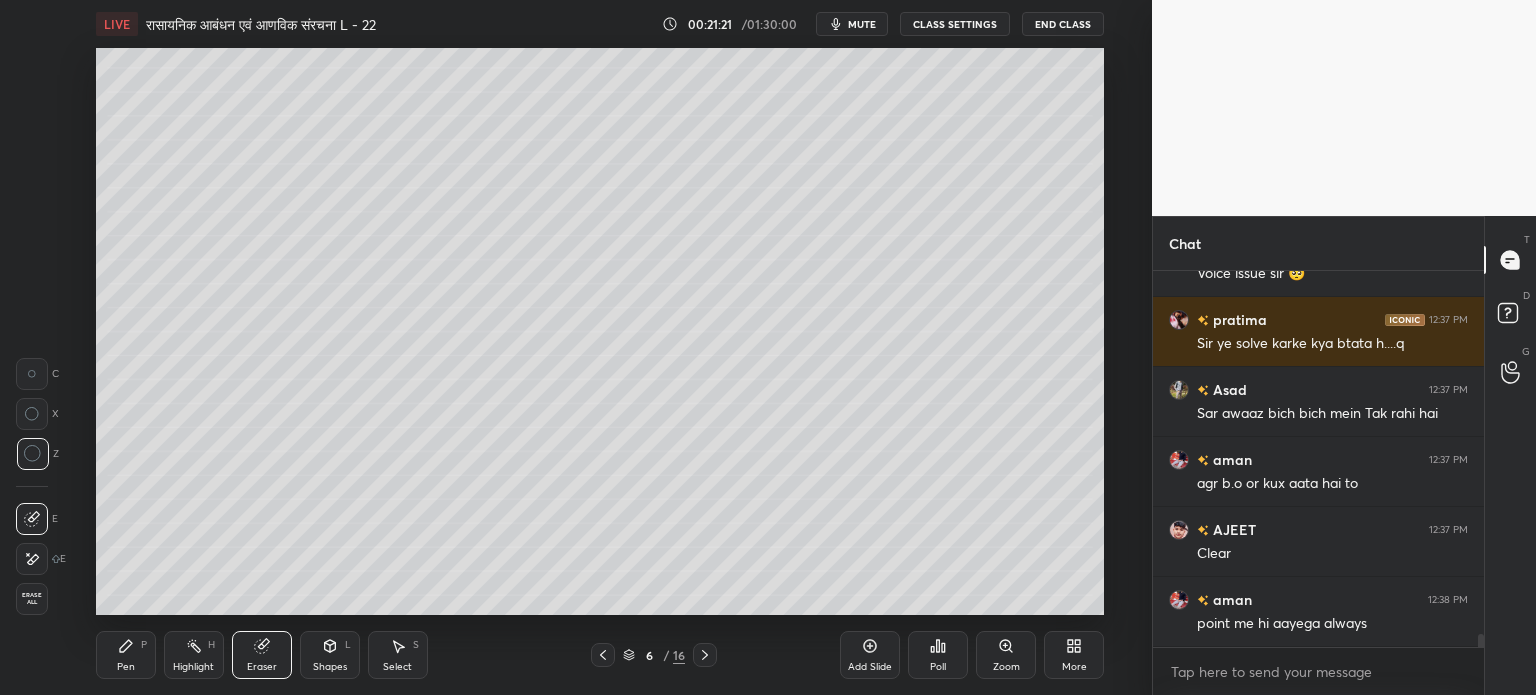 click on "Pen" at bounding box center [126, 667] 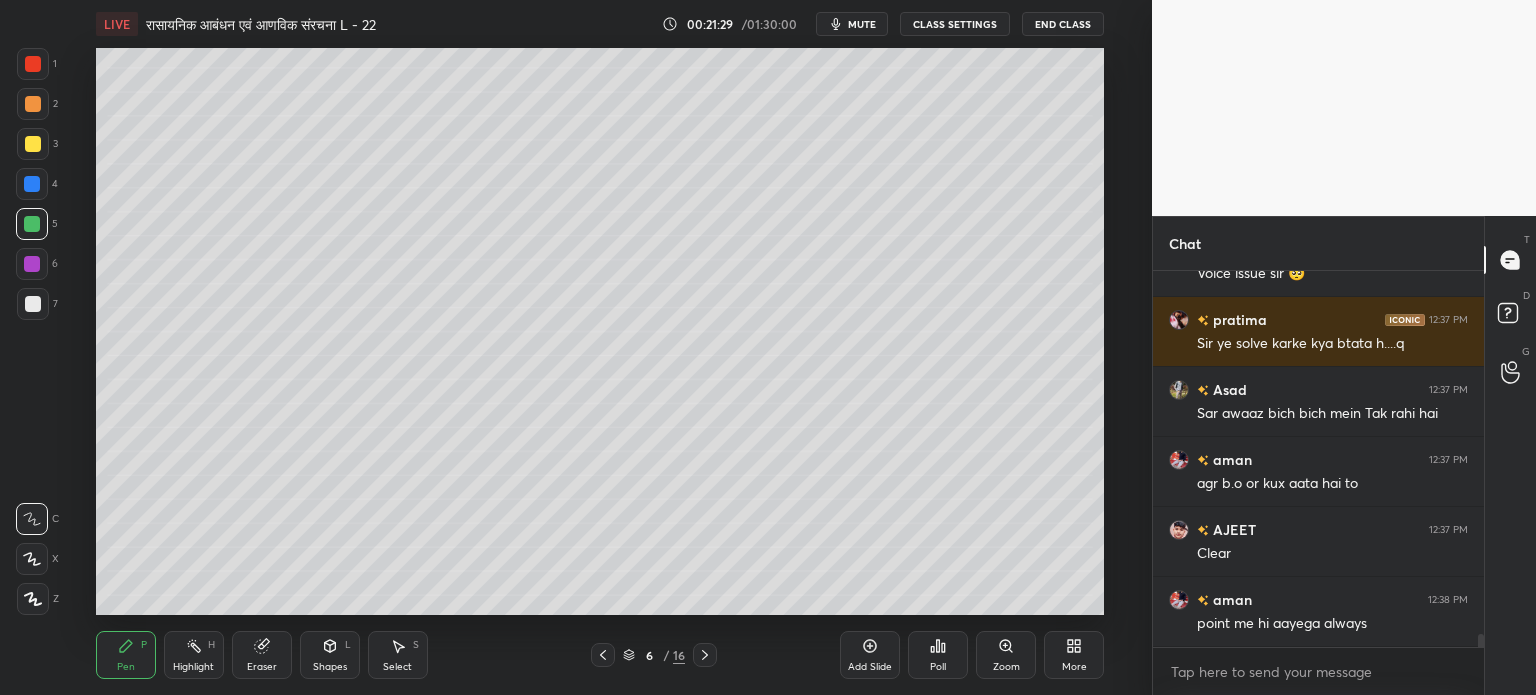 click on "Eraser" at bounding box center (262, 667) 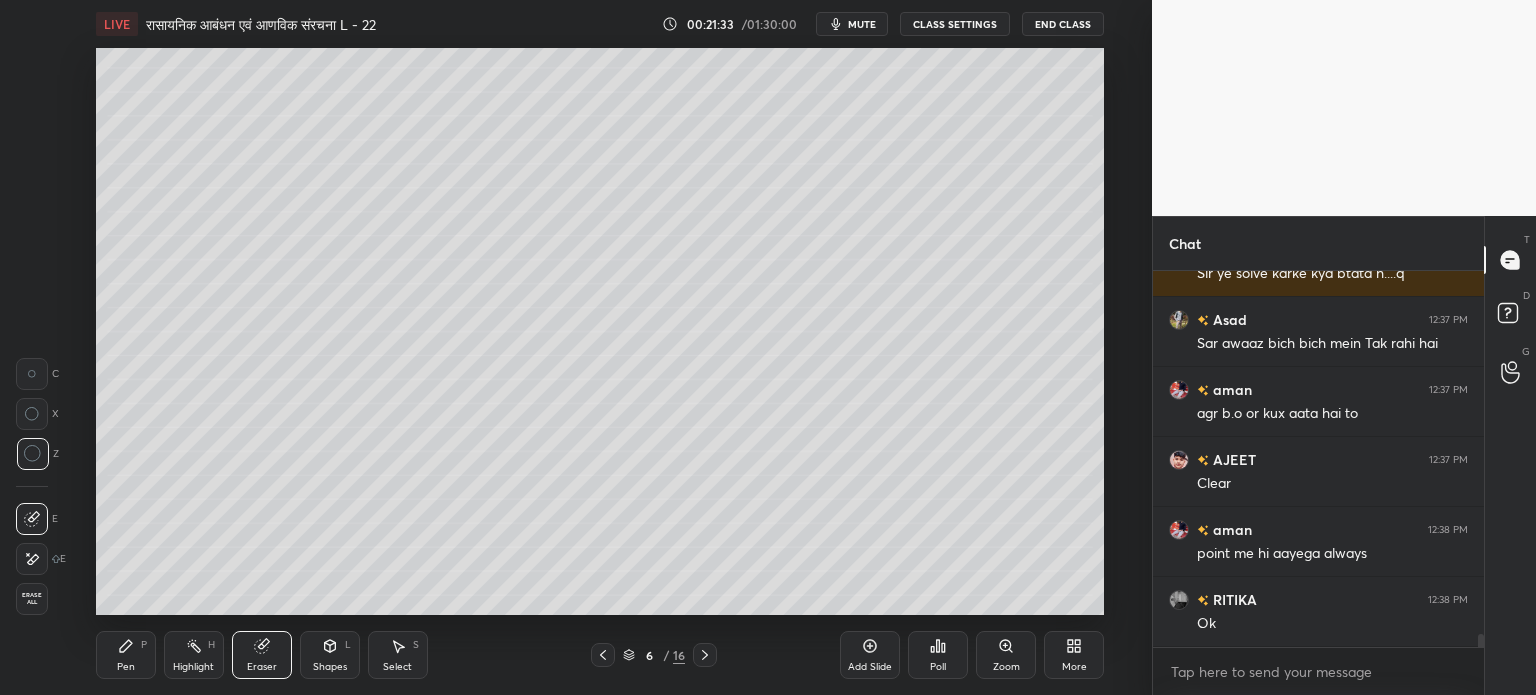 scroll, scrollTop: 10826, scrollLeft: 0, axis: vertical 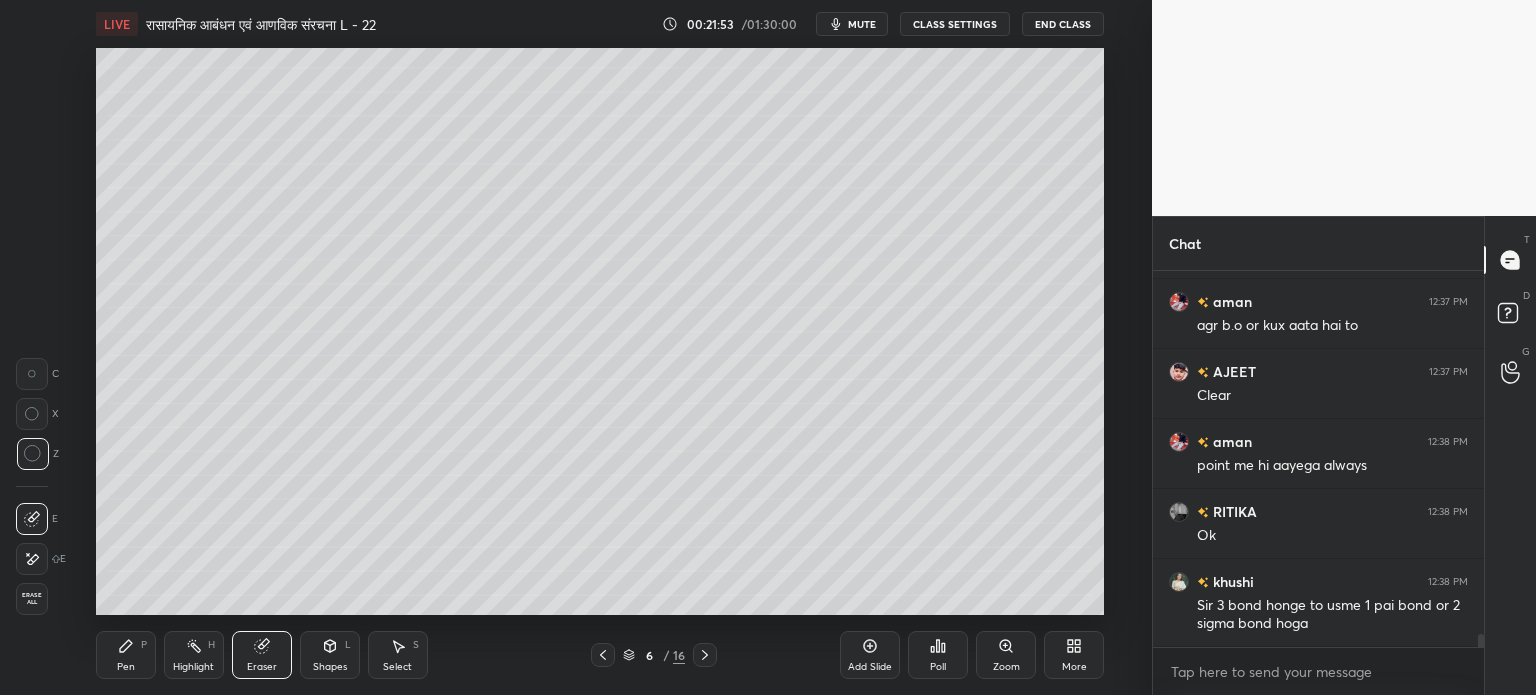 click on "Add Slide" at bounding box center (870, 655) 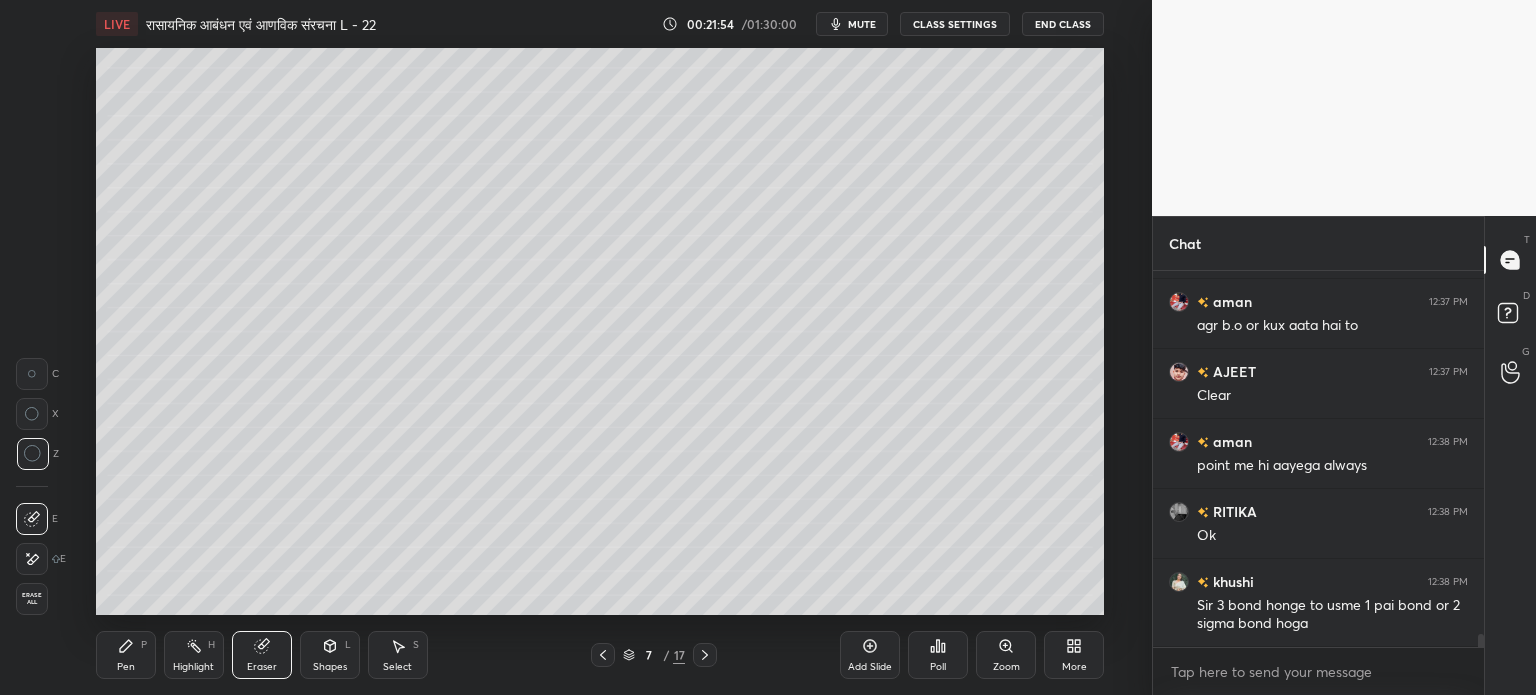 click on "Pen P" at bounding box center [126, 655] 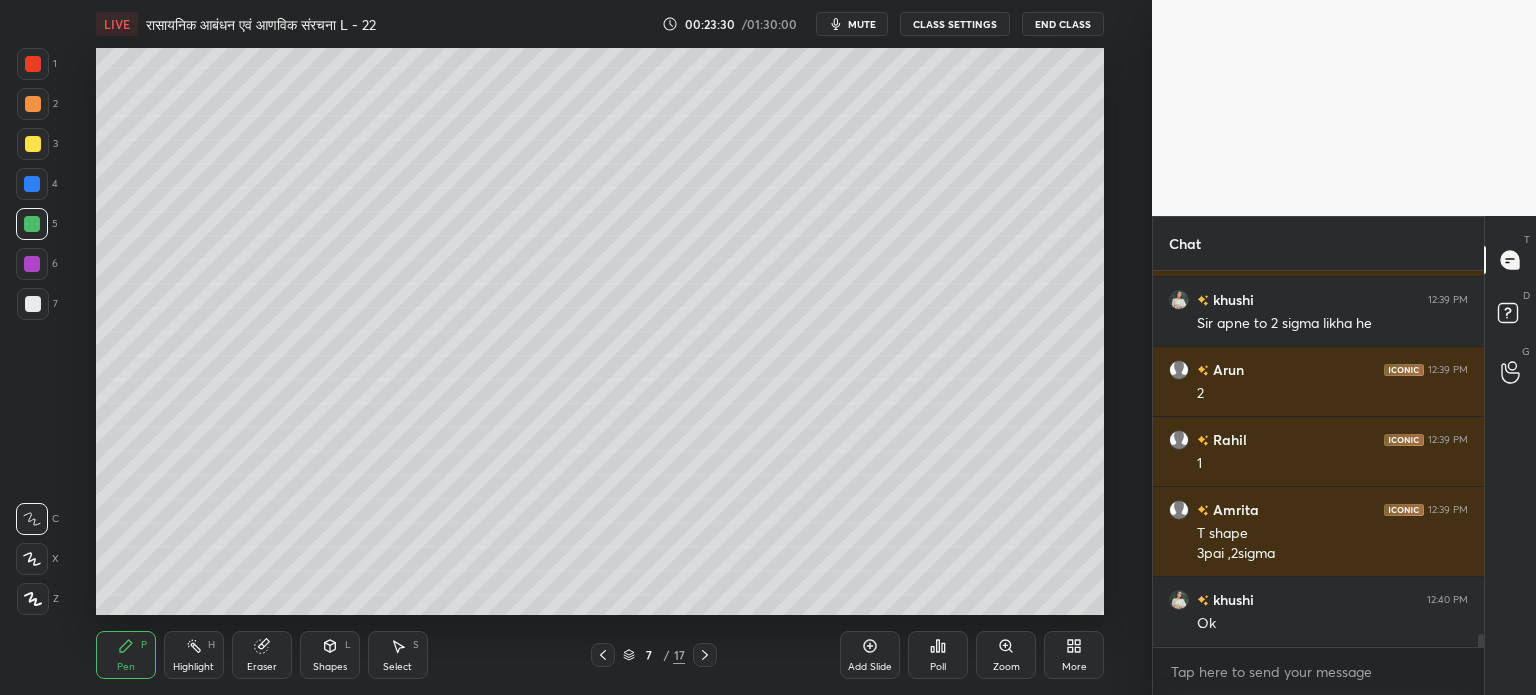 scroll, scrollTop: 10626, scrollLeft: 0, axis: vertical 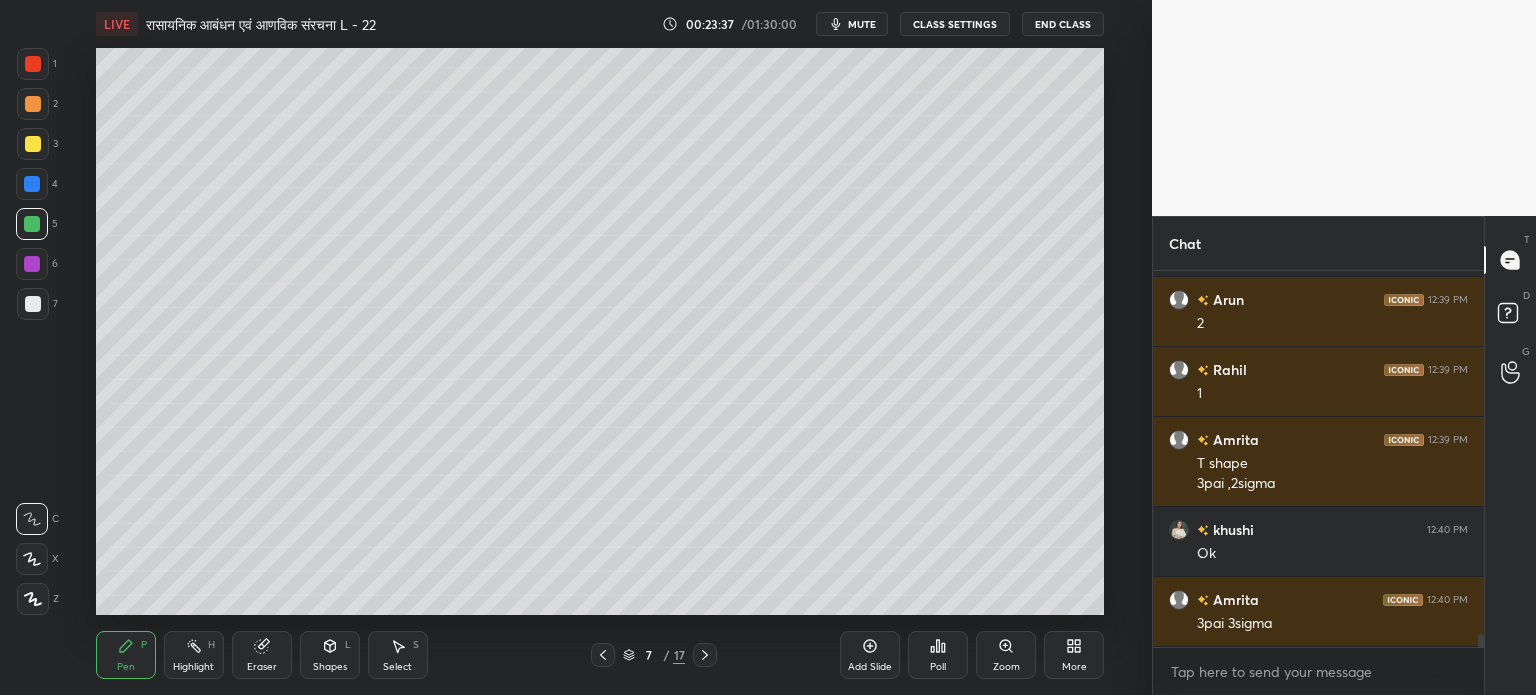 click at bounding box center (33, 144) 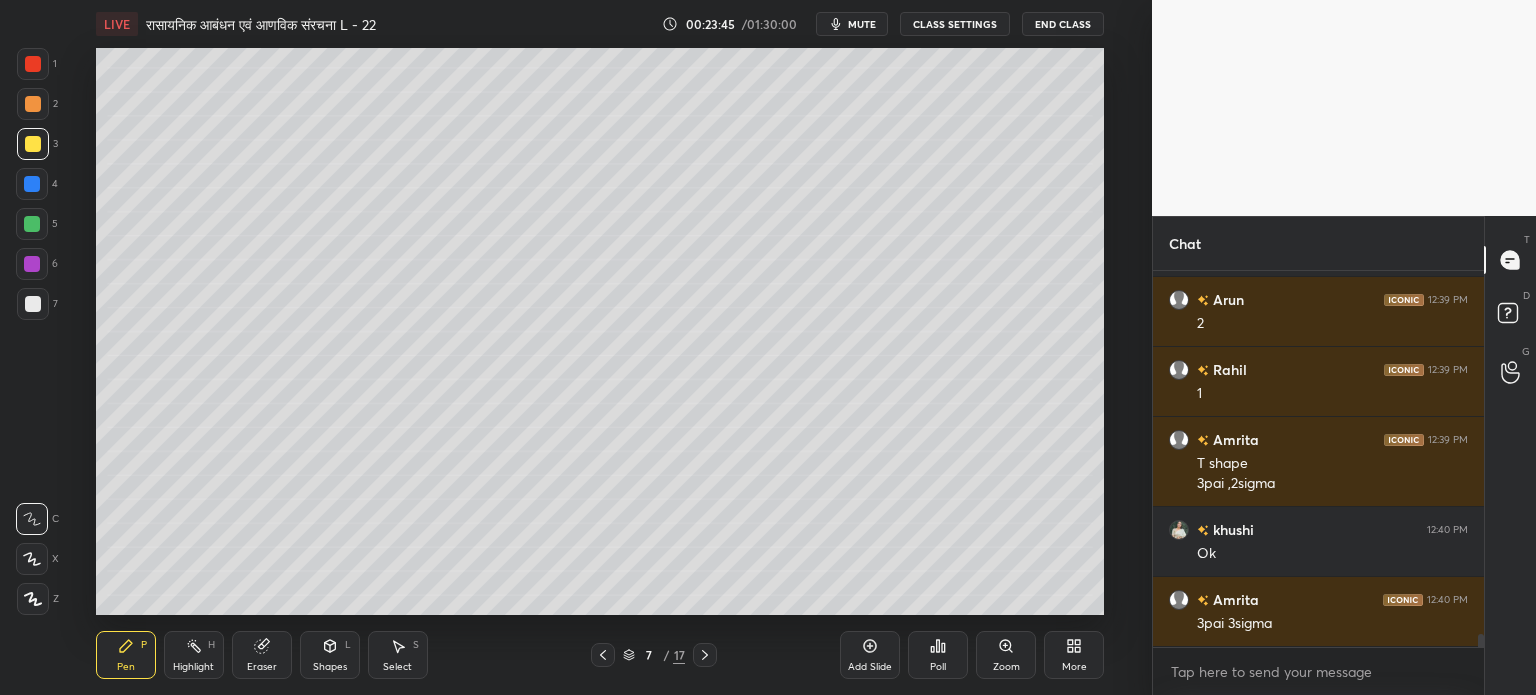 click at bounding box center (32, 224) 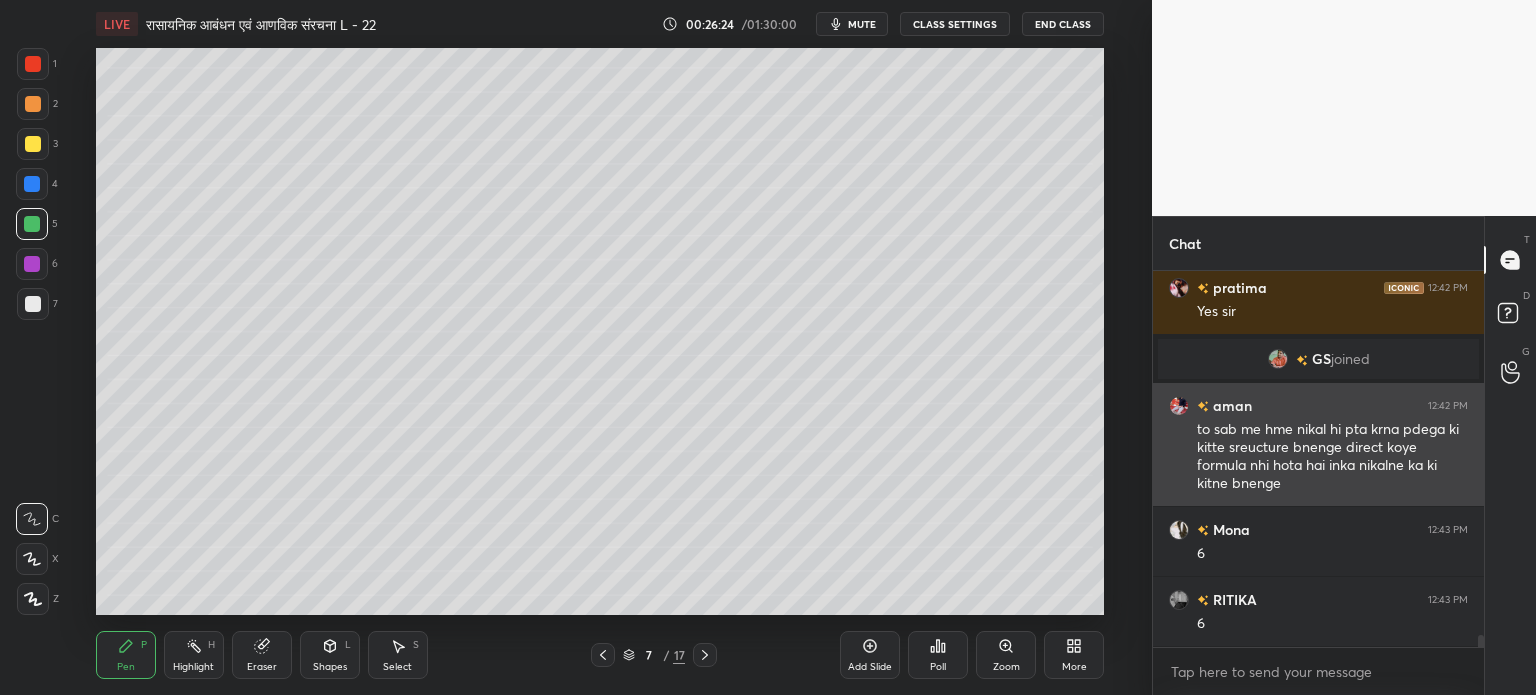 scroll, scrollTop: 11182, scrollLeft: 0, axis: vertical 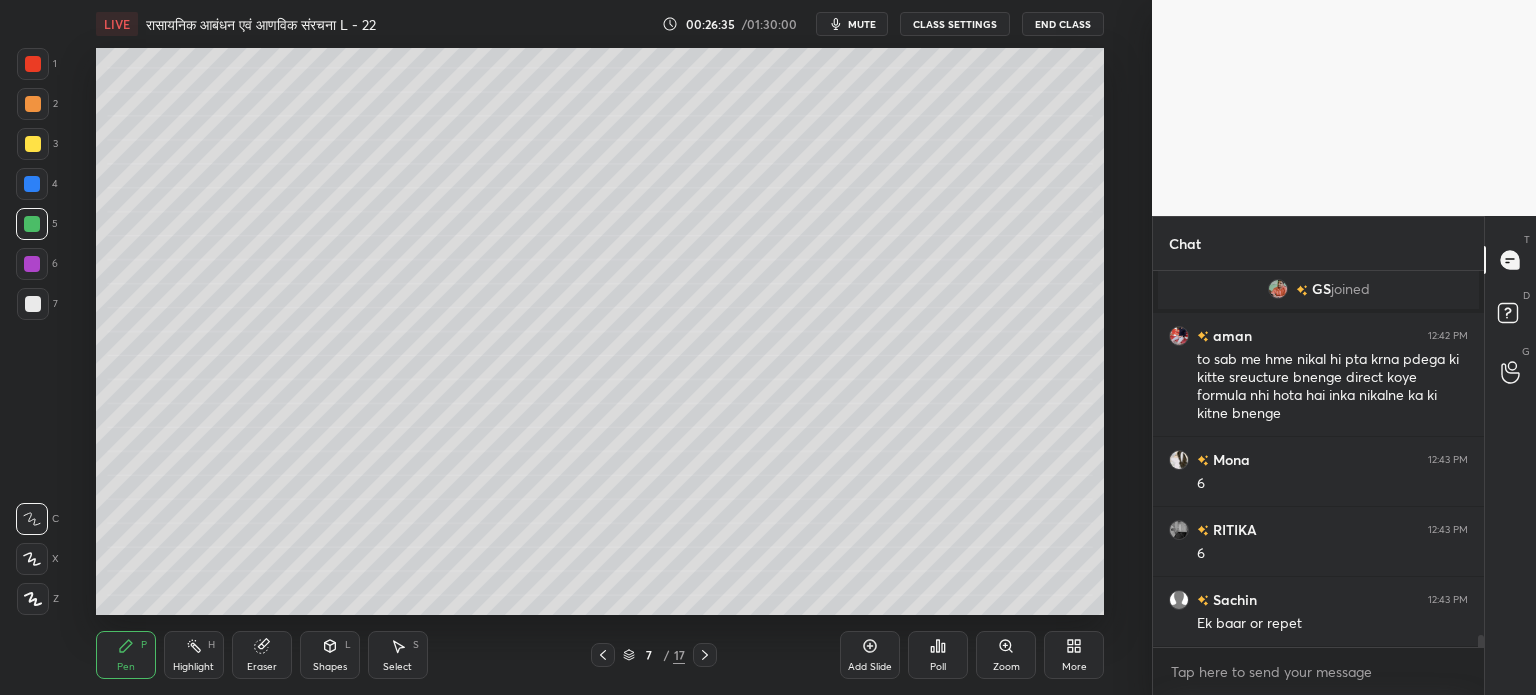 click on "Eraser" at bounding box center [262, 655] 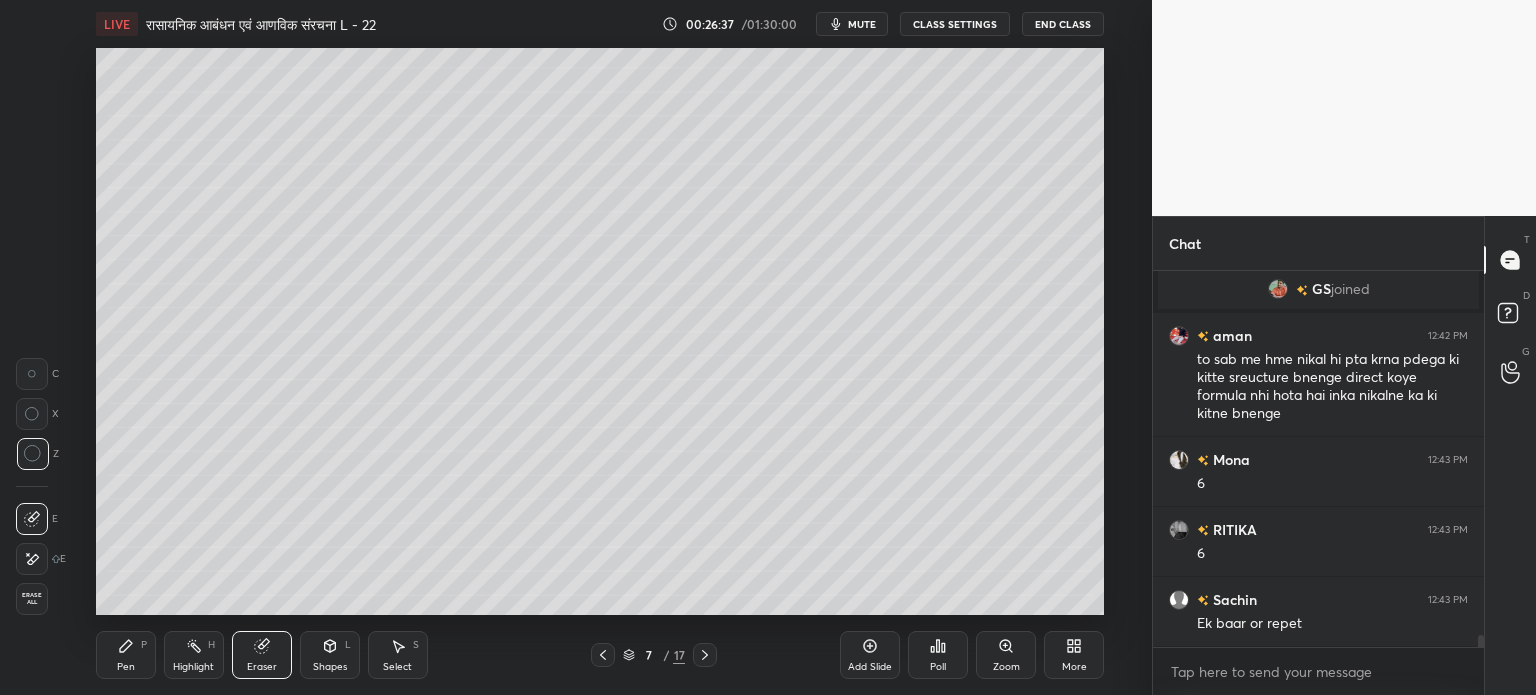 click on "Pen P" at bounding box center (126, 655) 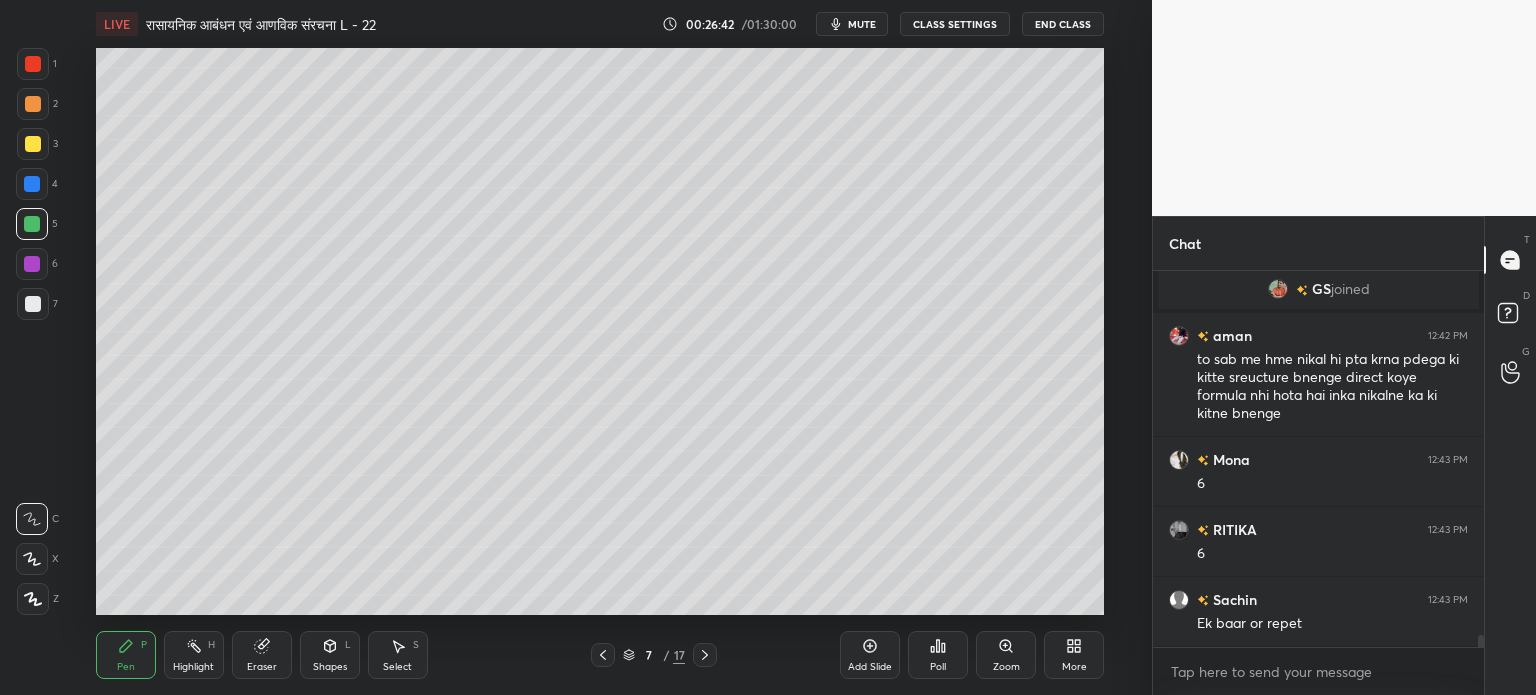 click 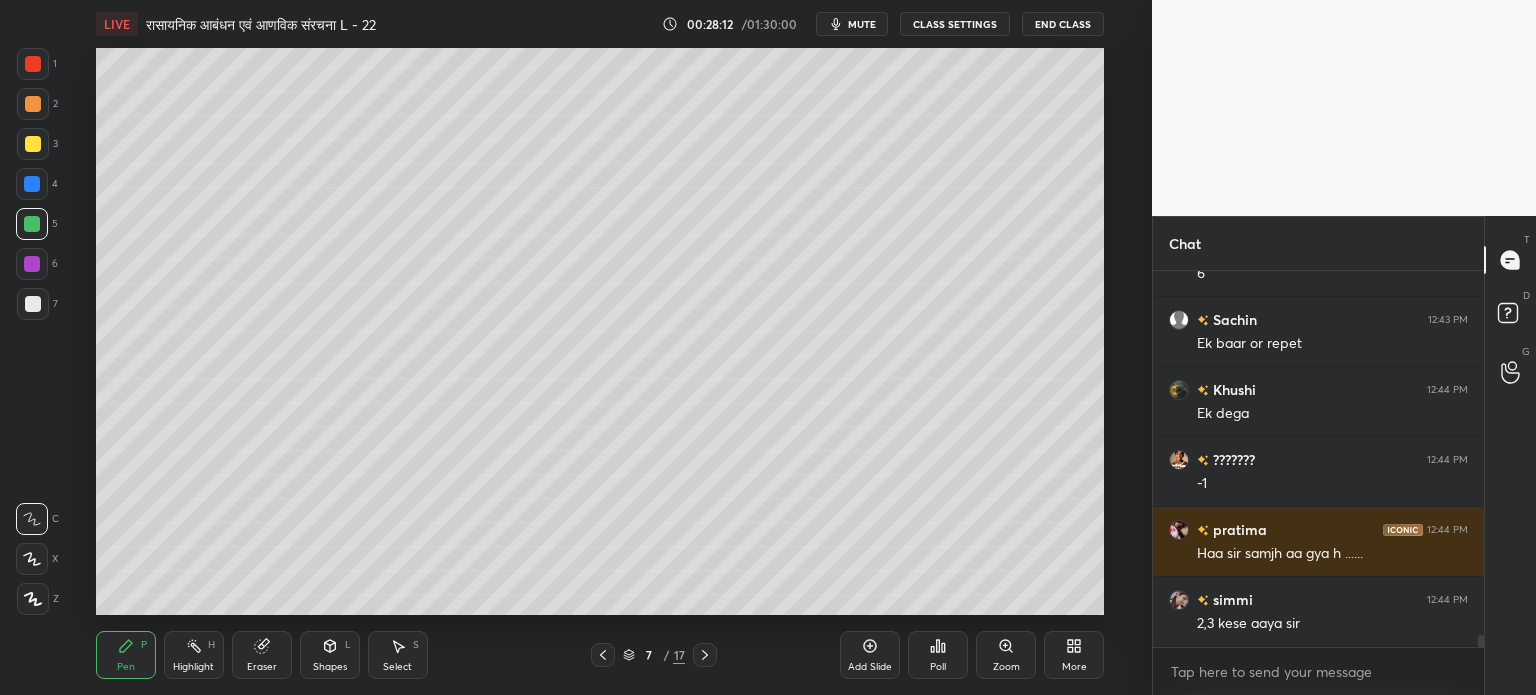 scroll, scrollTop: 11532, scrollLeft: 0, axis: vertical 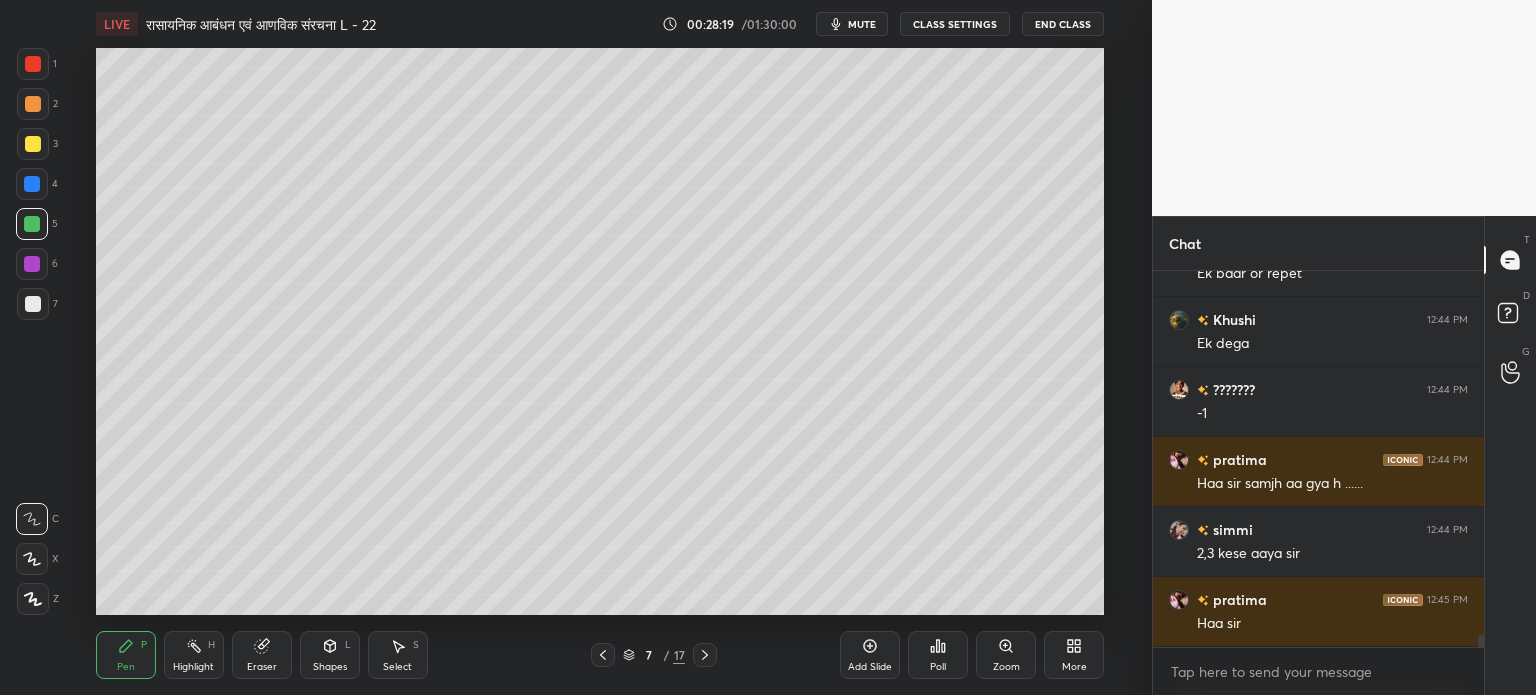click 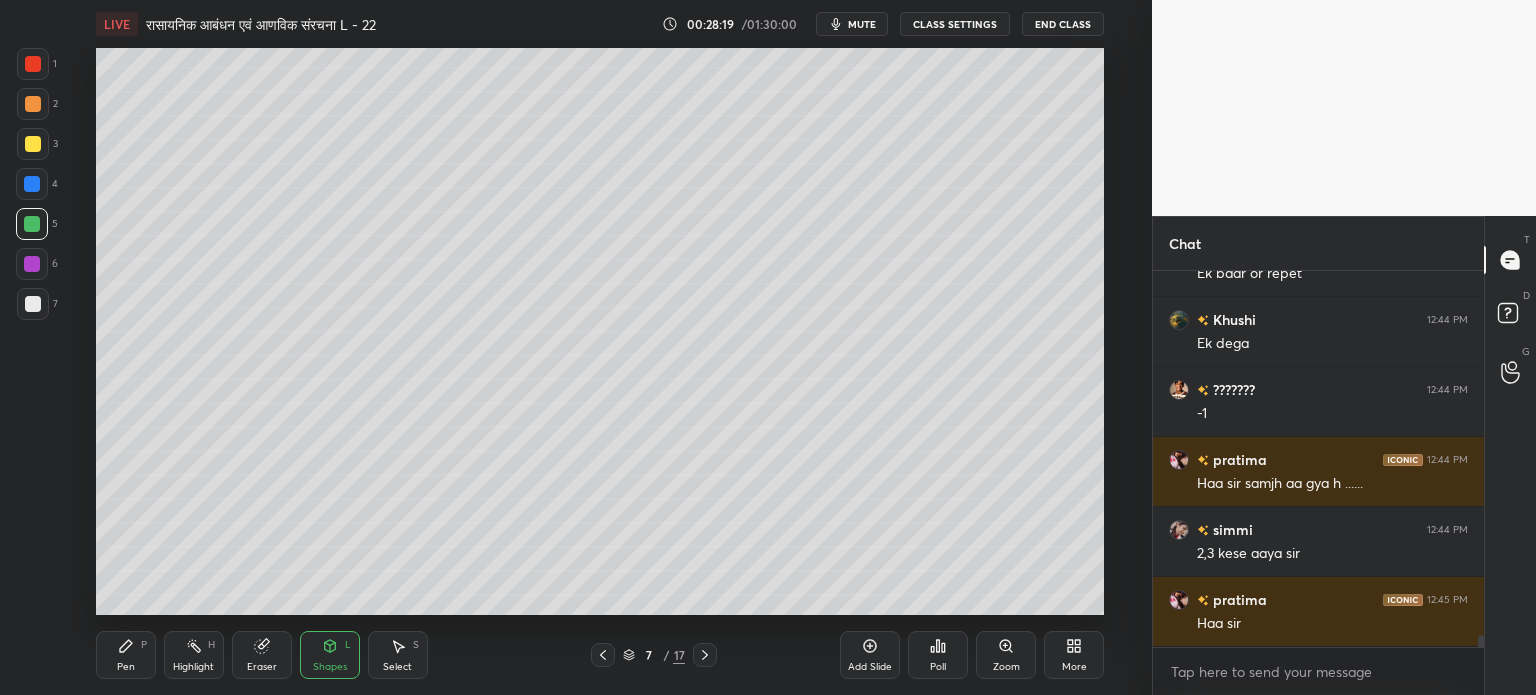 click on "Eraser" at bounding box center (262, 667) 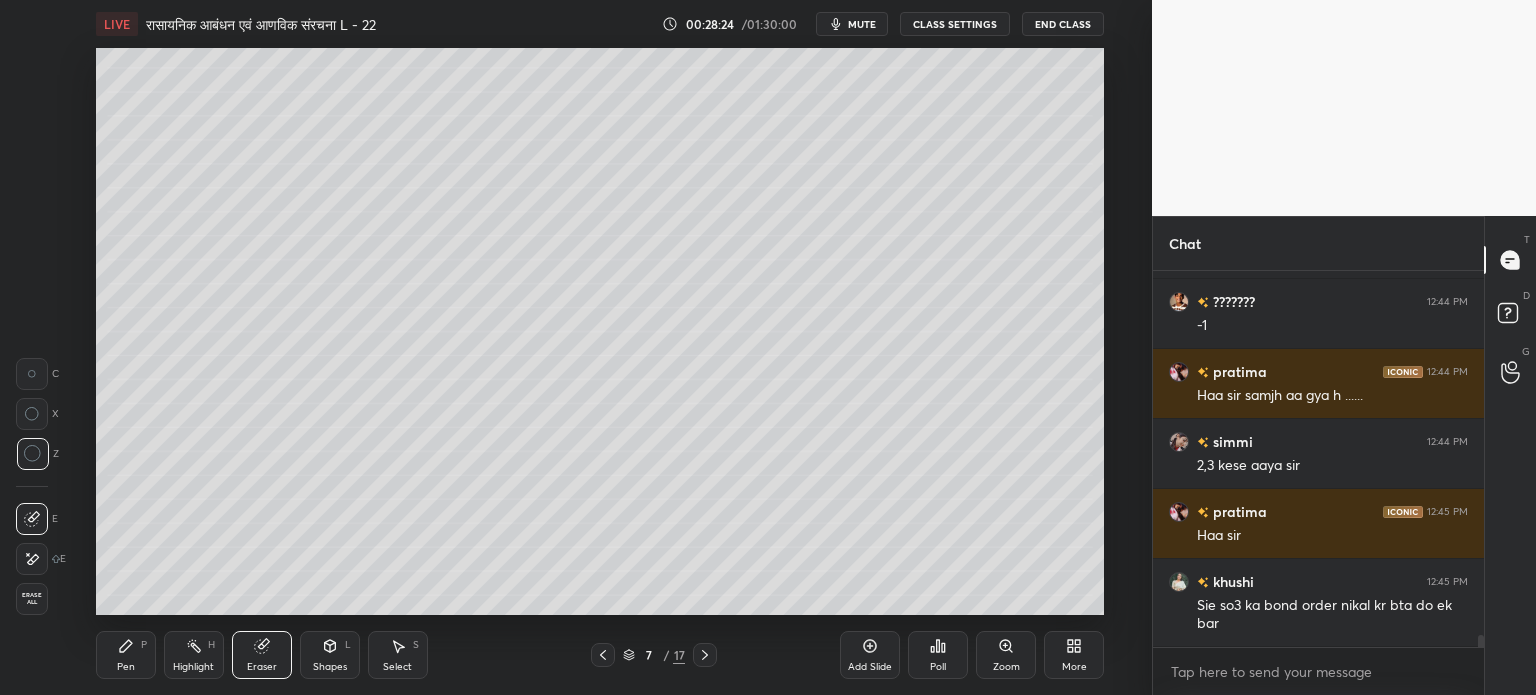 scroll, scrollTop: 11690, scrollLeft: 0, axis: vertical 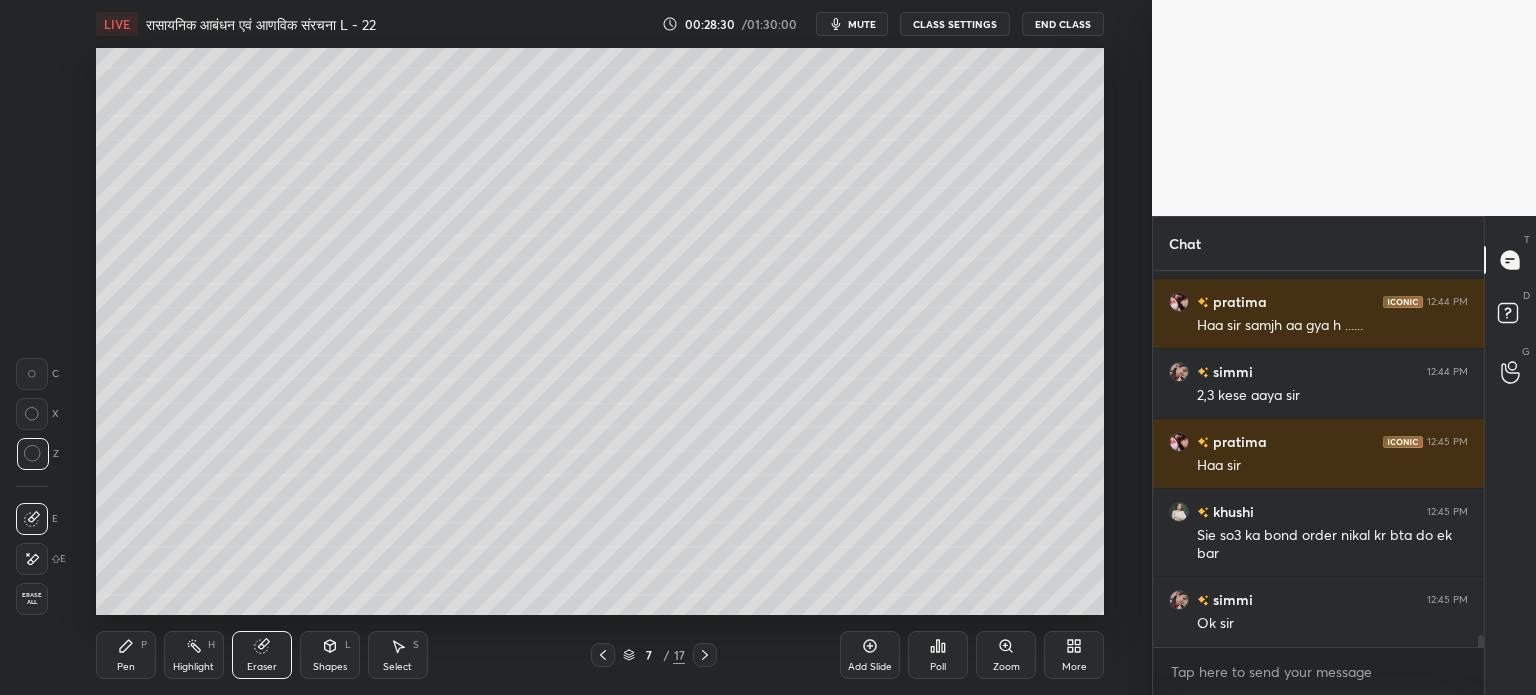 click 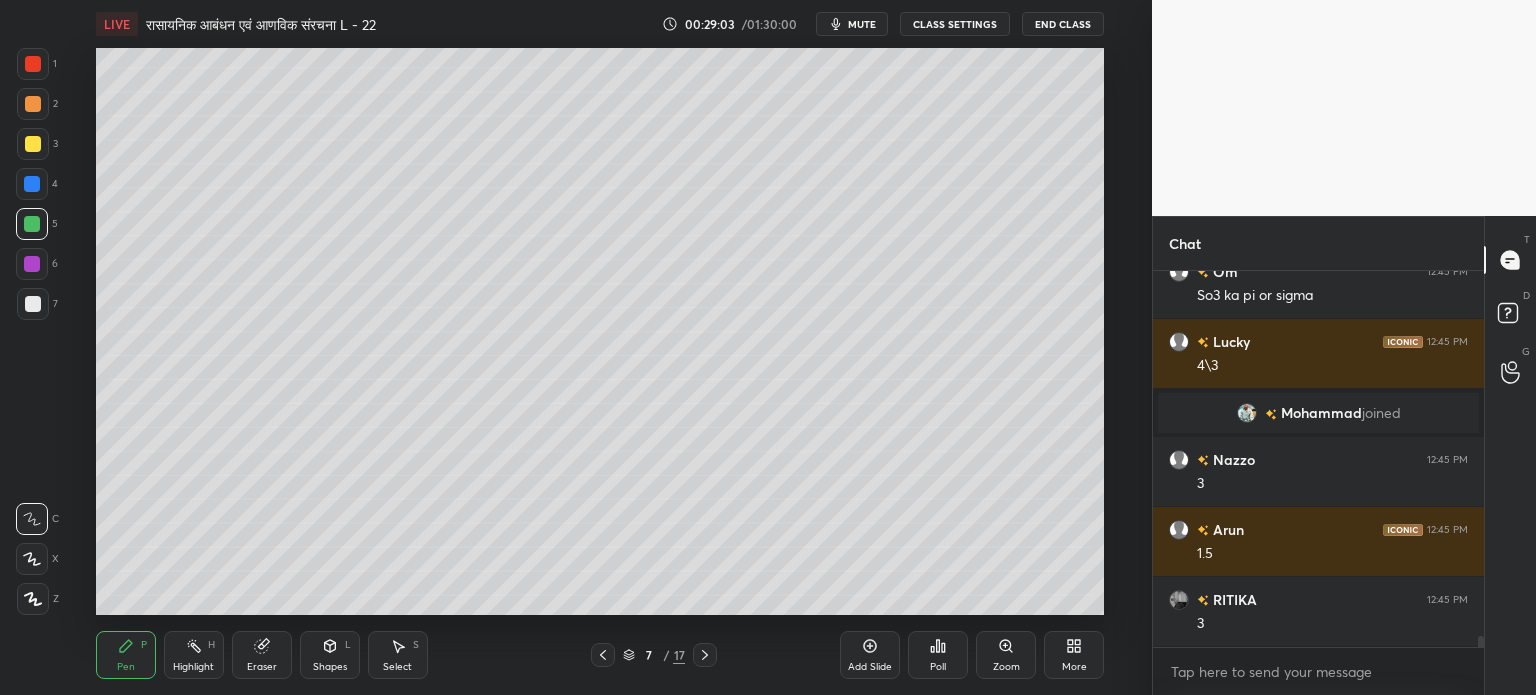 scroll, scrollTop: 11950, scrollLeft: 0, axis: vertical 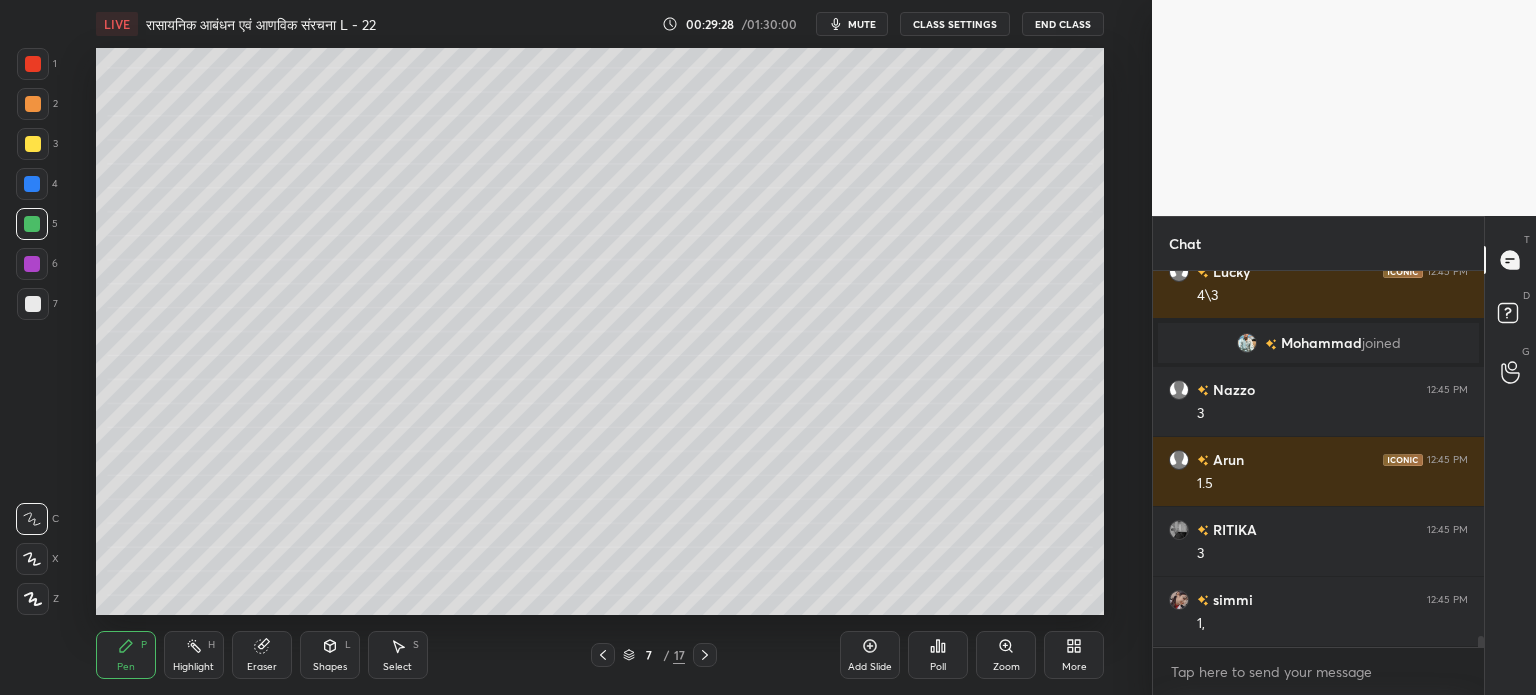 click at bounding box center (33, 144) 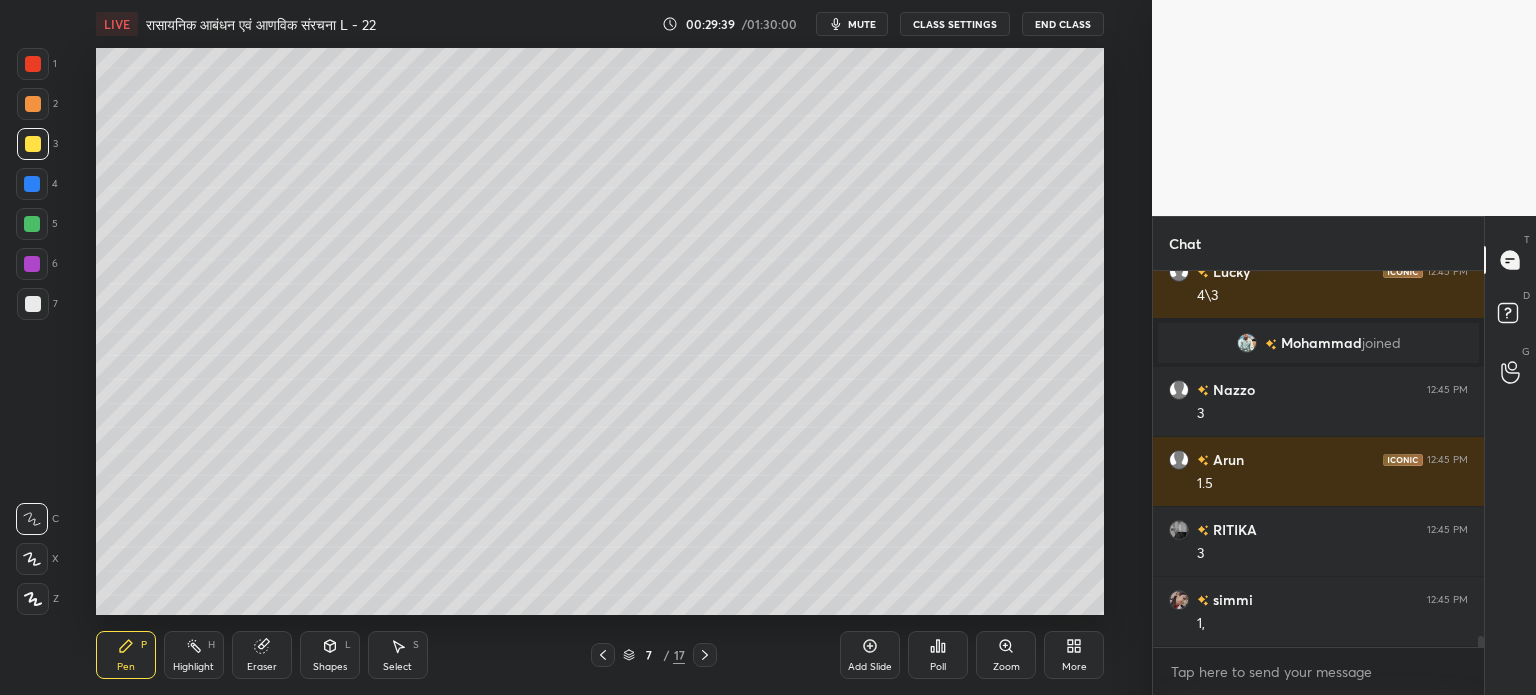 click at bounding box center (33, 64) 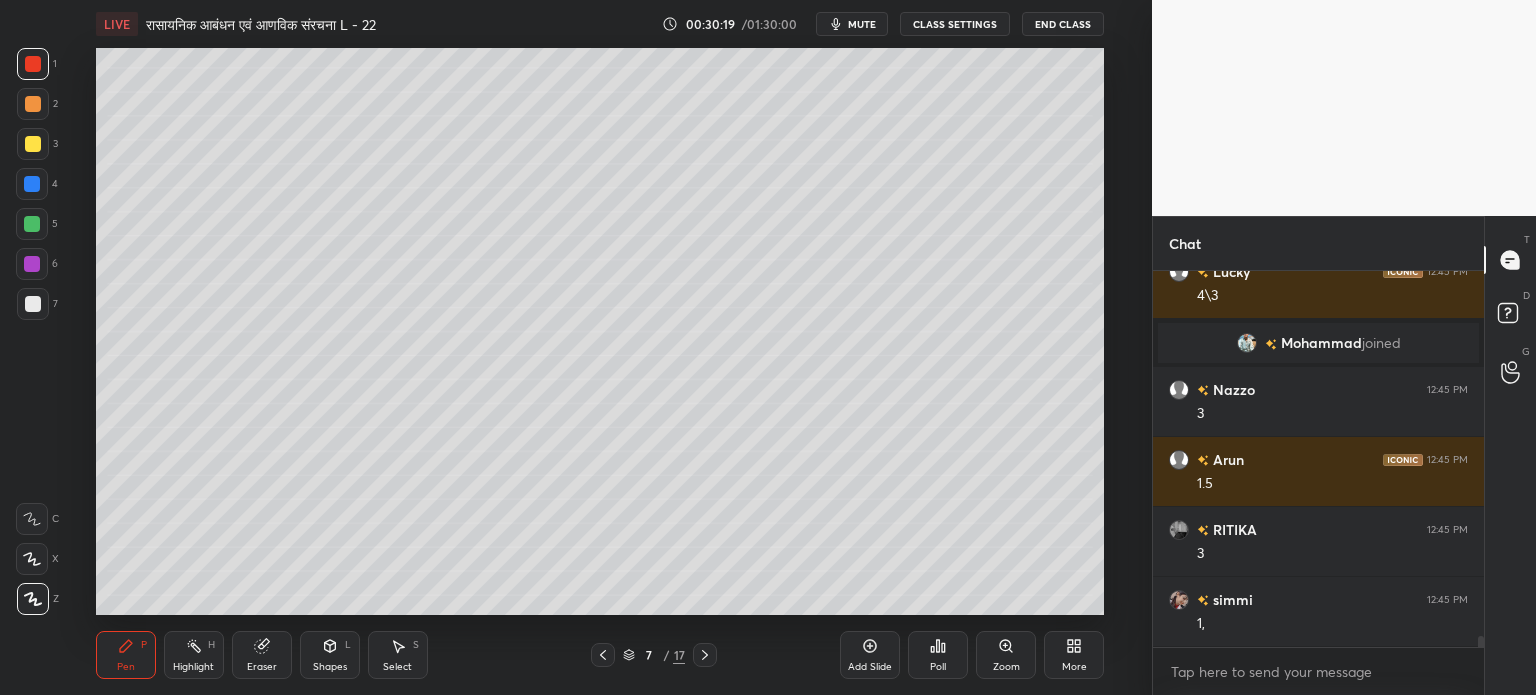 click 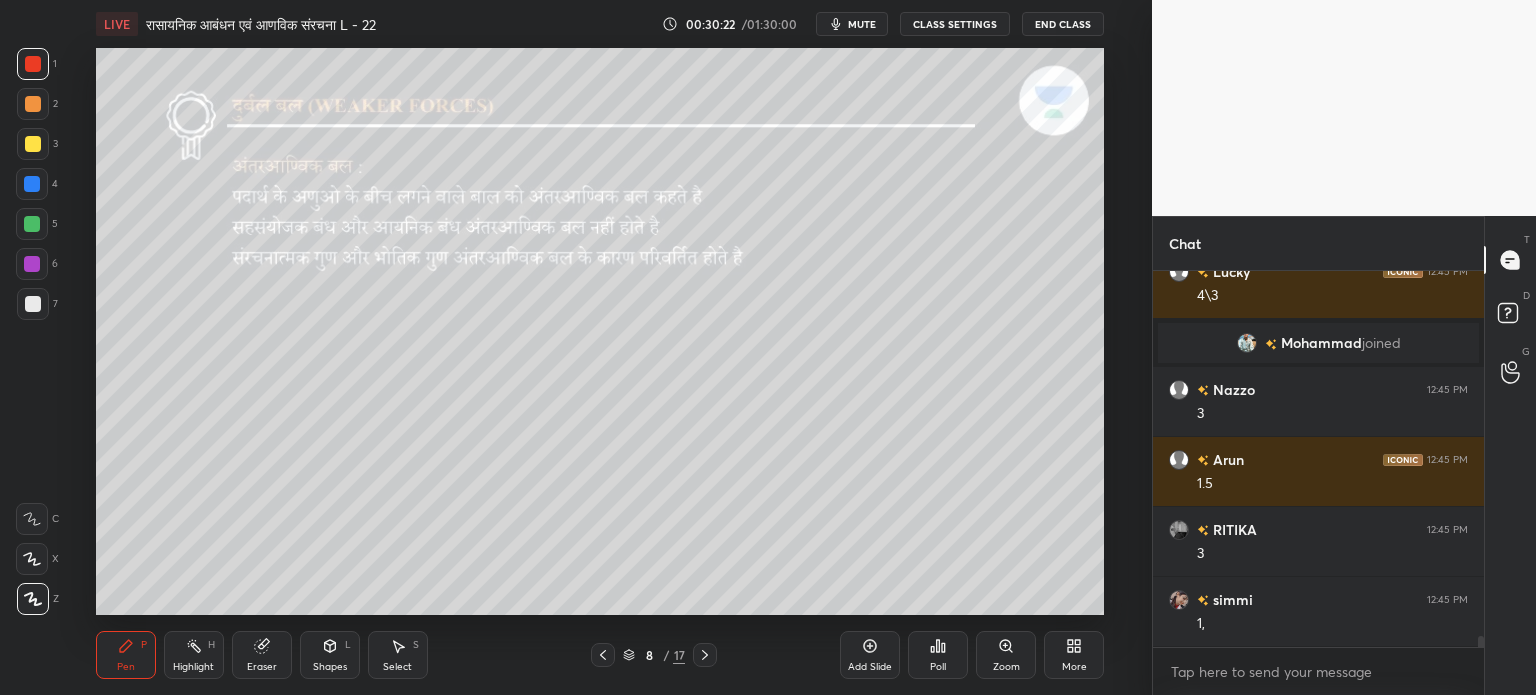 click 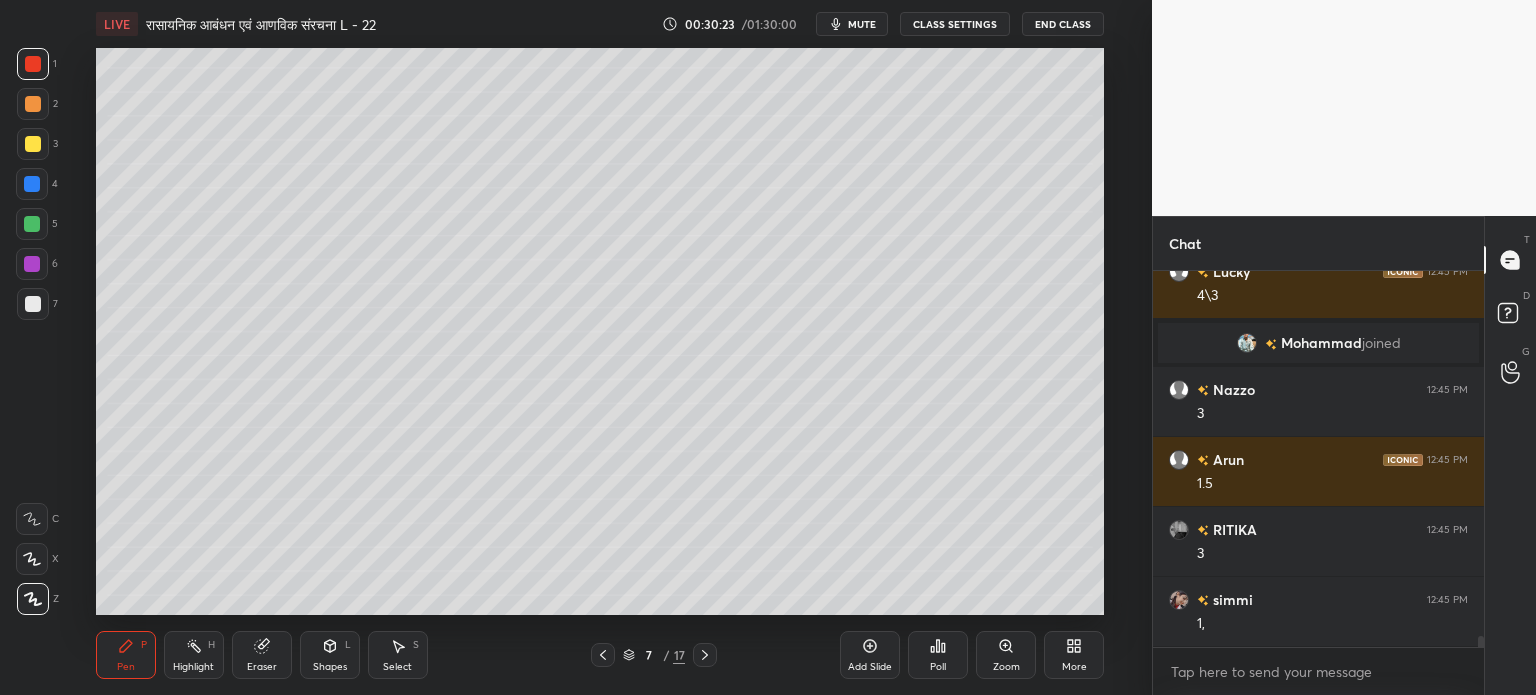 click on "Add Slide" at bounding box center [870, 655] 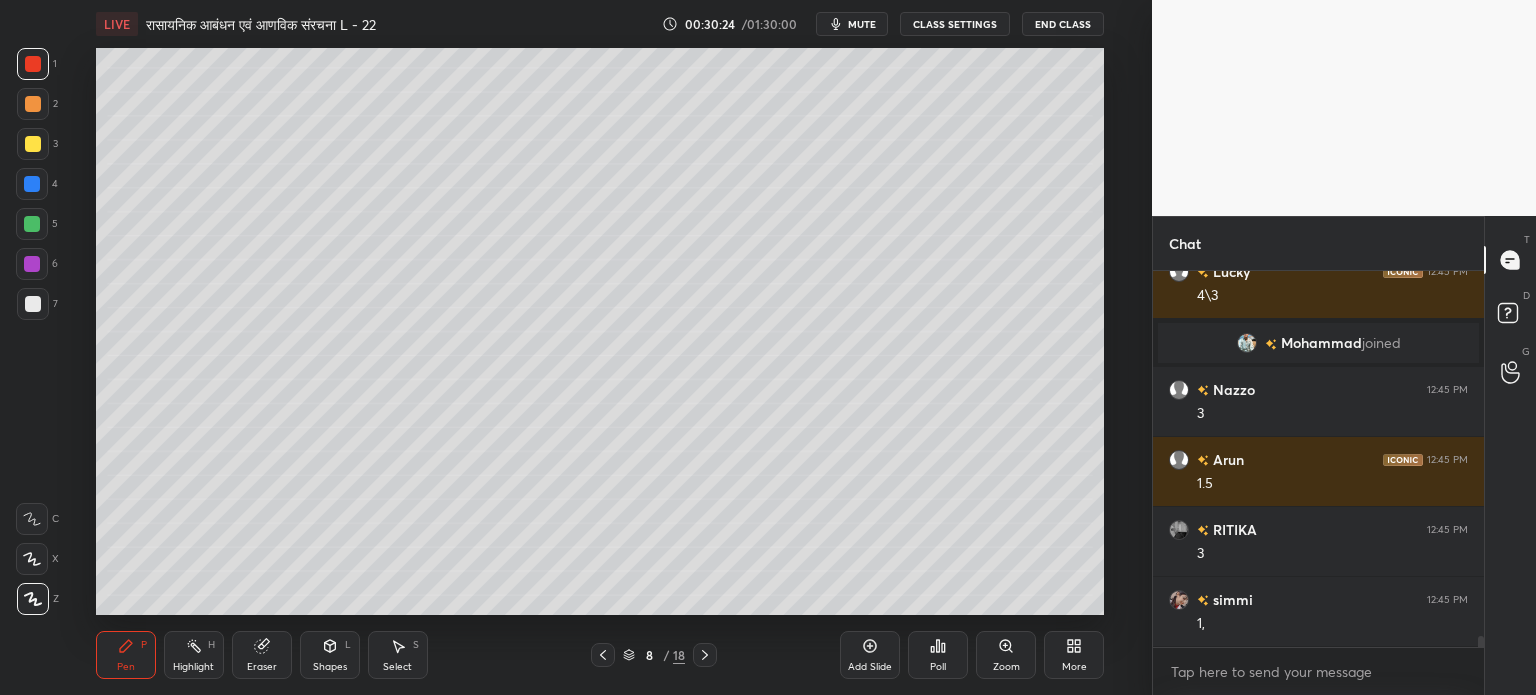 click at bounding box center [33, 104] 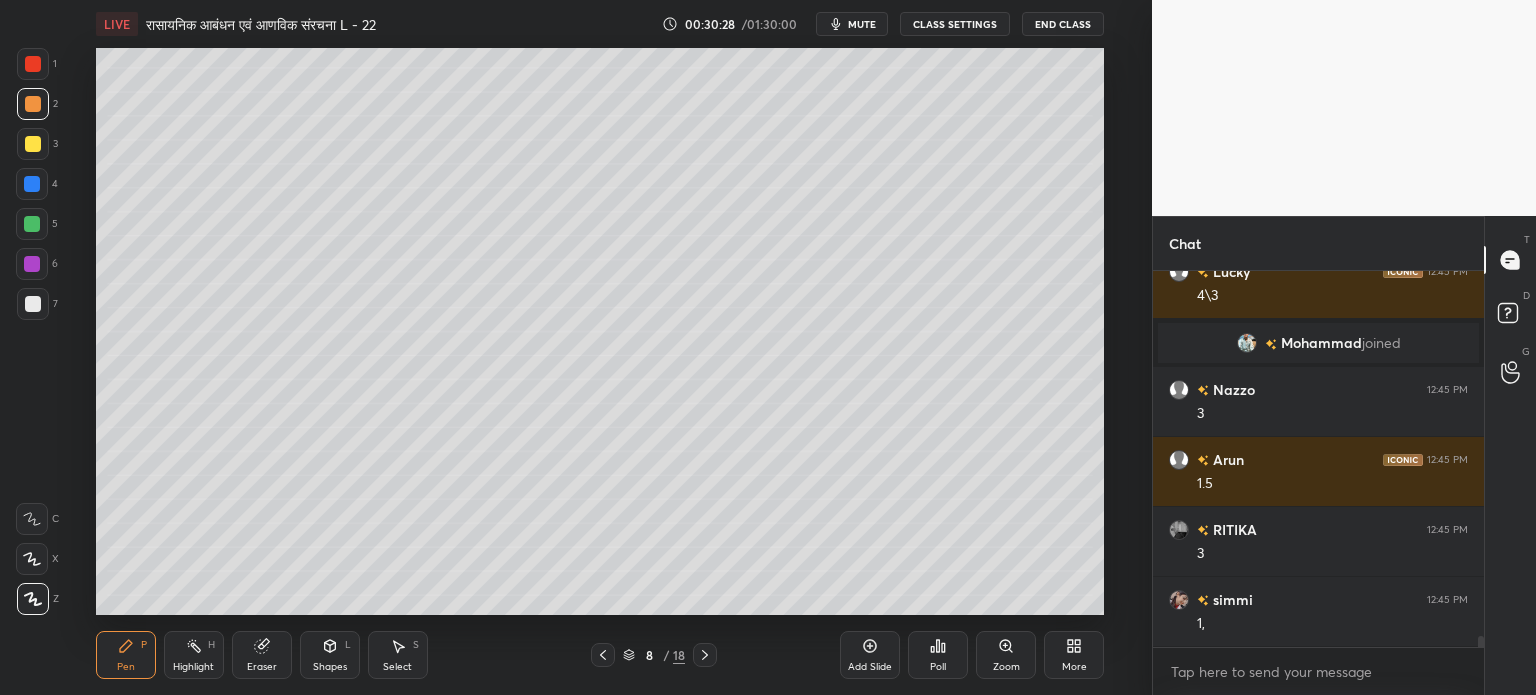 scroll, scrollTop: 12020, scrollLeft: 0, axis: vertical 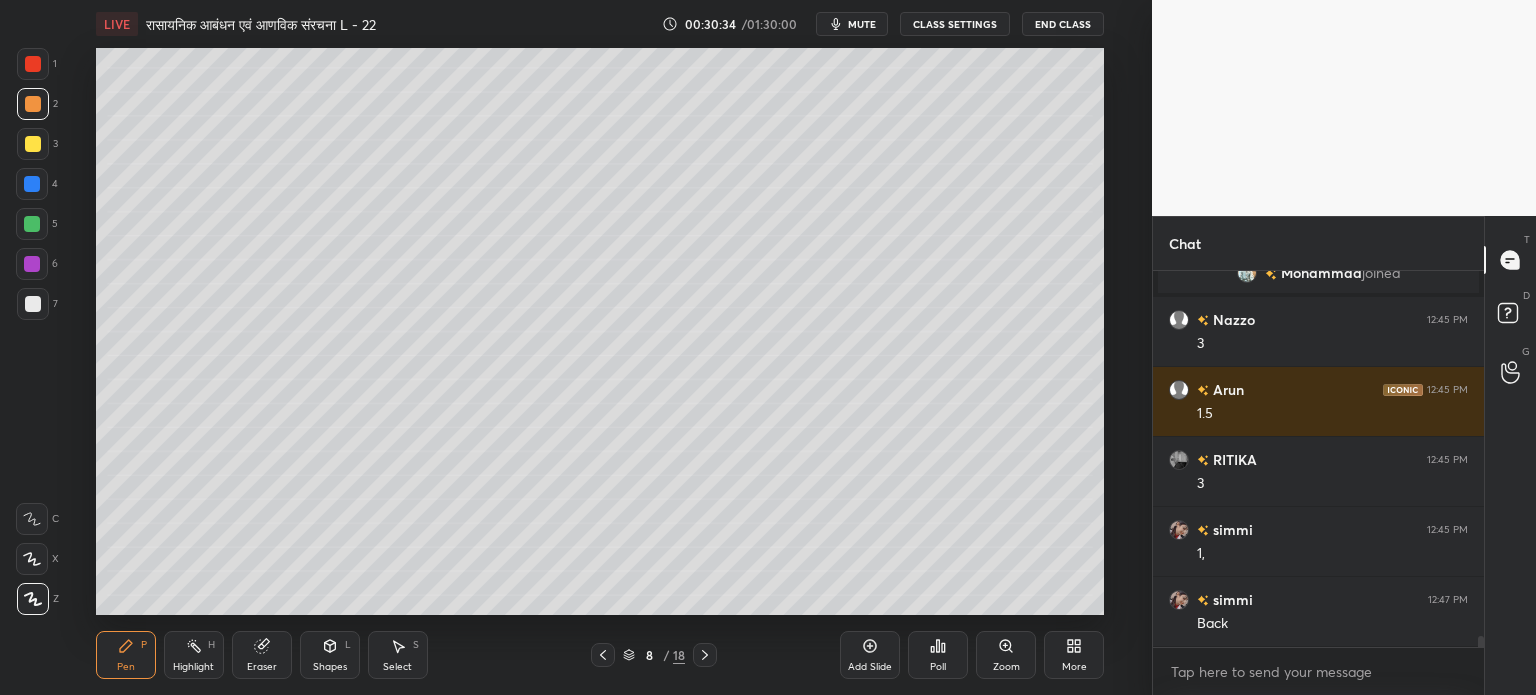 click 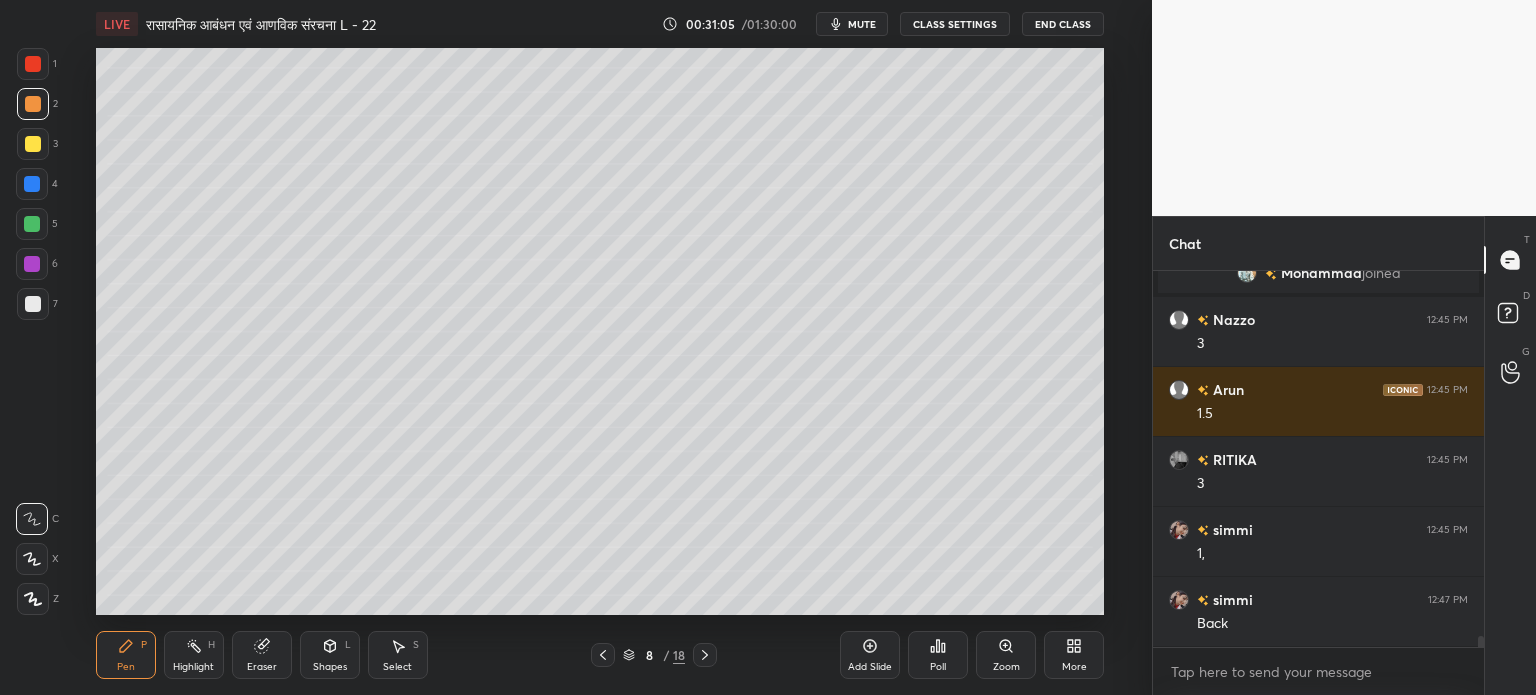 click on "Poll" at bounding box center [938, 655] 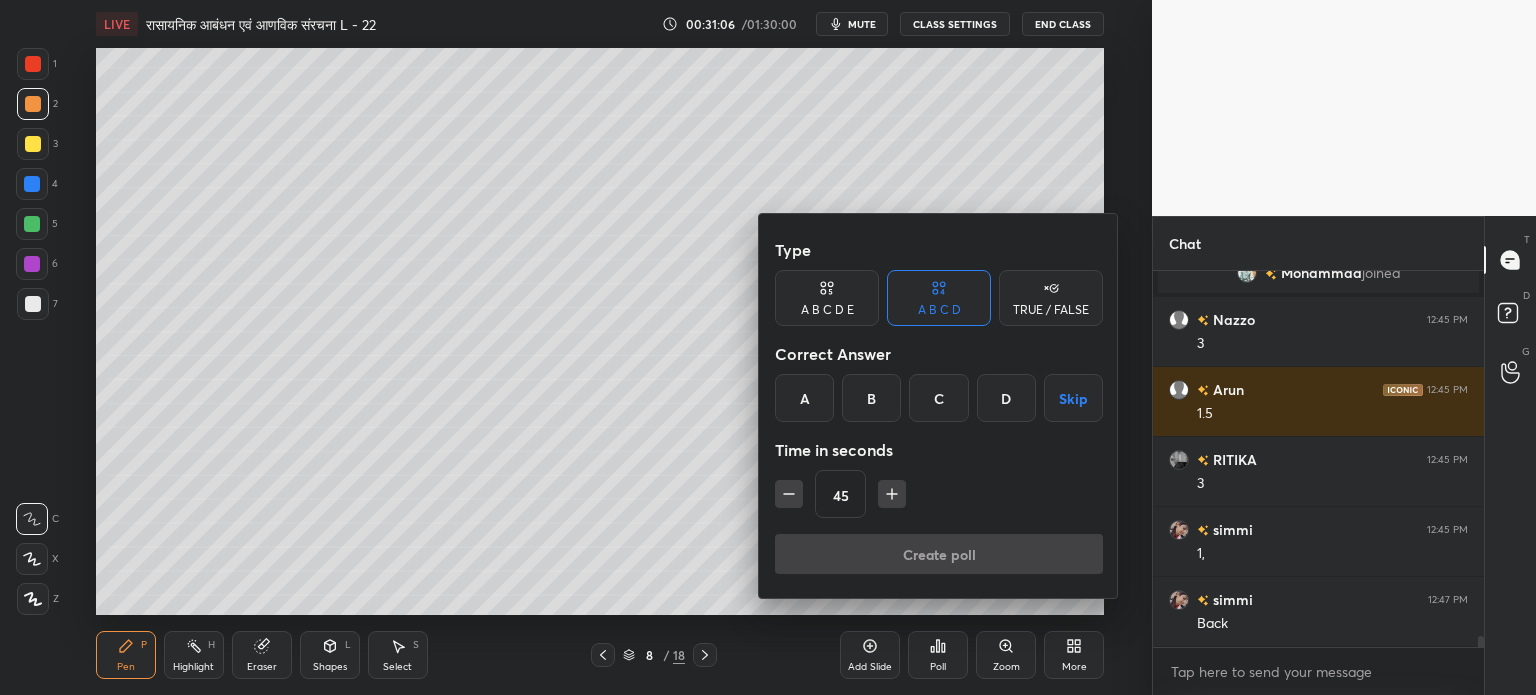 click on "Time in seconds" at bounding box center (939, 450) 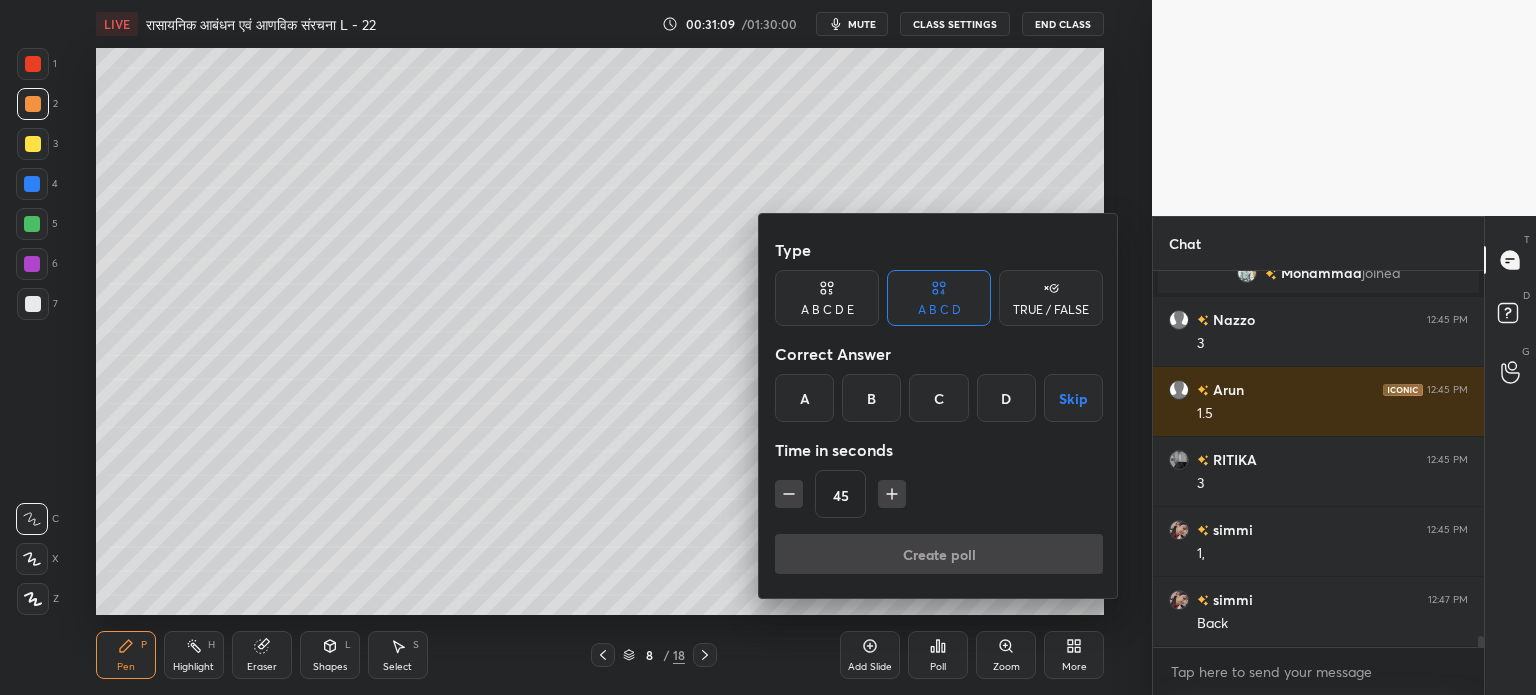 scroll, scrollTop: 12090, scrollLeft: 0, axis: vertical 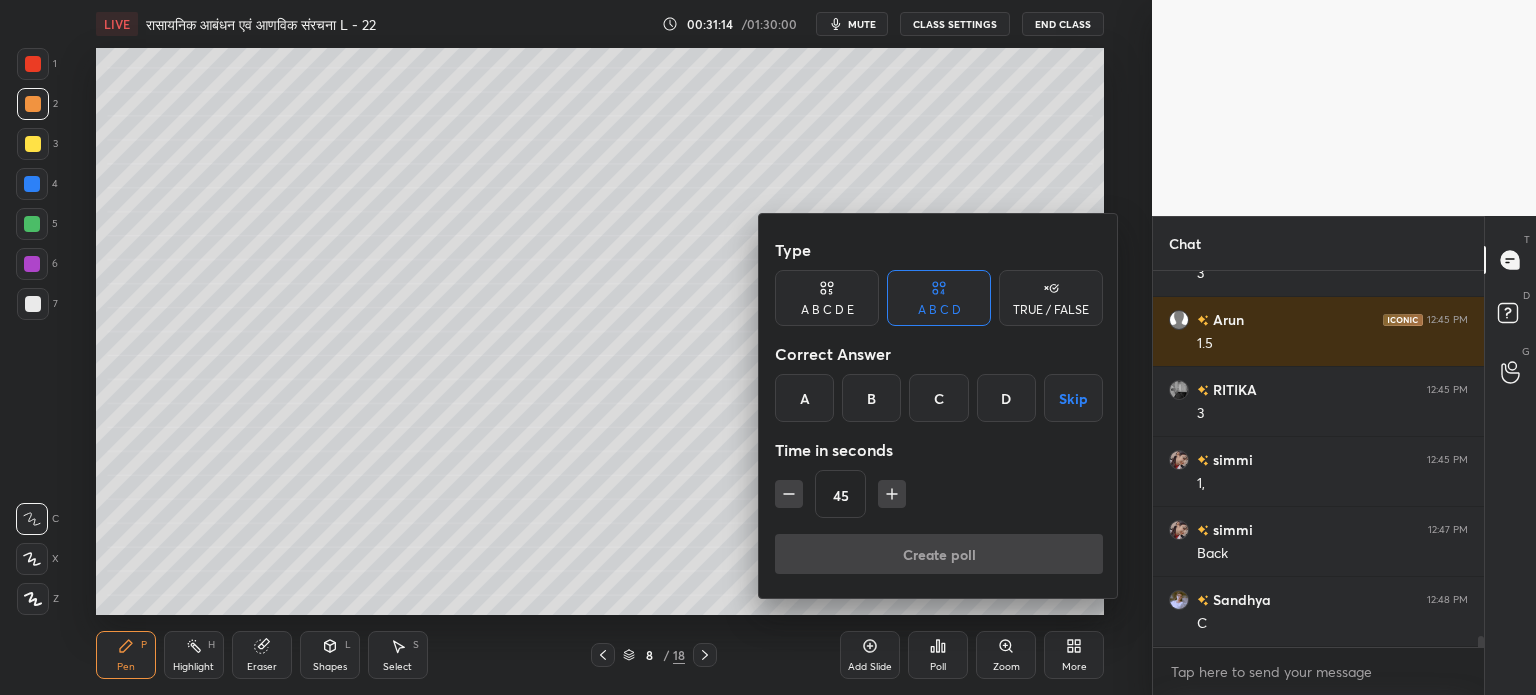 click on "D" at bounding box center (1006, 398) 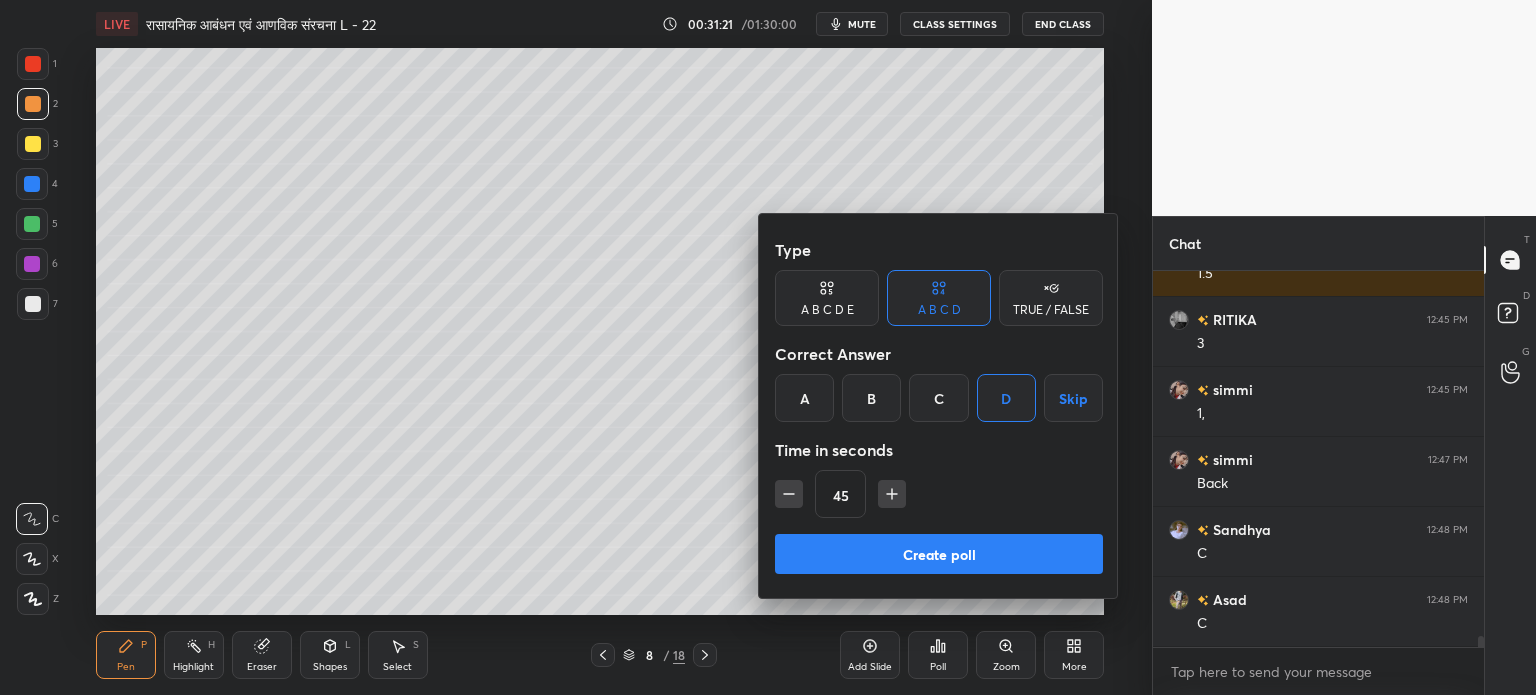 scroll, scrollTop: 12230, scrollLeft: 0, axis: vertical 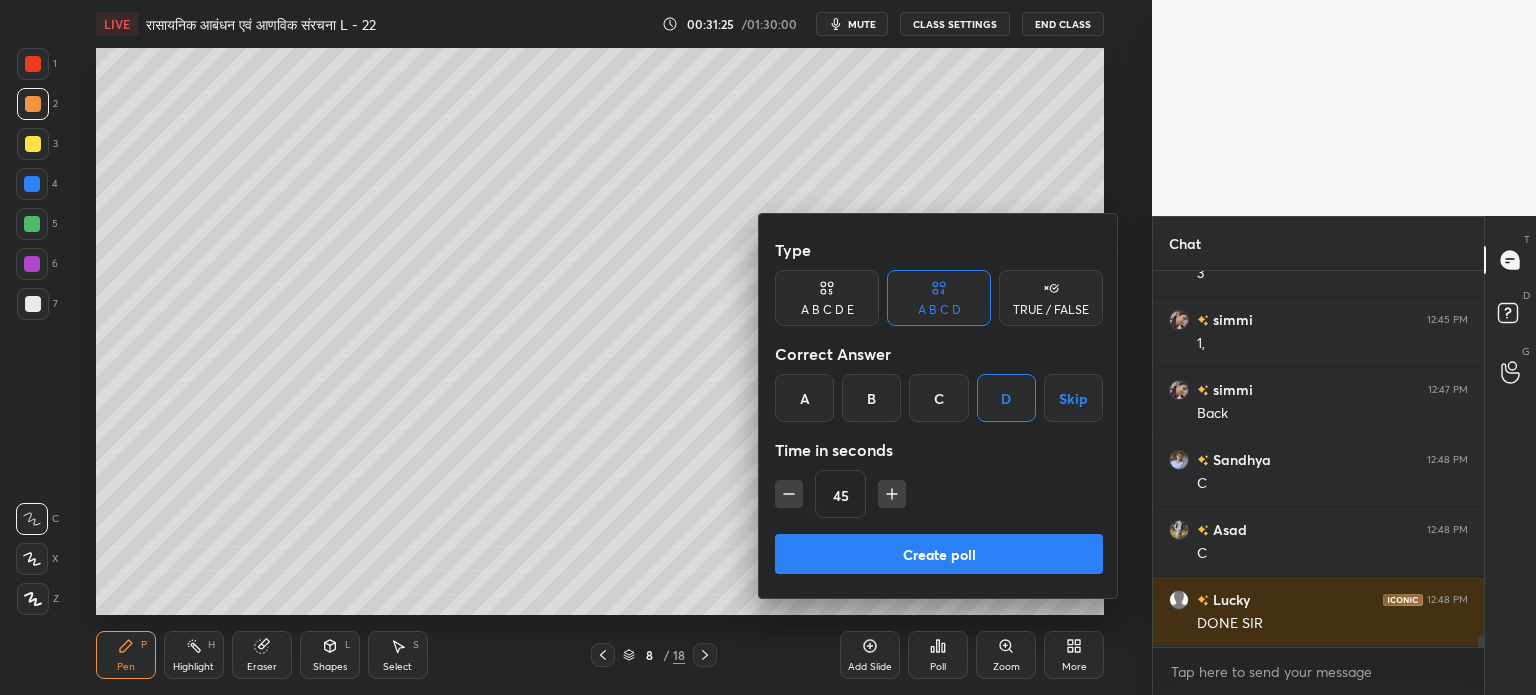 click on "Create poll" at bounding box center [939, 554] 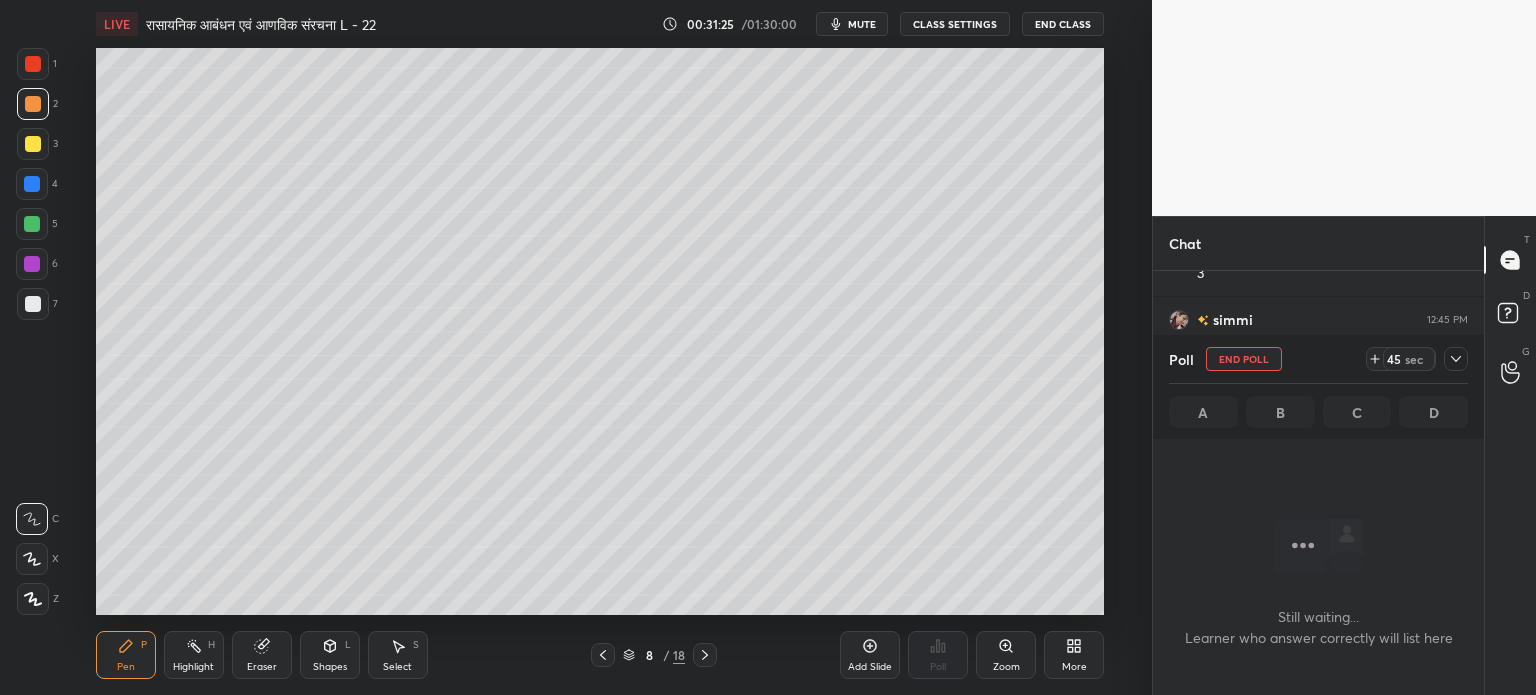 scroll, scrollTop: 347, scrollLeft: 325, axis: both 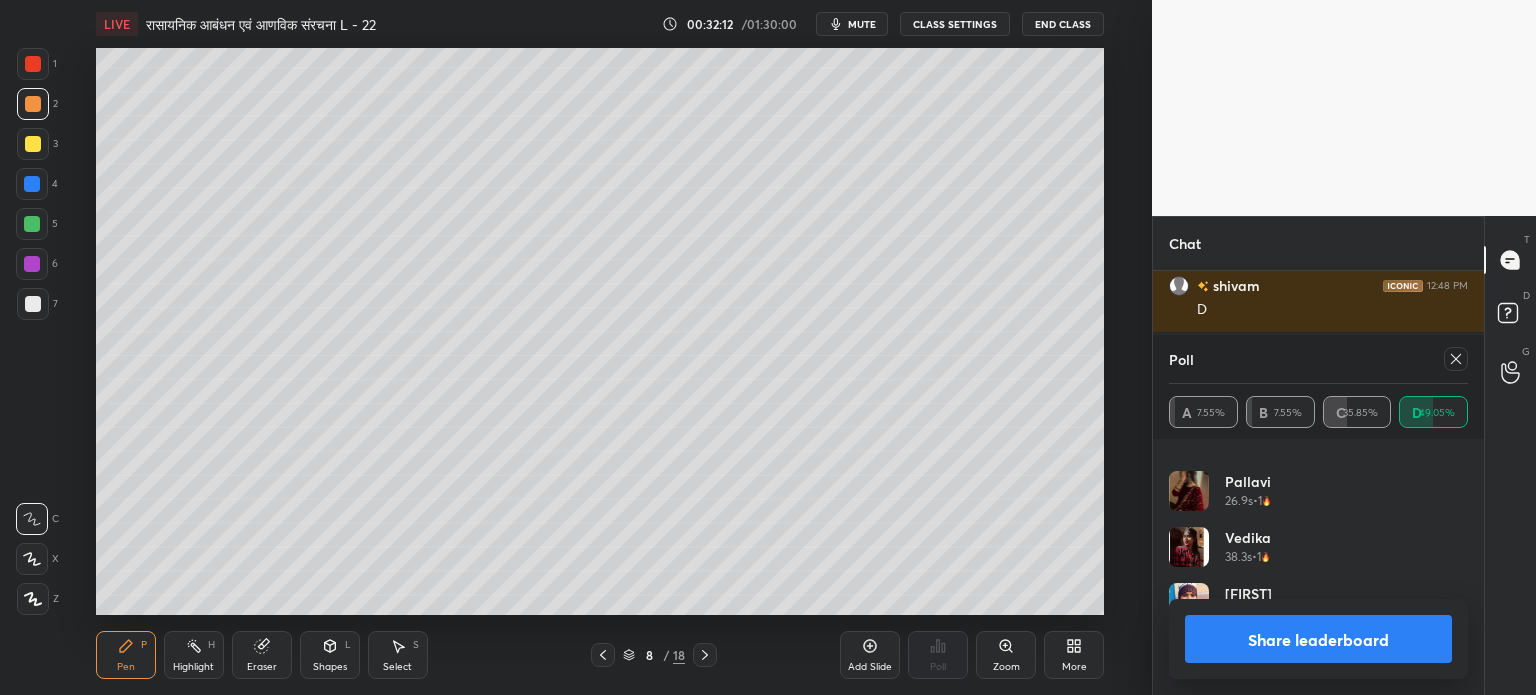 click on "Share leaderboard" at bounding box center [1318, 639] 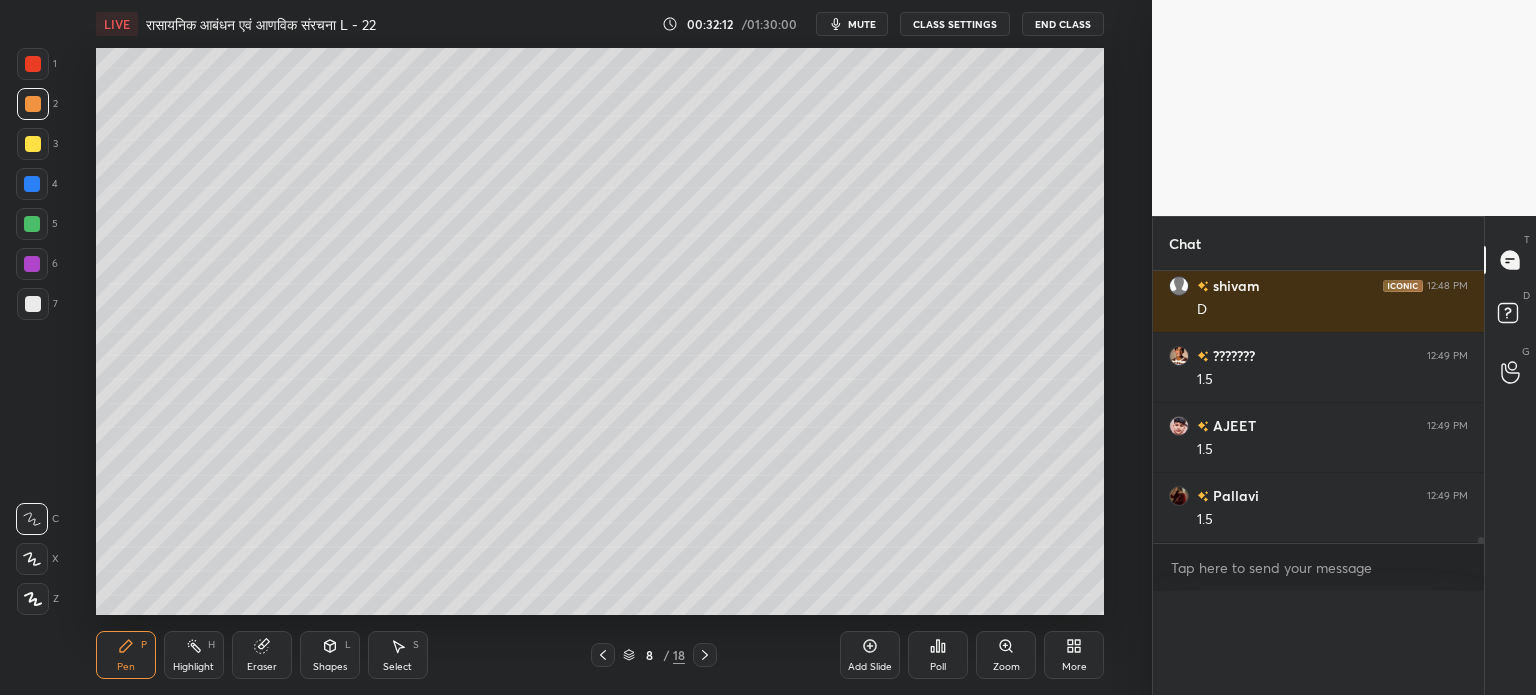 scroll, scrollTop: 54, scrollLeft: 293, axis: both 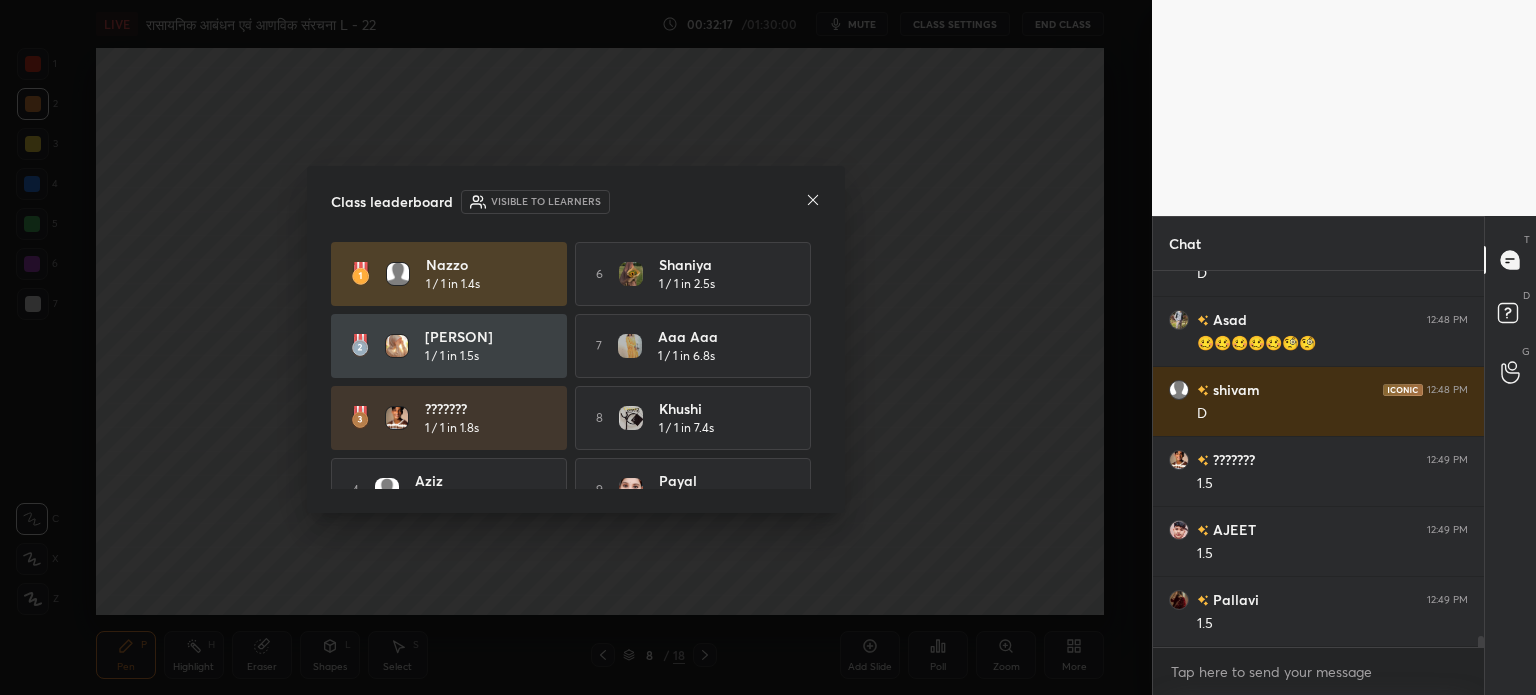 click 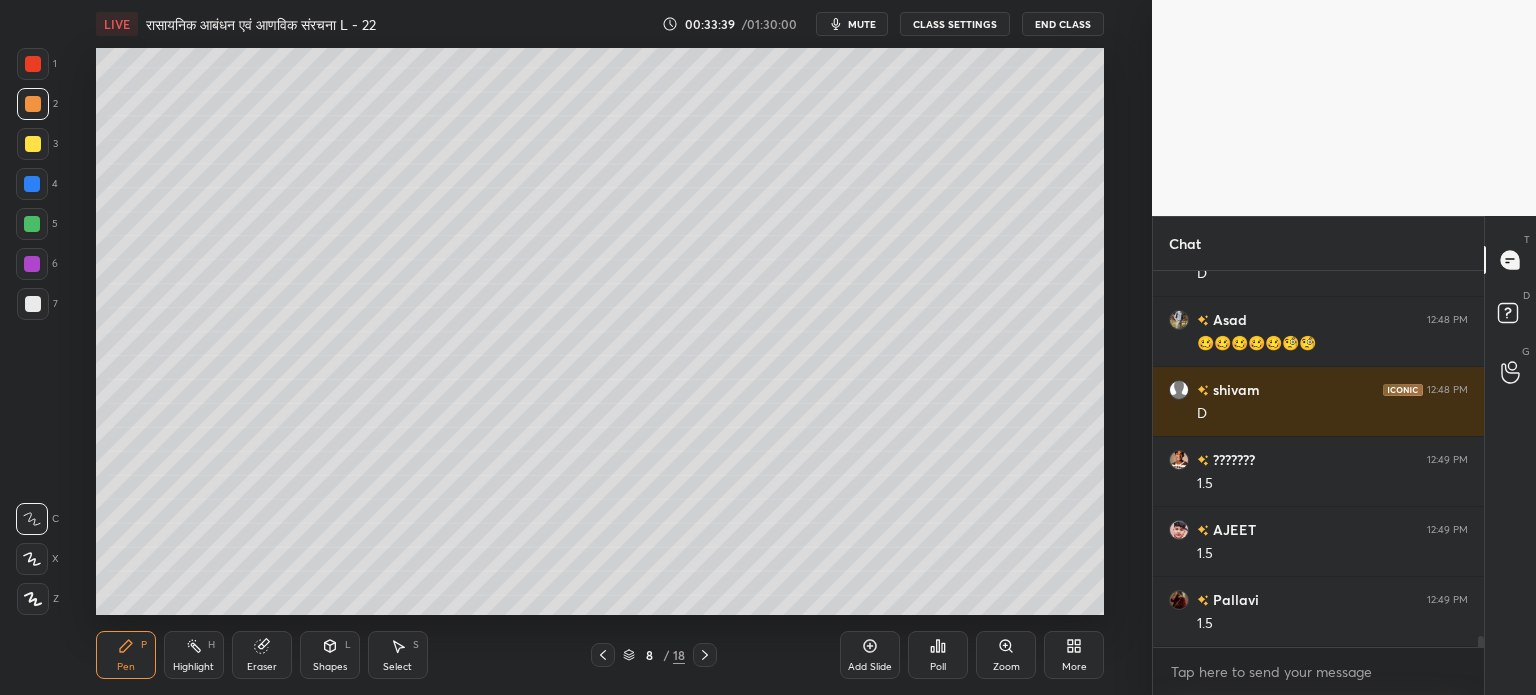 click on "Add Slide Poll Zoom More" at bounding box center (972, 655) 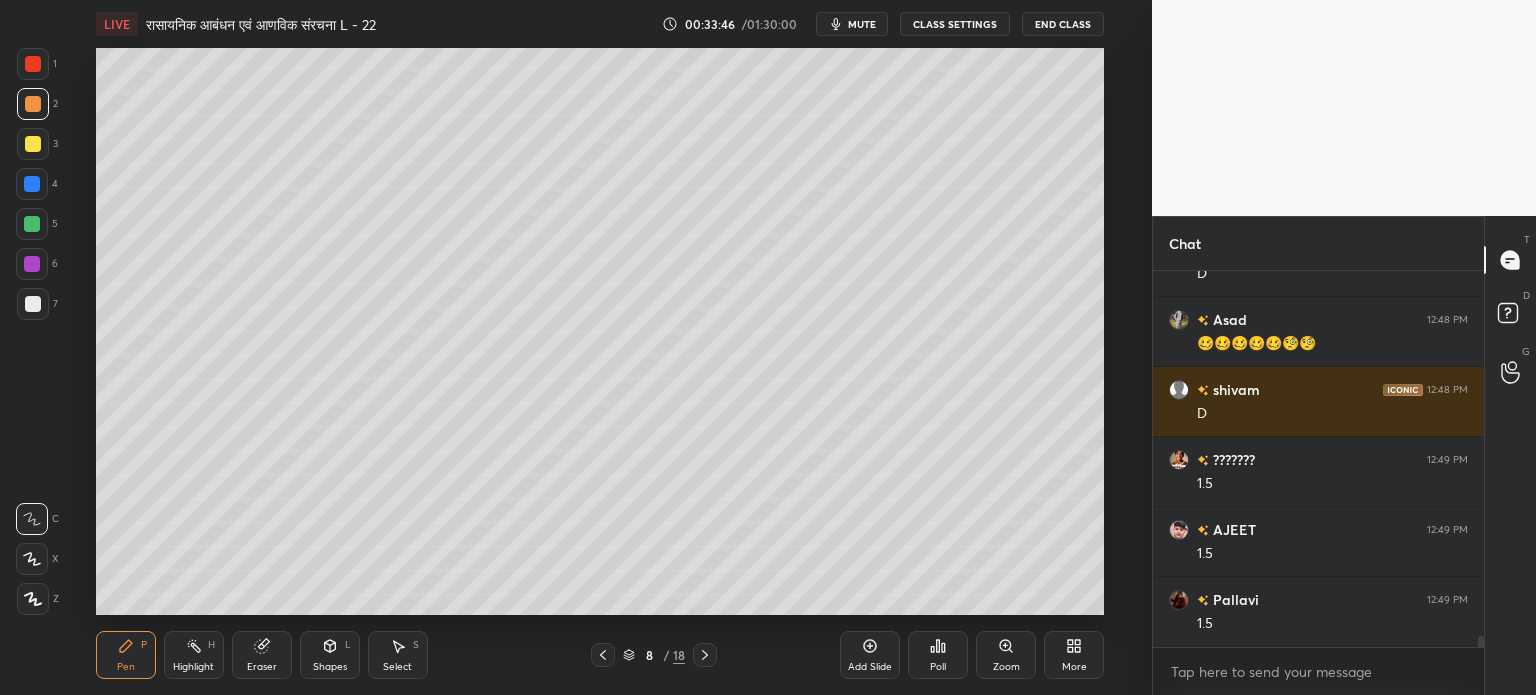 click 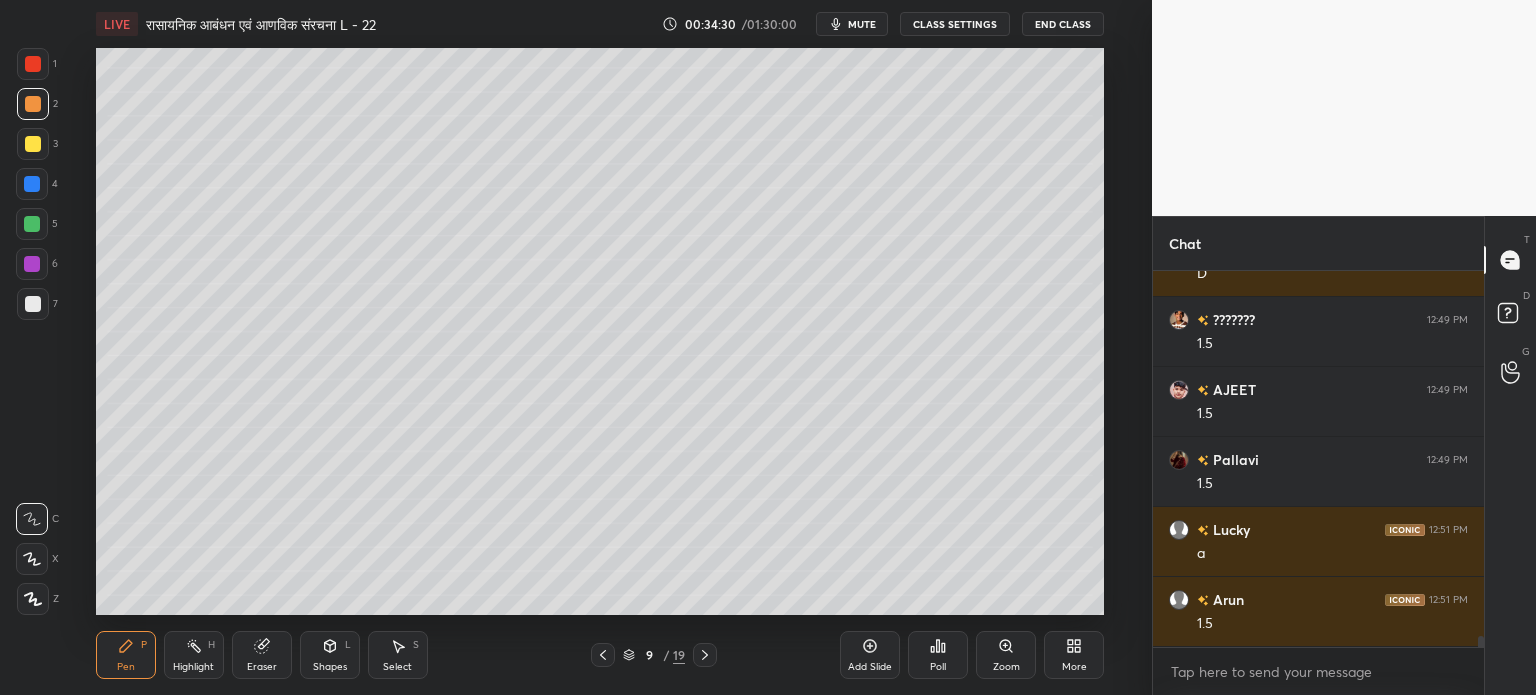 scroll, scrollTop: 13000, scrollLeft: 0, axis: vertical 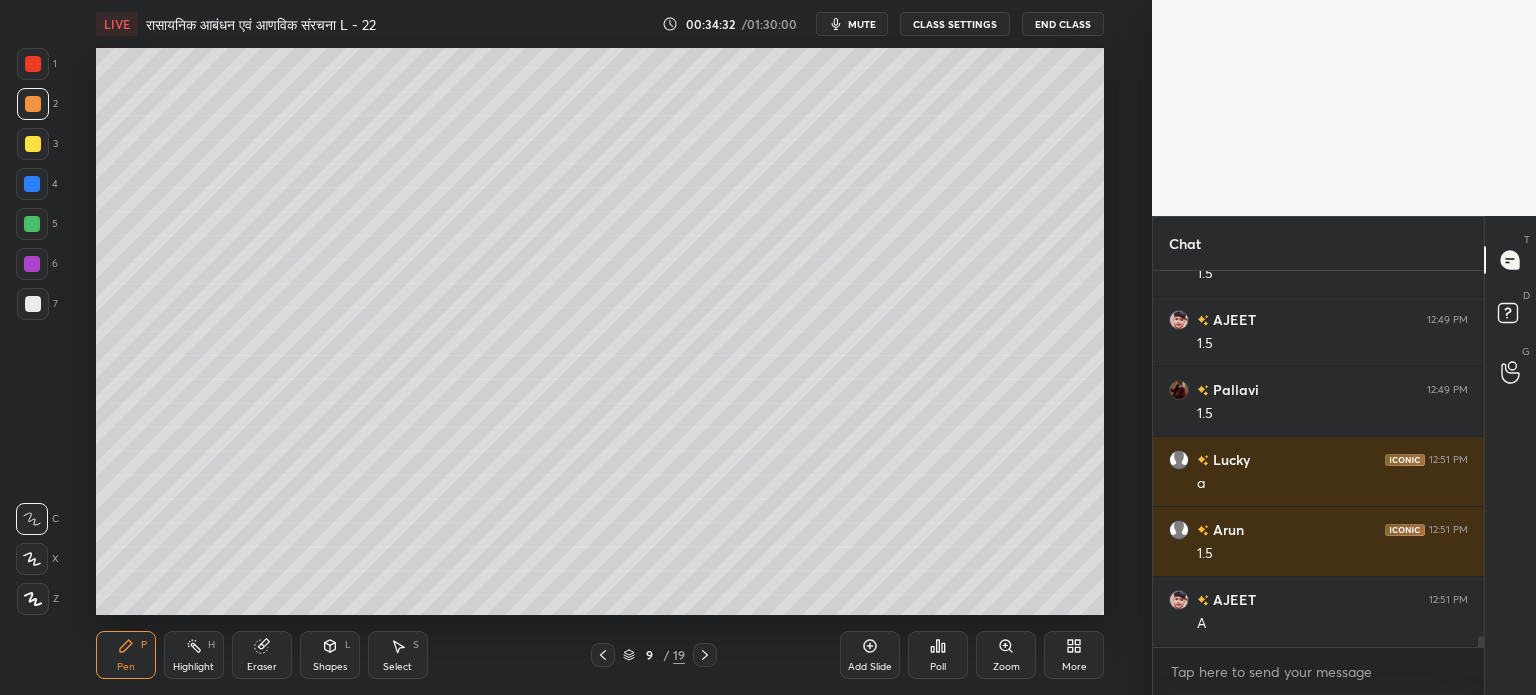 click on "Poll" at bounding box center (938, 655) 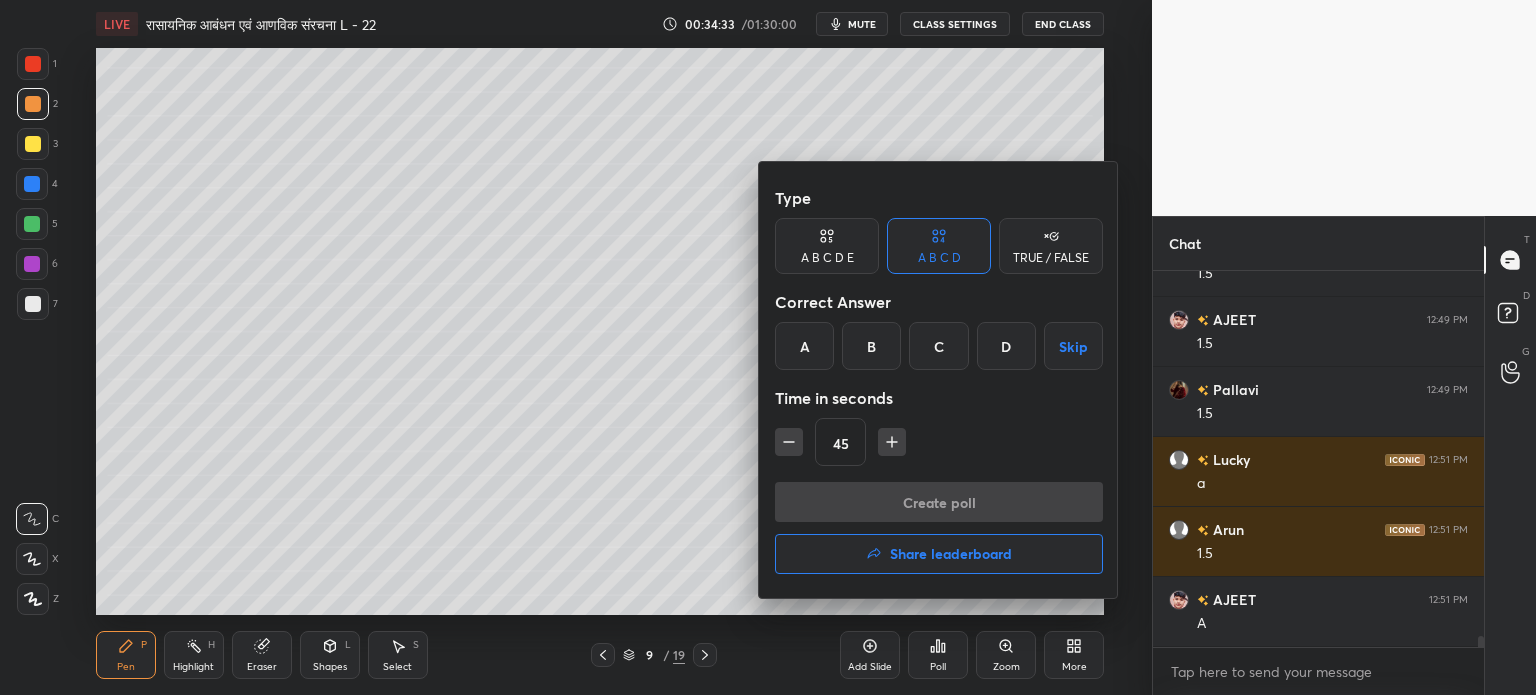 click on "A" at bounding box center (804, 346) 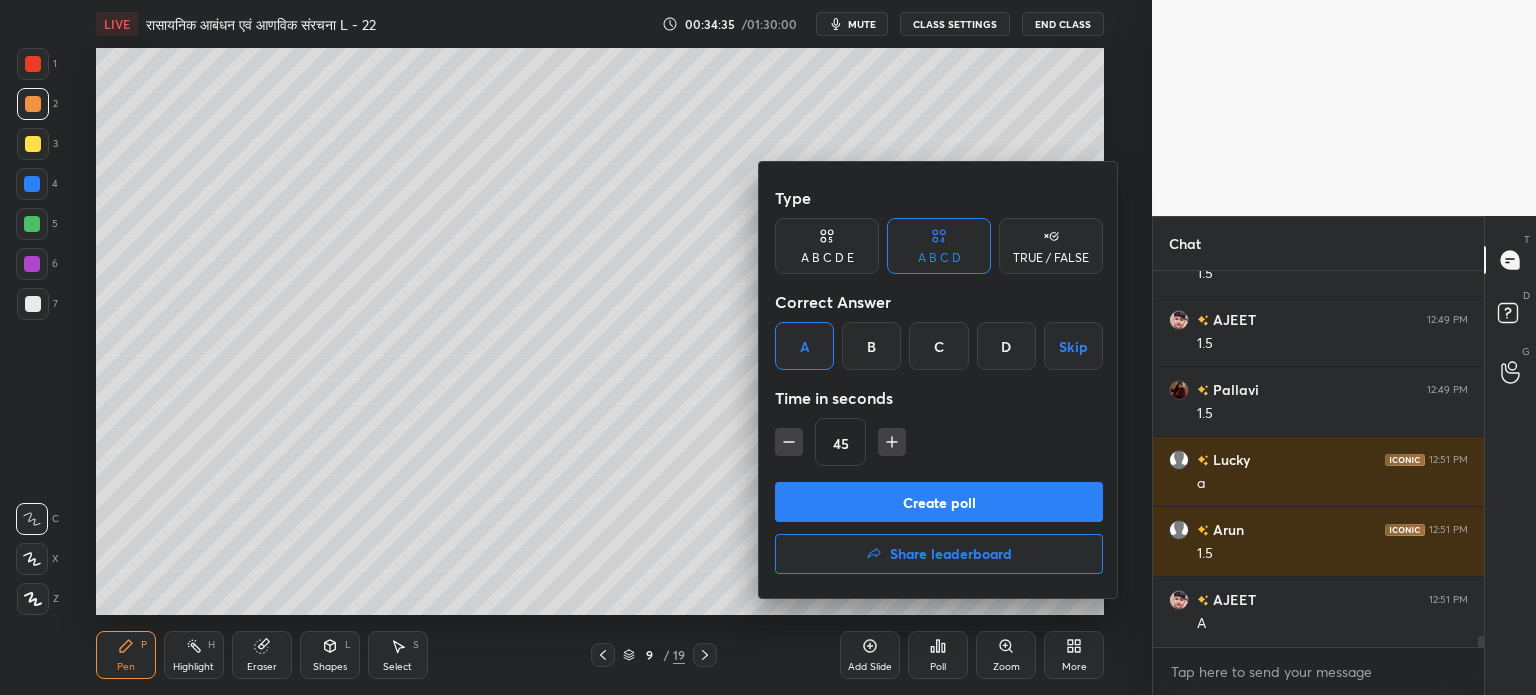 click on "Create poll" at bounding box center (939, 502) 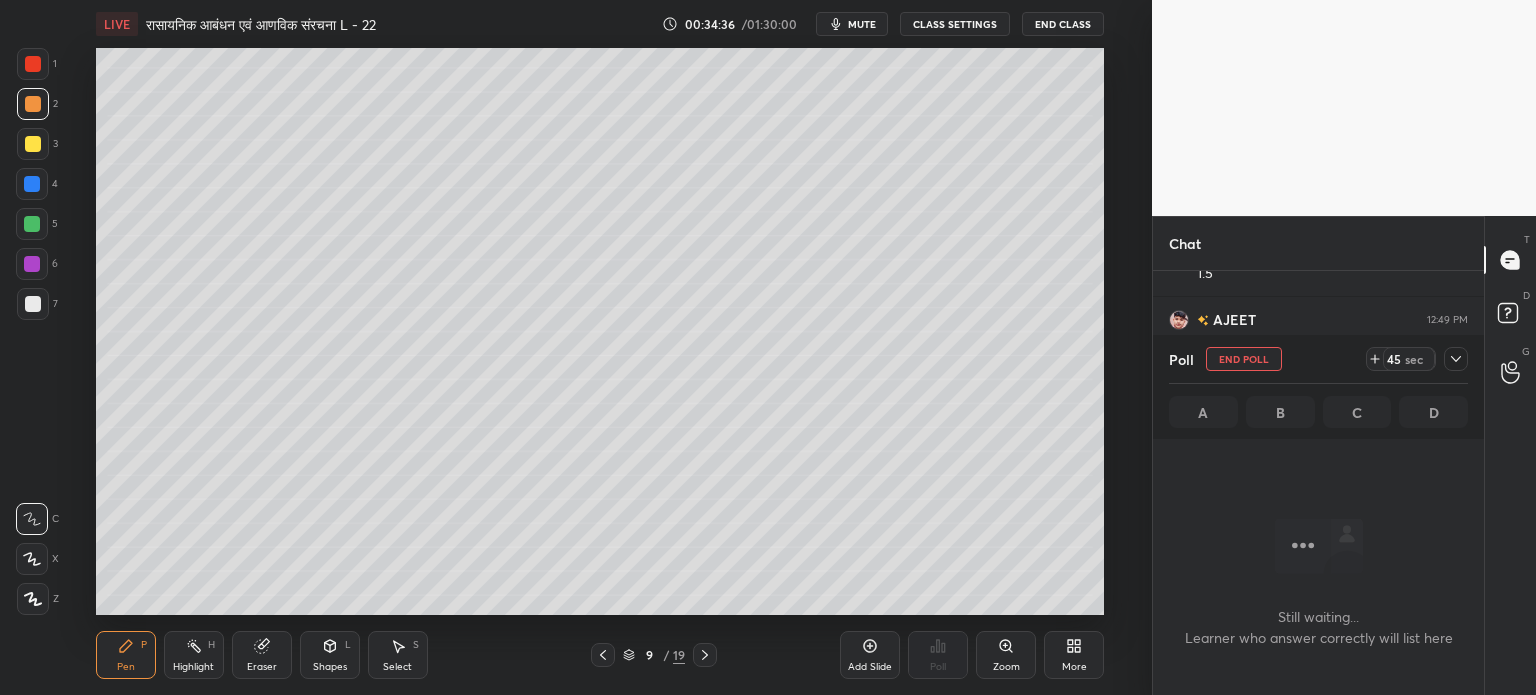 scroll, scrollTop: 328, scrollLeft: 325, axis: both 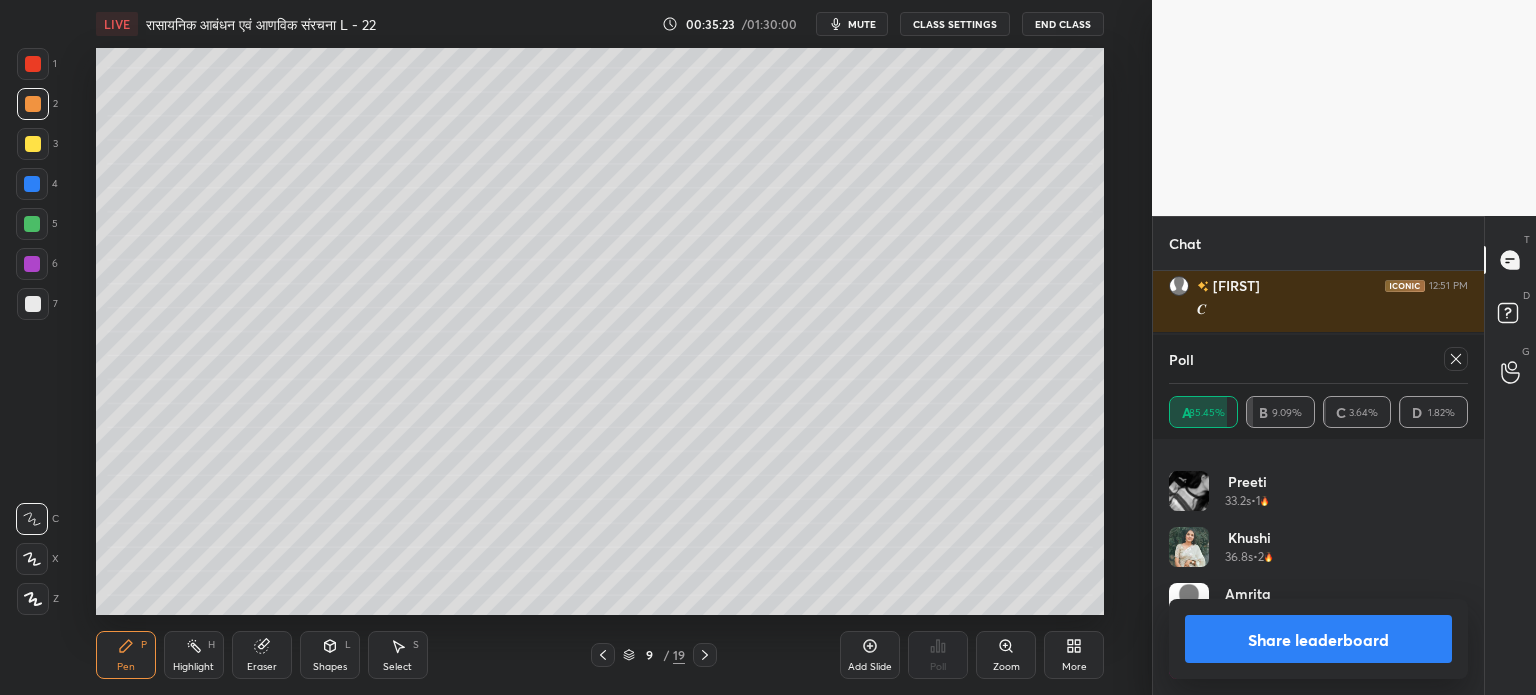 click on "Share leaderboard" at bounding box center (1318, 639) 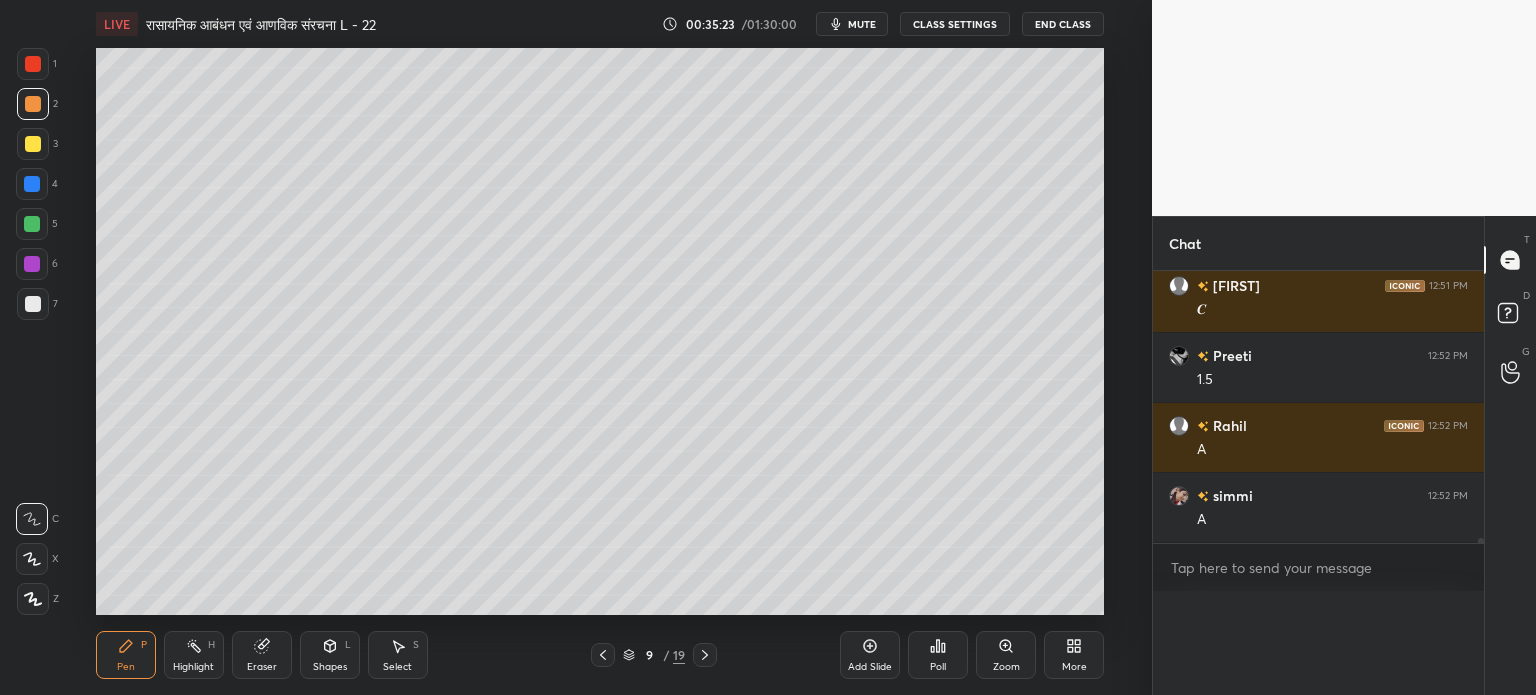 scroll, scrollTop: 0, scrollLeft: 0, axis: both 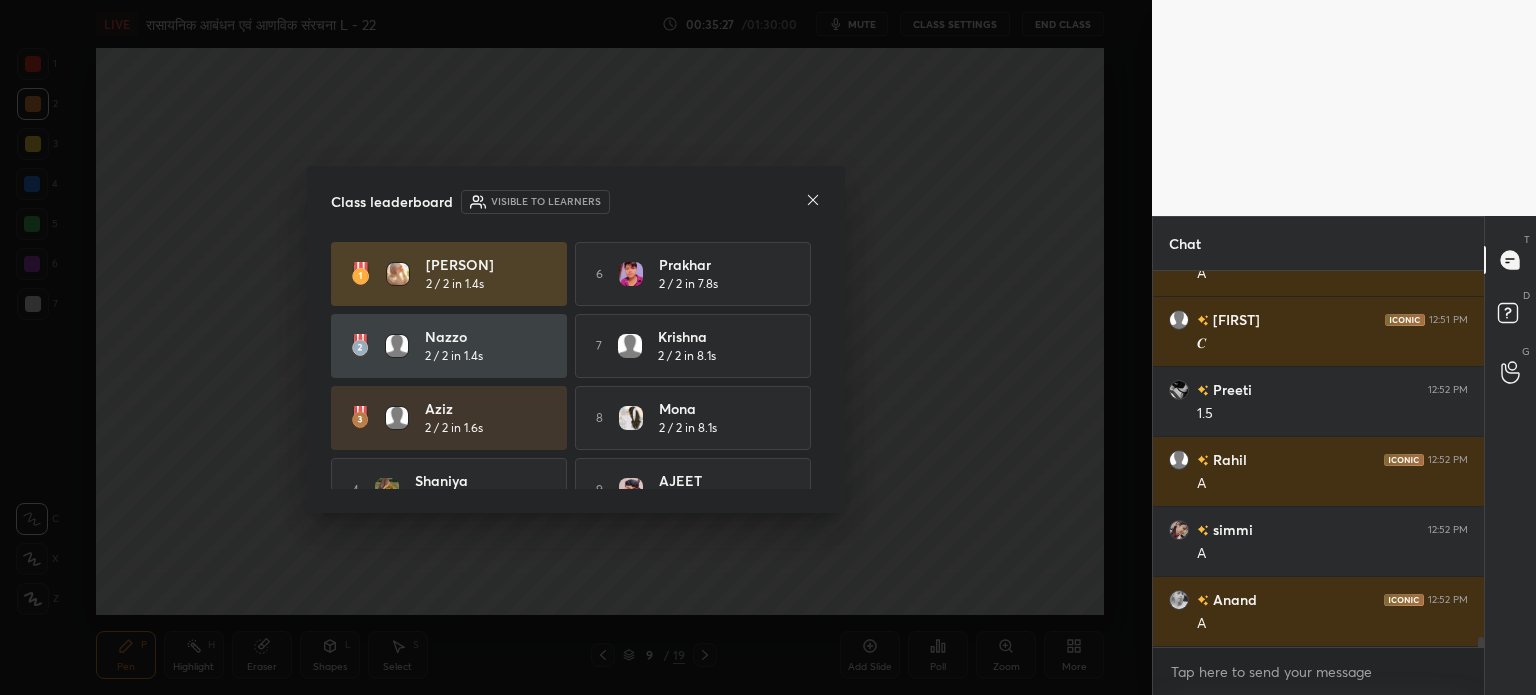 click 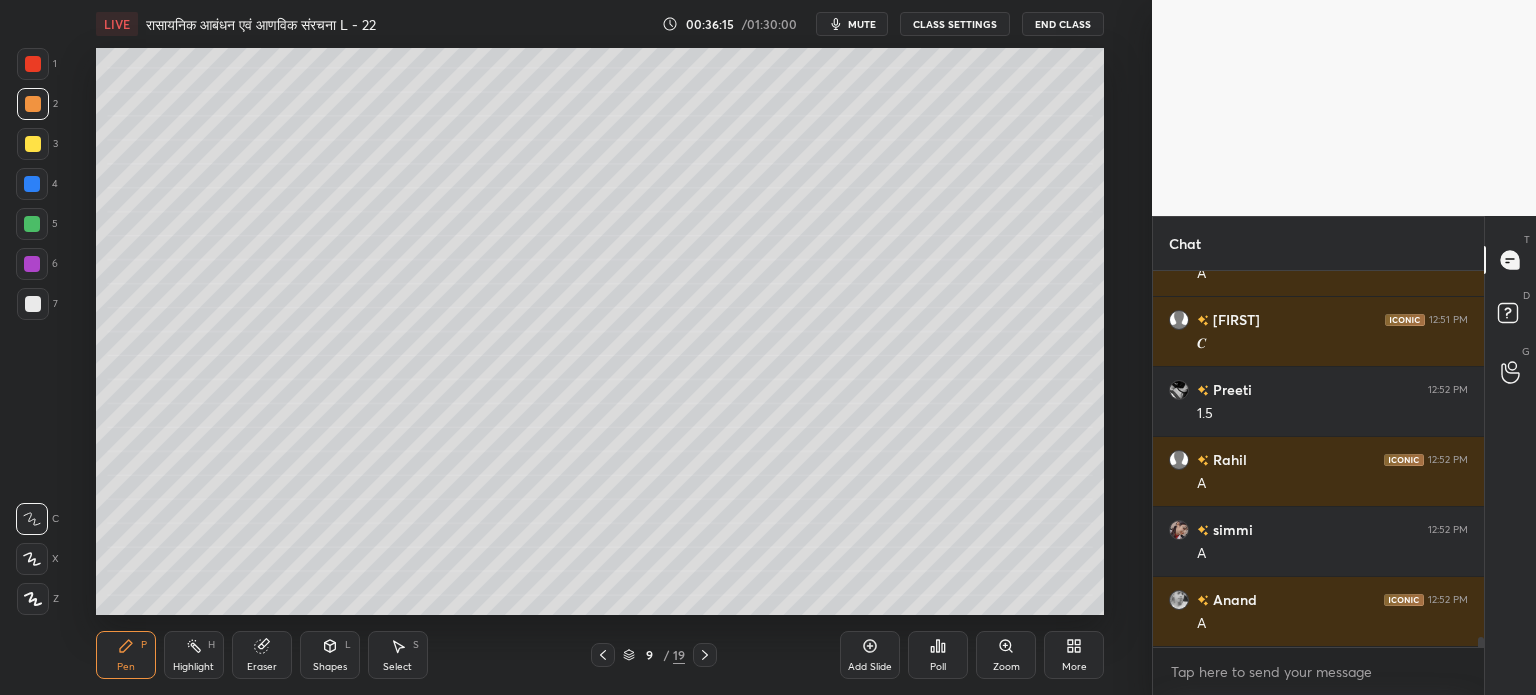 click 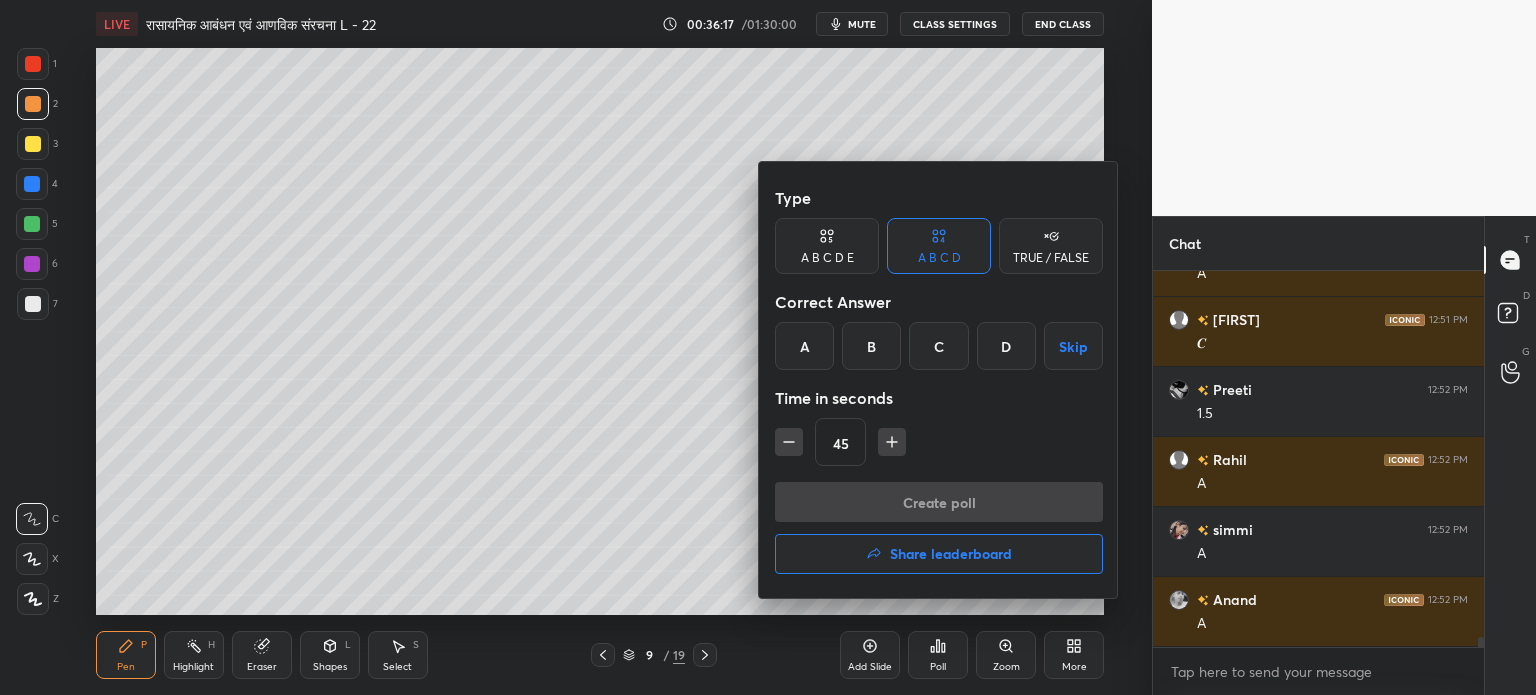 click on "B" at bounding box center [871, 346] 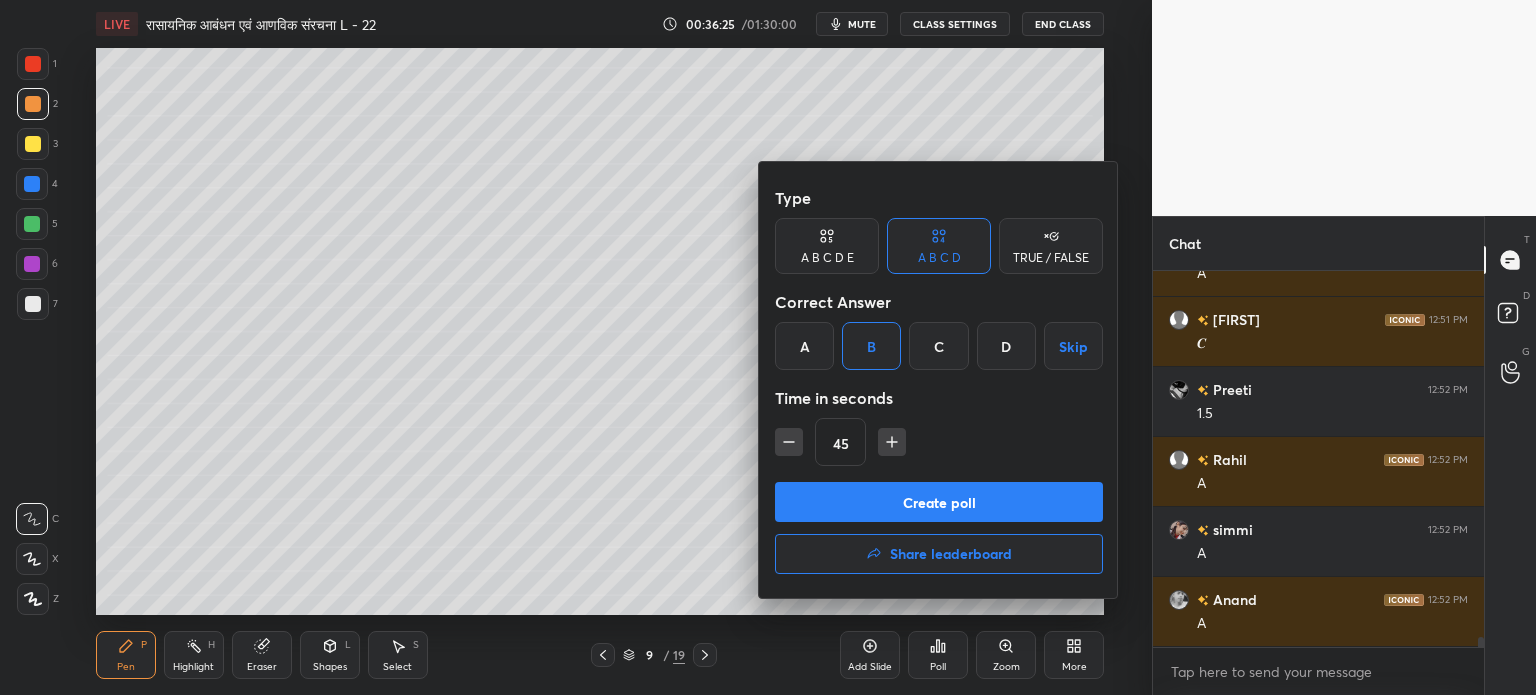 click on "Create poll" at bounding box center [939, 502] 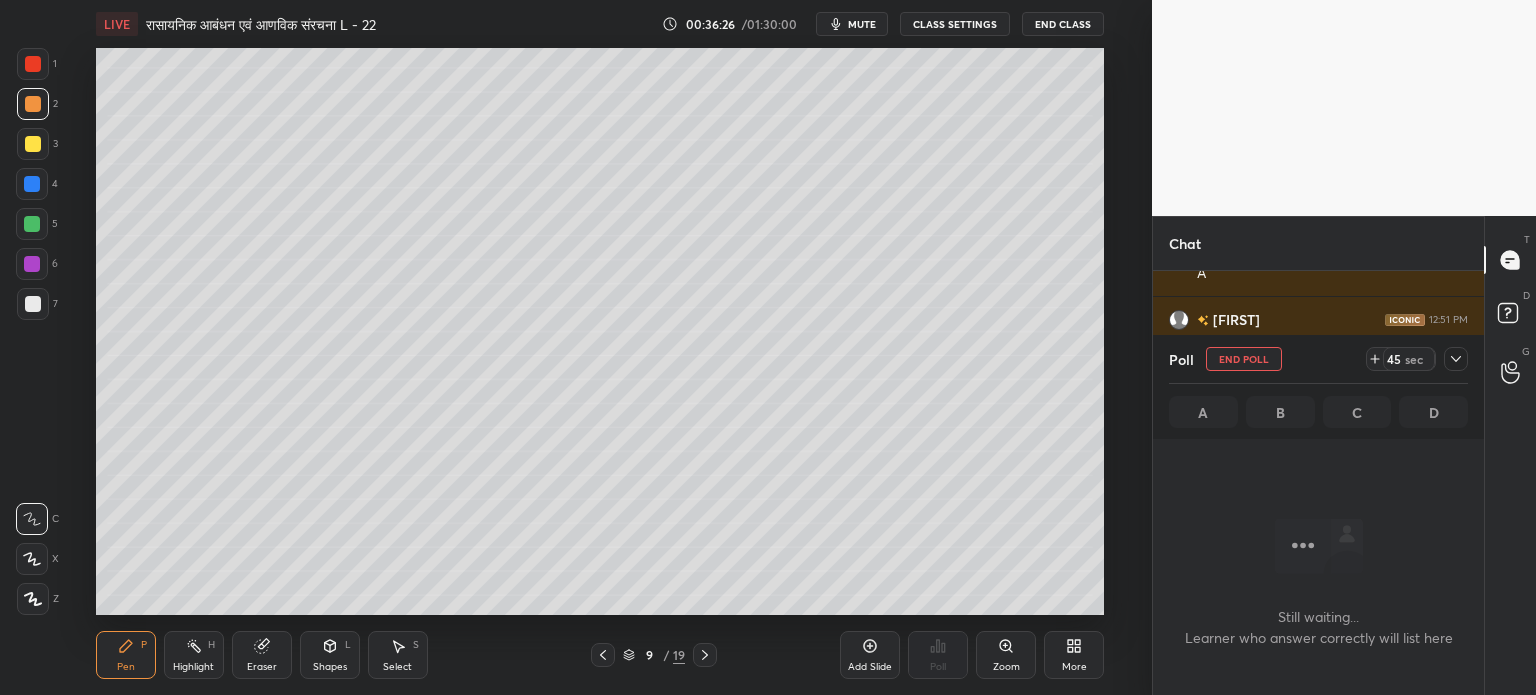 scroll, scrollTop: 284, scrollLeft: 325, axis: both 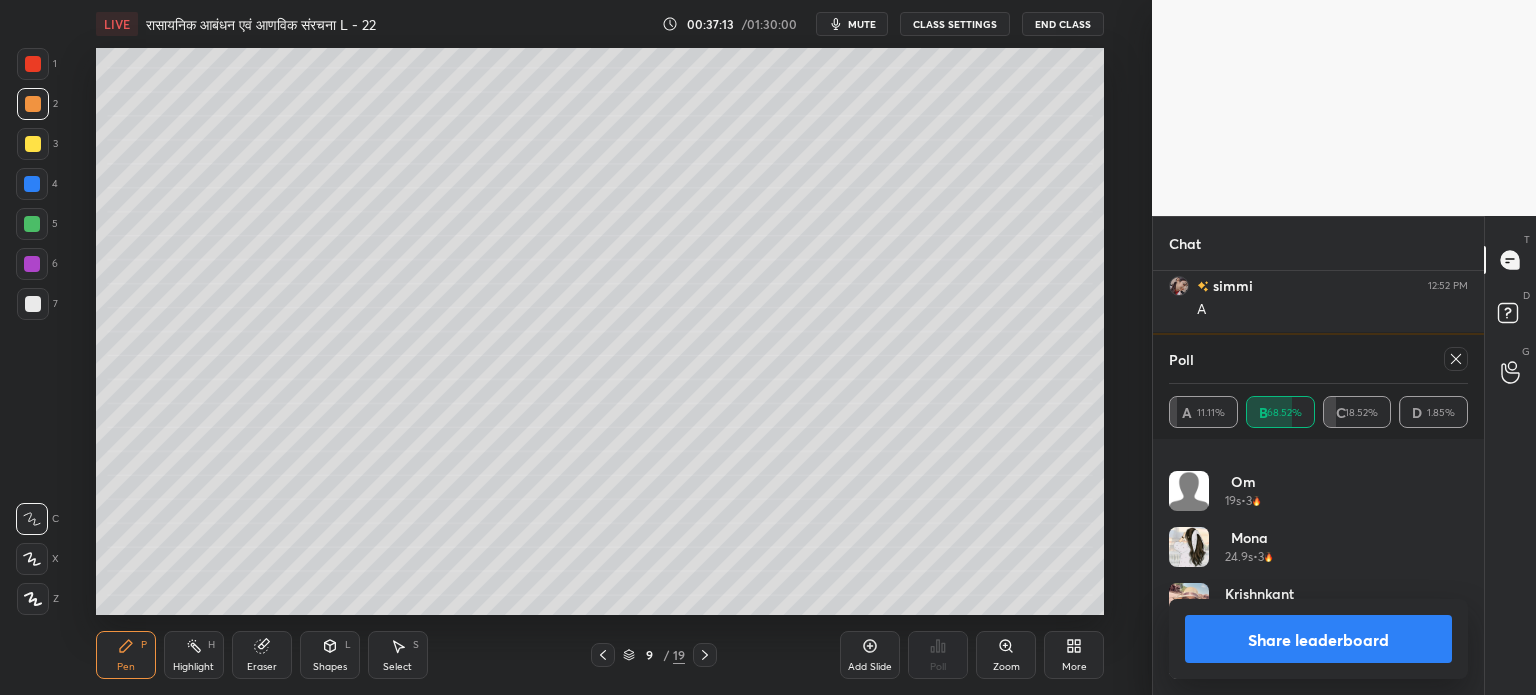 click on "Share leaderboard" at bounding box center [1318, 639] 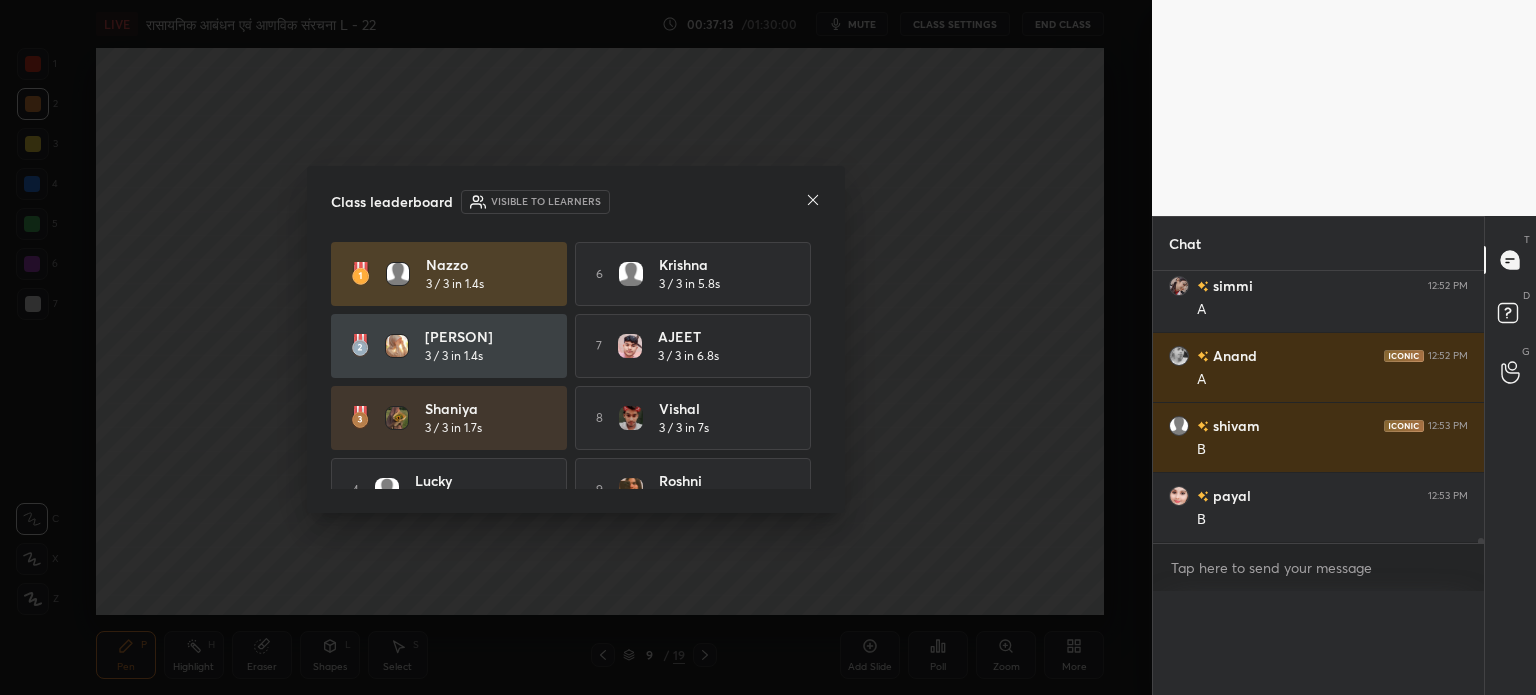 scroll, scrollTop: 0, scrollLeft: 0, axis: both 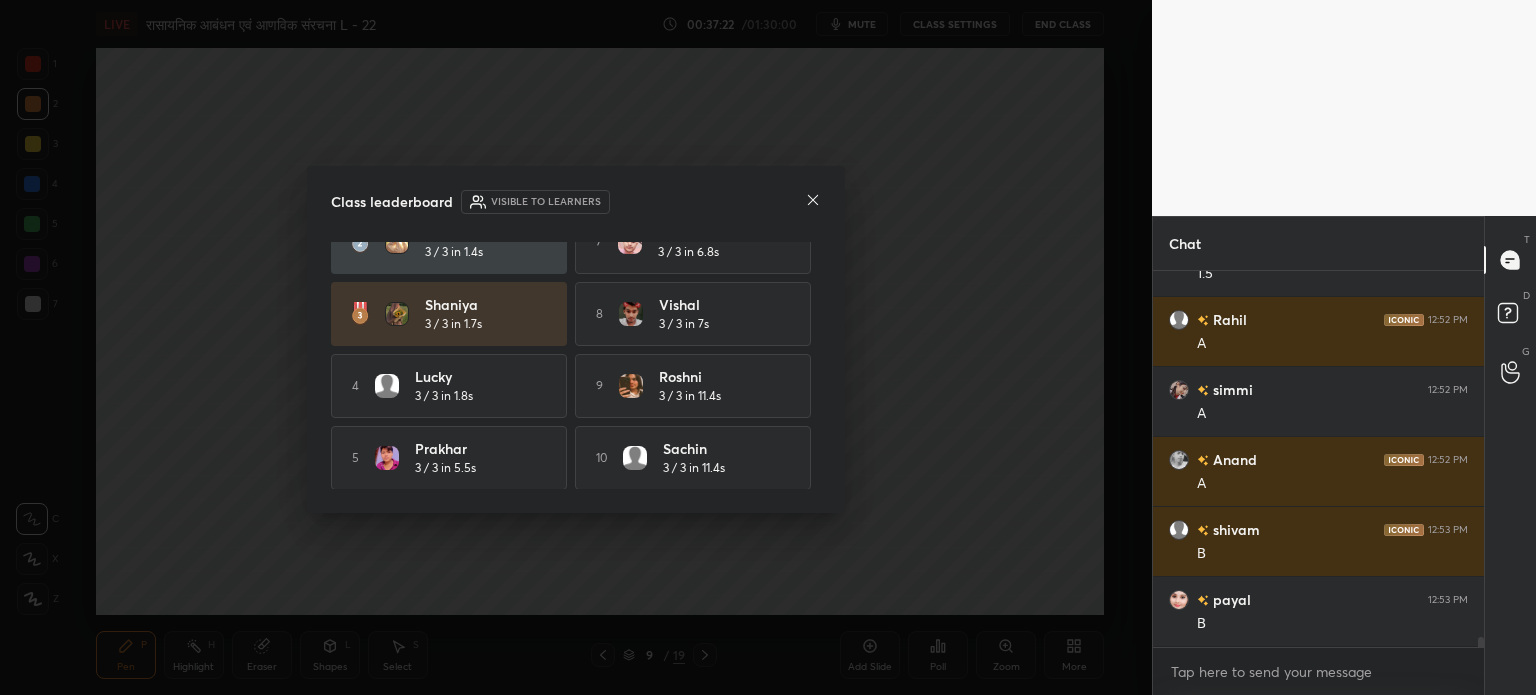 click 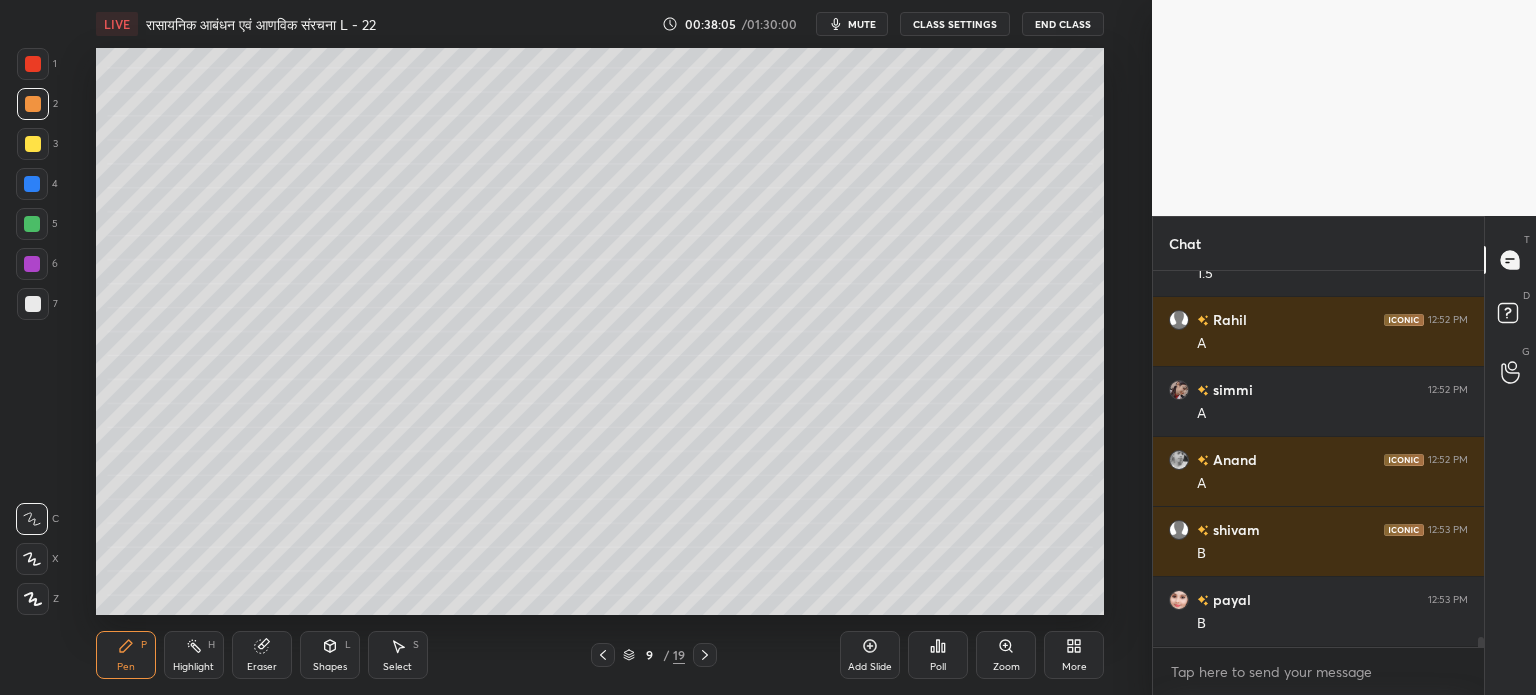 click on "Add Slide" at bounding box center (870, 655) 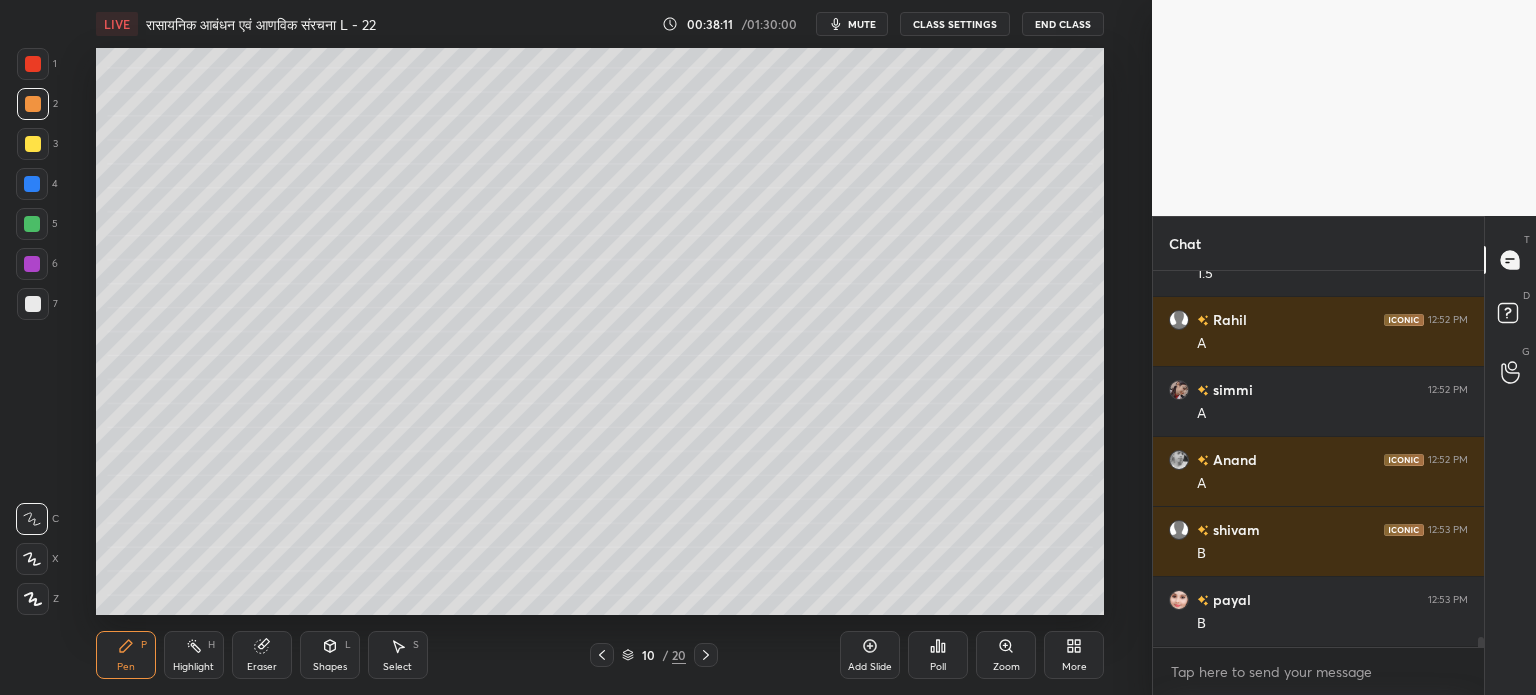 click 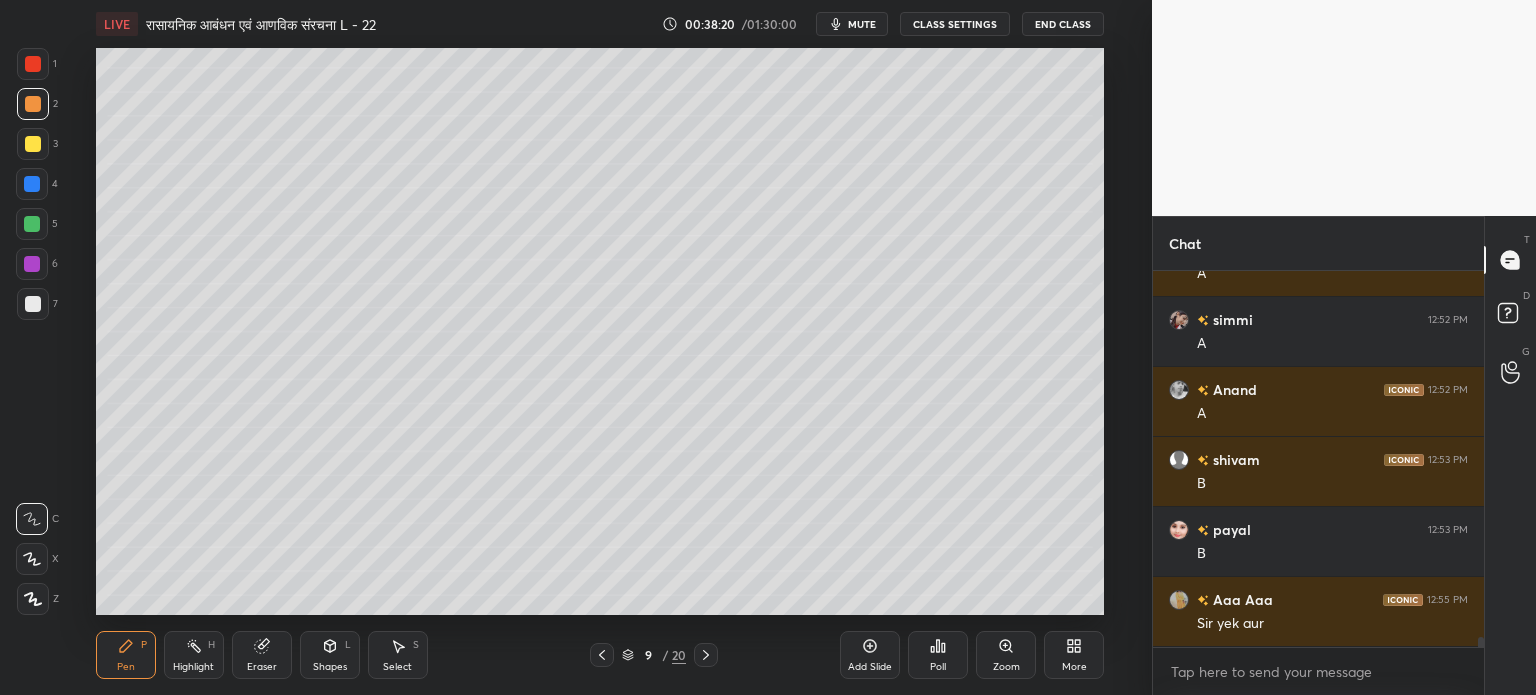 scroll, scrollTop: 13700, scrollLeft: 0, axis: vertical 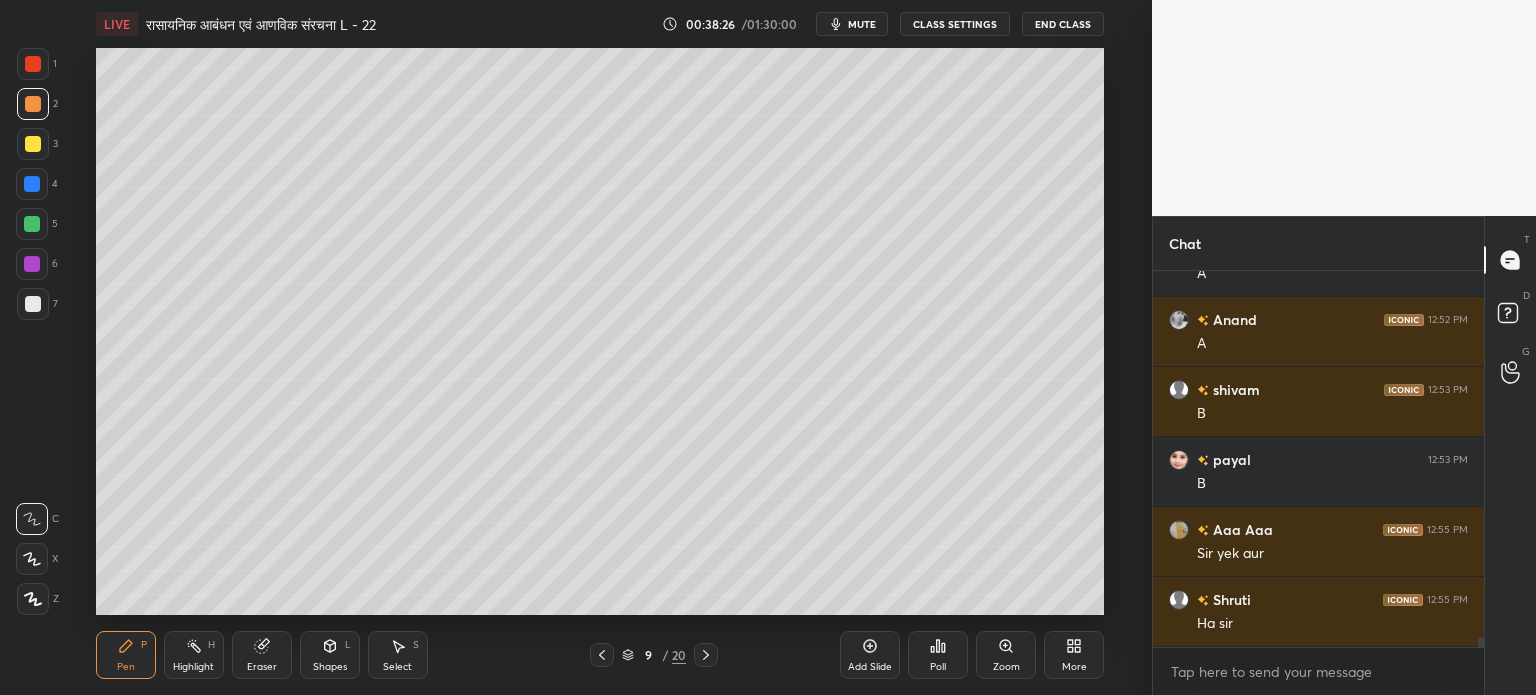 click 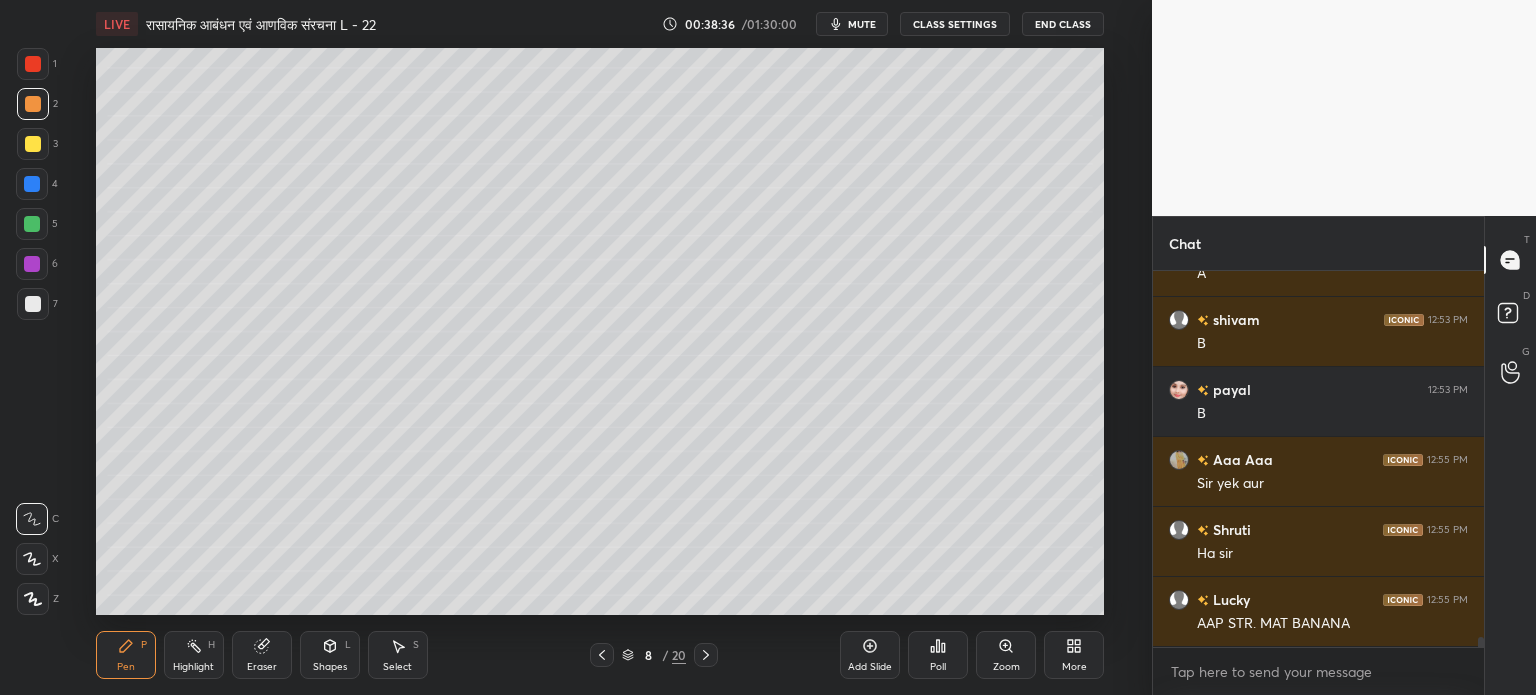 scroll, scrollTop: 13840, scrollLeft: 0, axis: vertical 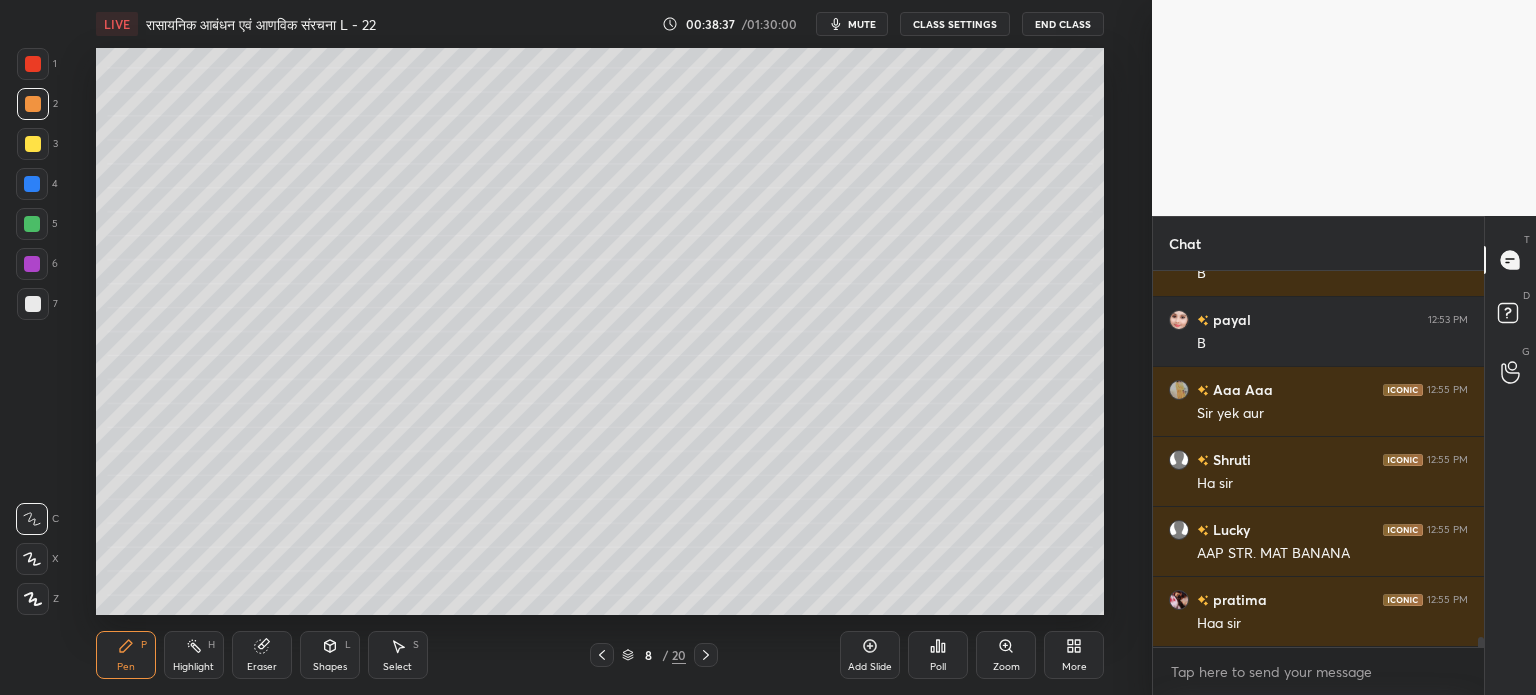 click 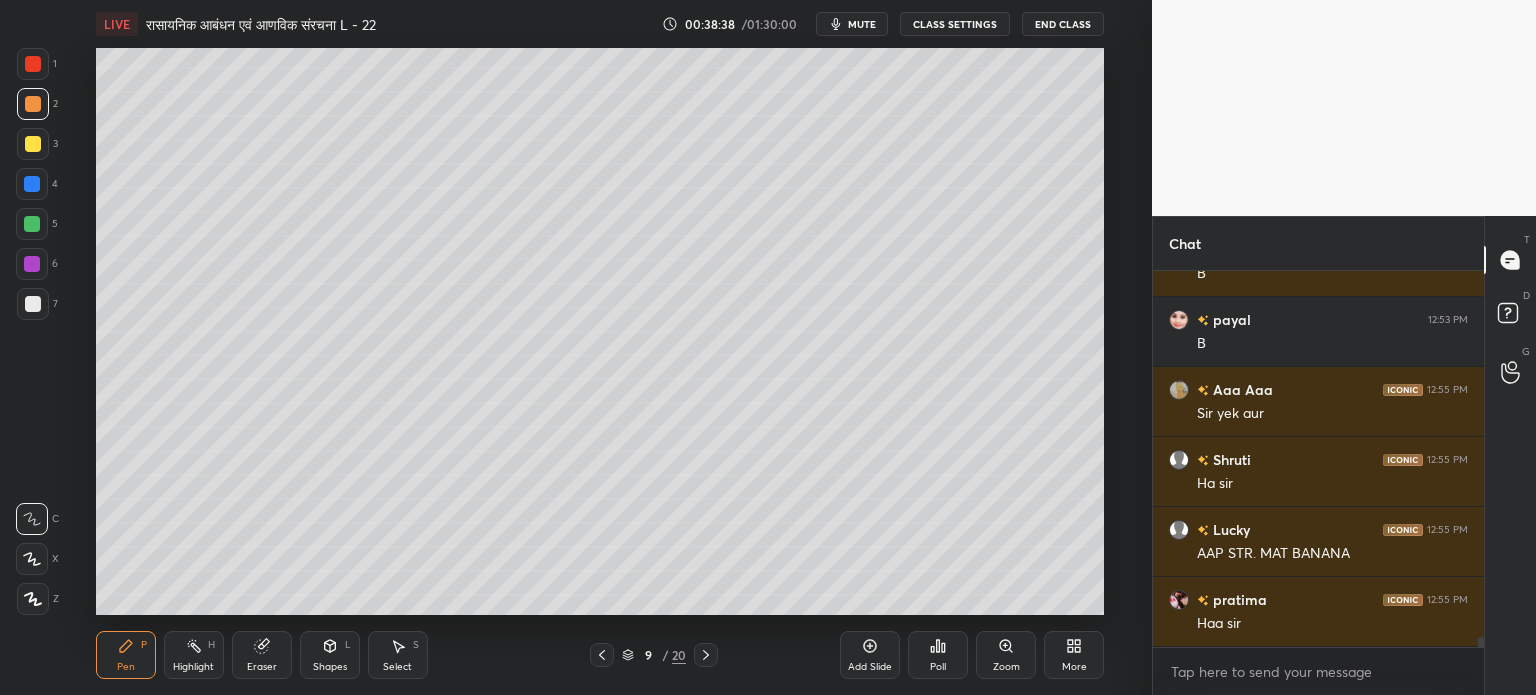 click 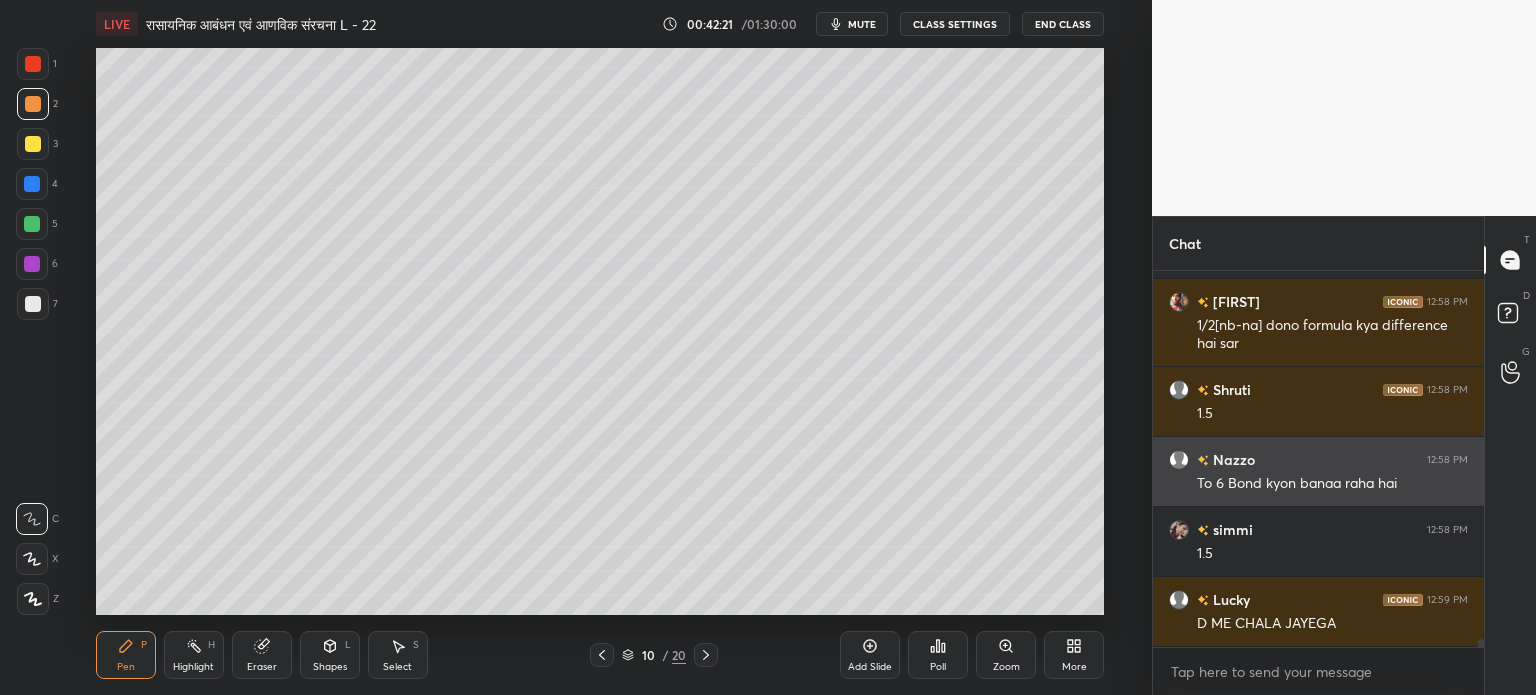 scroll, scrollTop: 17516, scrollLeft: 0, axis: vertical 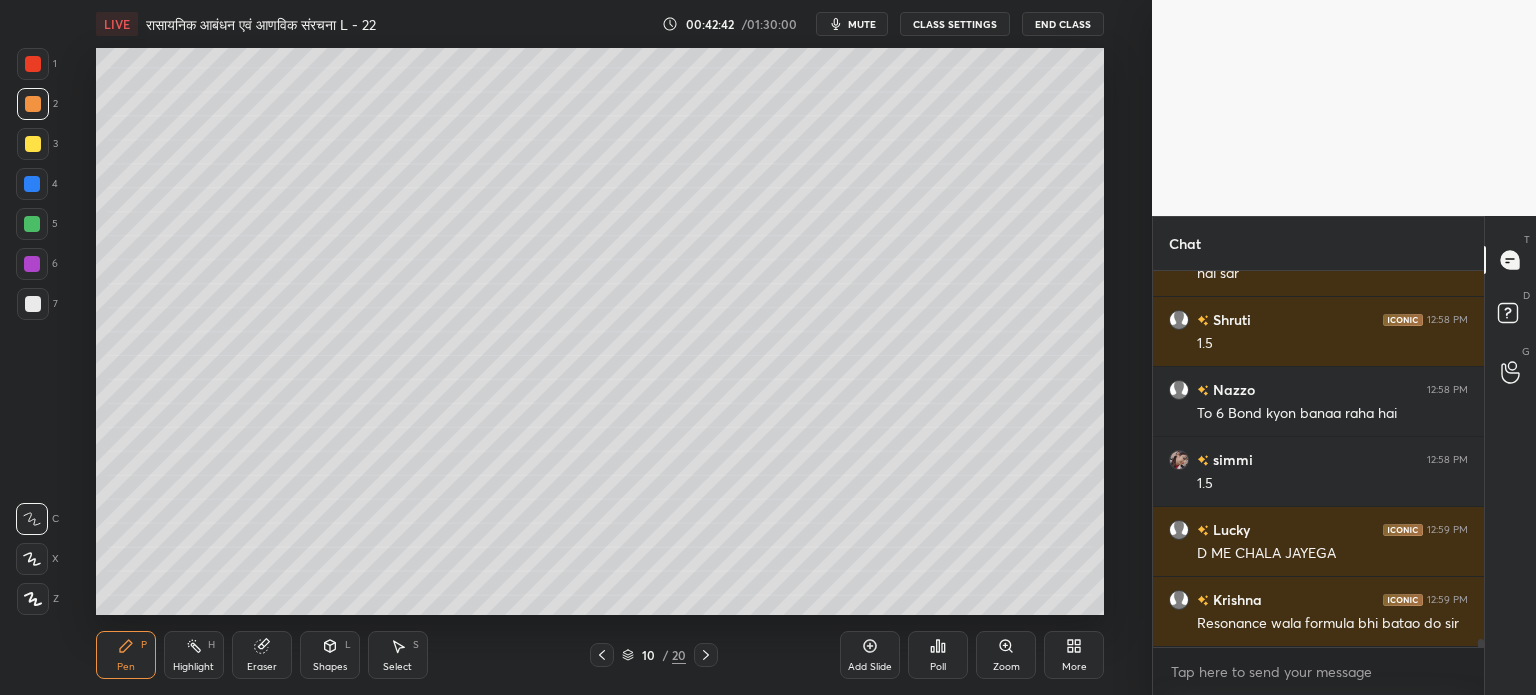click on "Eraser" at bounding box center (262, 655) 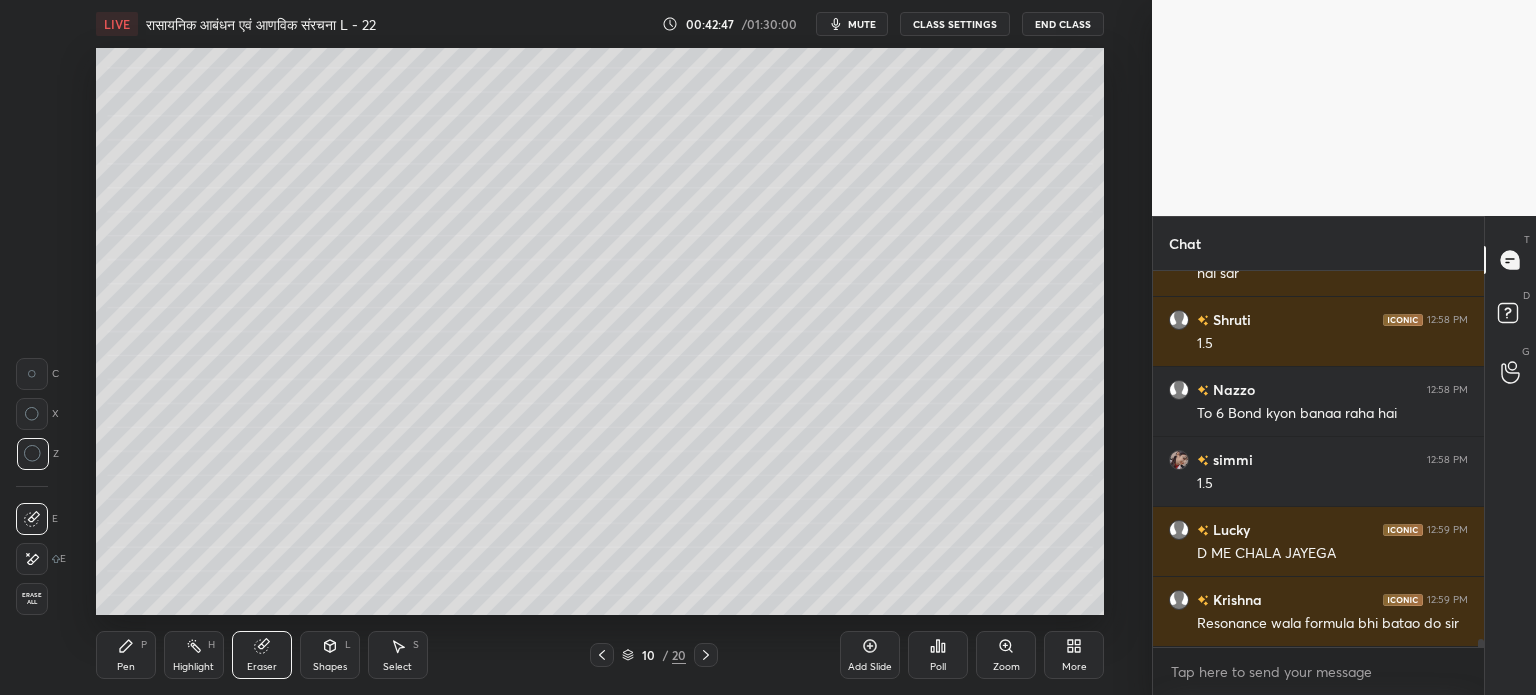 click on "Pen P" at bounding box center (126, 655) 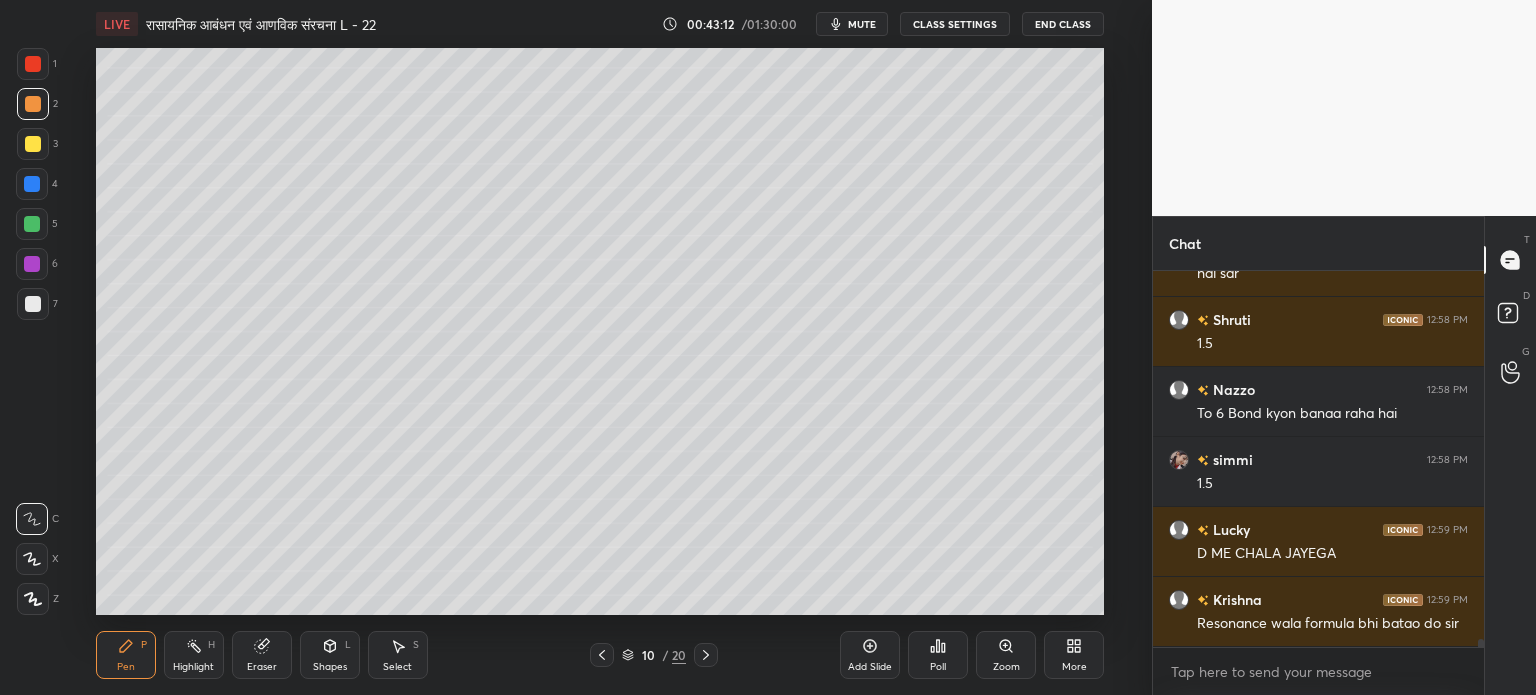 click on "Eraser" at bounding box center (262, 655) 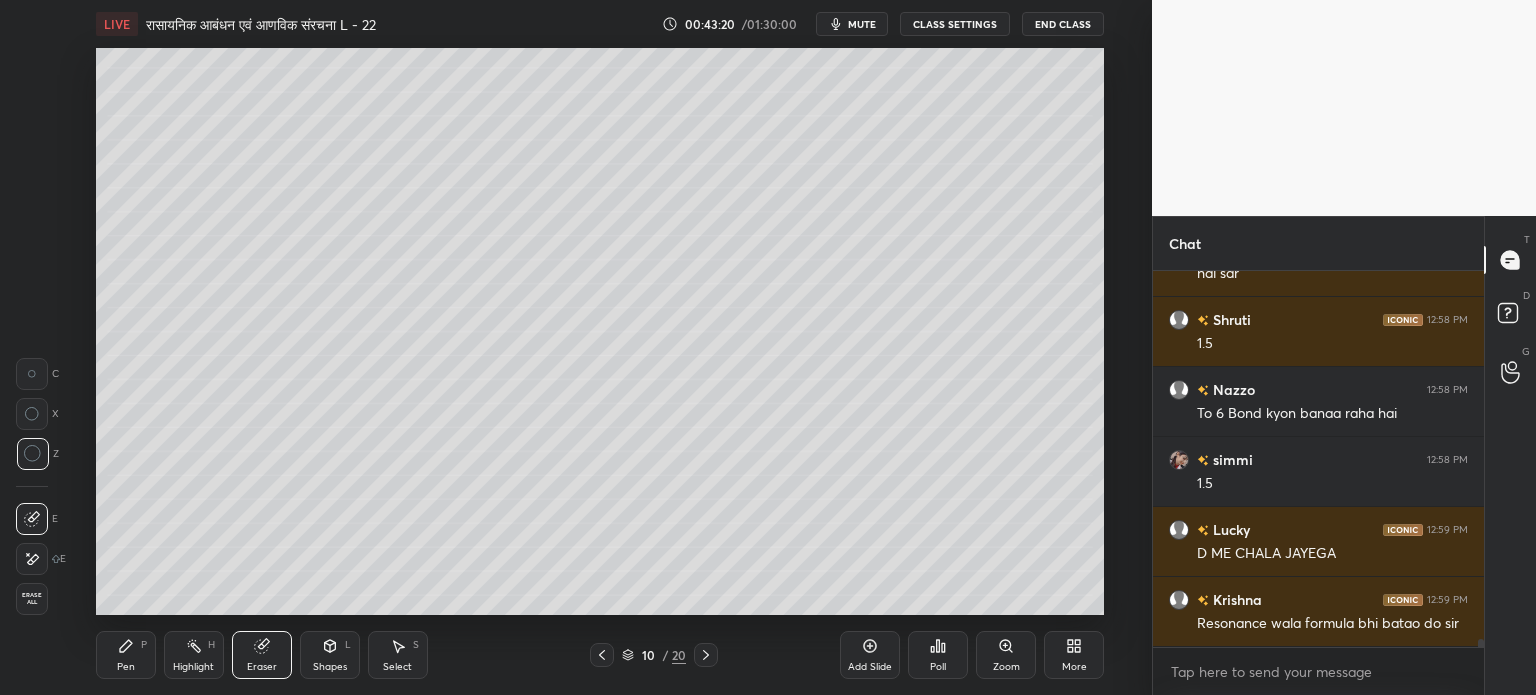 click on "Pen P" at bounding box center (126, 655) 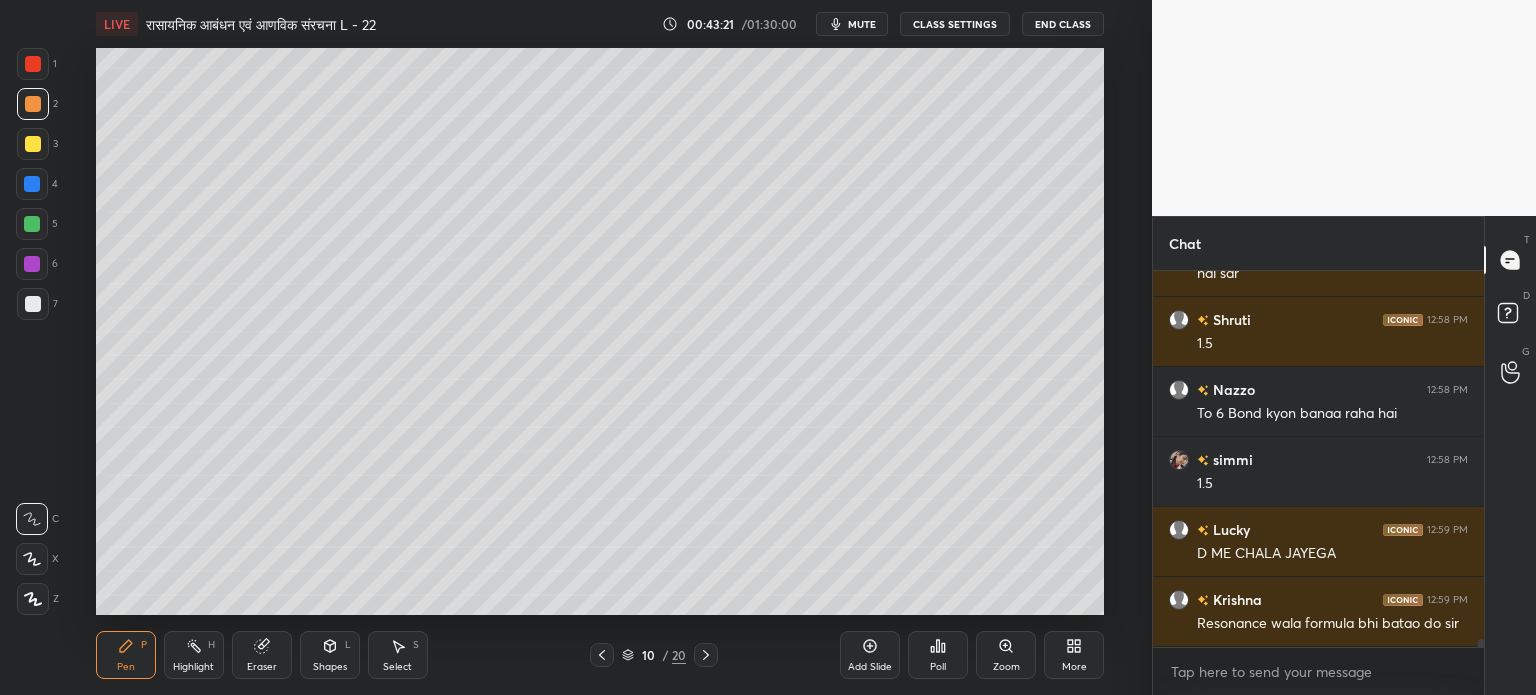 click 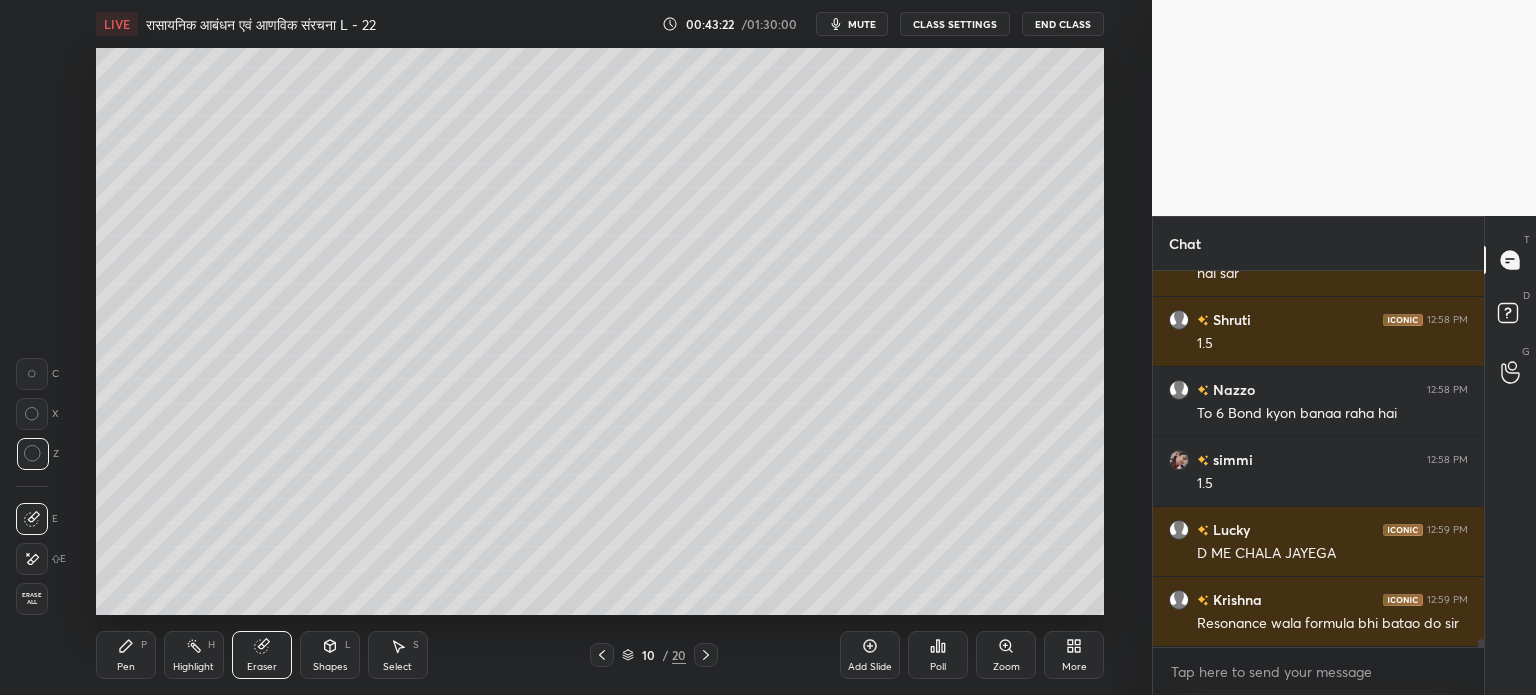 scroll, scrollTop: 18558, scrollLeft: 0, axis: vertical 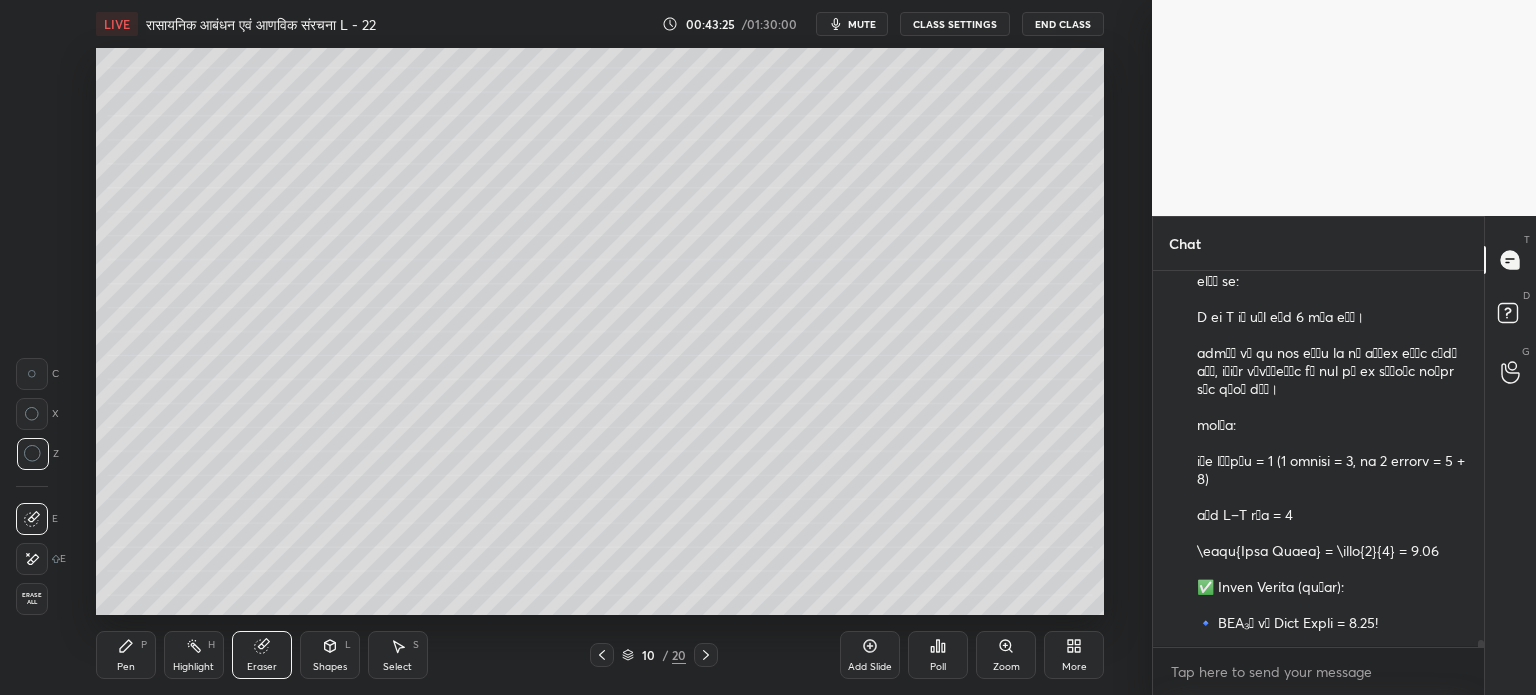 click on "Pen P" at bounding box center [126, 655] 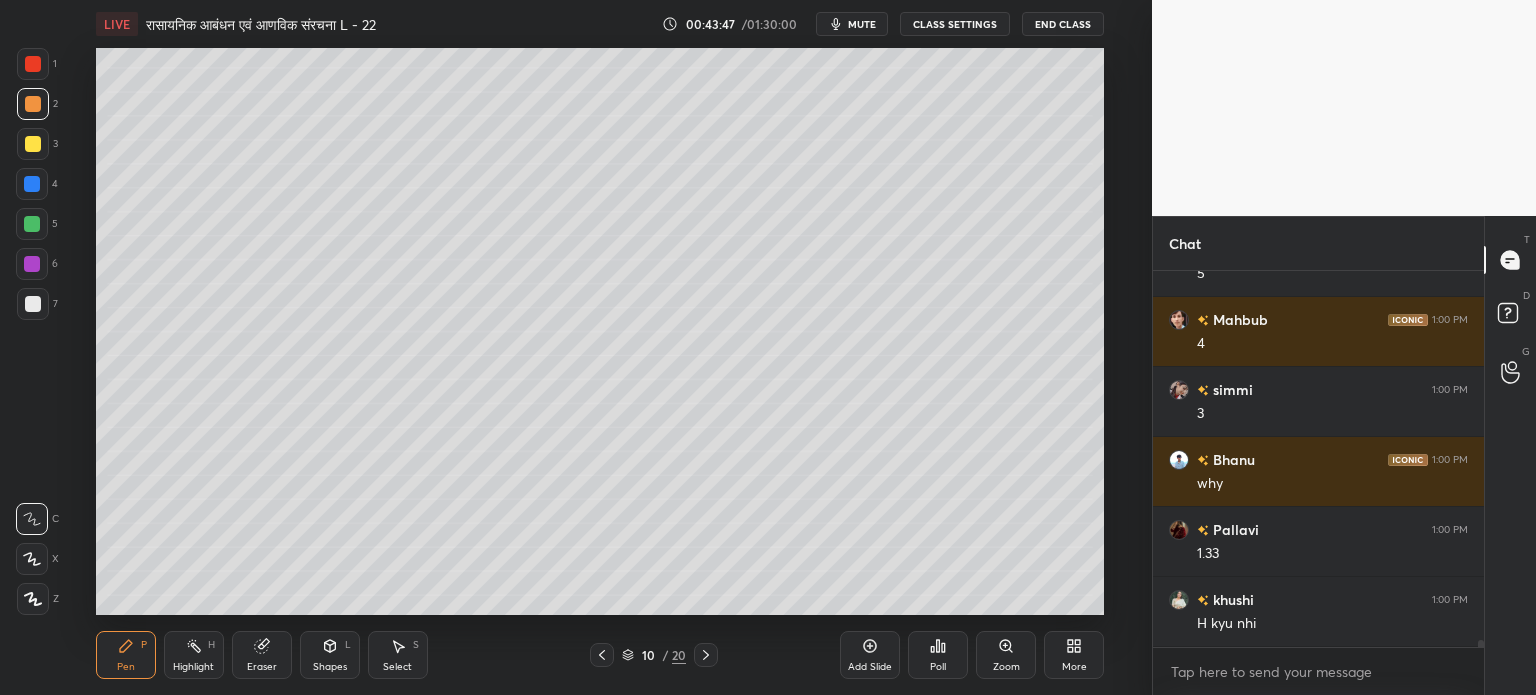 scroll, scrollTop: 19118, scrollLeft: 0, axis: vertical 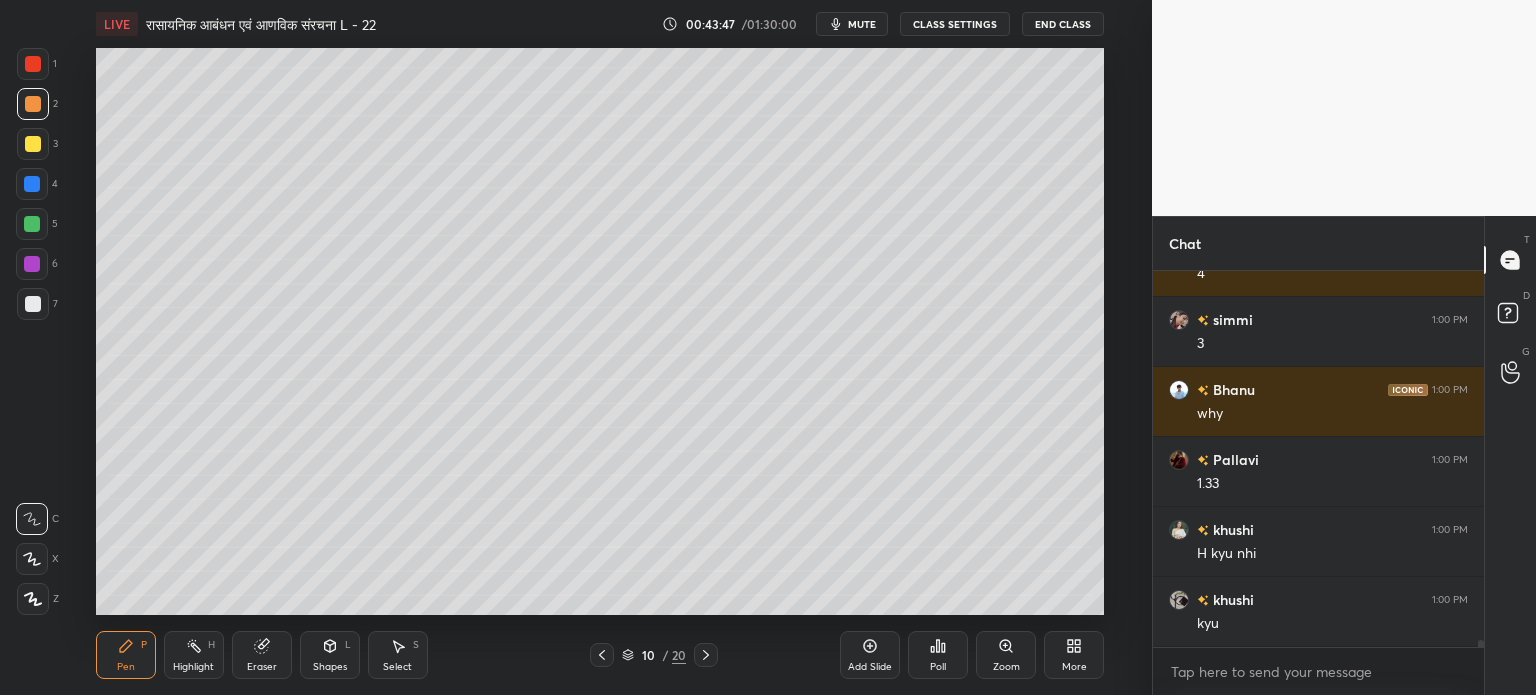 click on "Eraser" at bounding box center [262, 655] 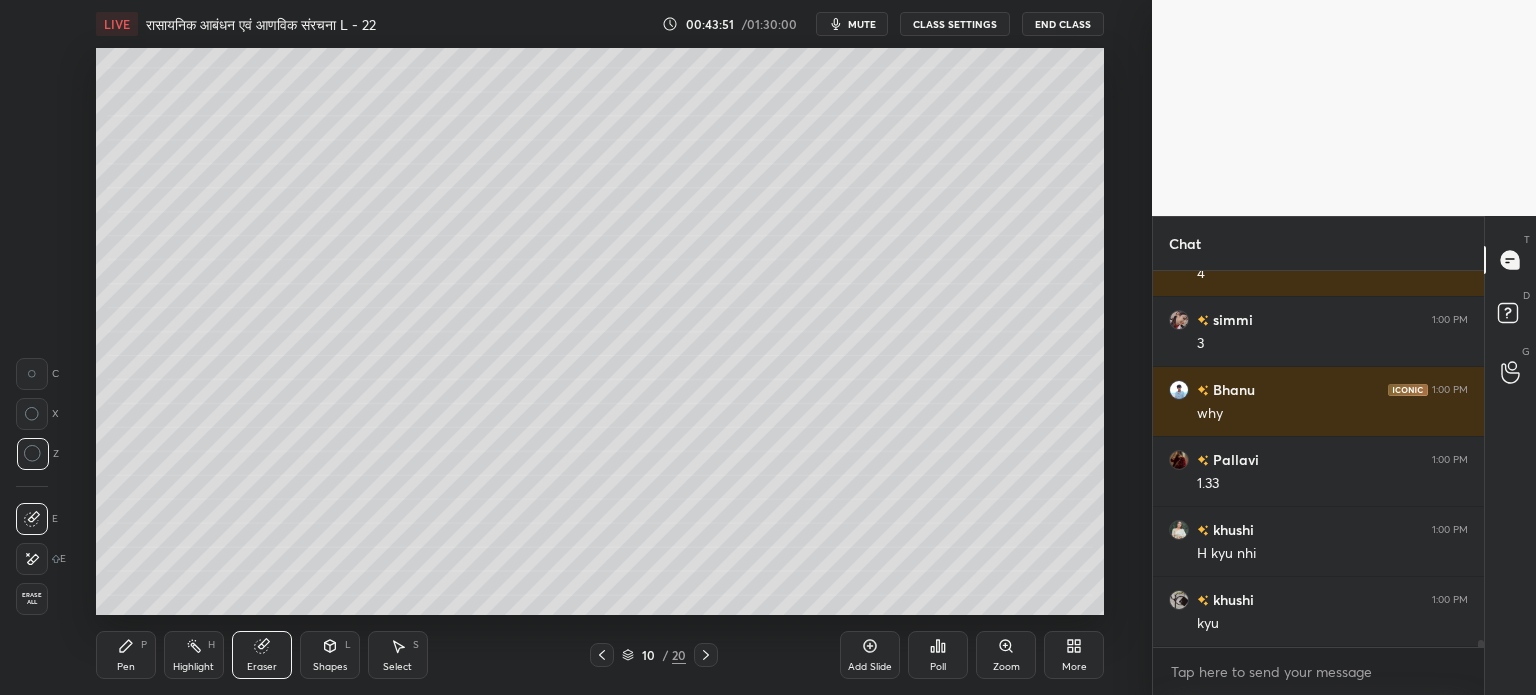 click 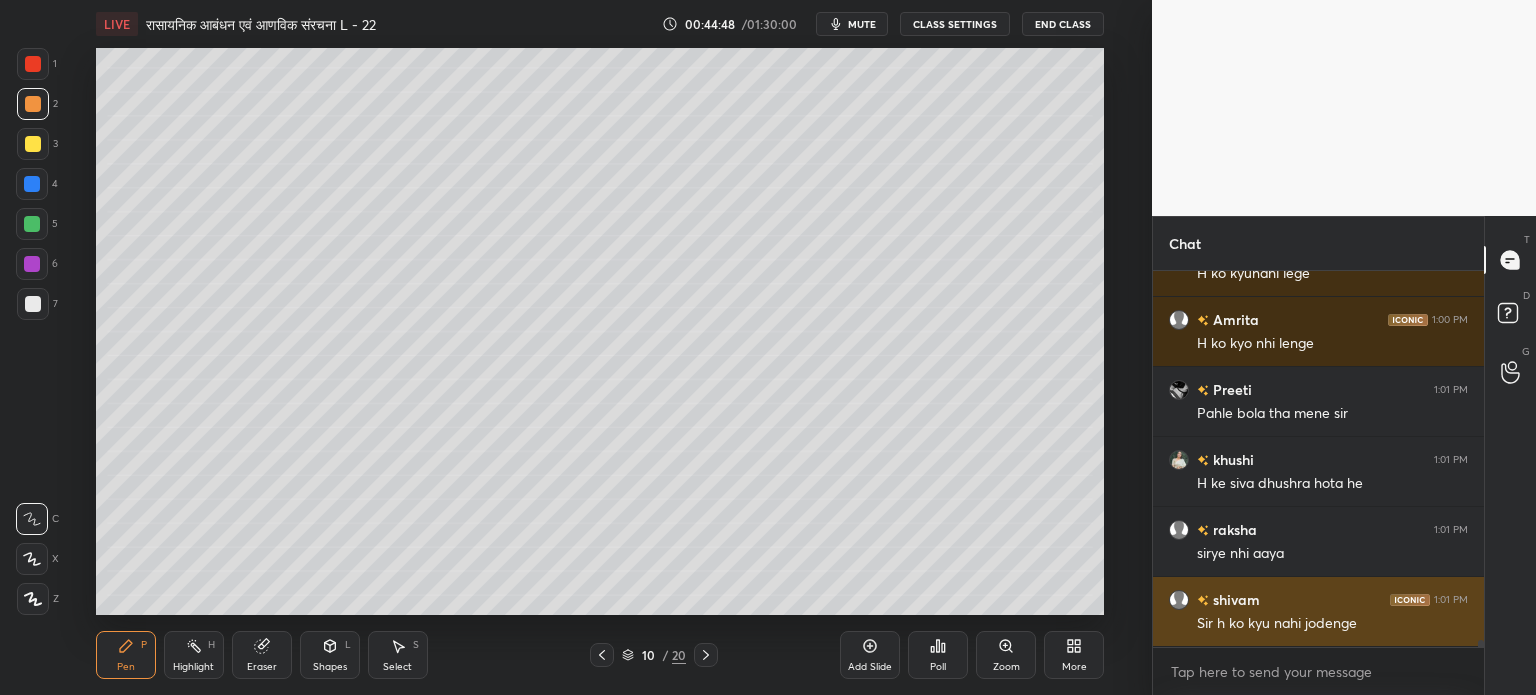 scroll, scrollTop: 19678, scrollLeft: 0, axis: vertical 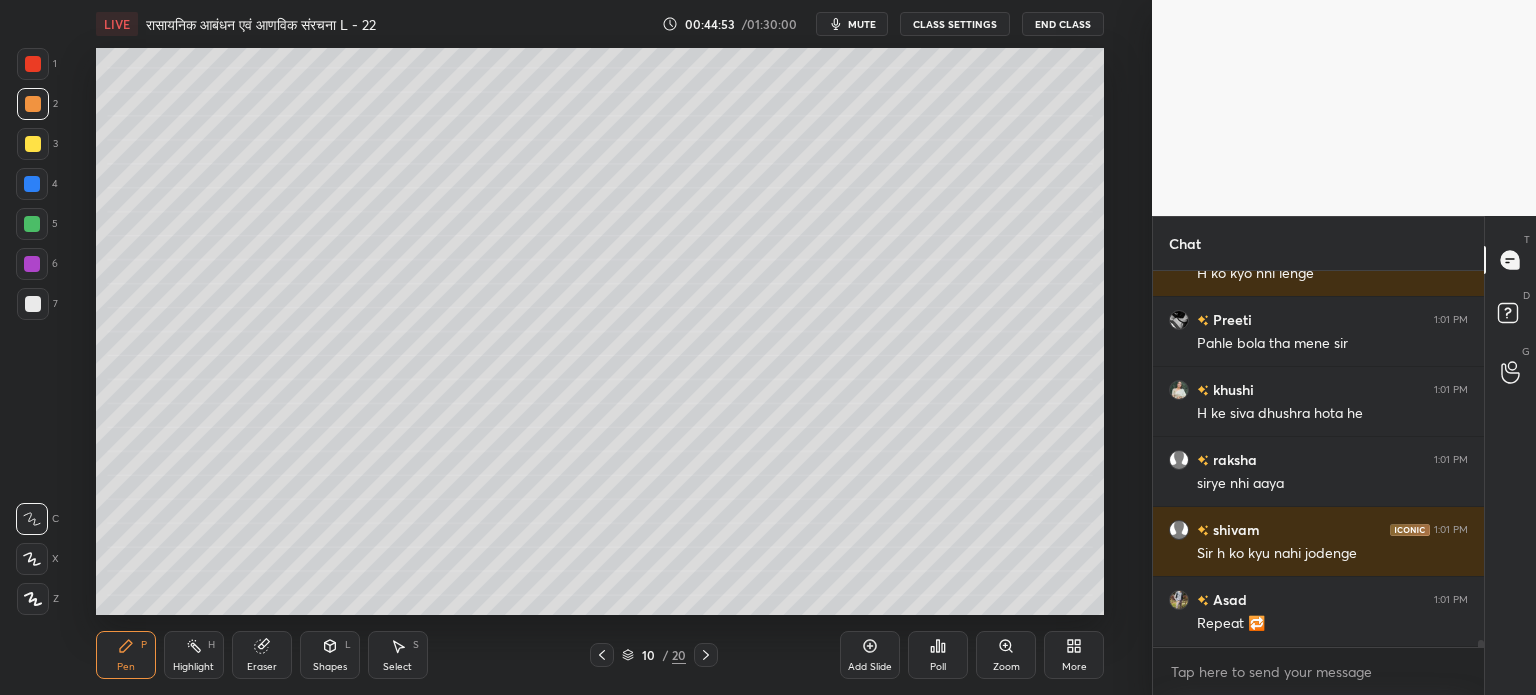 click on "Select S" at bounding box center (398, 655) 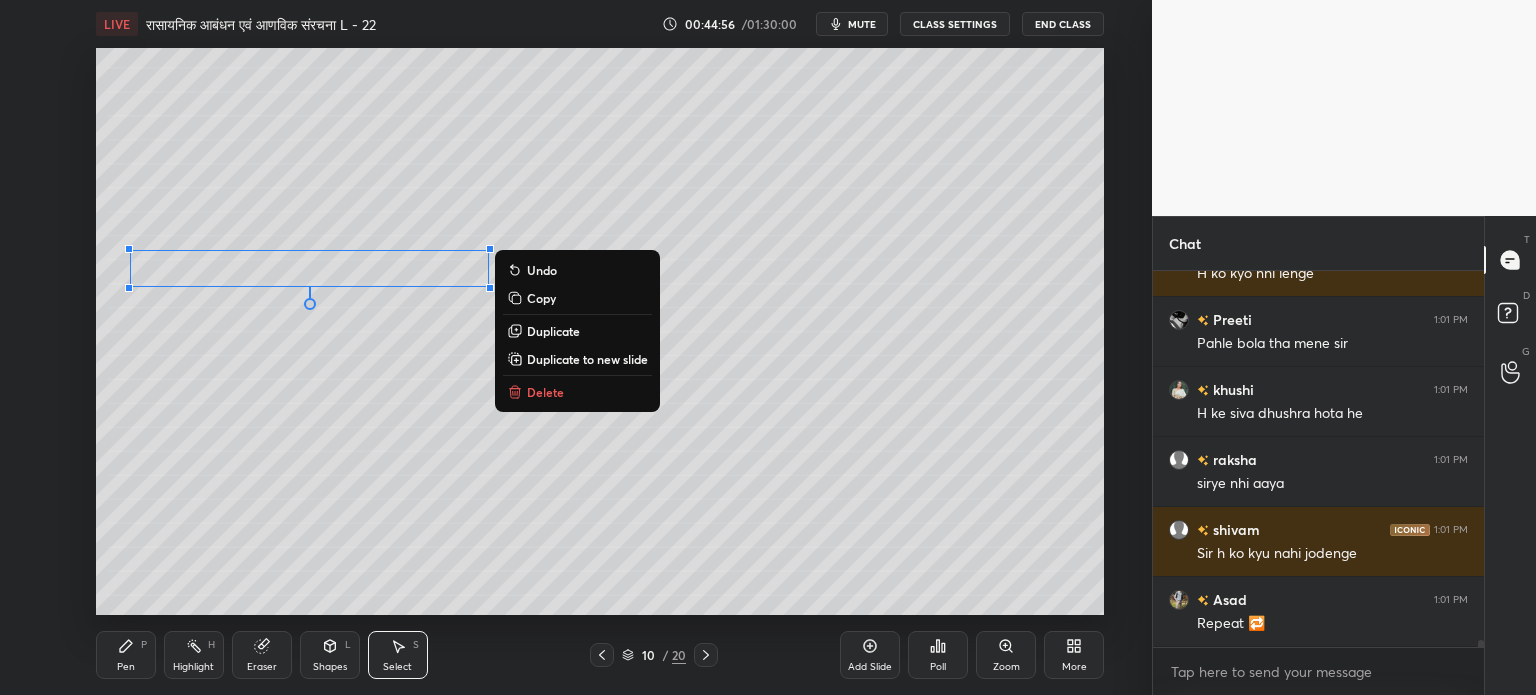 click on "Delete" at bounding box center [545, 392] 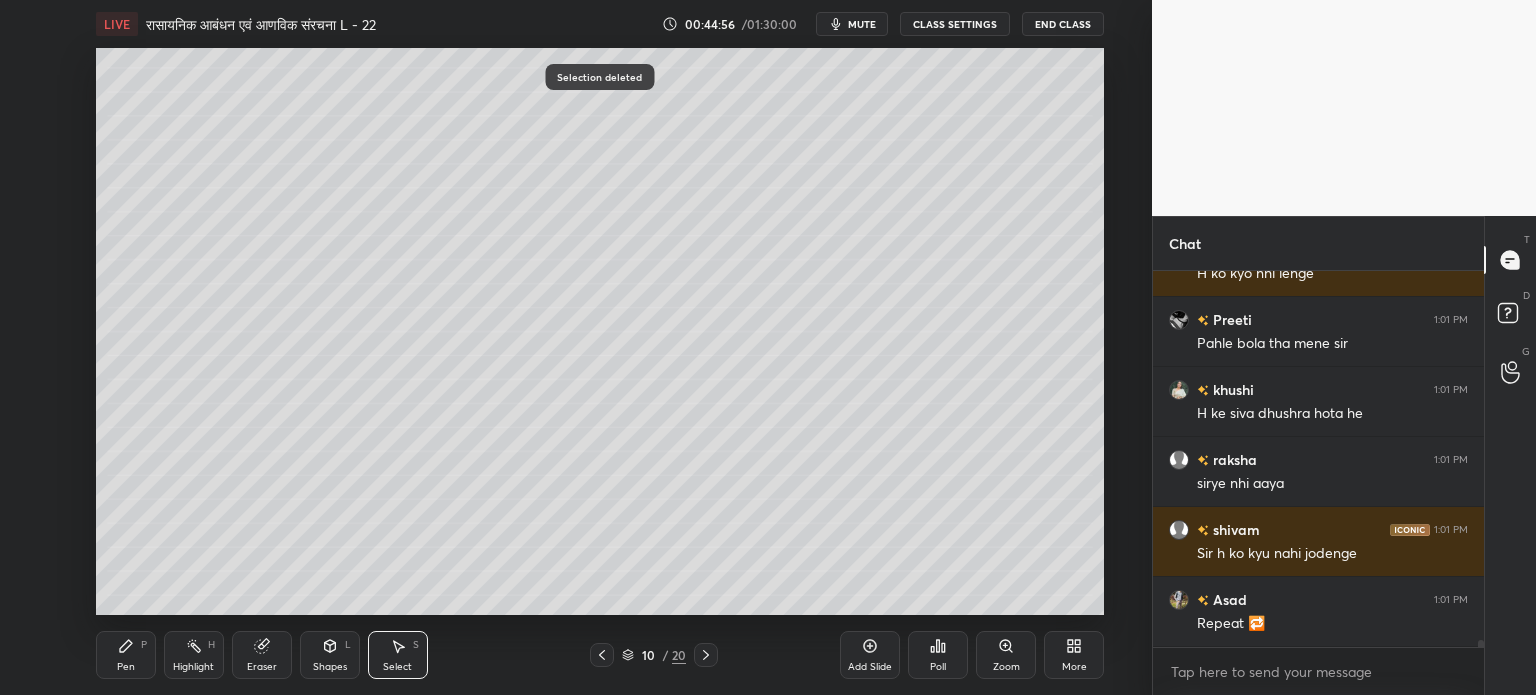click 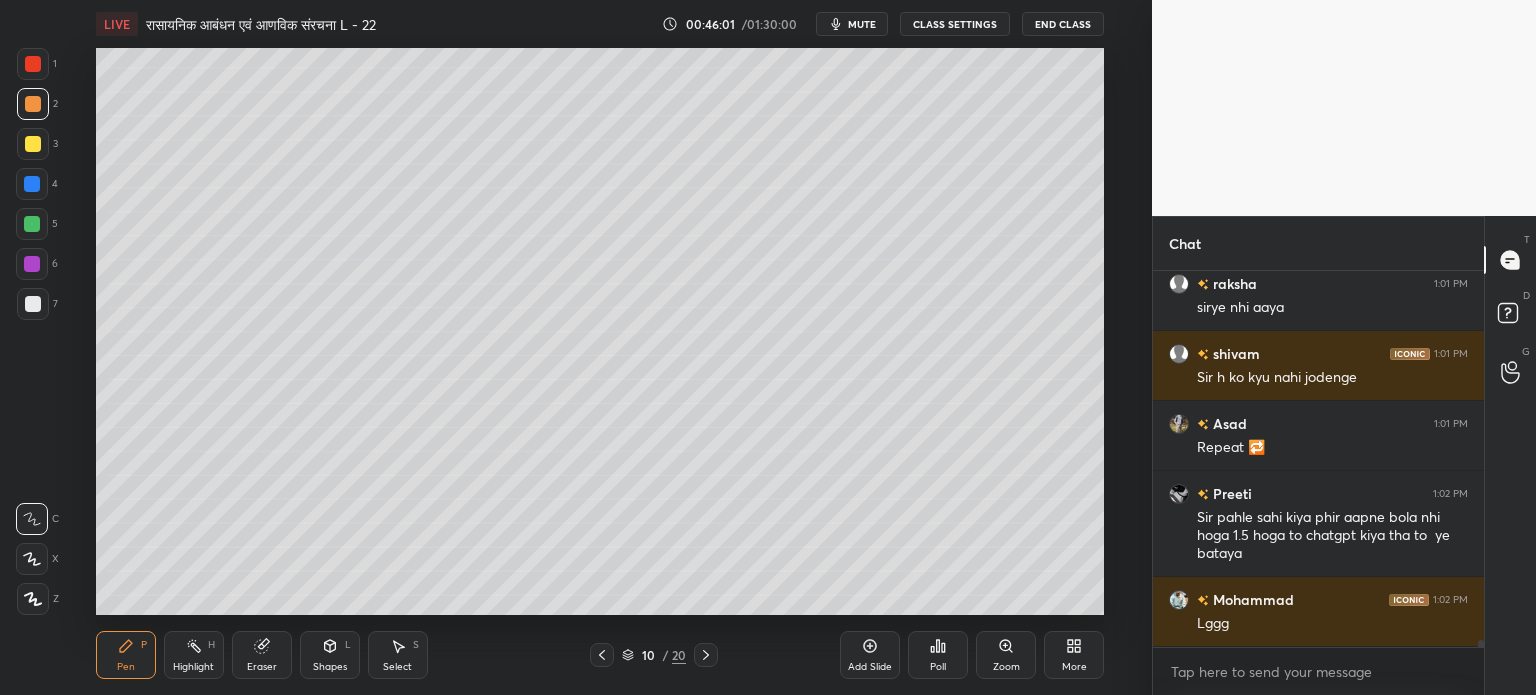 scroll, scrollTop: 19924, scrollLeft: 0, axis: vertical 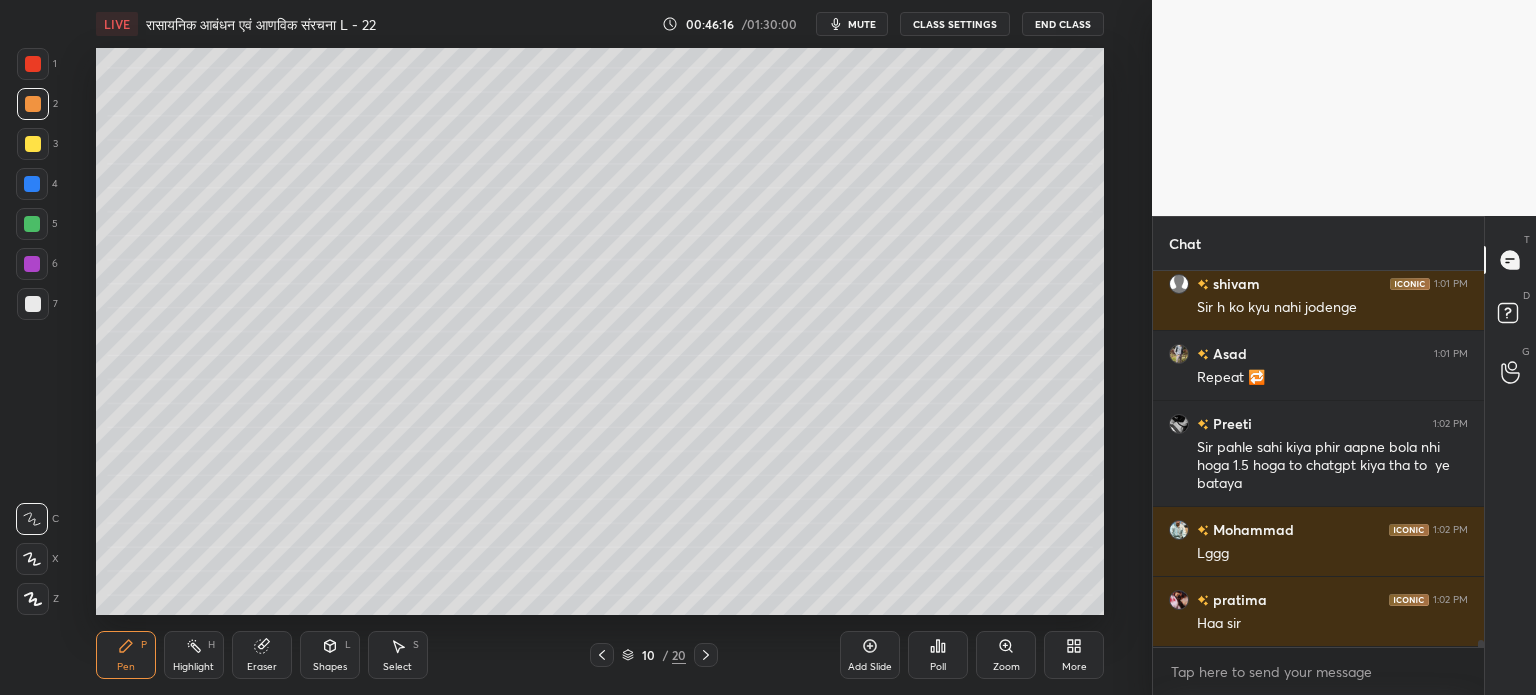 click on "Add Slide" at bounding box center (870, 655) 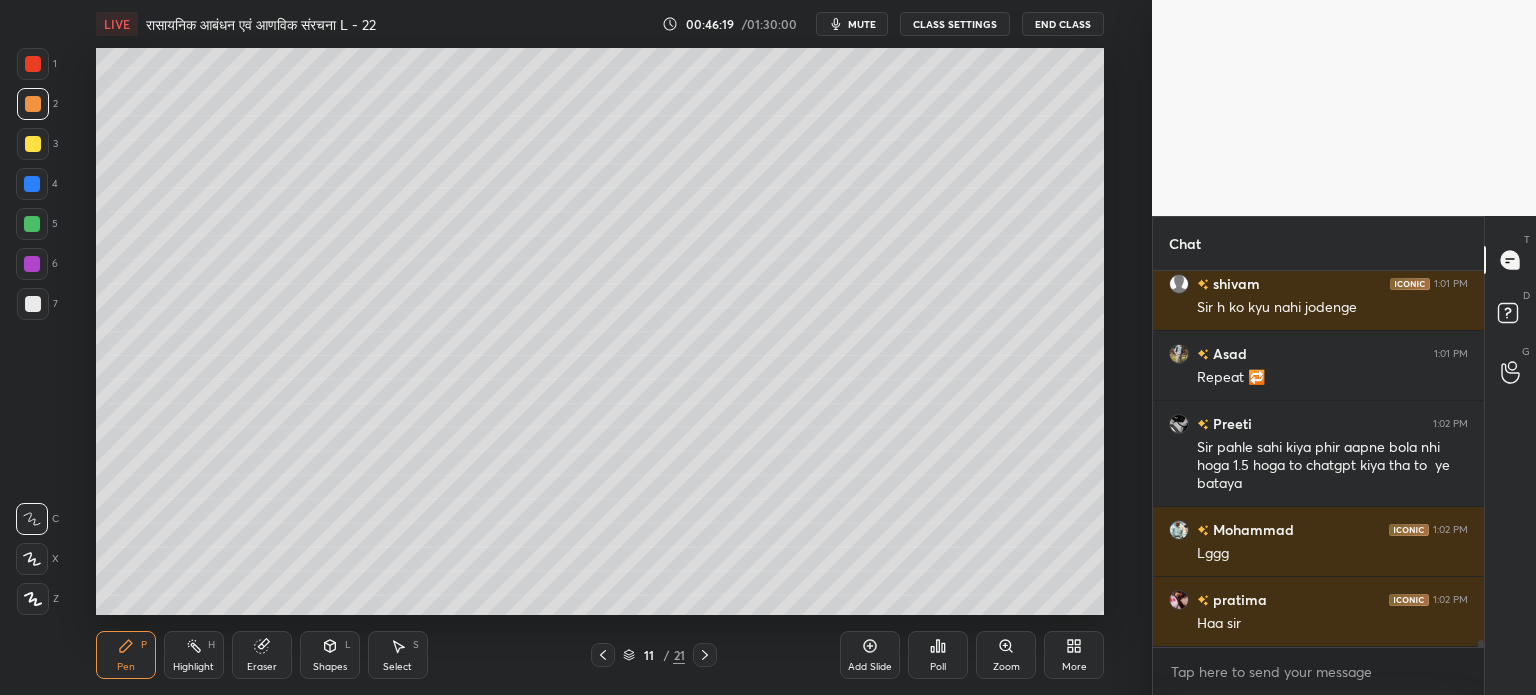 scroll, scrollTop: 6, scrollLeft: 6, axis: both 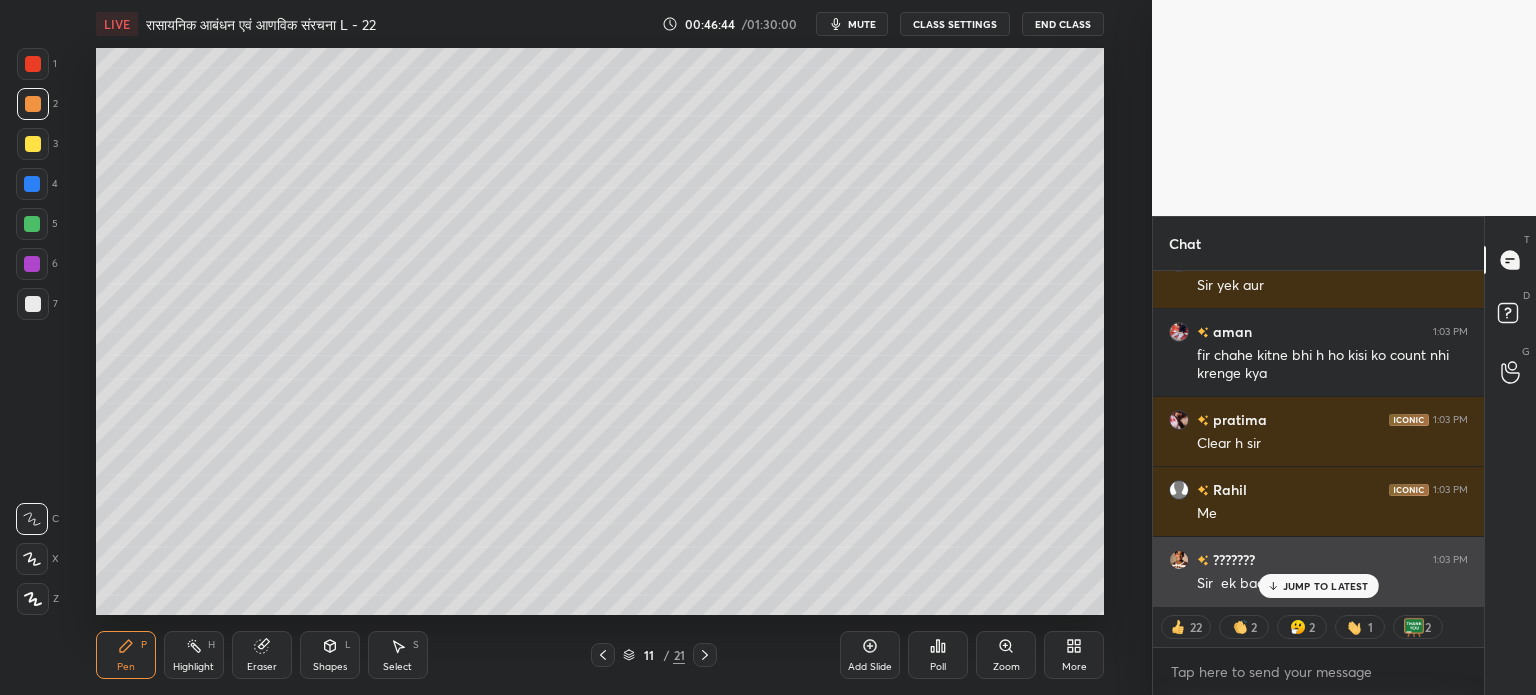 click on "JUMP TO LATEST" at bounding box center (1326, 586) 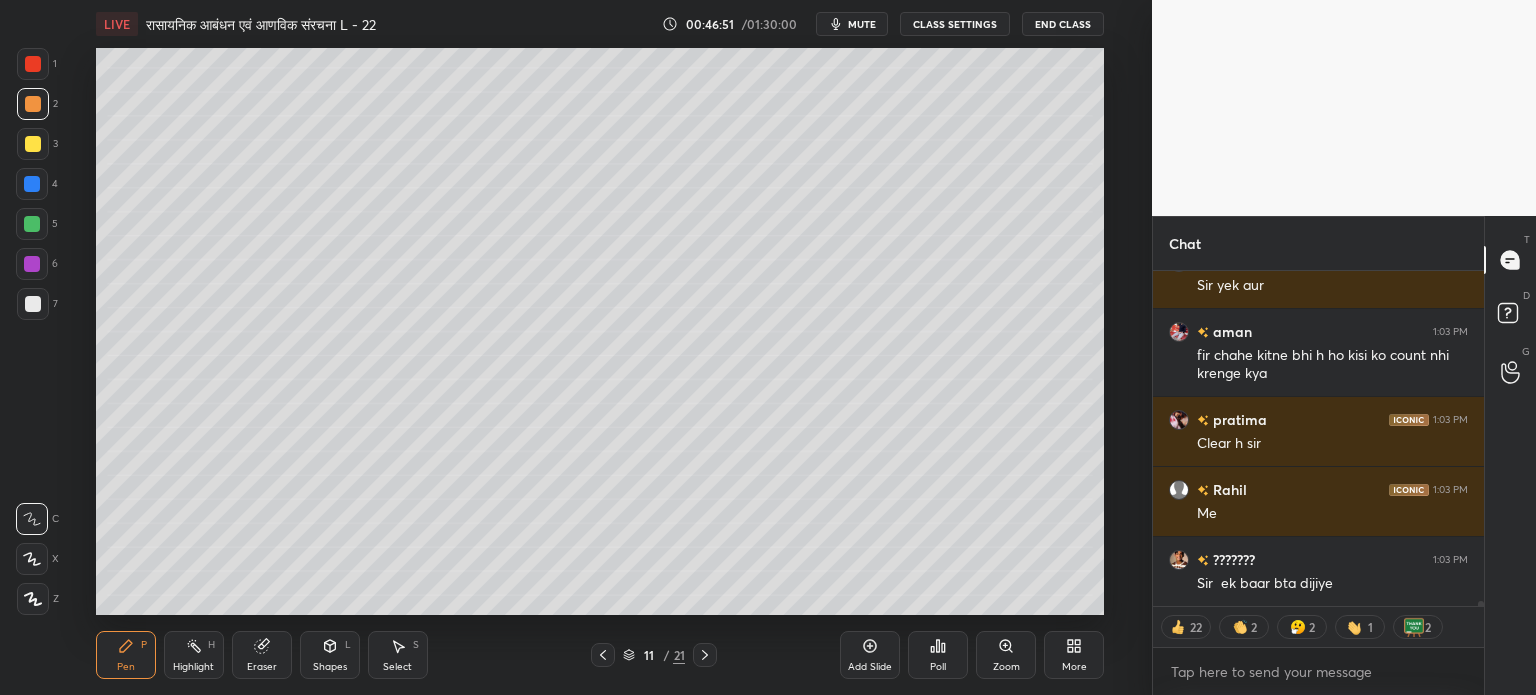 scroll, scrollTop: 7, scrollLeft: 6, axis: both 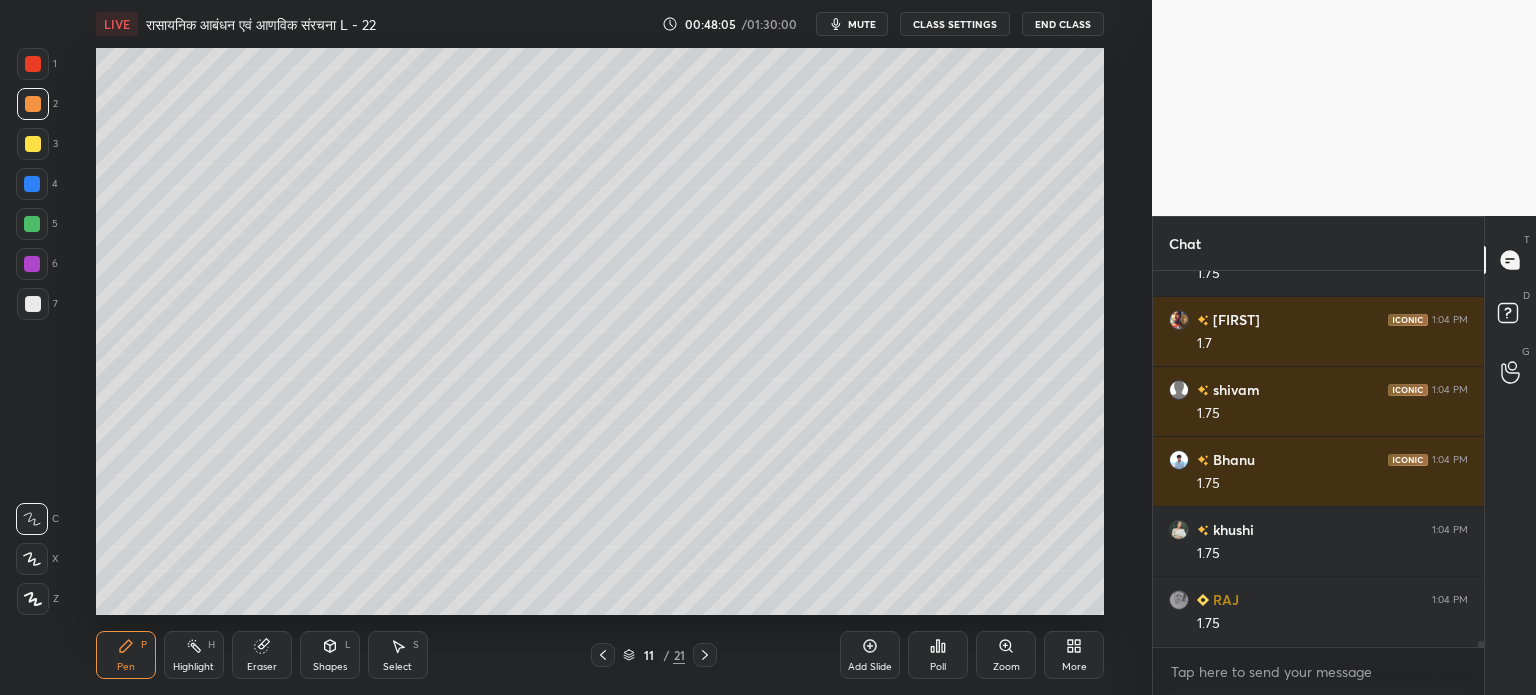 click at bounding box center [705, 655] 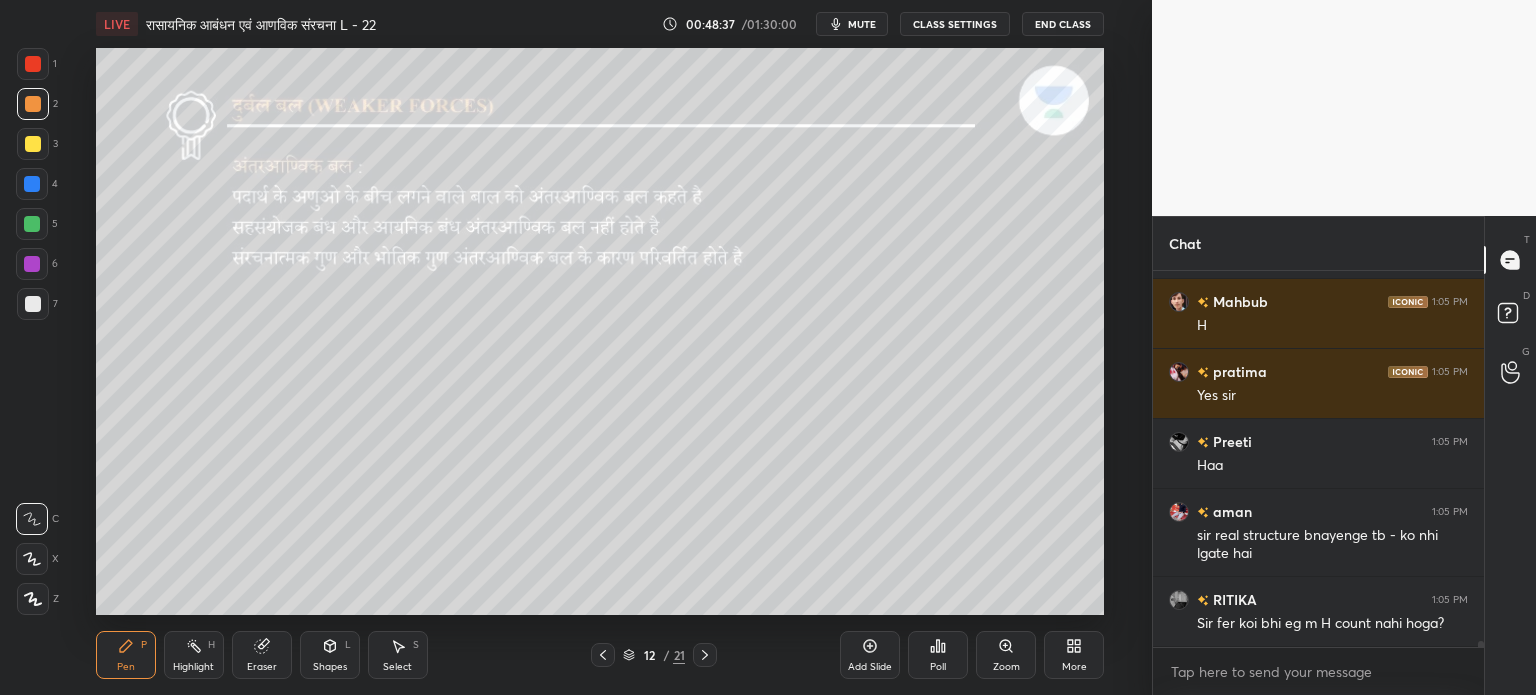 scroll, scrollTop: 22254, scrollLeft: 0, axis: vertical 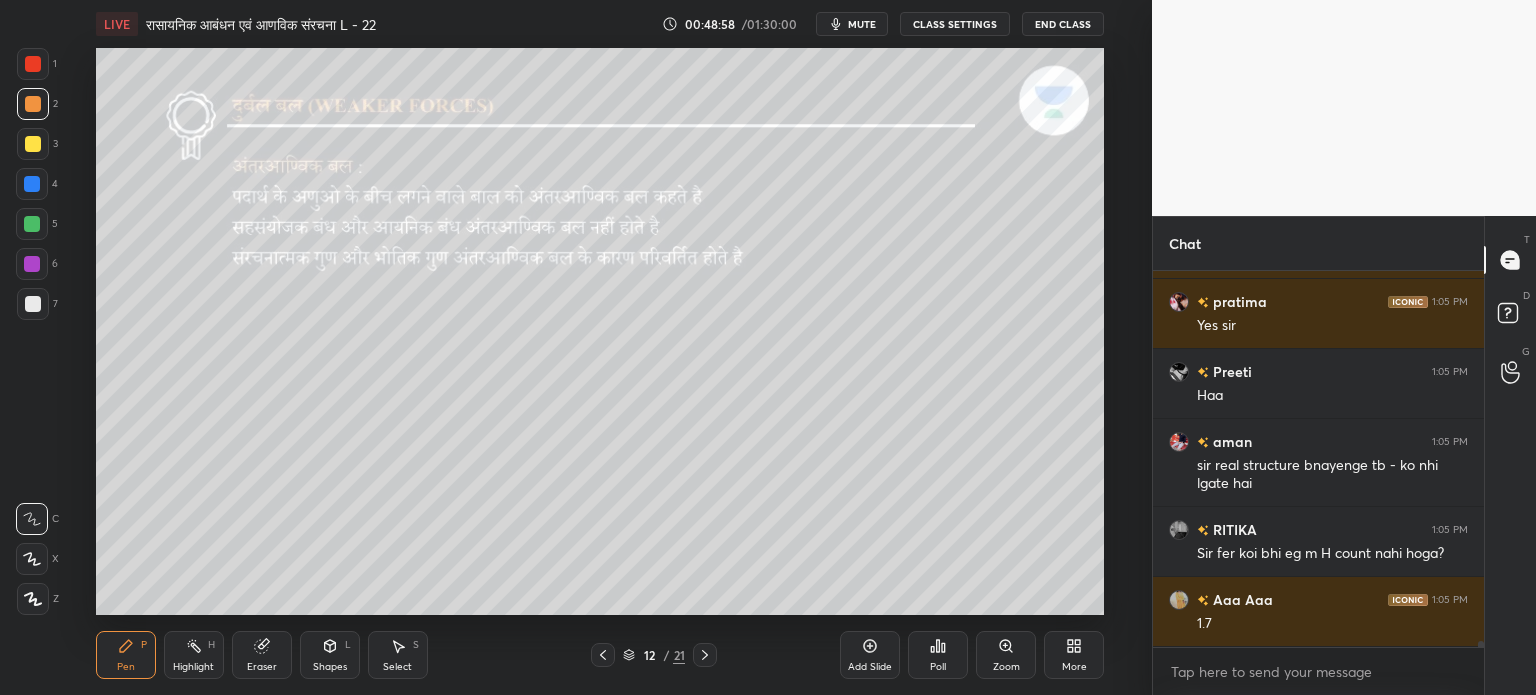 click 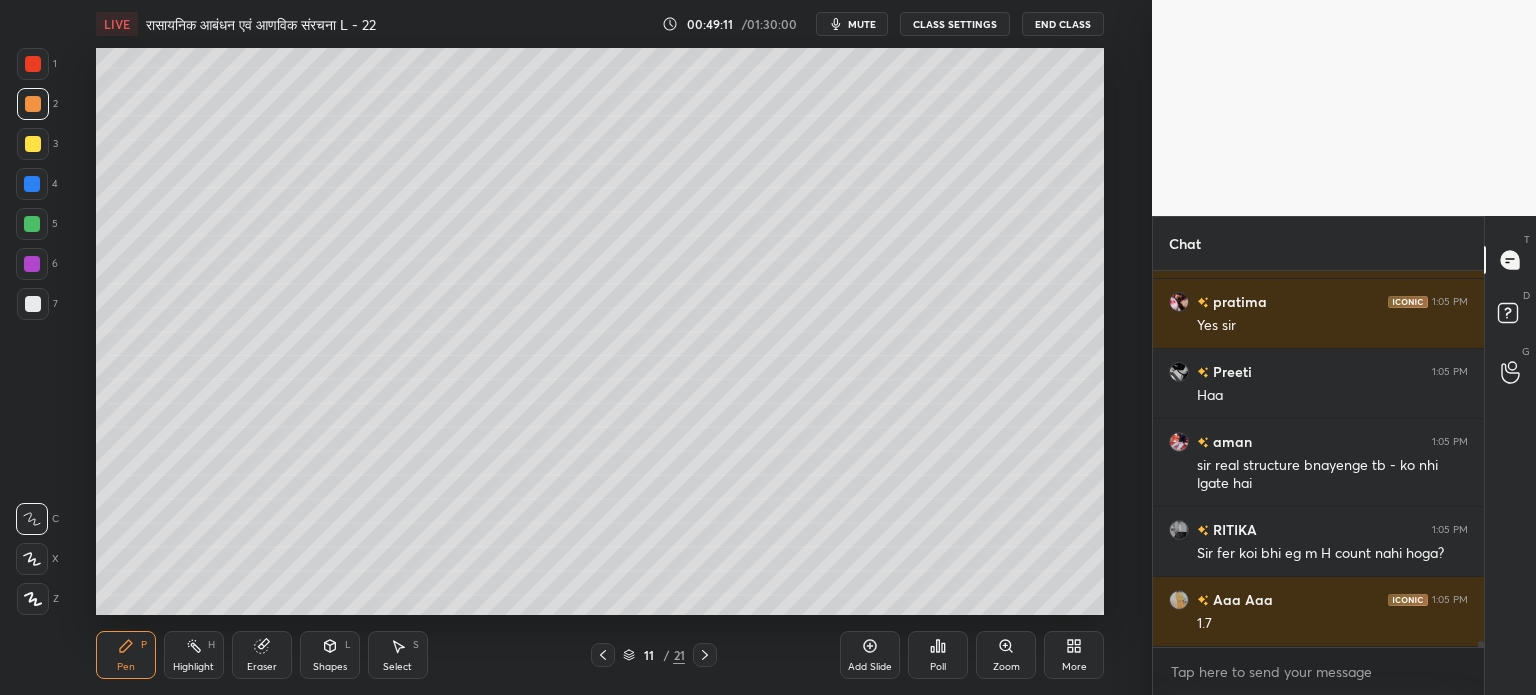 click 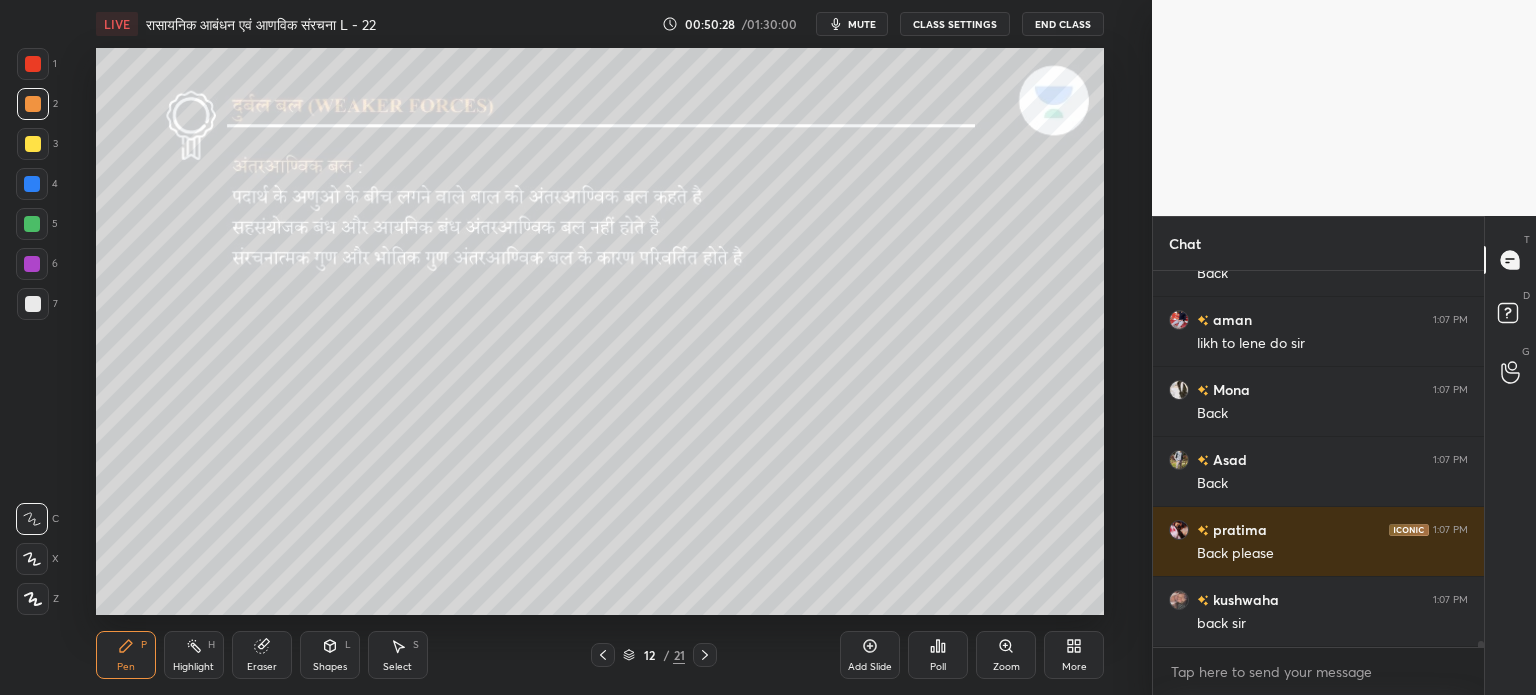 scroll, scrollTop: 22954, scrollLeft: 0, axis: vertical 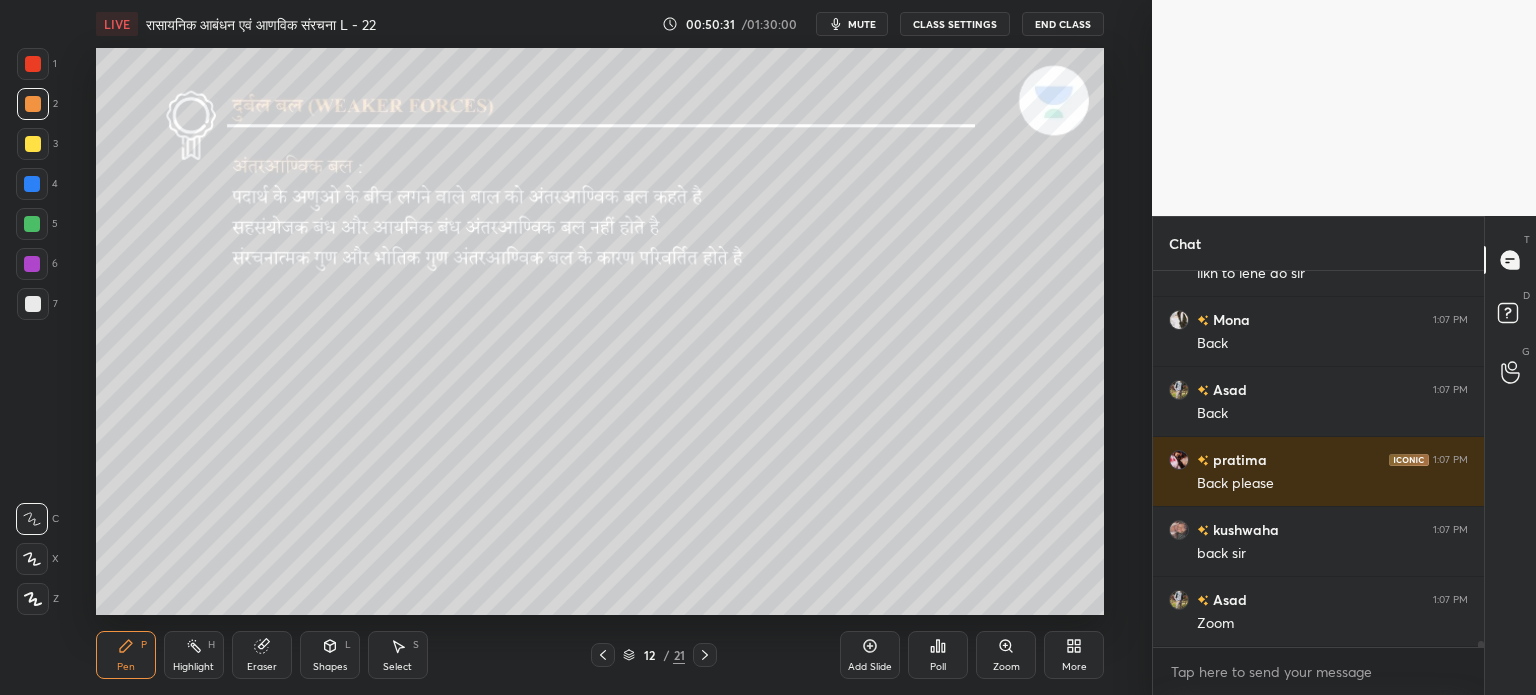 click 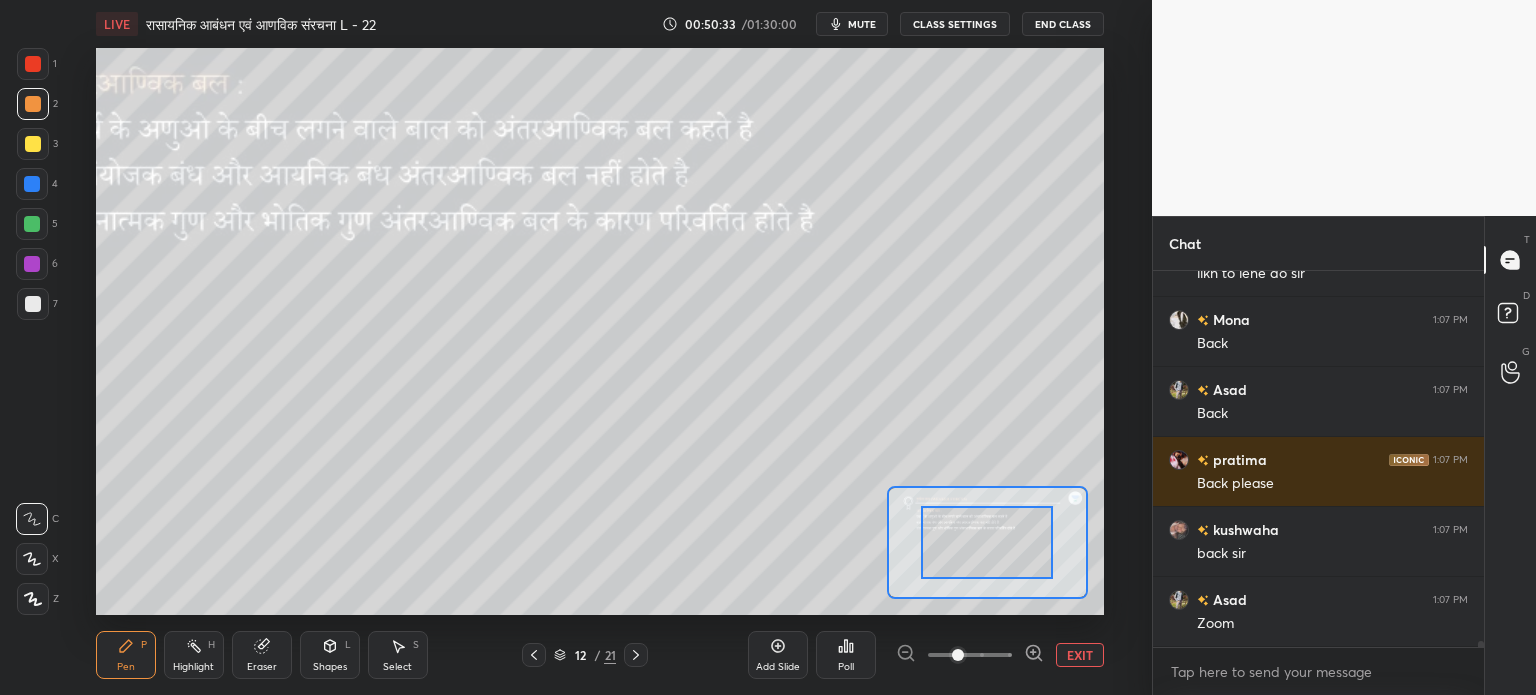 scroll, scrollTop: 23024, scrollLeft: 0, axis: vertical 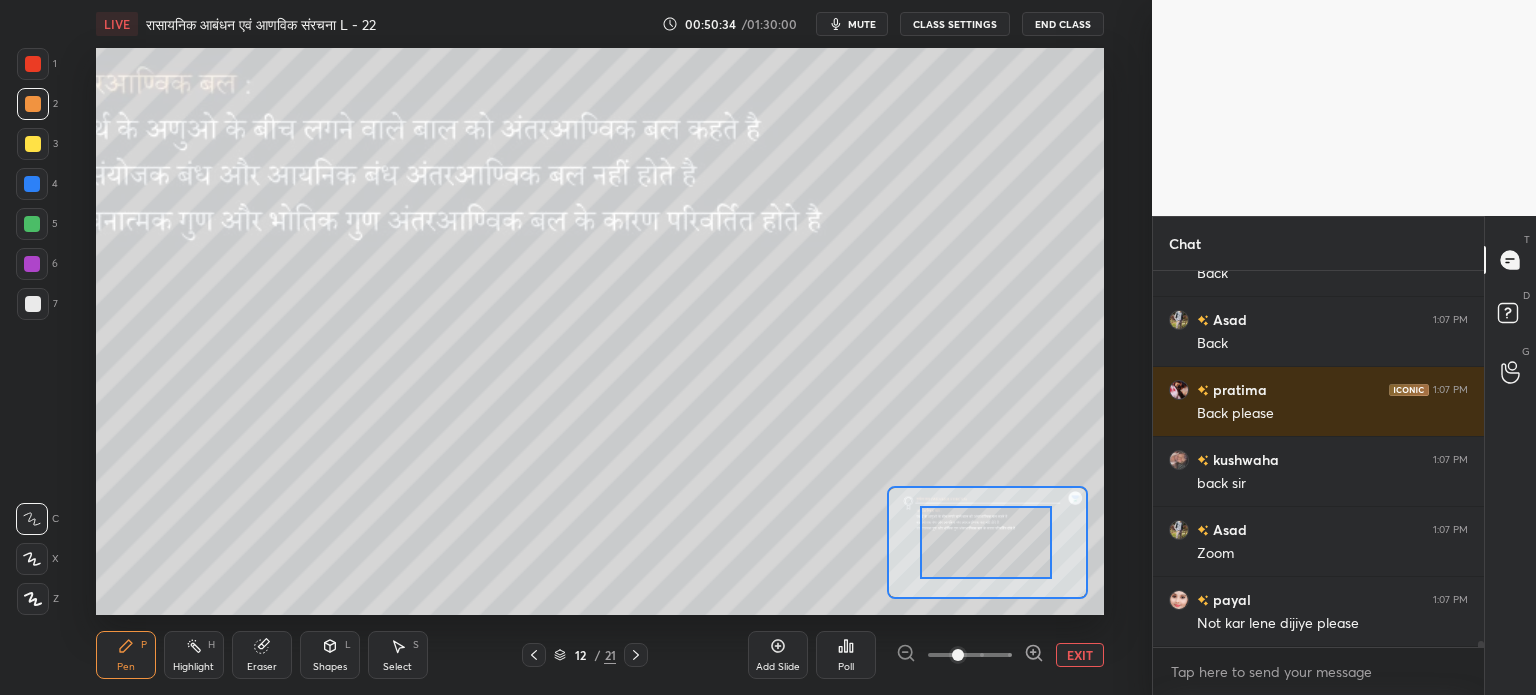 drag, startPoint x: 982, startPoint y: 543, endPoint x: 934, endPoint y: 530, distance: 49.729267 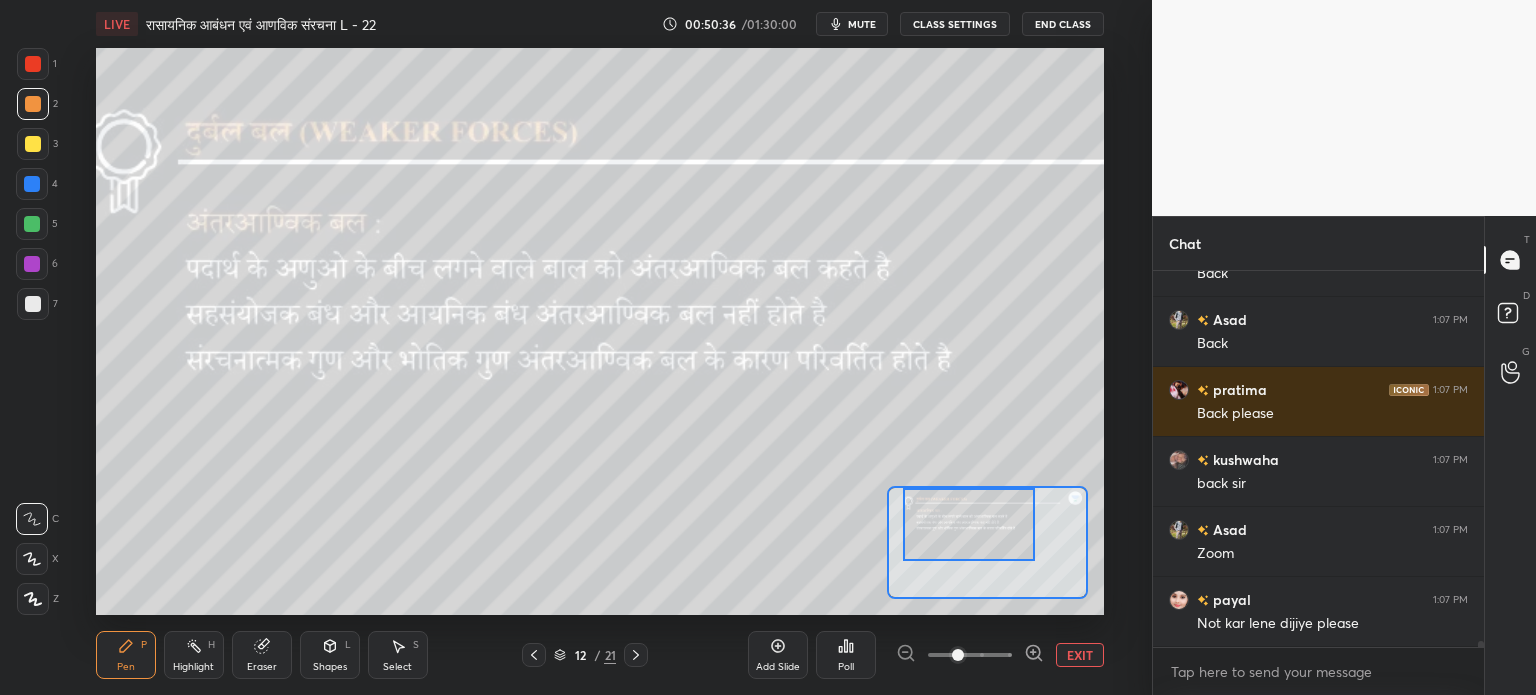 drag, startPoint x: 939, startPoint y: 513, endPoint x: 923, endPoint y: 495, distance: 24.083189 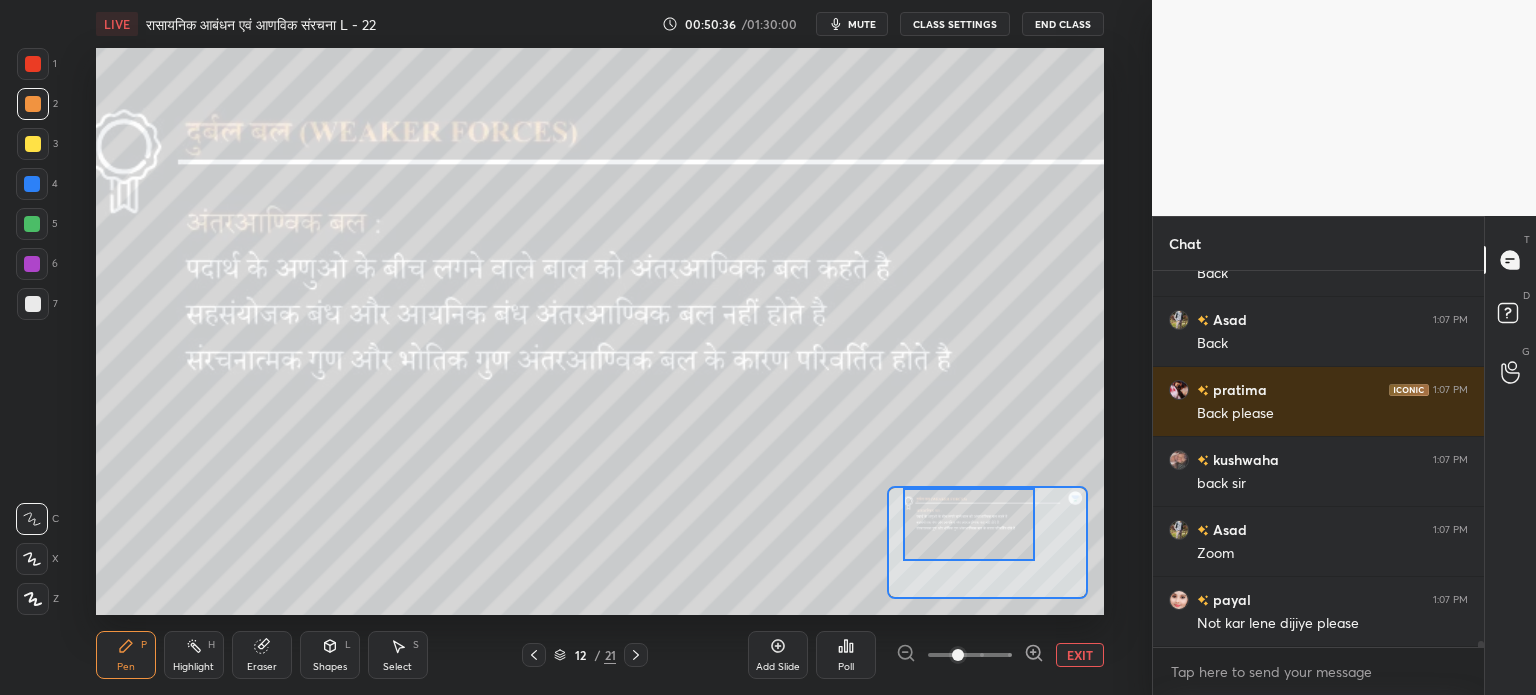 click at bounding box center (969, 524) 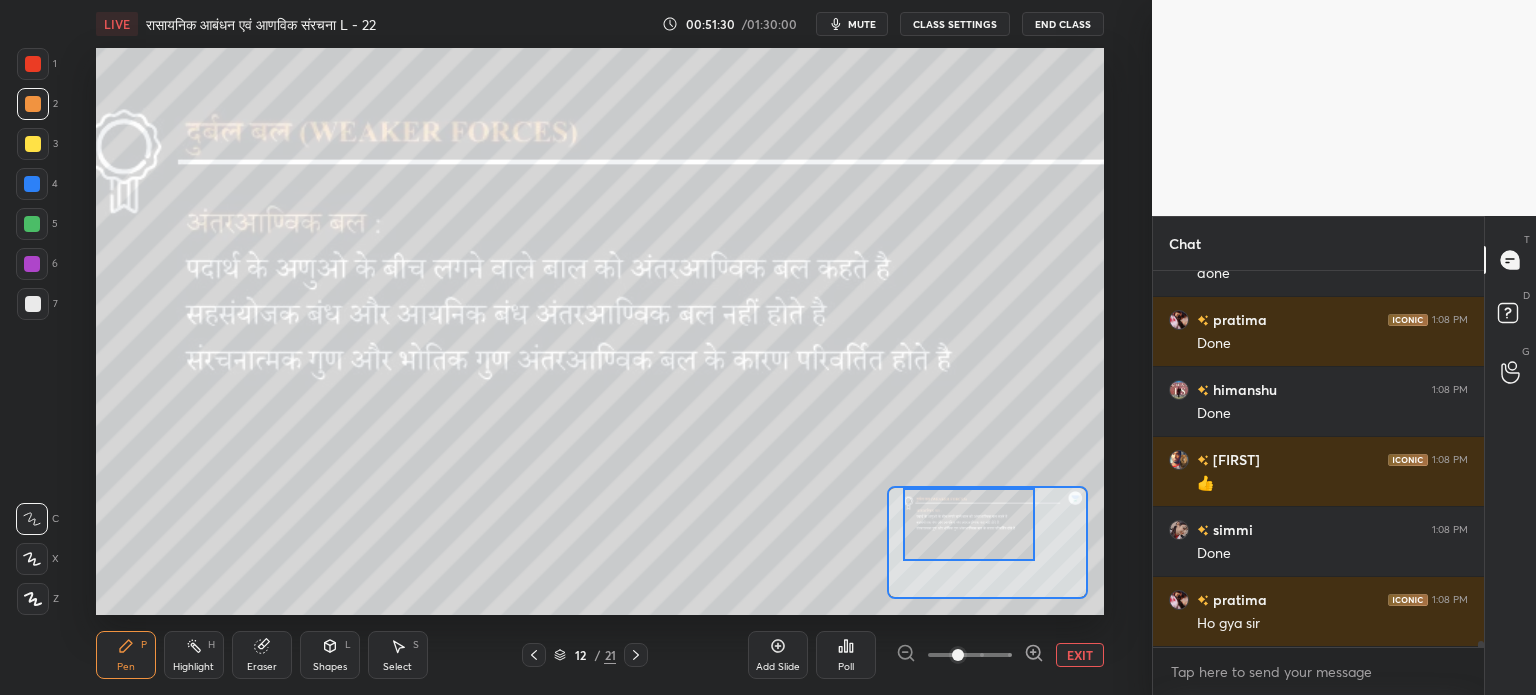 scroll, scrollTop: 23514, scrollLeft: 0, axis: vertical 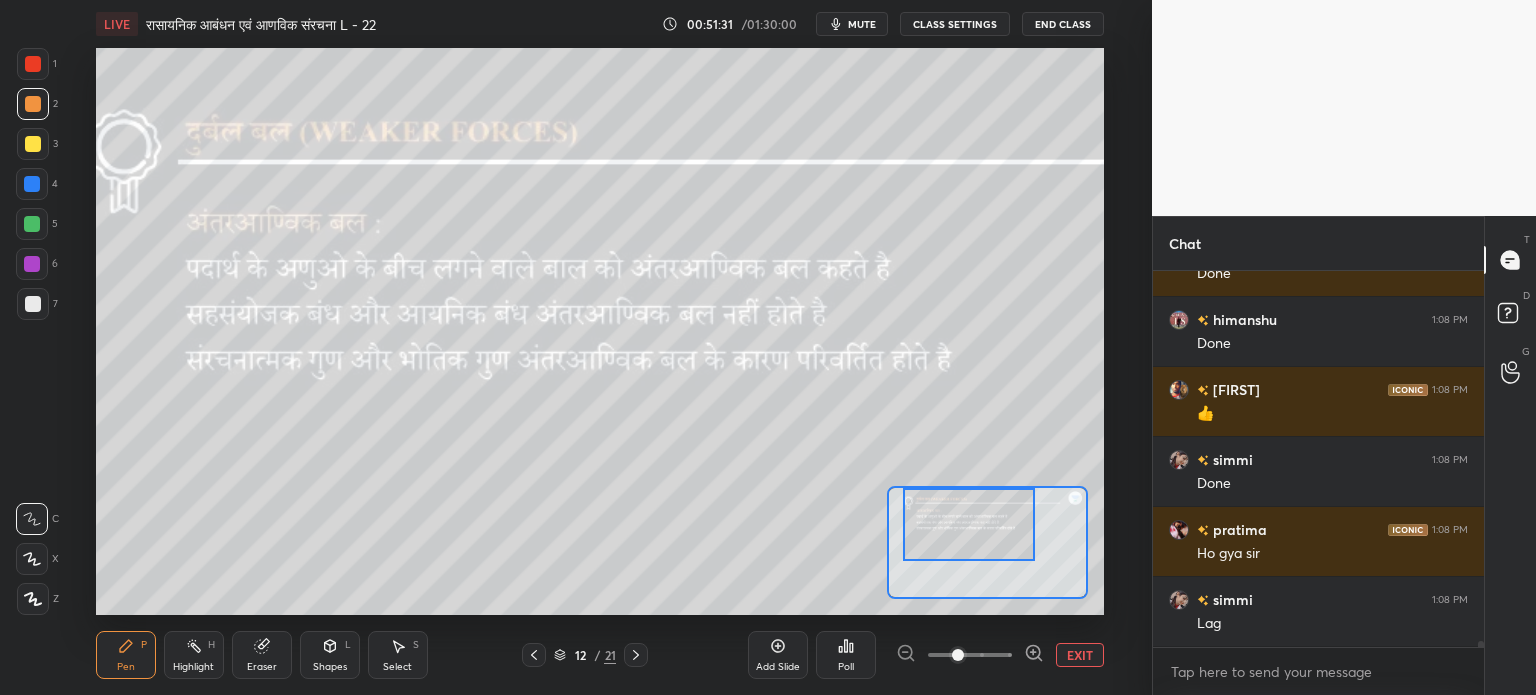click on "EXIT" at bounding box center [1080, 655] 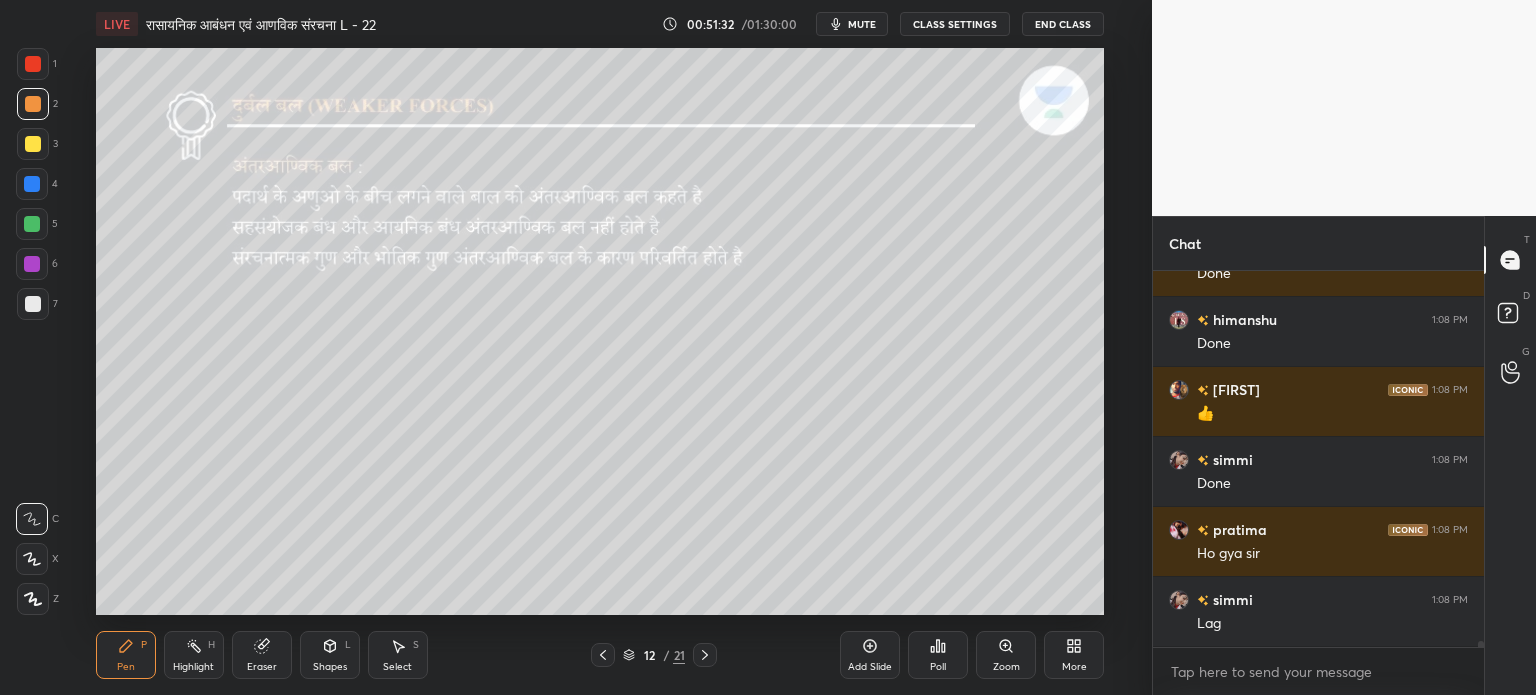click 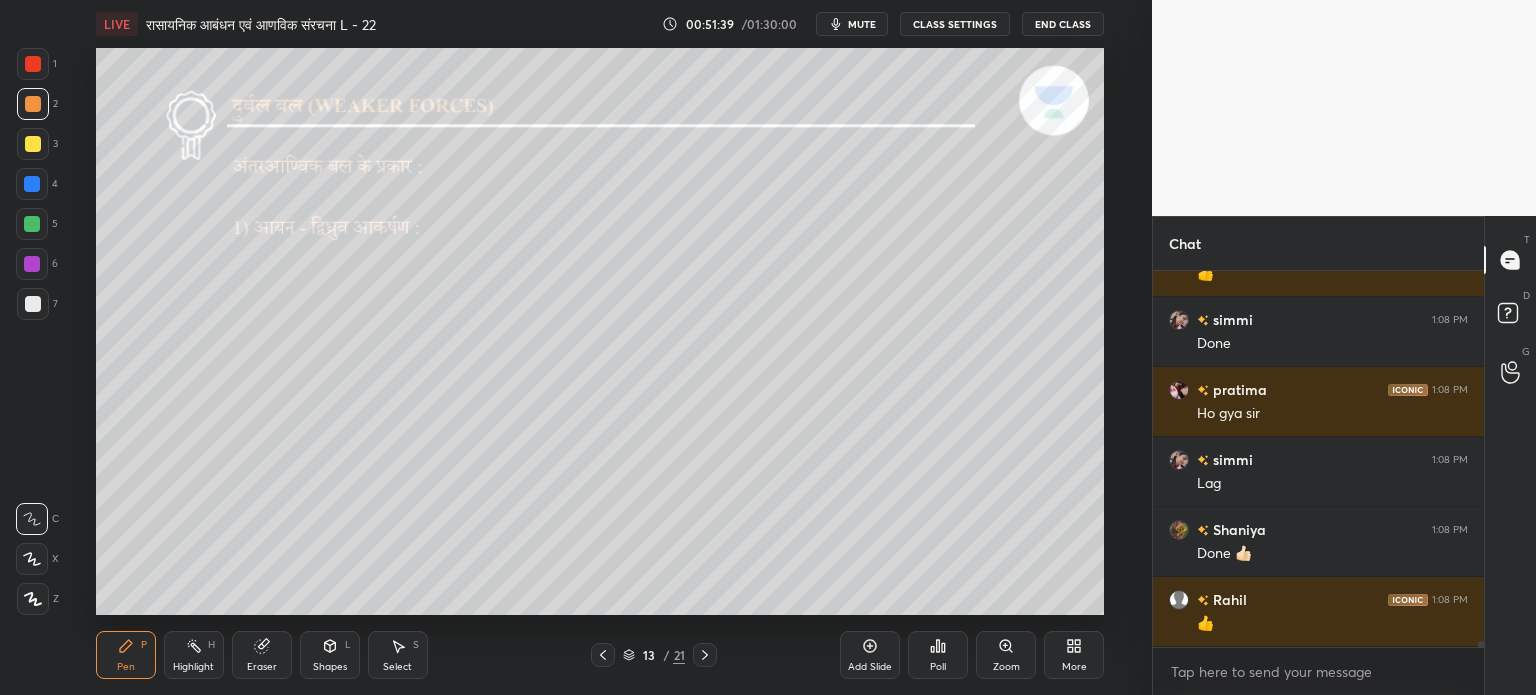scroll, scrollTop: 23724, scrollLeft: 0, axis: vertical 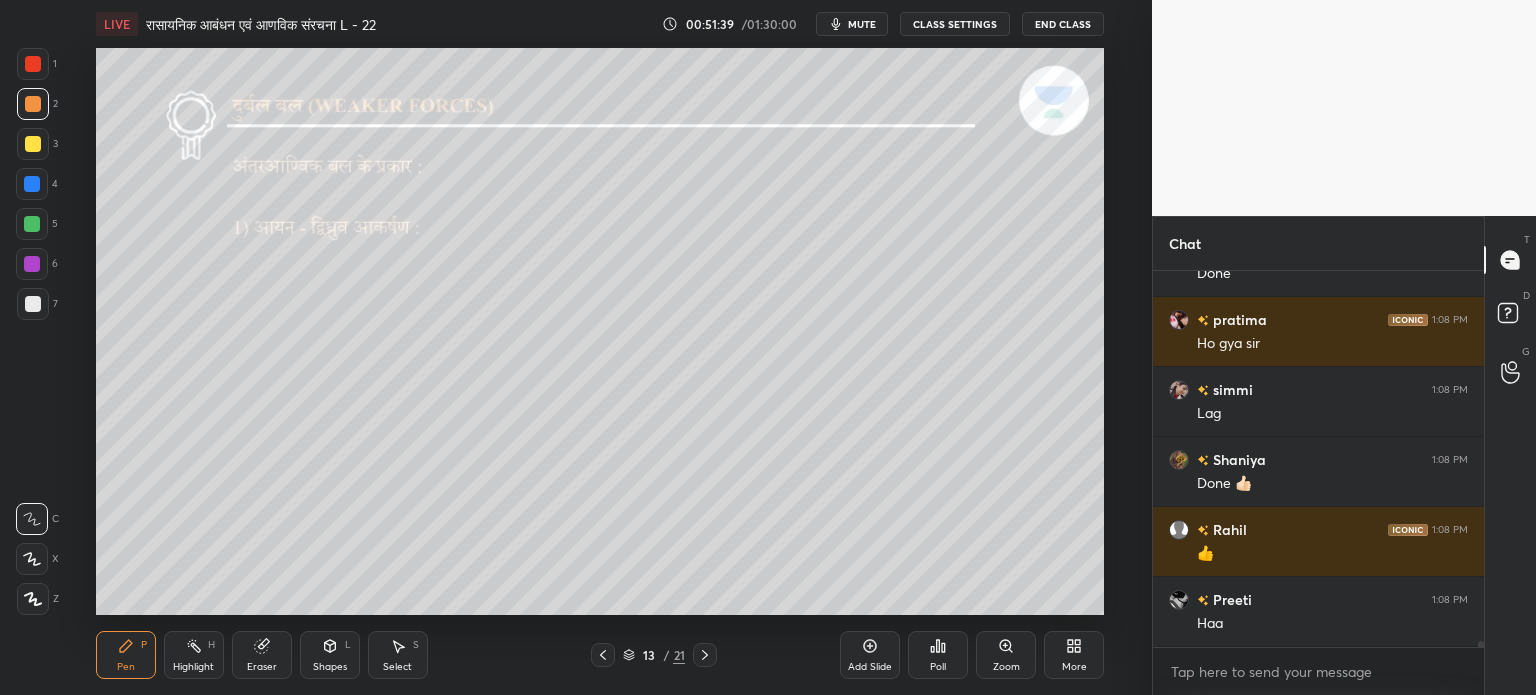 click on "Shapes" at bounding box center [330, 667] 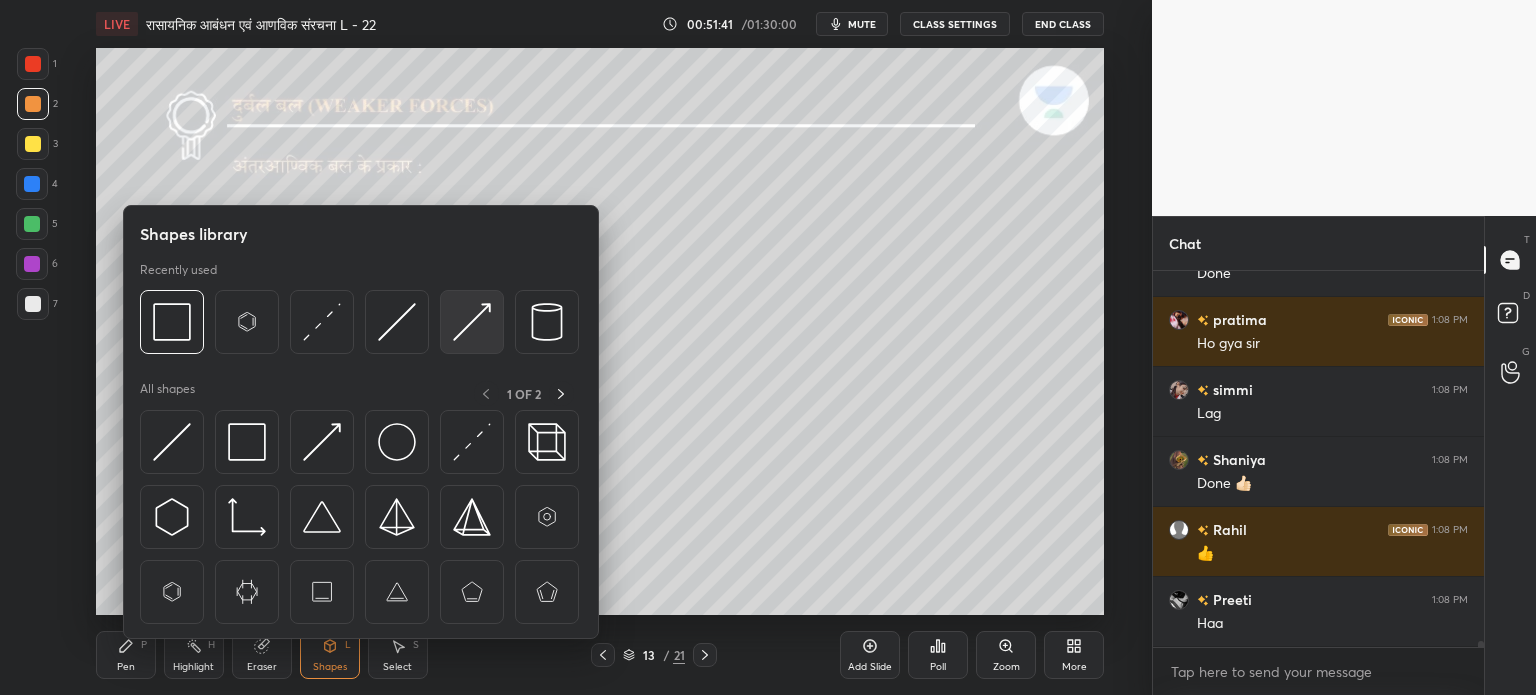 click at bounding box center (472, 322) 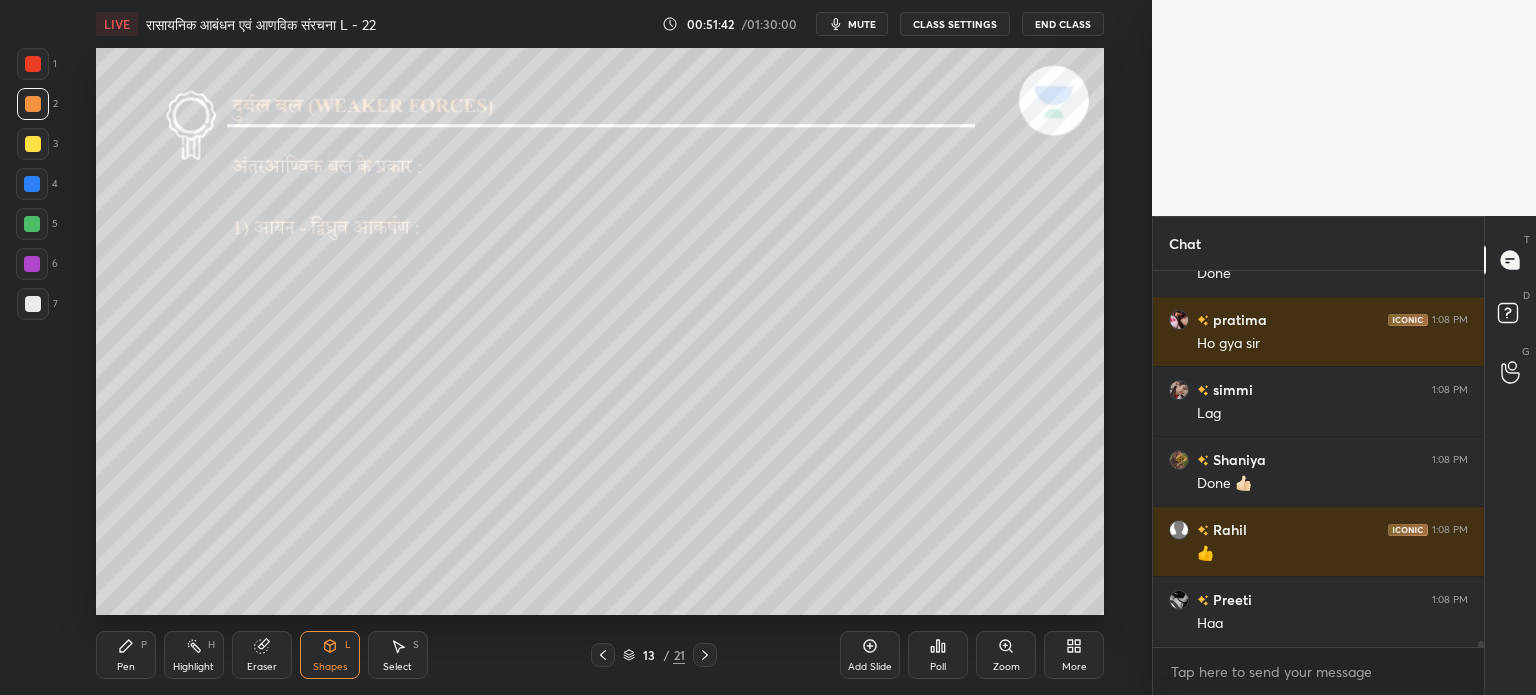 click on "Shapes L" at bounding box center (330, 655) 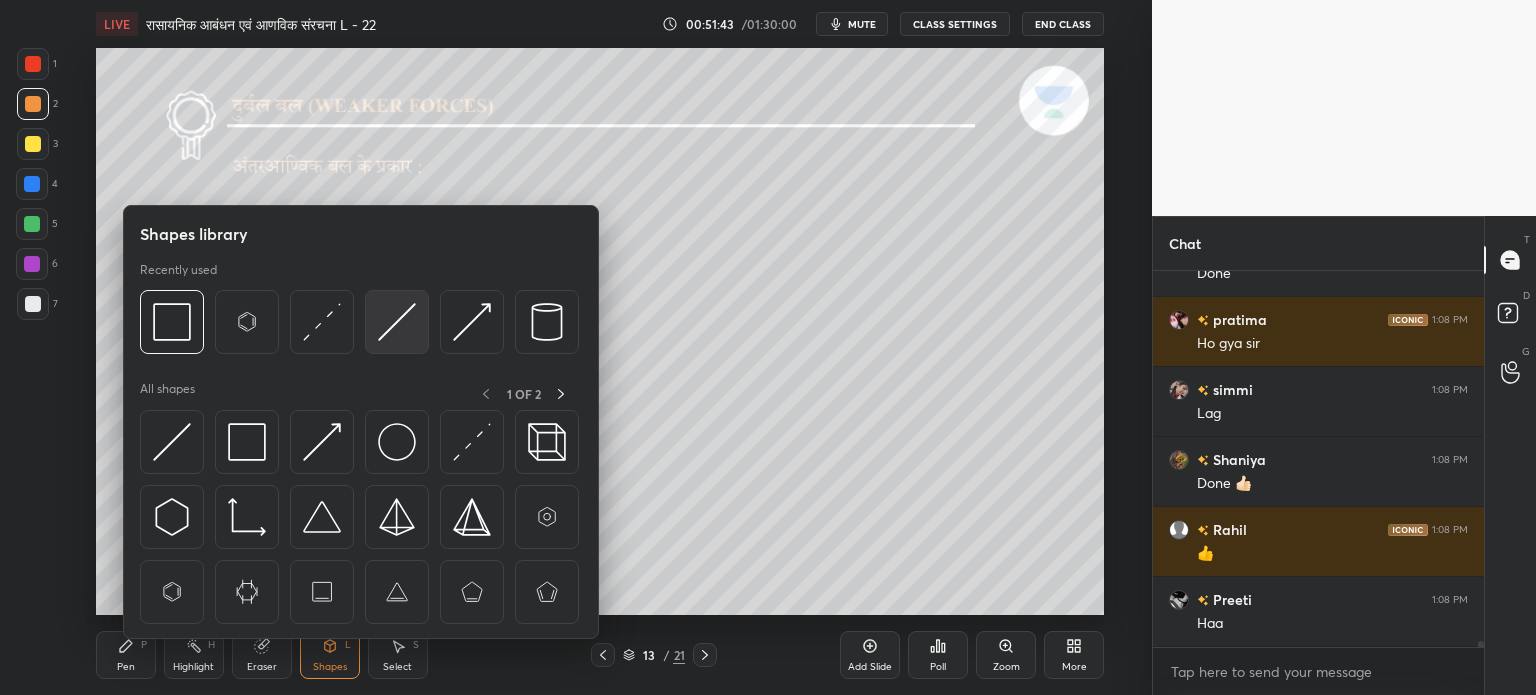 click at bounding box center (397, 322) 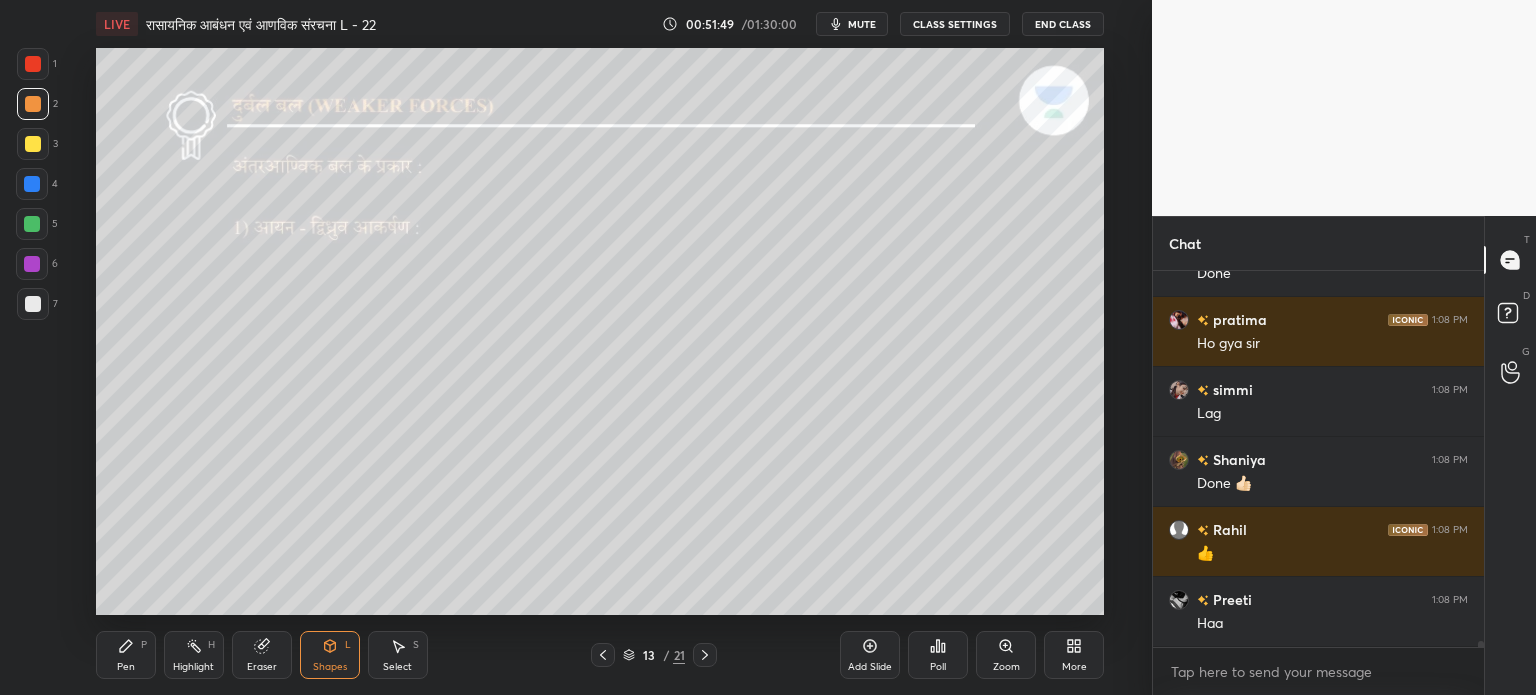 click on "Pen" at bounding box center [126, 667] 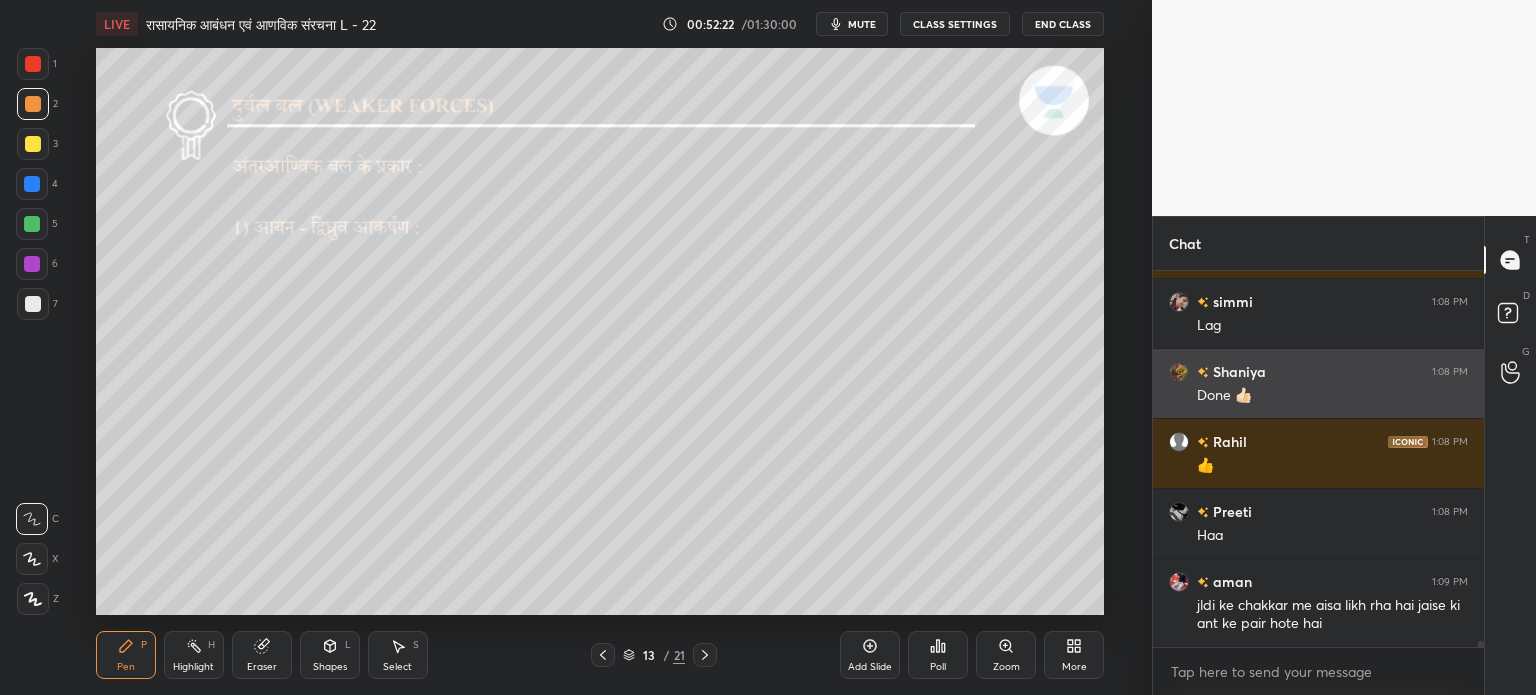 scroll, scrollTop: 23882, scrollLeft: 0, axis: vertical 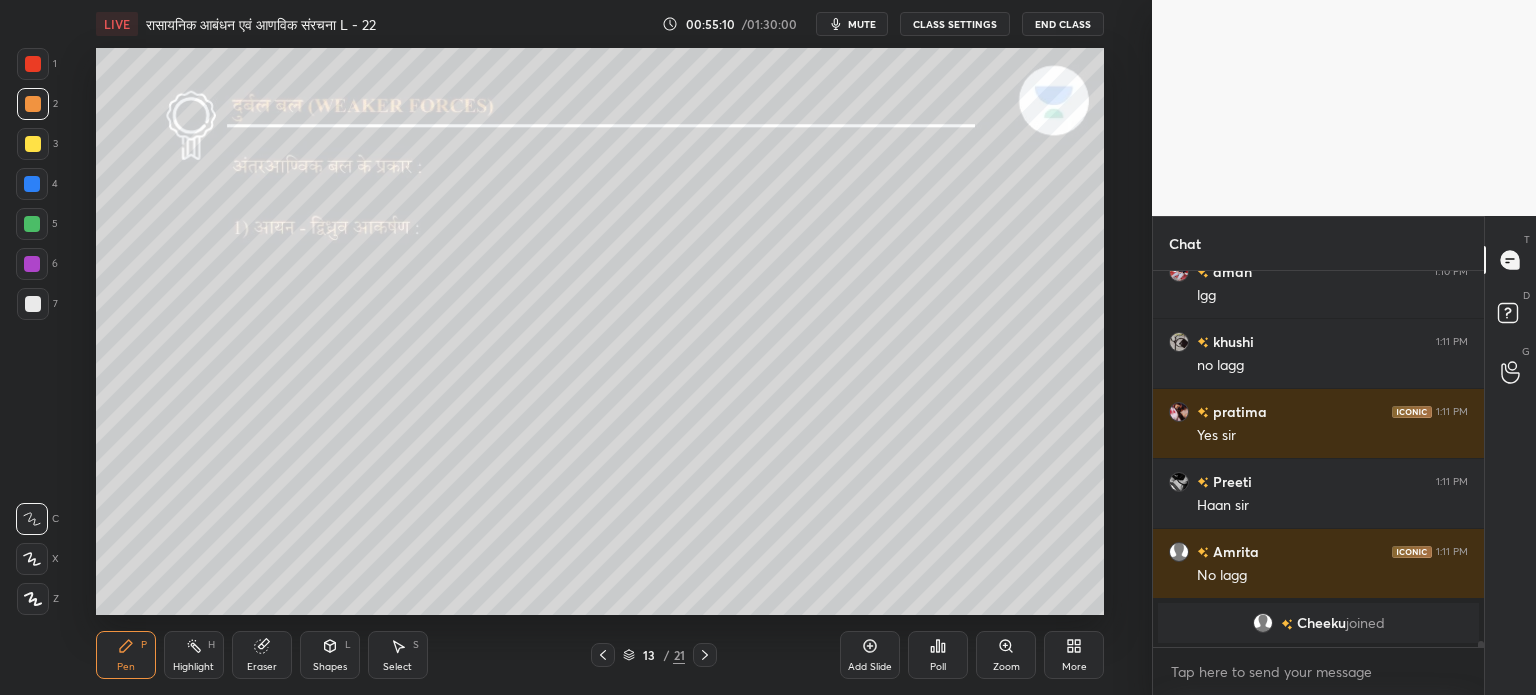 click at bounding box center (32, 224) 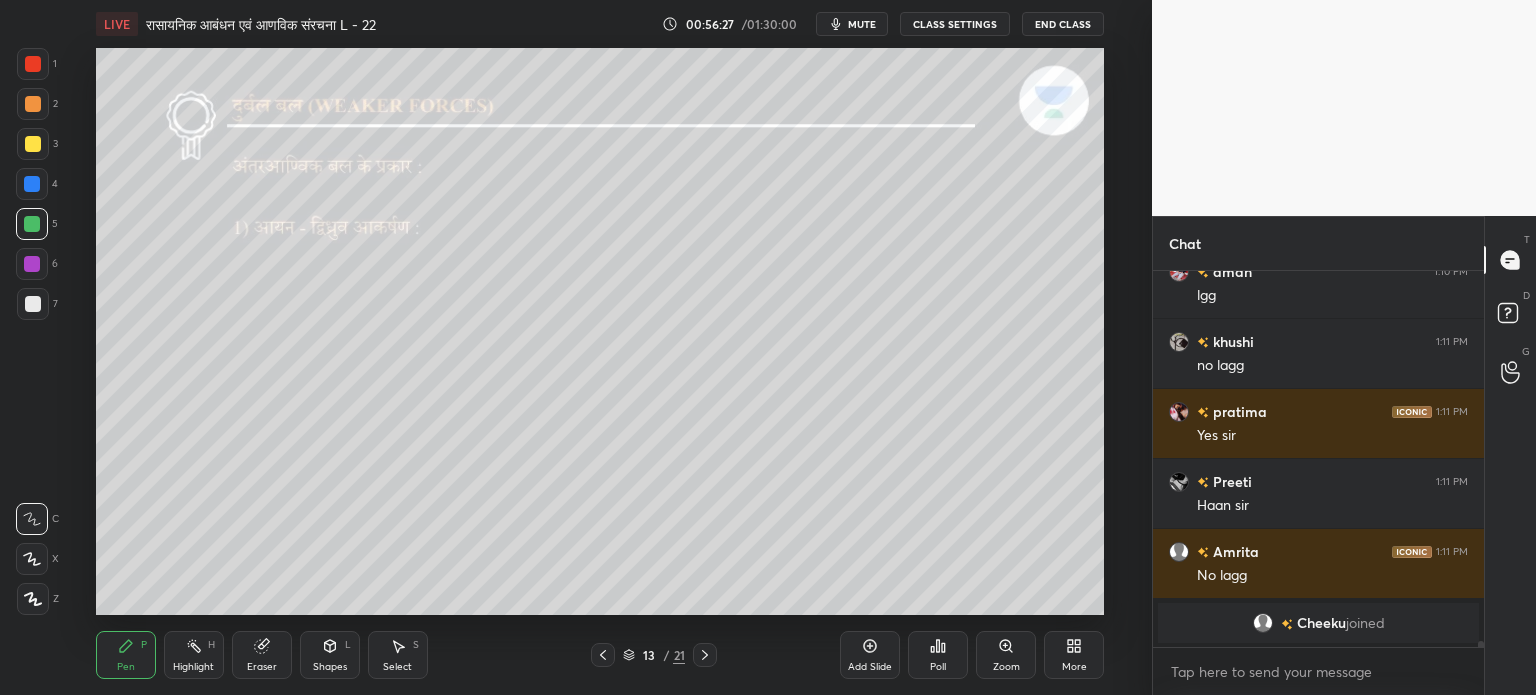 click on "Pen P Highlight H Eraser Shapes L Select S 13 / 21 Add Slide Poll Zoom More" at bounding box center [600, 655] 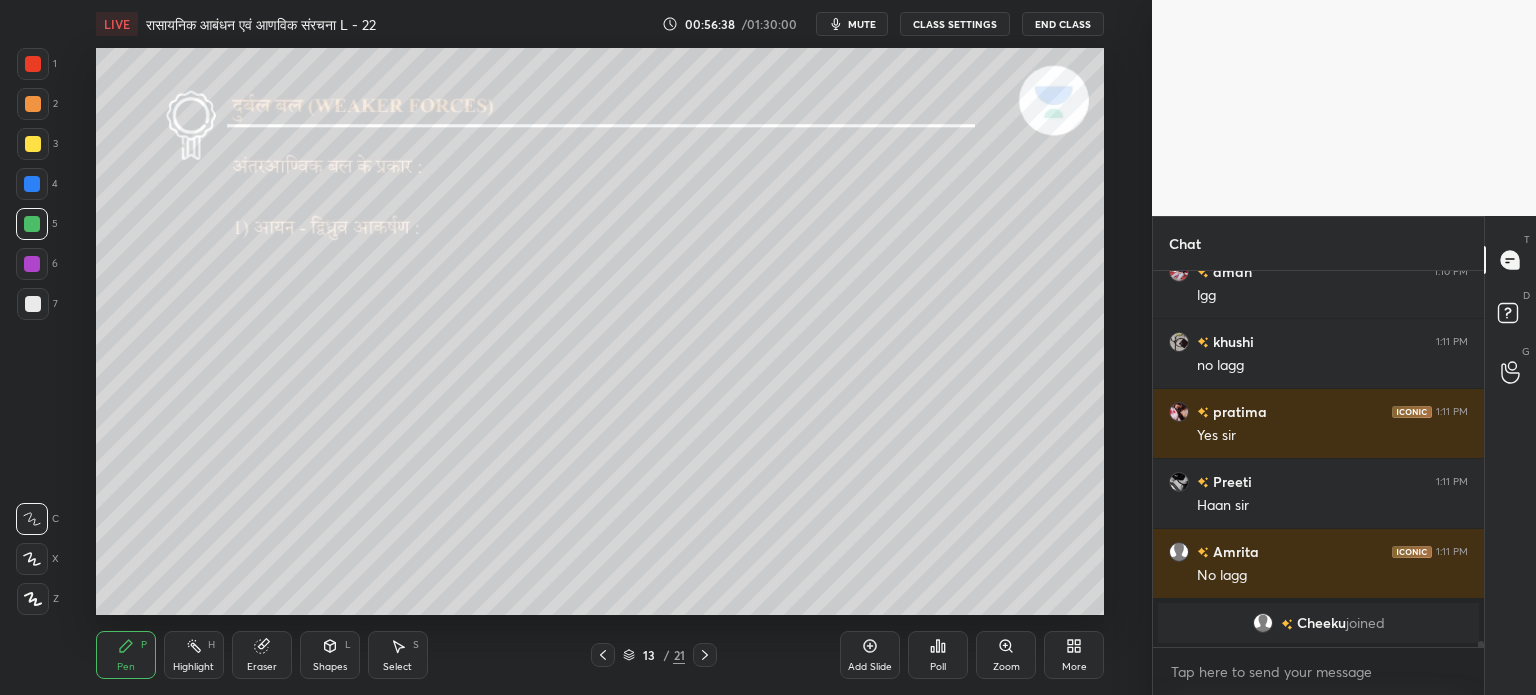 click at bounding box center (33, 104) 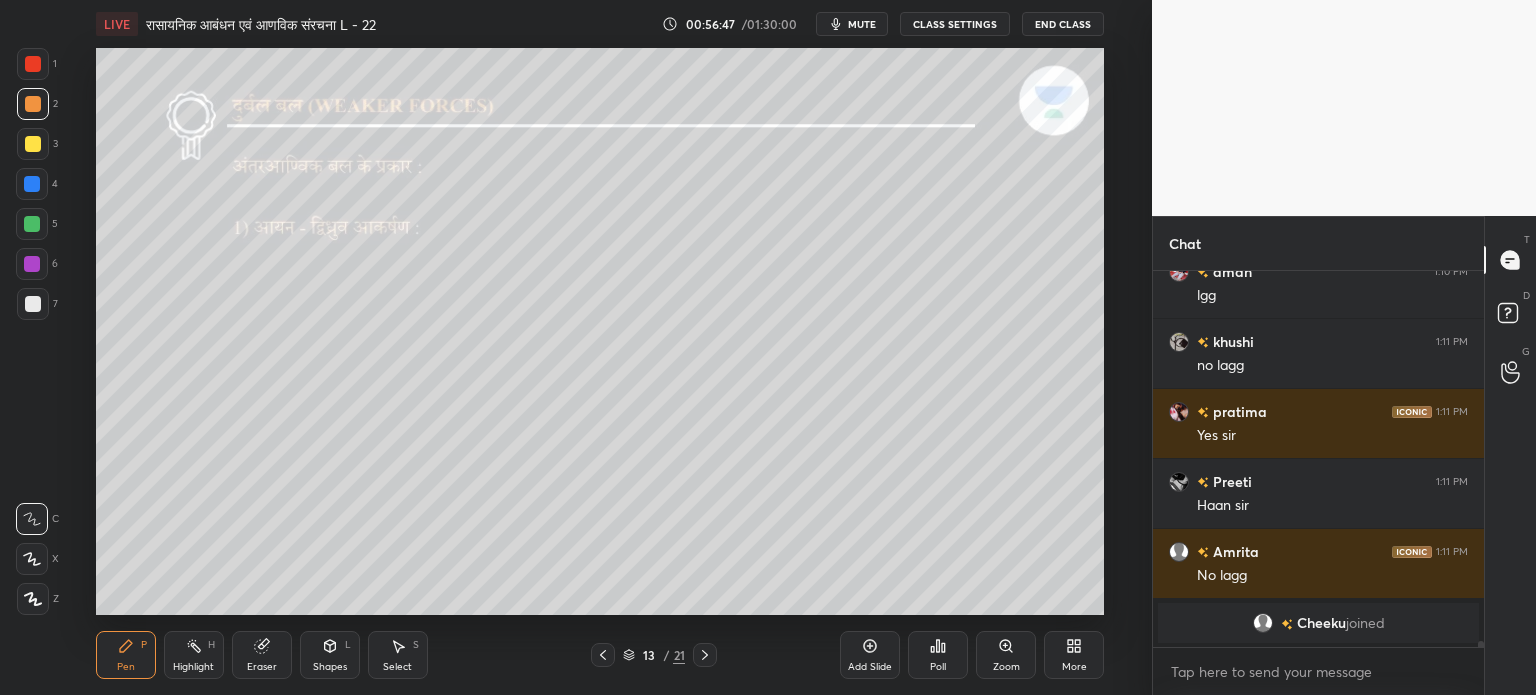 scroll, scrollTop: 19860, scrollLeft: 0, axis: vertical 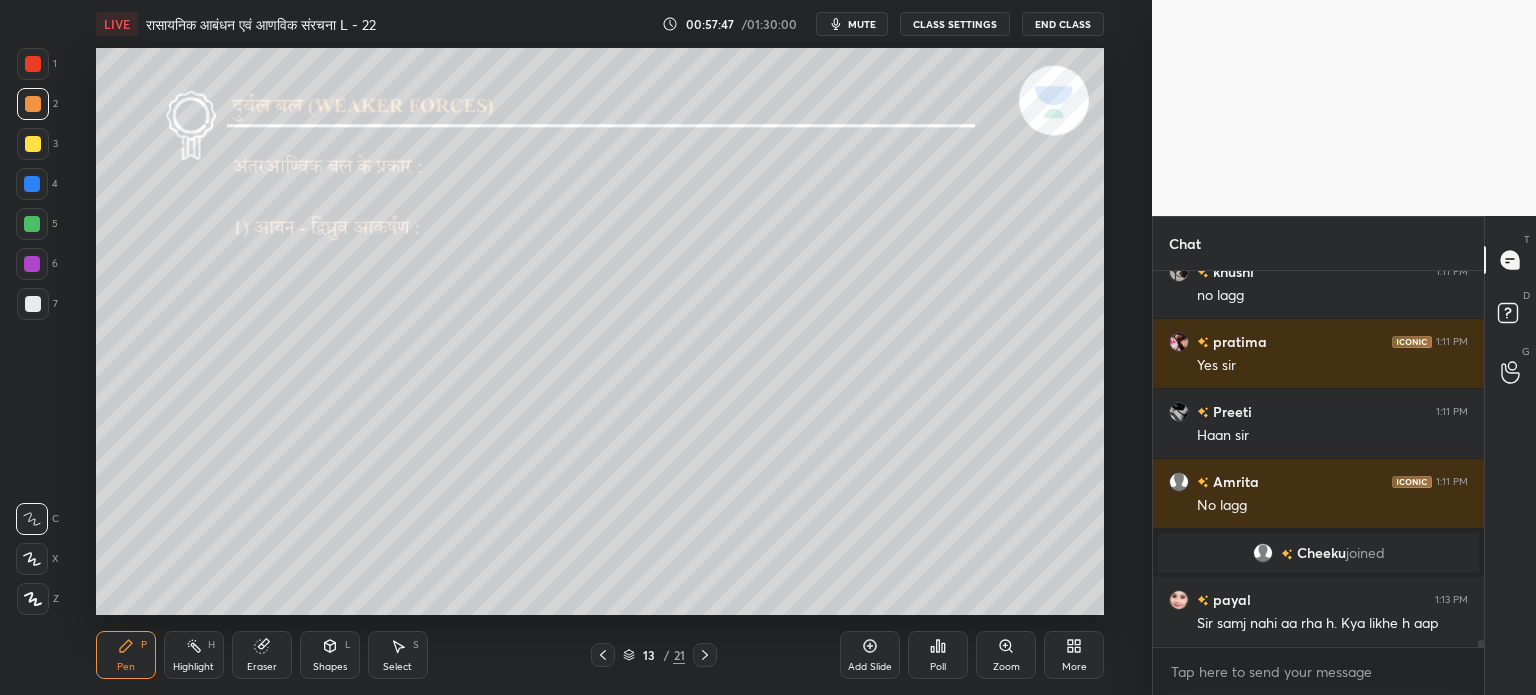click at bounding box center (32, 224) 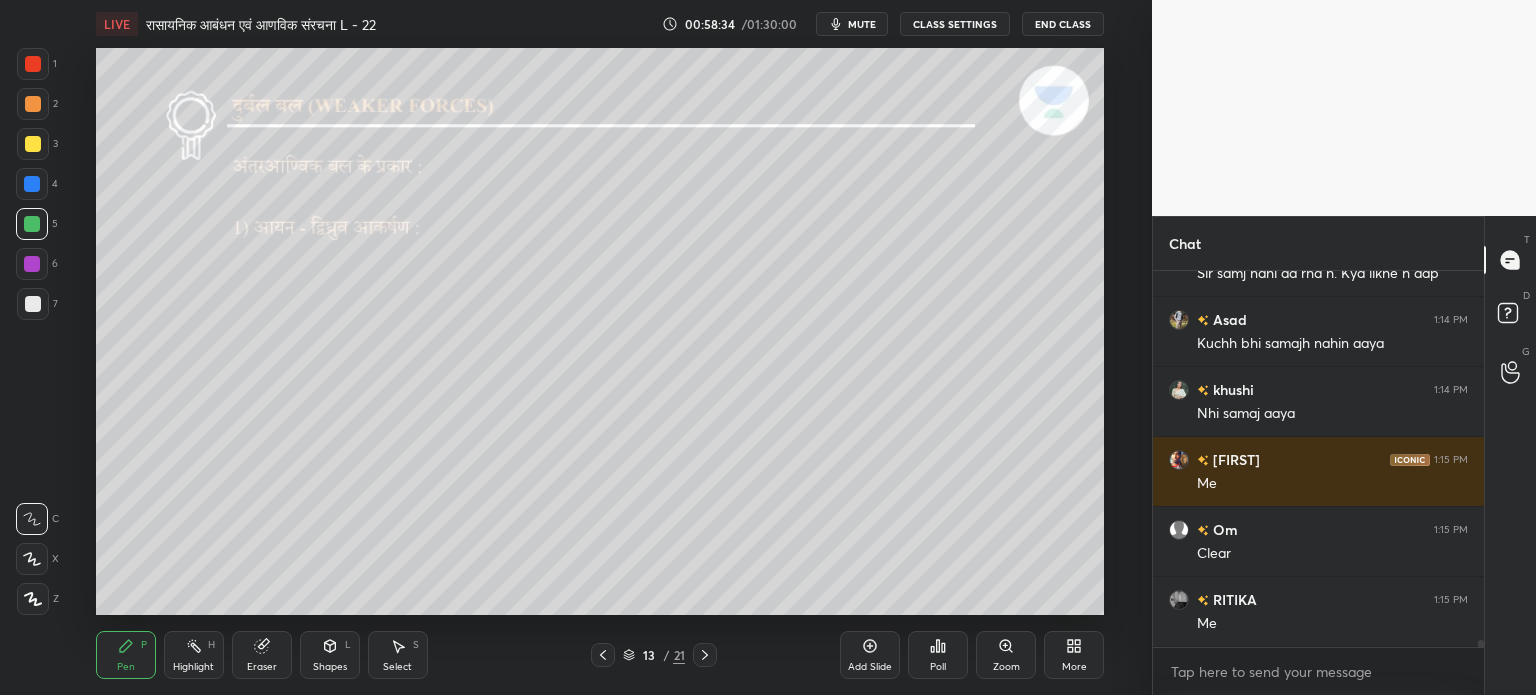 scroll, scrollTop: 20280, scrollLeft: 0, axis: vertical 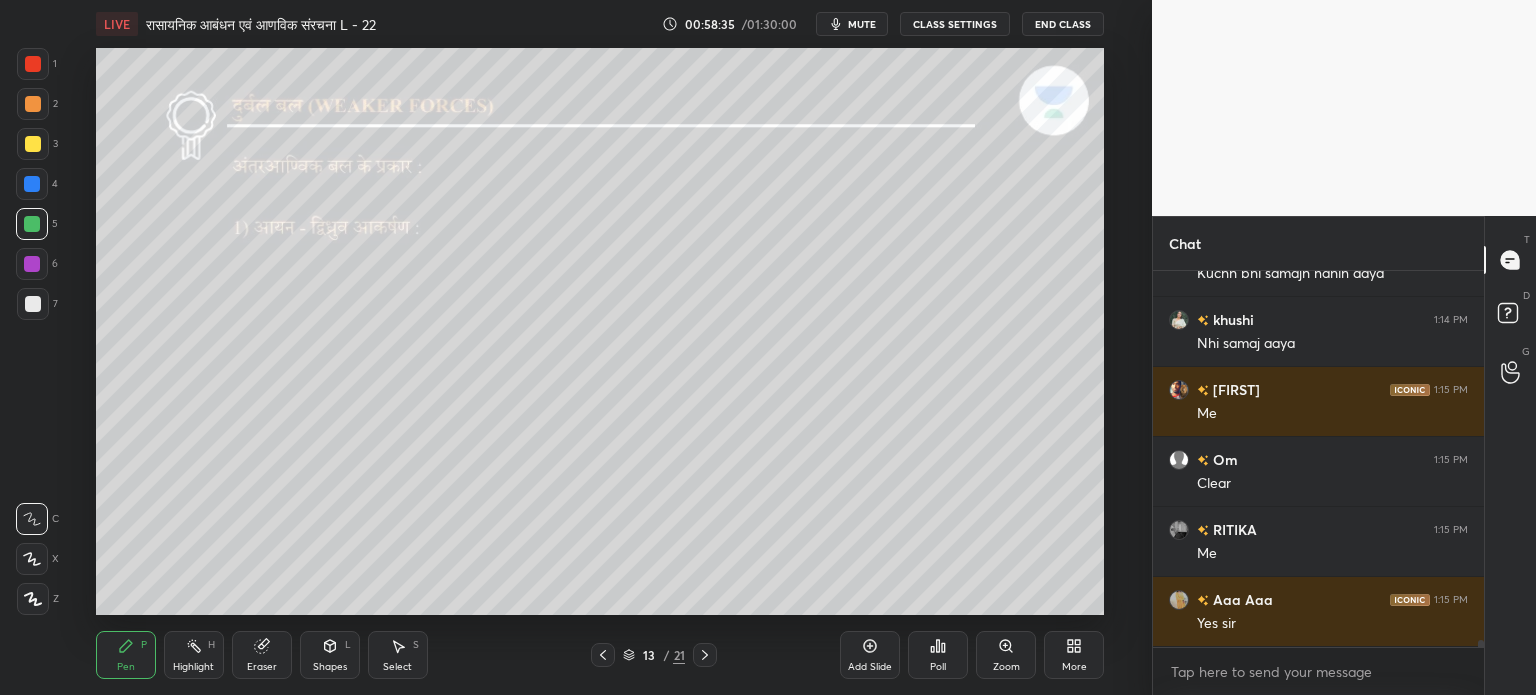 click 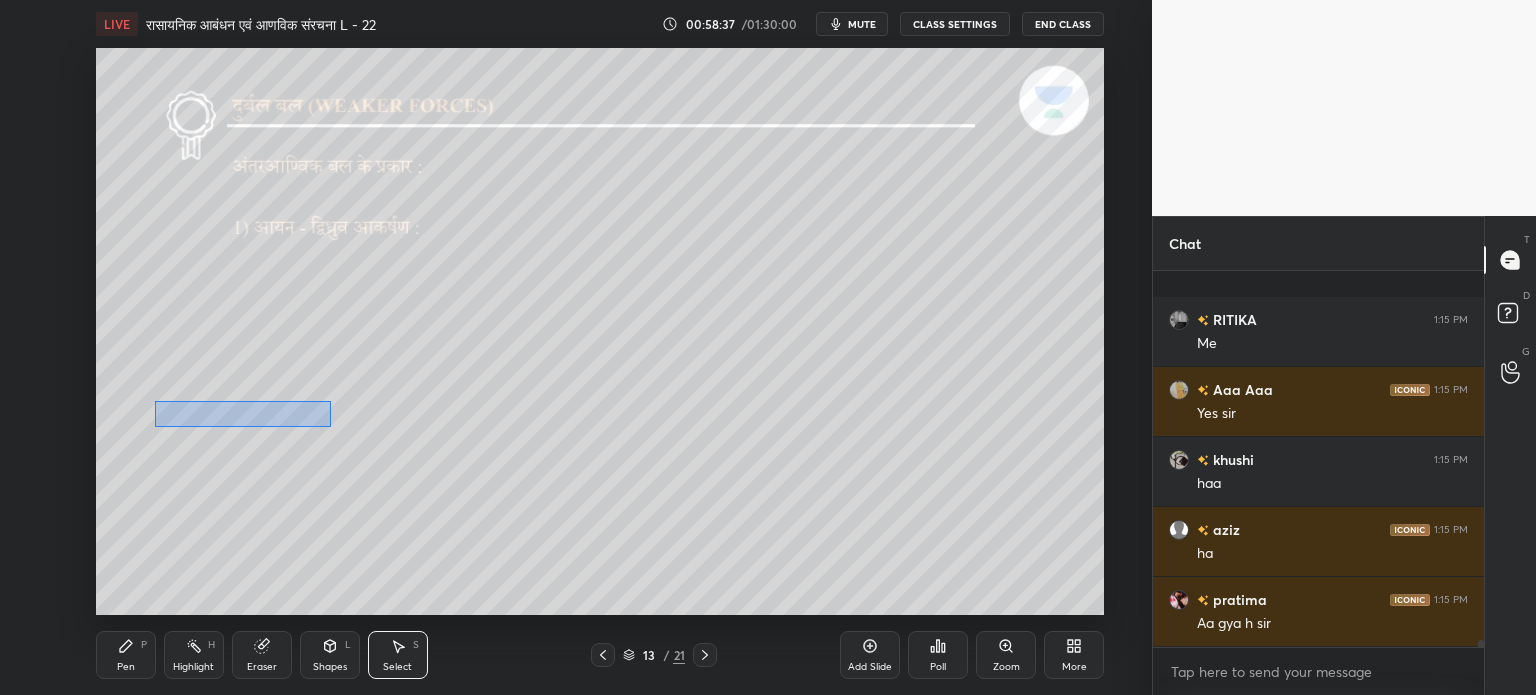 scroll, scrollTop: 20630, scrollLeft: 0, axis: vertical 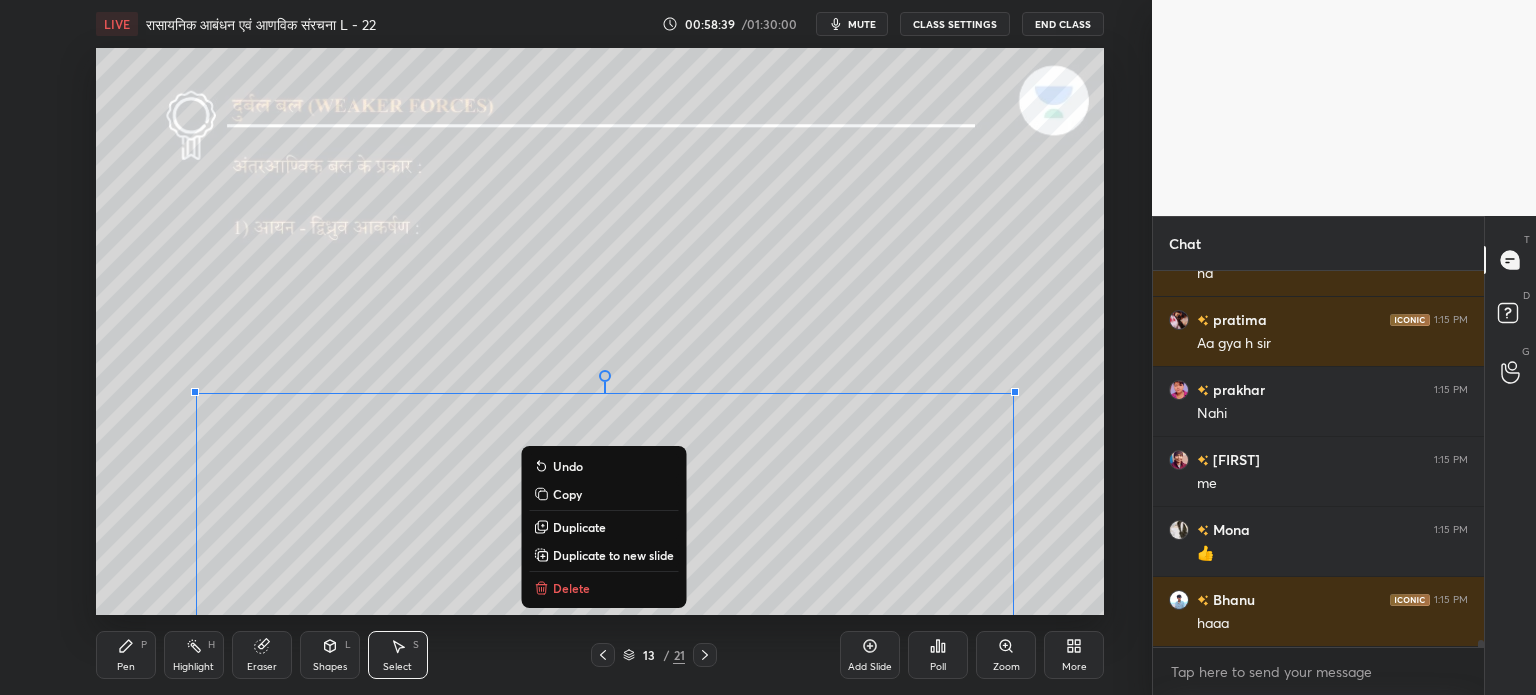click on "Delete" at bounding box center (571, 588) 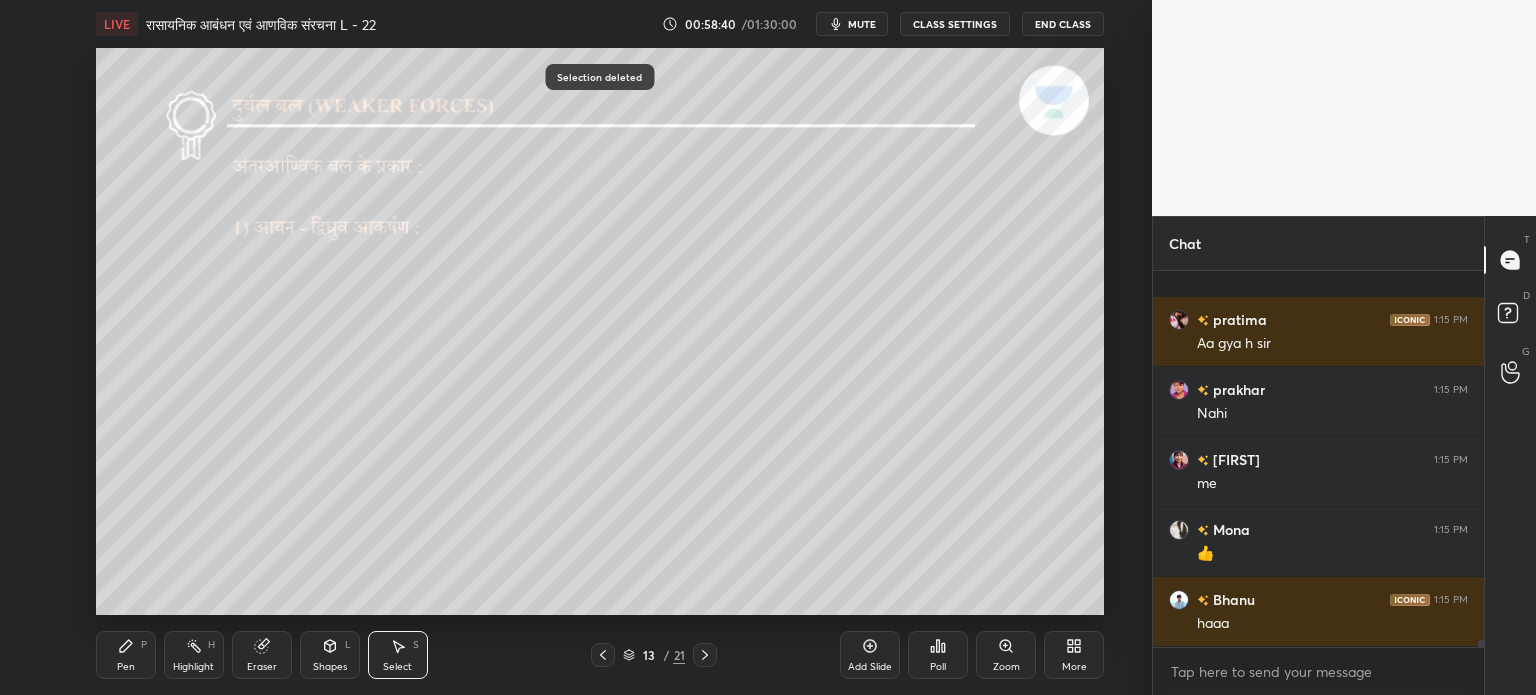 scroll, scrollTop: 20910, scrollLeft: 0, axis: vertical 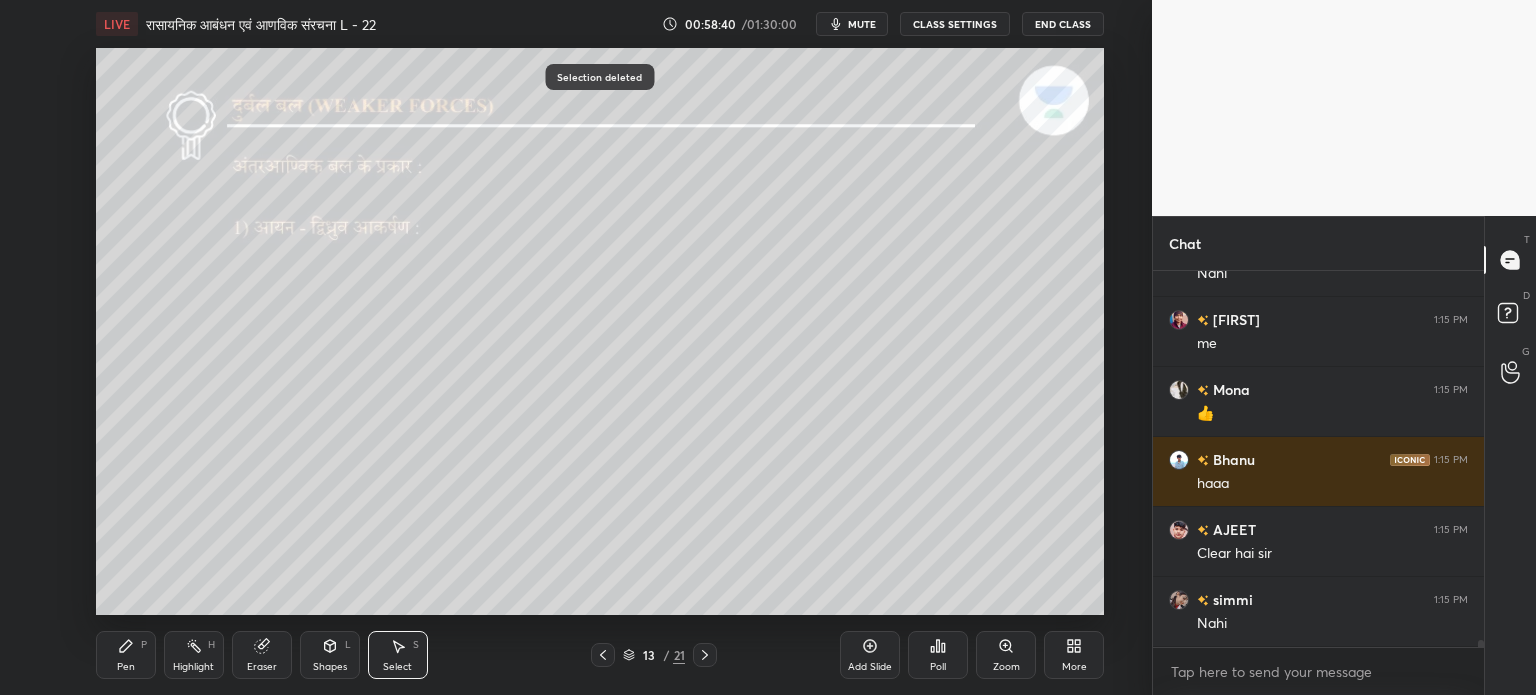 click on "0 ° Undo Copy Duplicate Duplicate to new slide Delete" at bounding box center (600, 331) 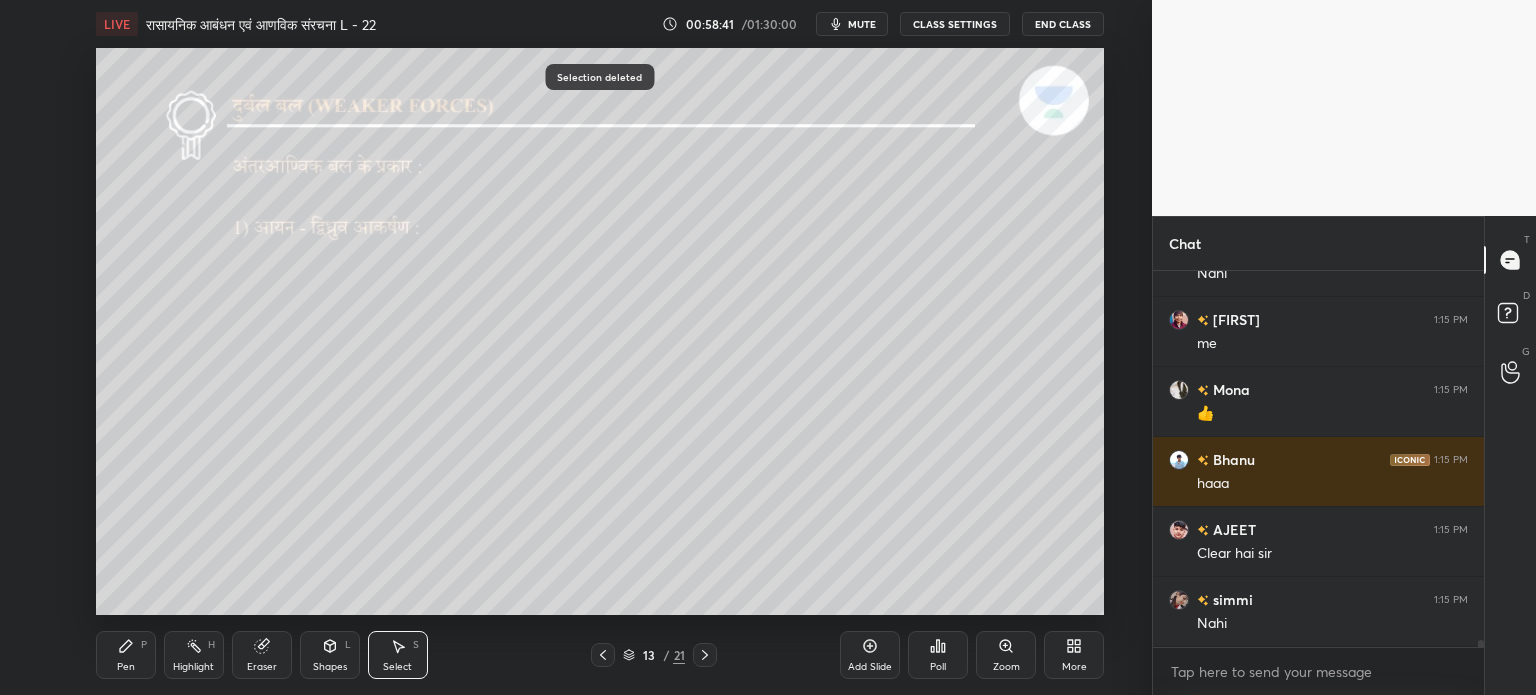 click 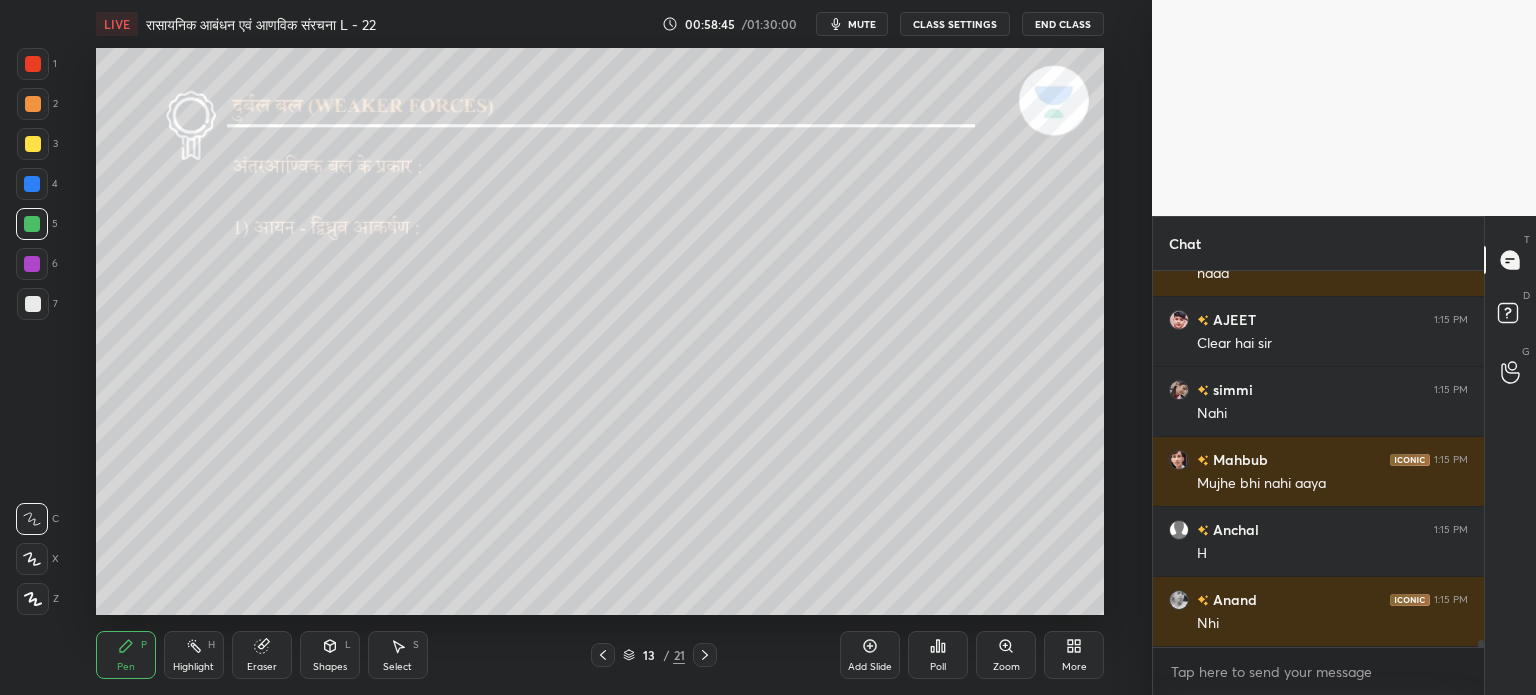 scroll, scrollTop: 21190, scrollLeft: 0, axis: vertical 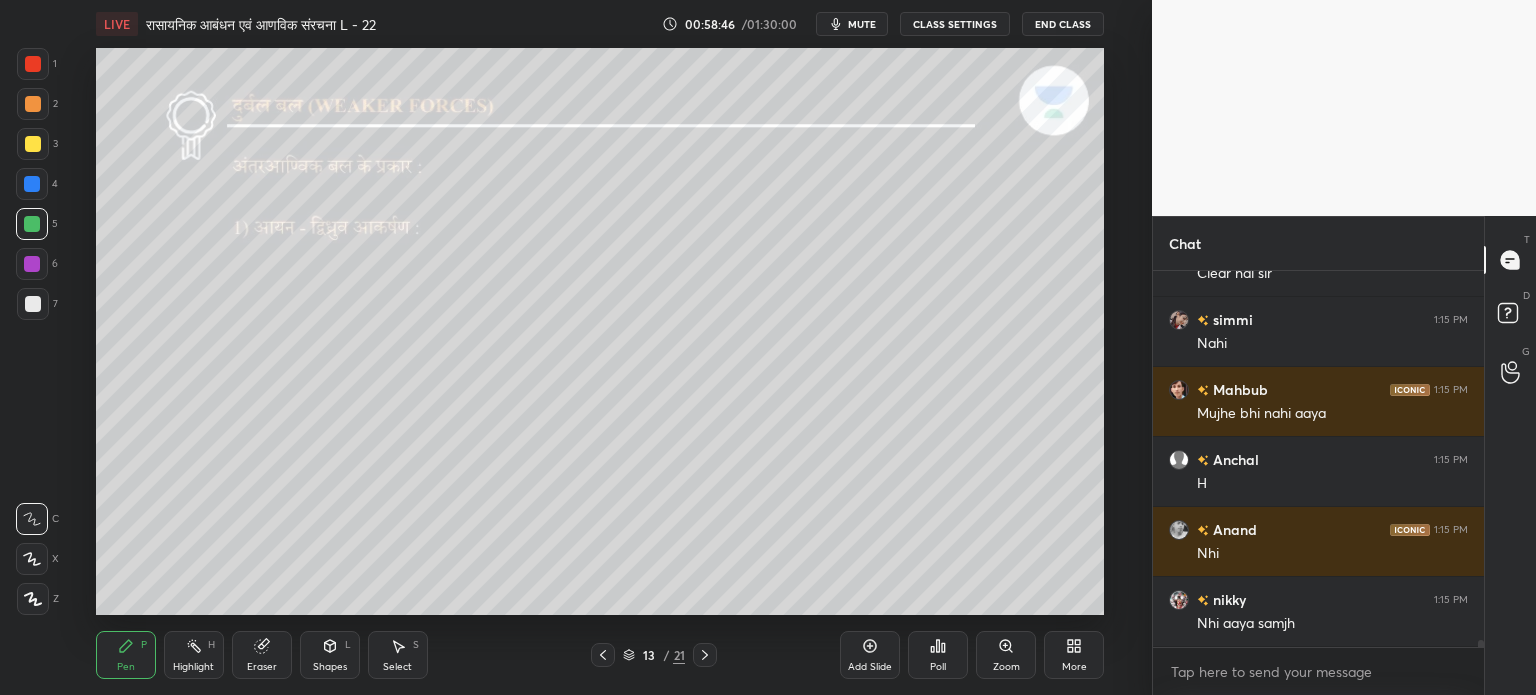 click on "Add Slide" at bounding box center (870, 655) 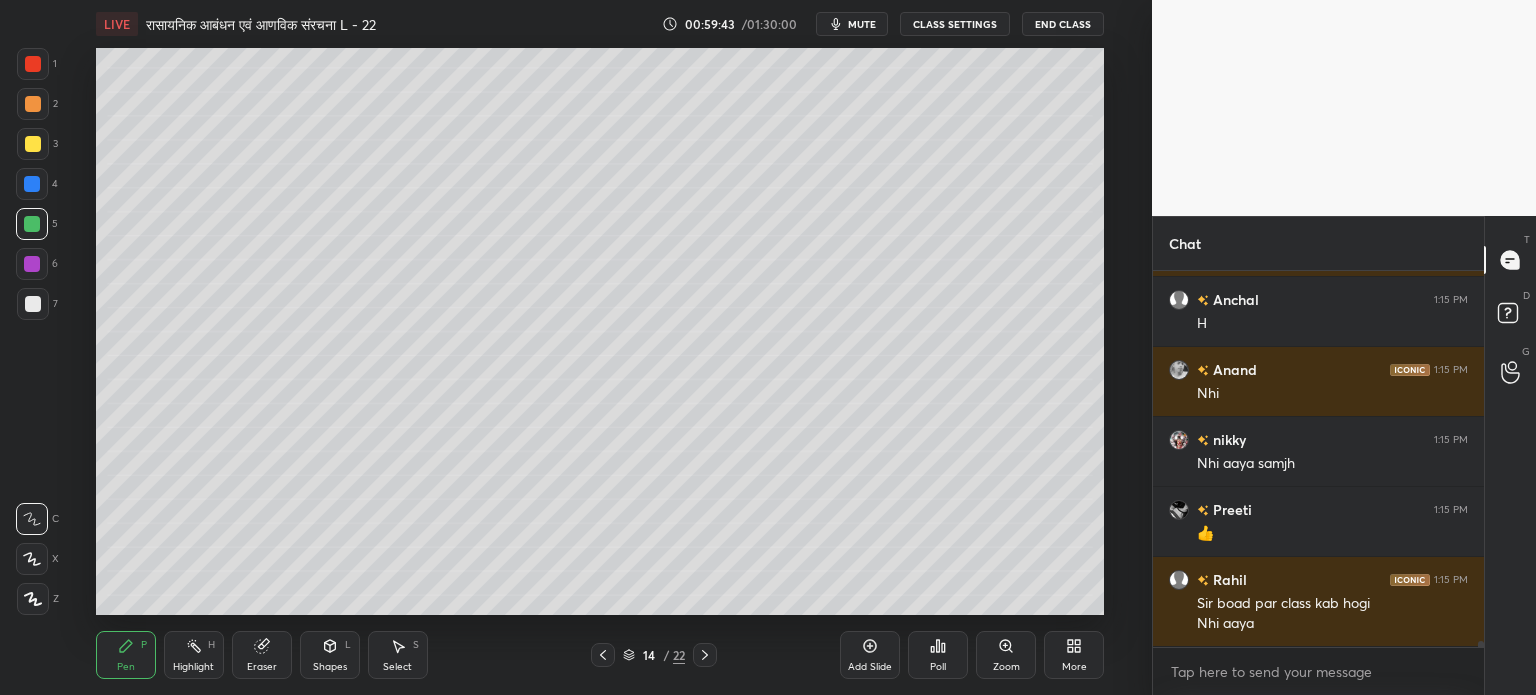 scroll, scrollTop: 21420, scrollLeft: 0, axis: vertical 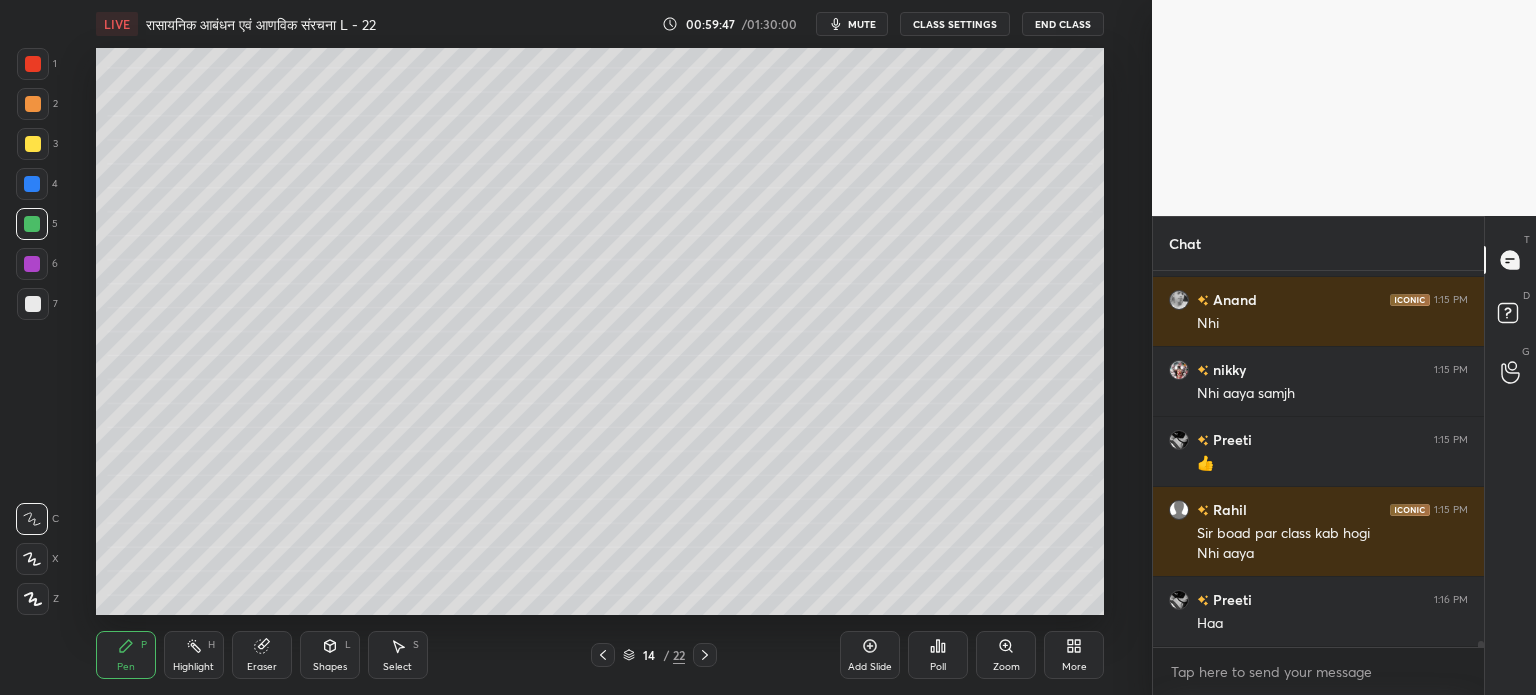 click on "Shapes L" at bounding box center [330, 655] 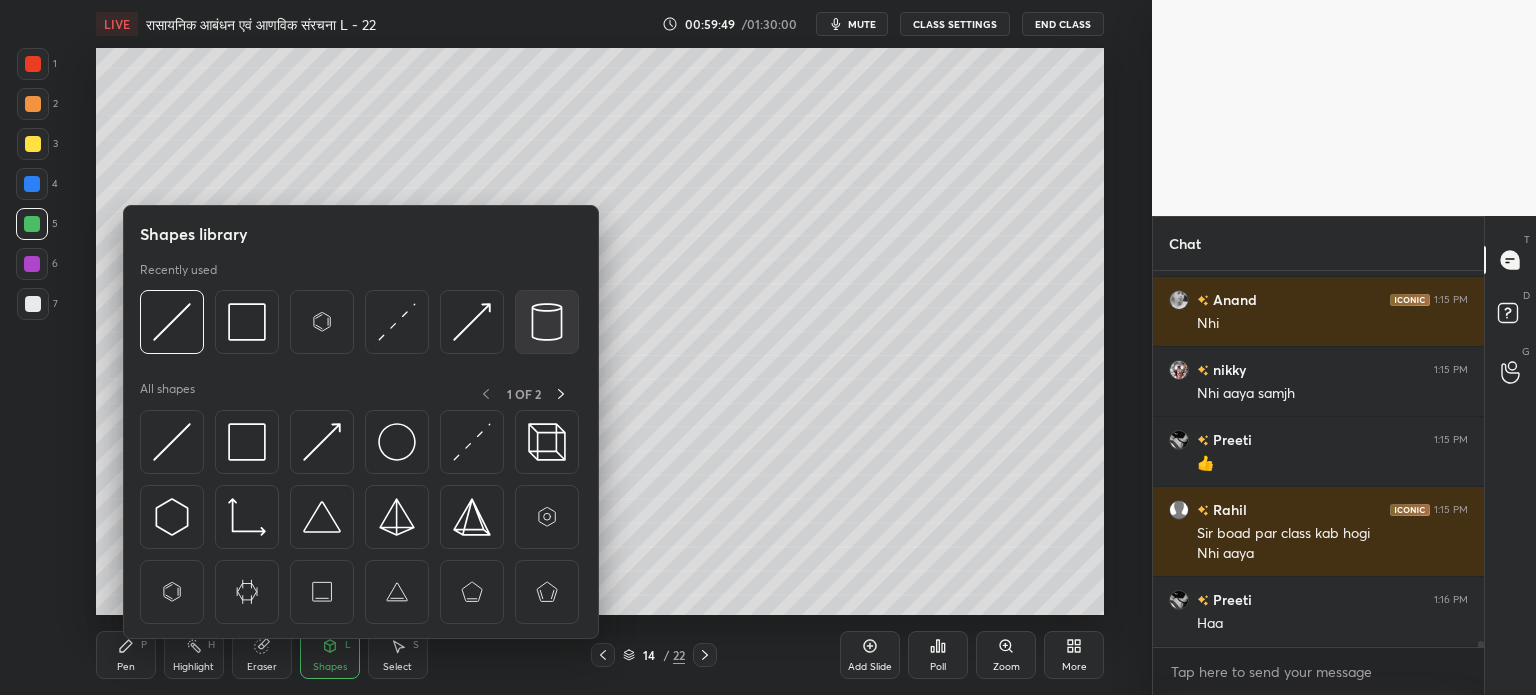 click at bounding box center [547, 322] 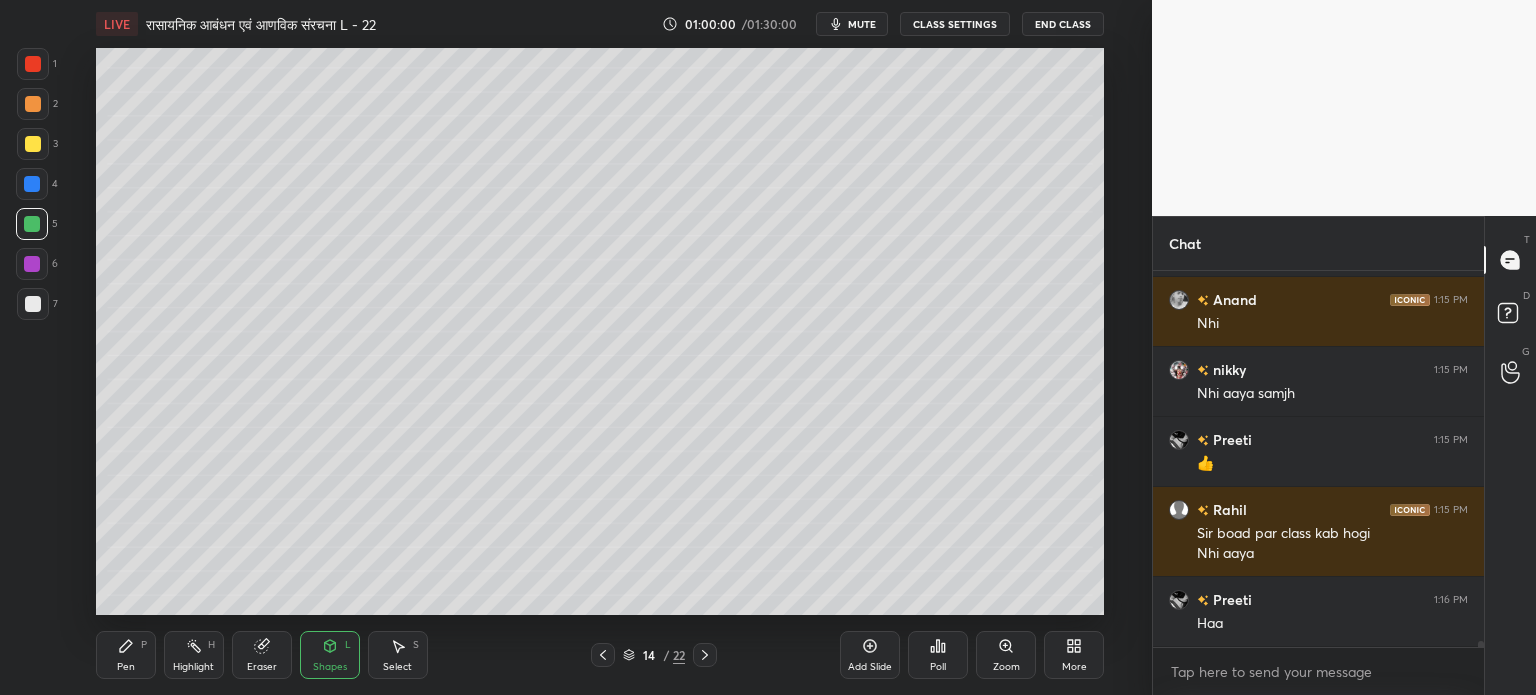 click on "Shapes L" at bounding box center [330, 655] 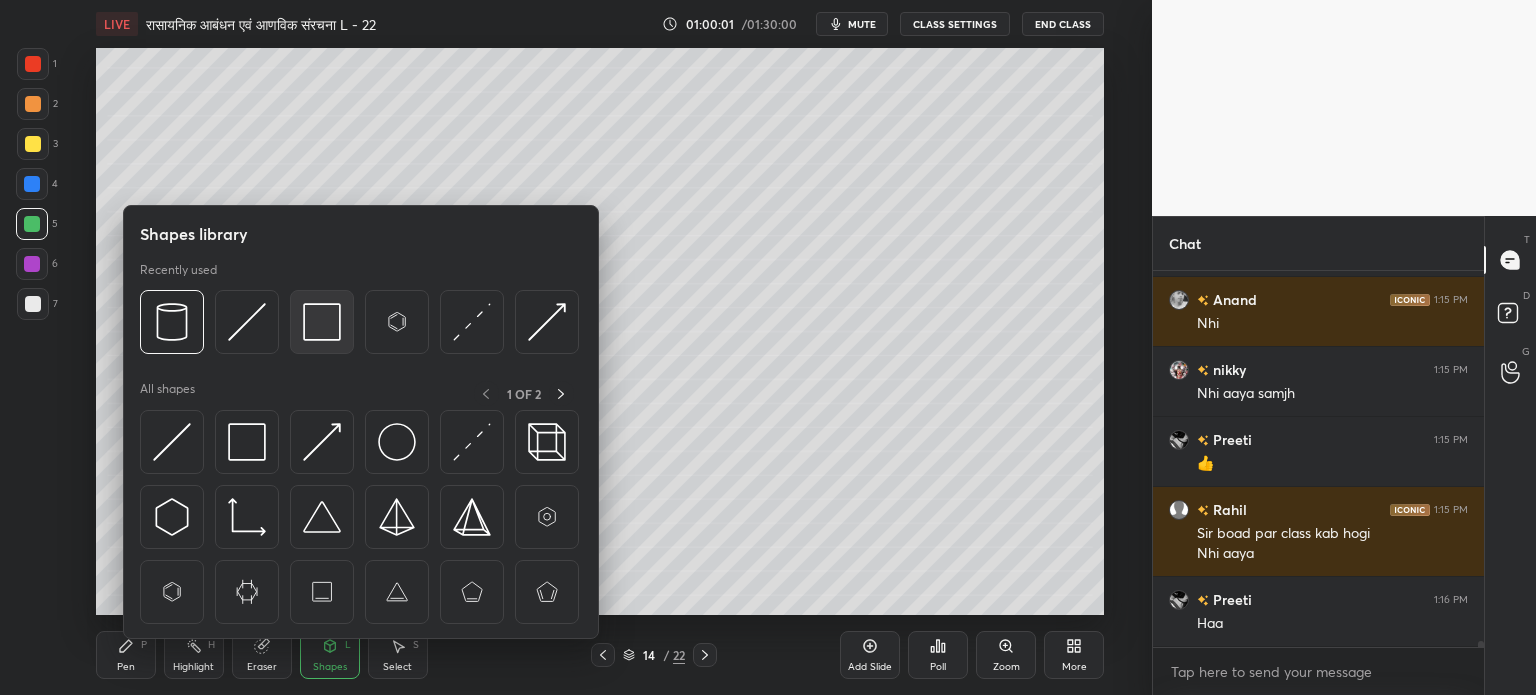 click at bounding box center (322, 322) 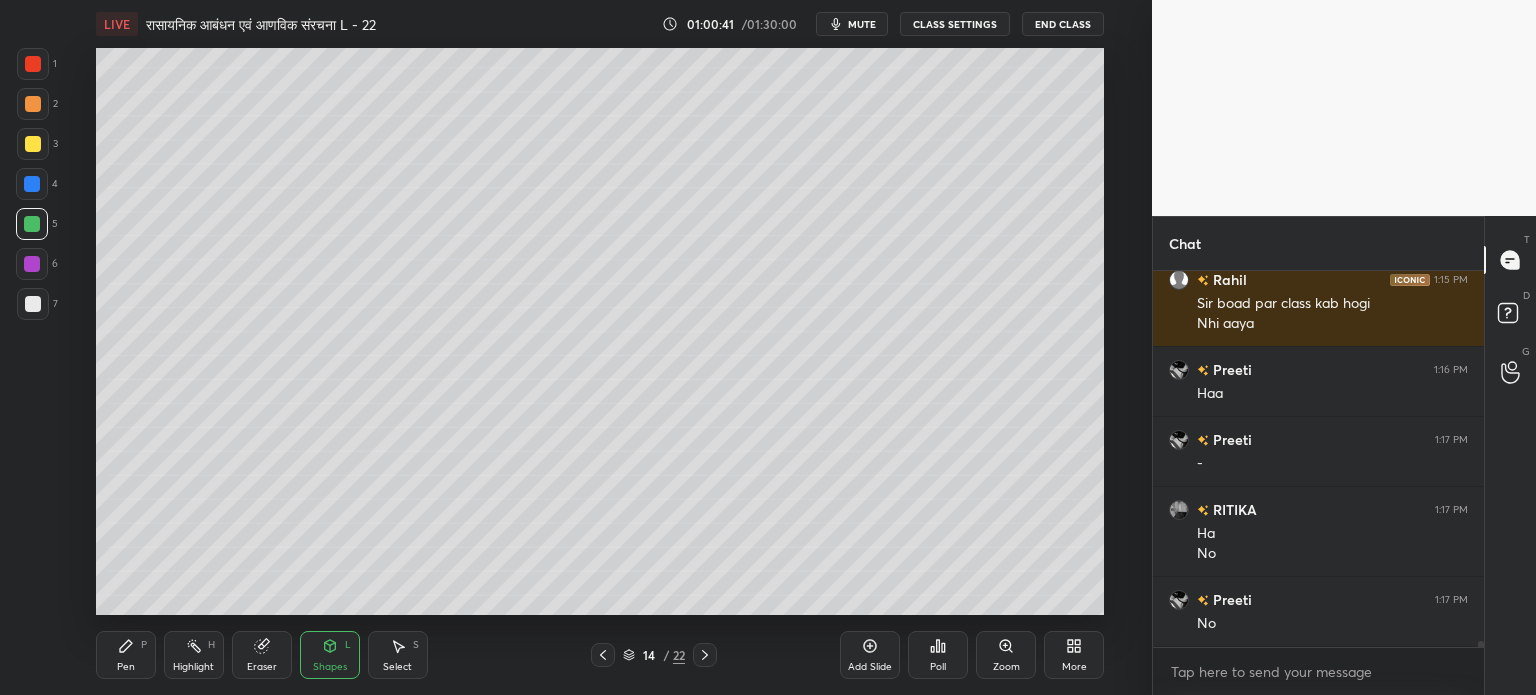 scroll, scrollTop: 21720, scrollLeft: 0, axis: vertical 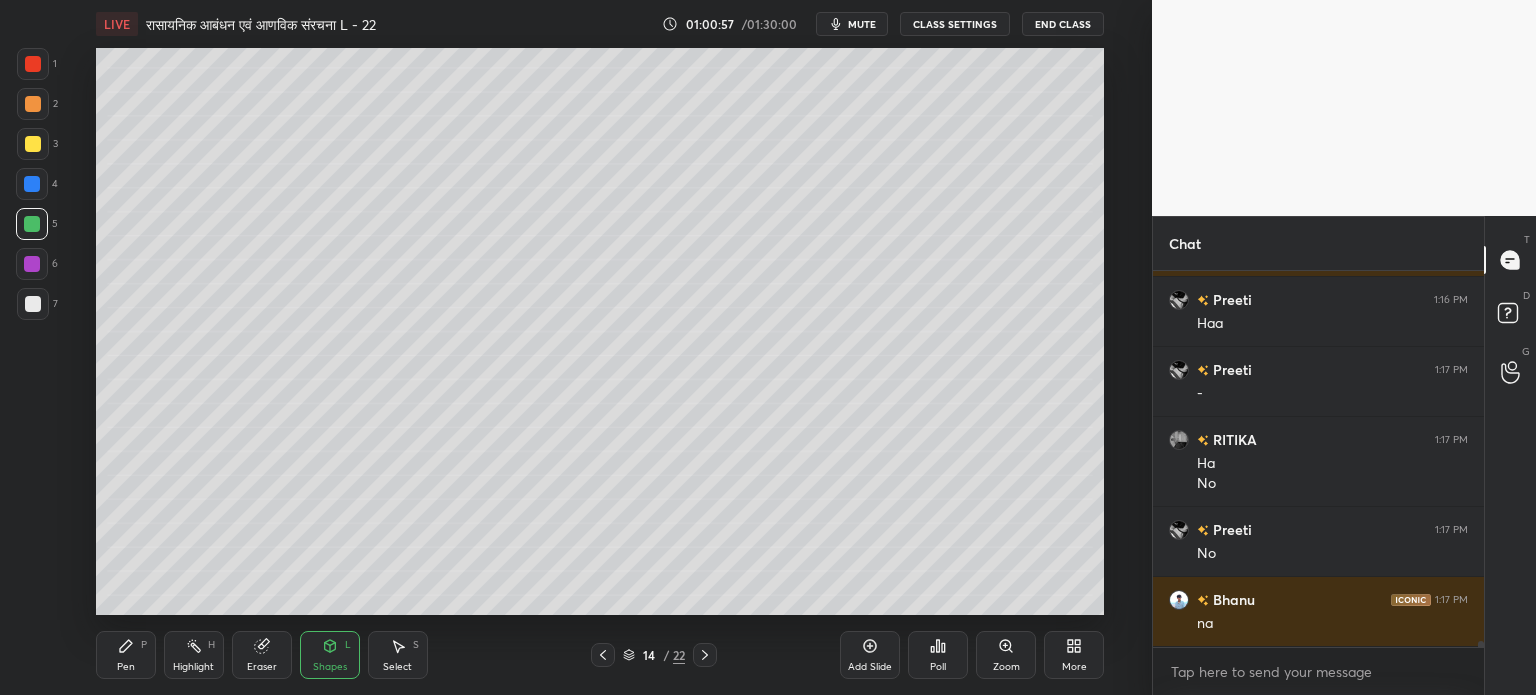 click at bounding box center [33, 144] 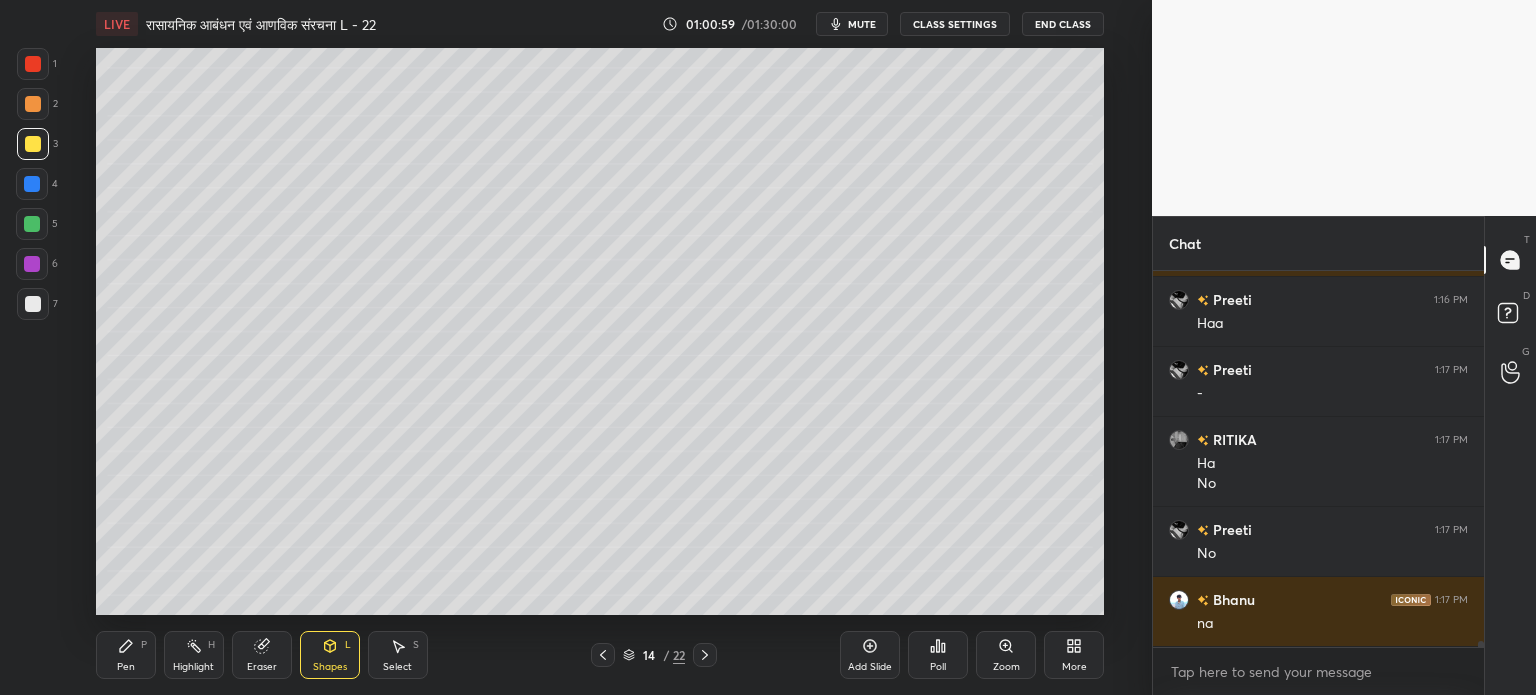 click on "Pen P" at bounding box center [126, 655] 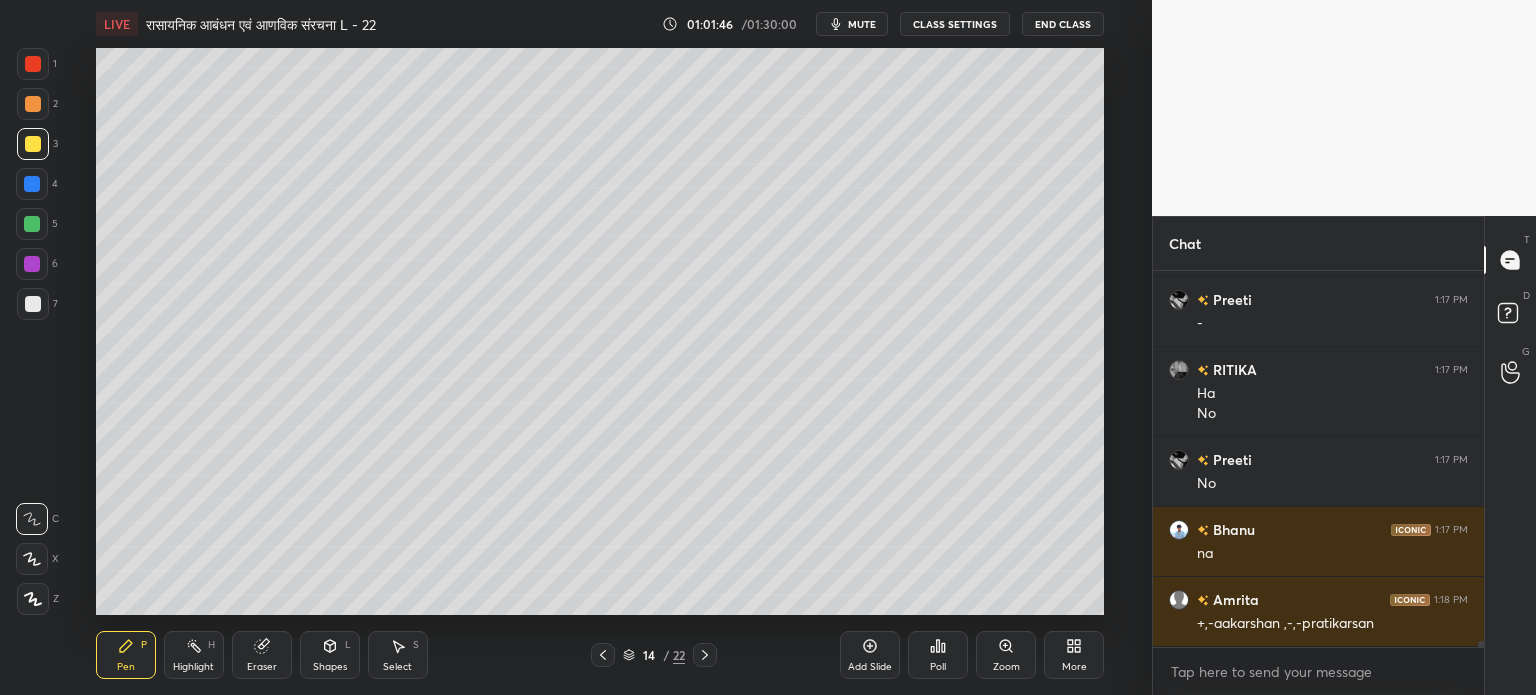 scroll, scrollTop: 21860, scrollLeft: 0, axis: vertical 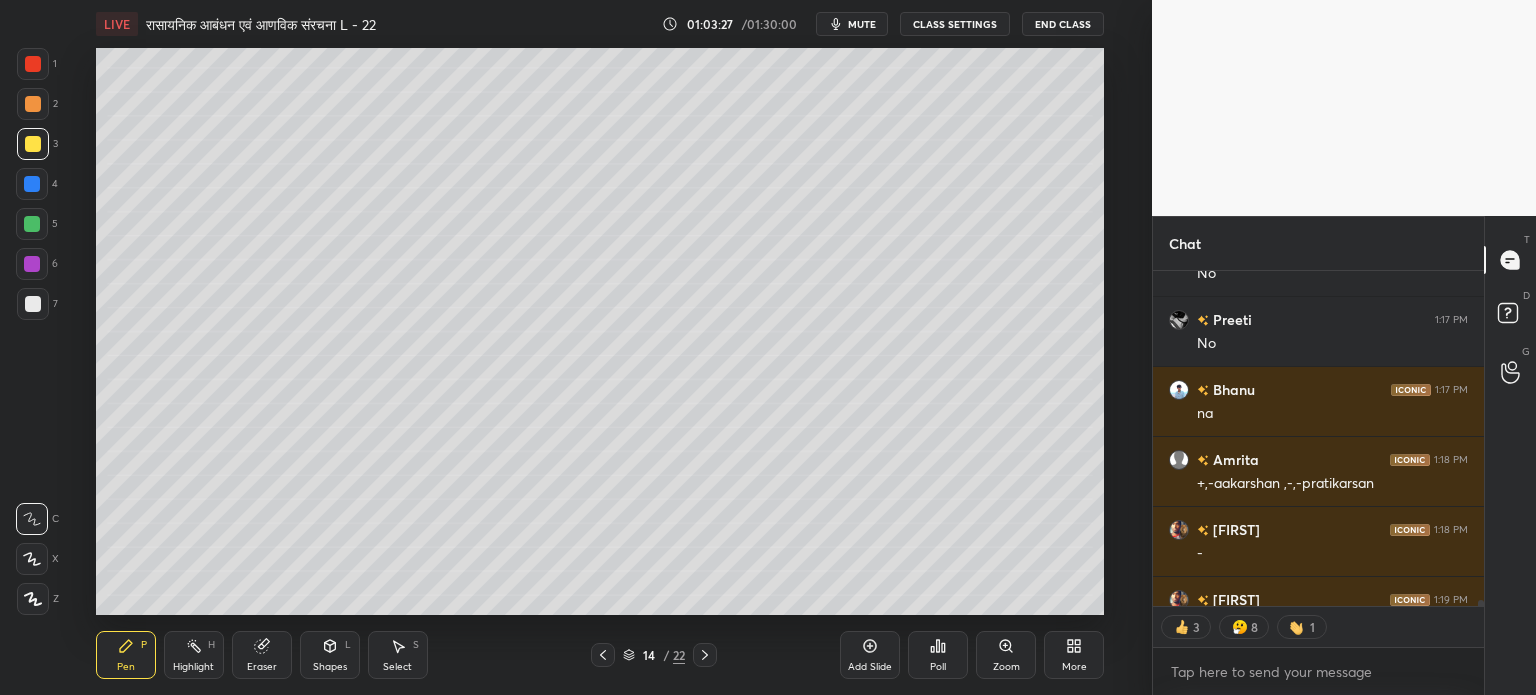 click at bounding box center [32, 224] 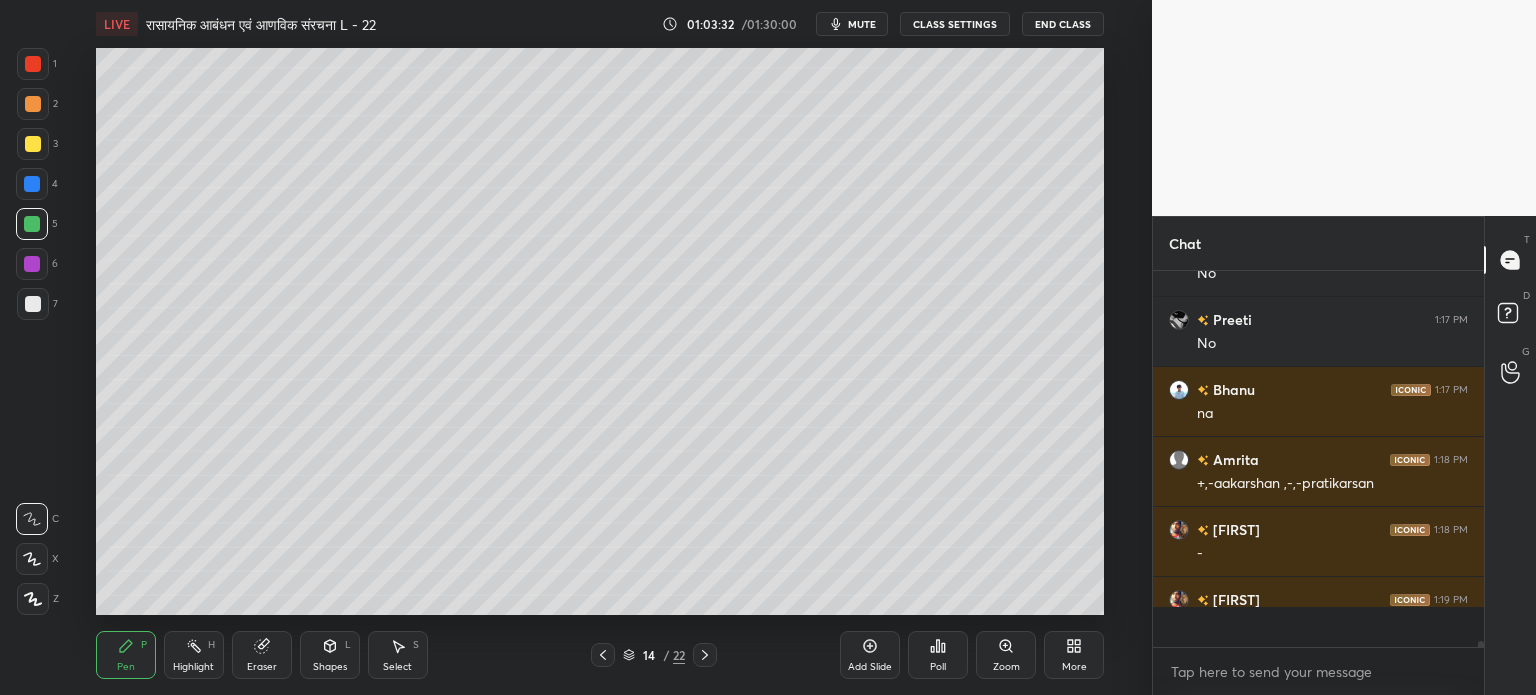 scroll, scrollTop: 5, scrollLeft: 6, axis: both 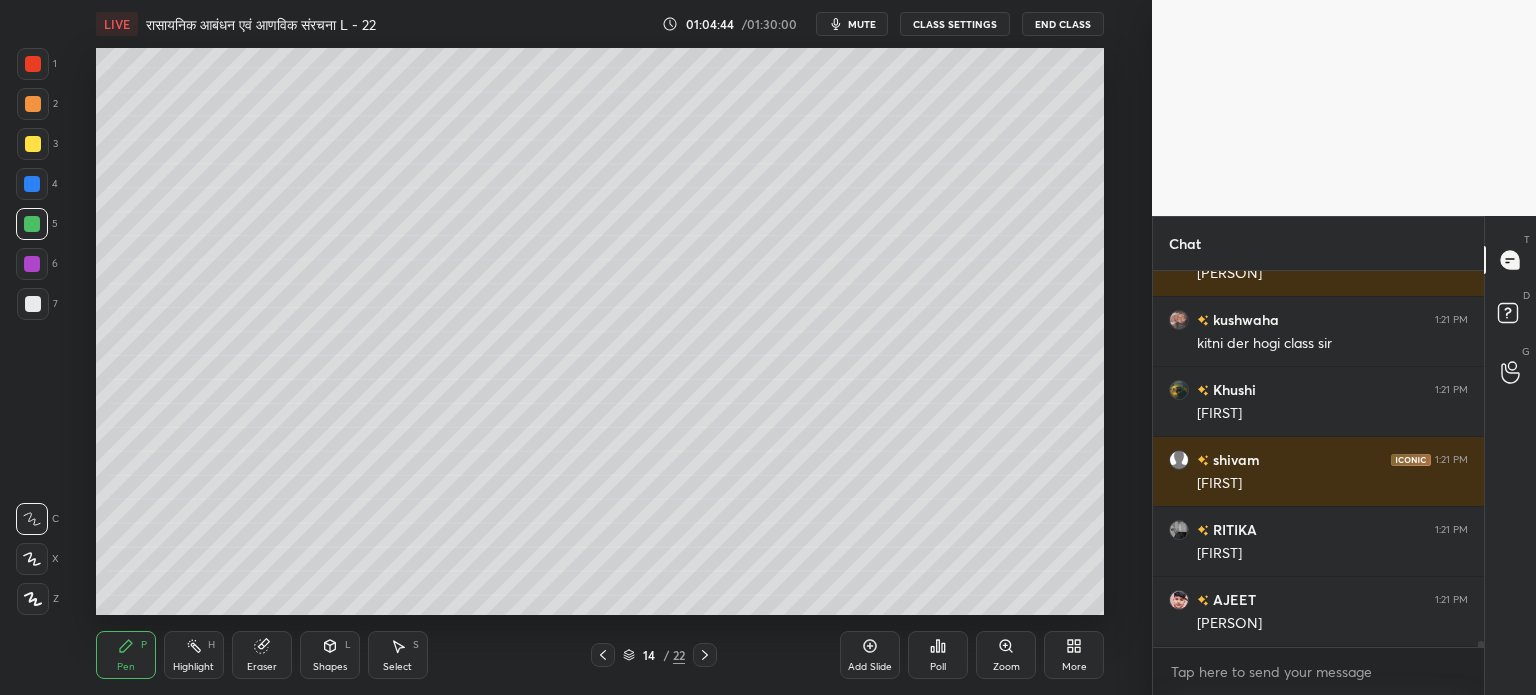 click on "Add Slide" at bounding box center (870, 655) 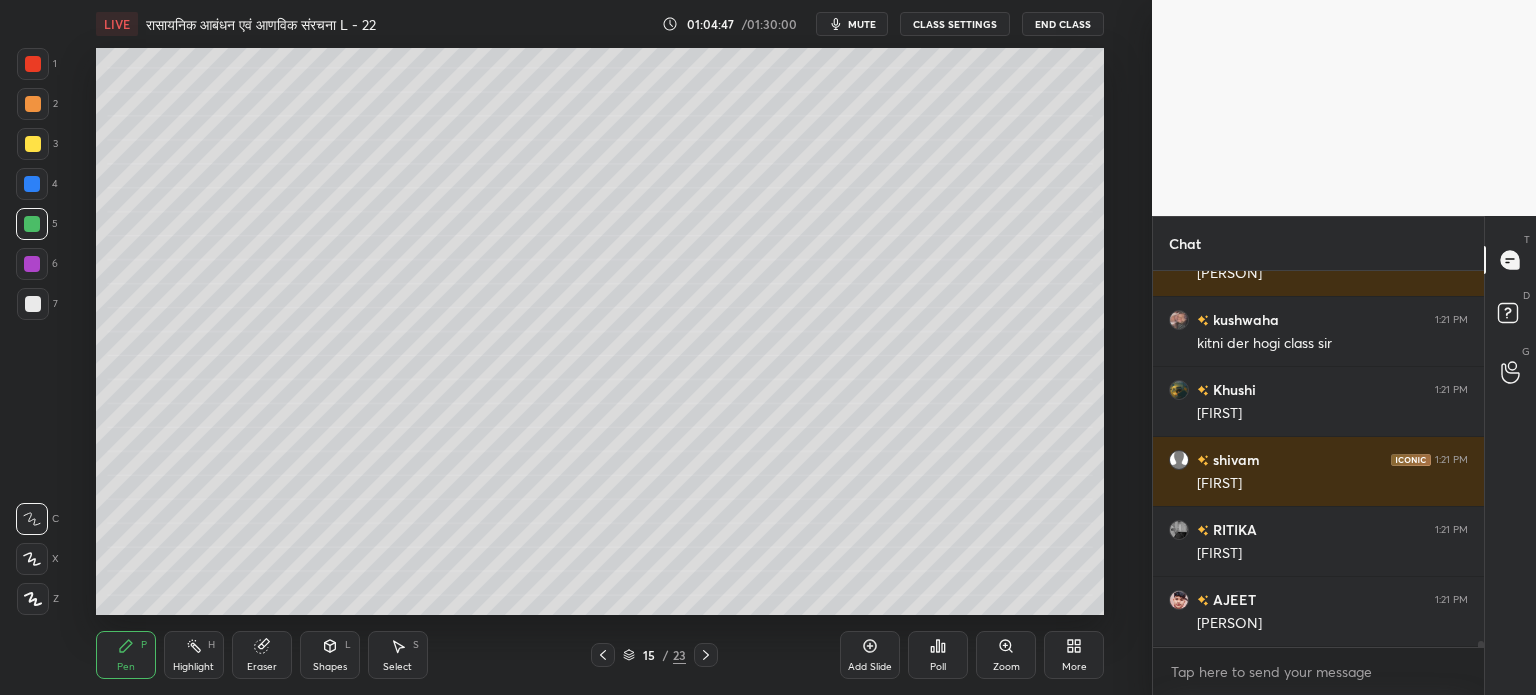 scroll, scrollTop: 23628, scrollLeft: 0, axis: vertical 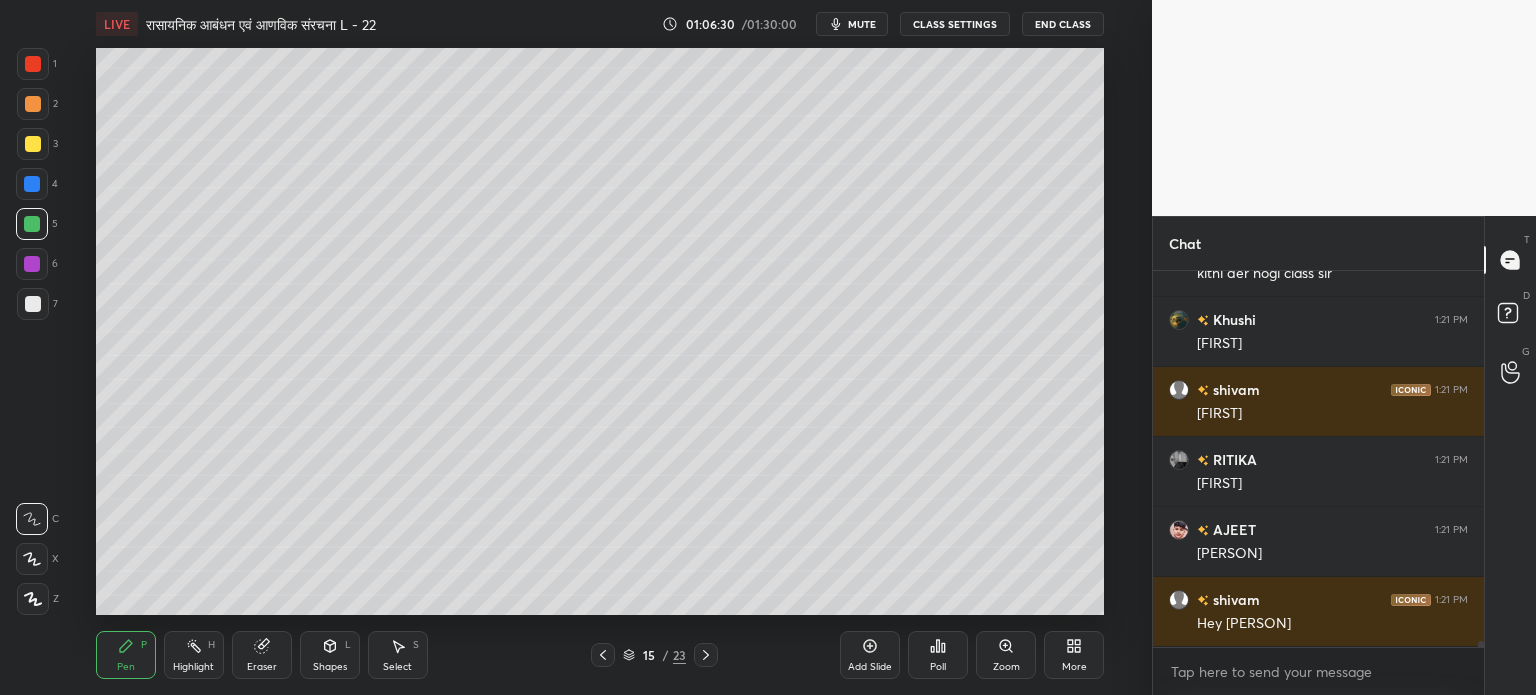 click on "Shapes L" at bounding box center [330, 655] 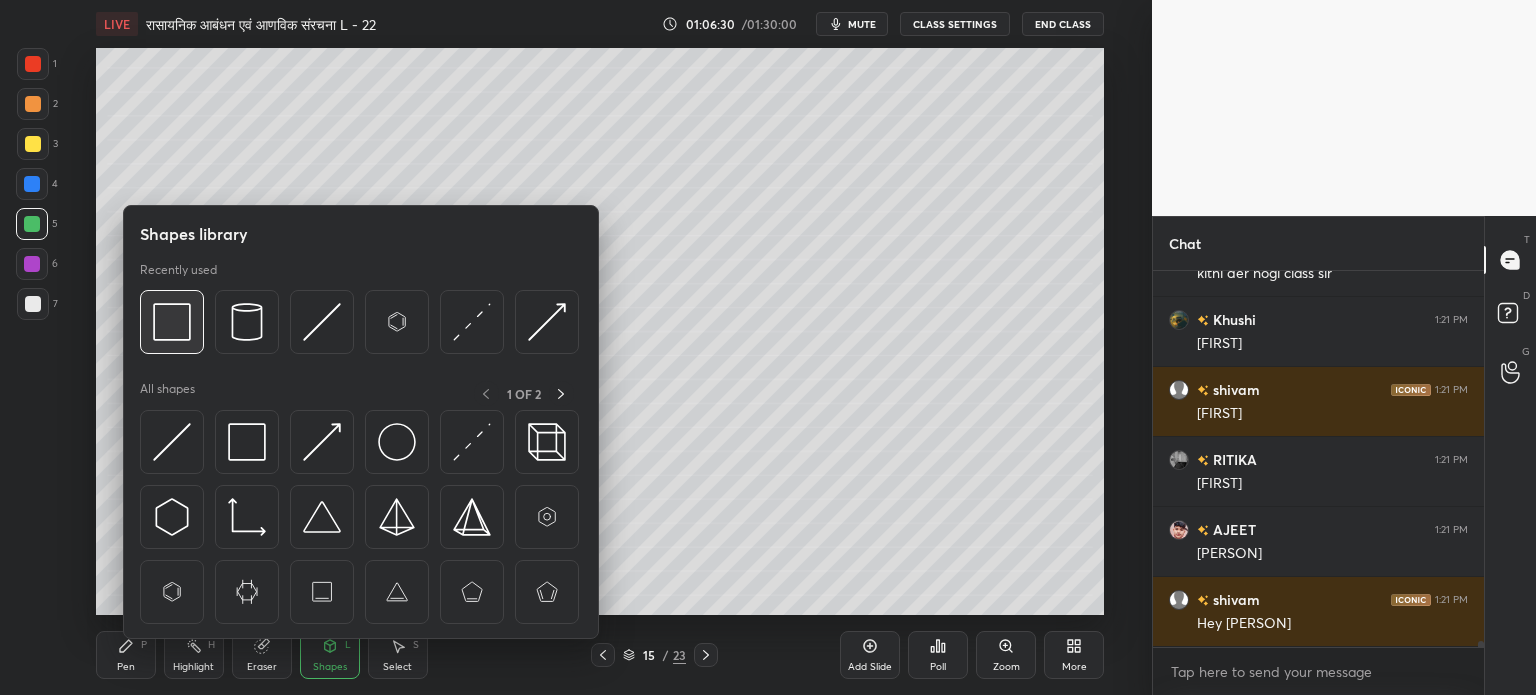 click at bounding box center [172, 322] 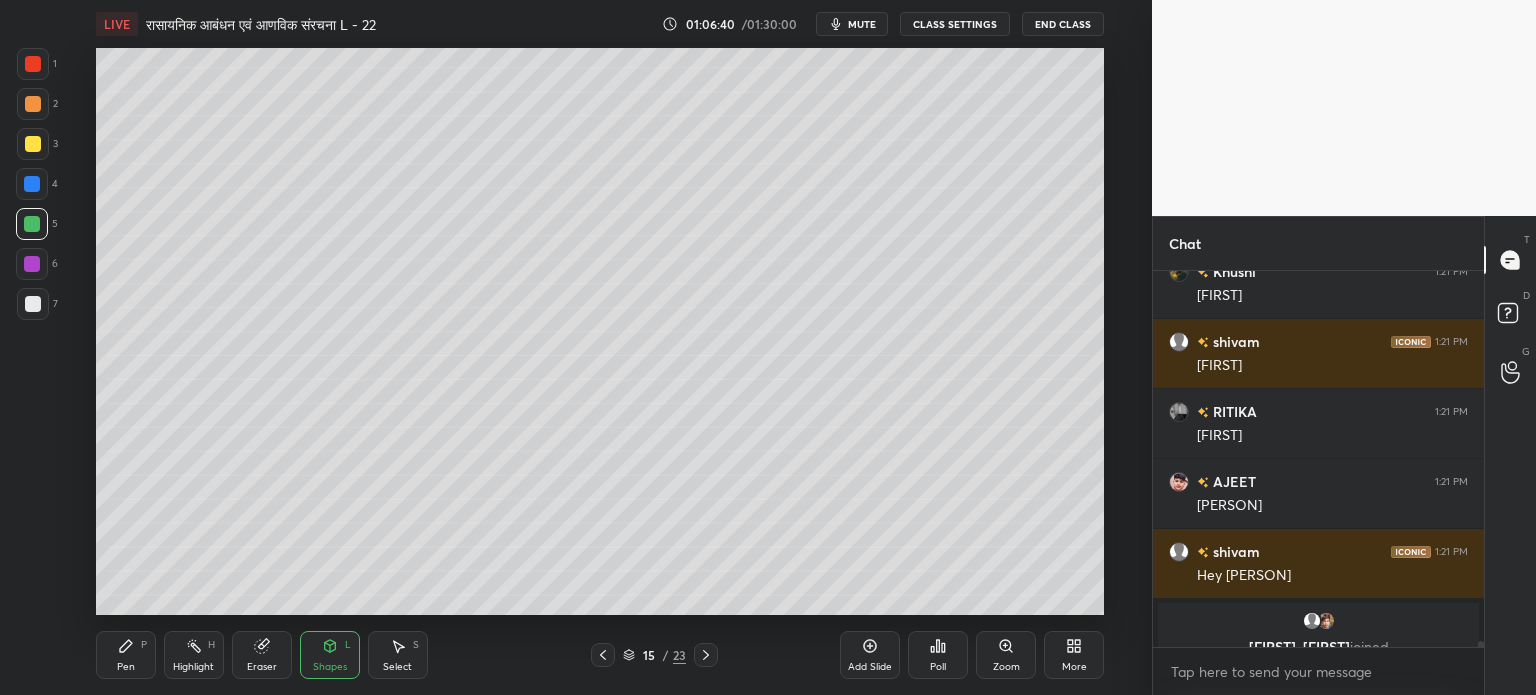 scroll, scrollTop: 23700, scrollLeft: 0, axis: vertical 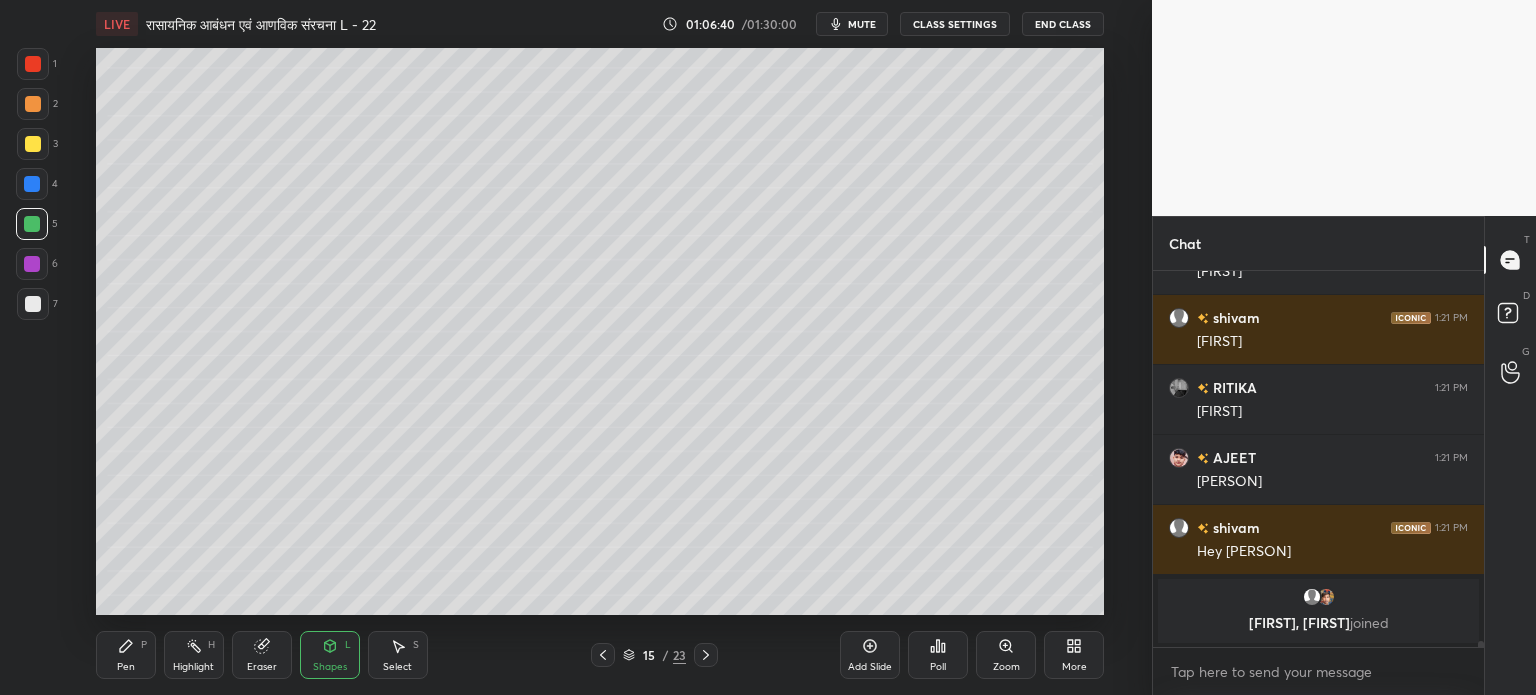 click on "Pen" at bounding box center [126, 667] 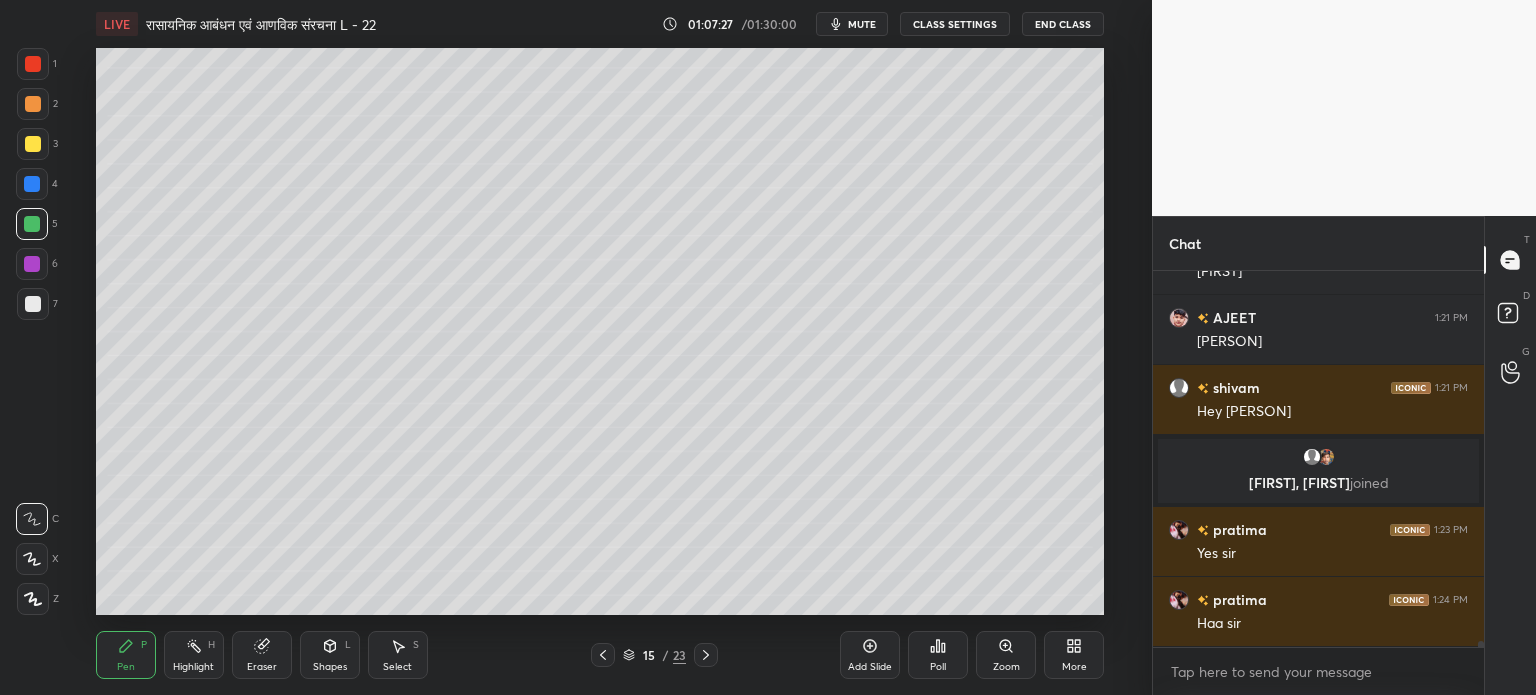 scroll, scrollTop: 22814, scrollLeft: 0, axis: vertical 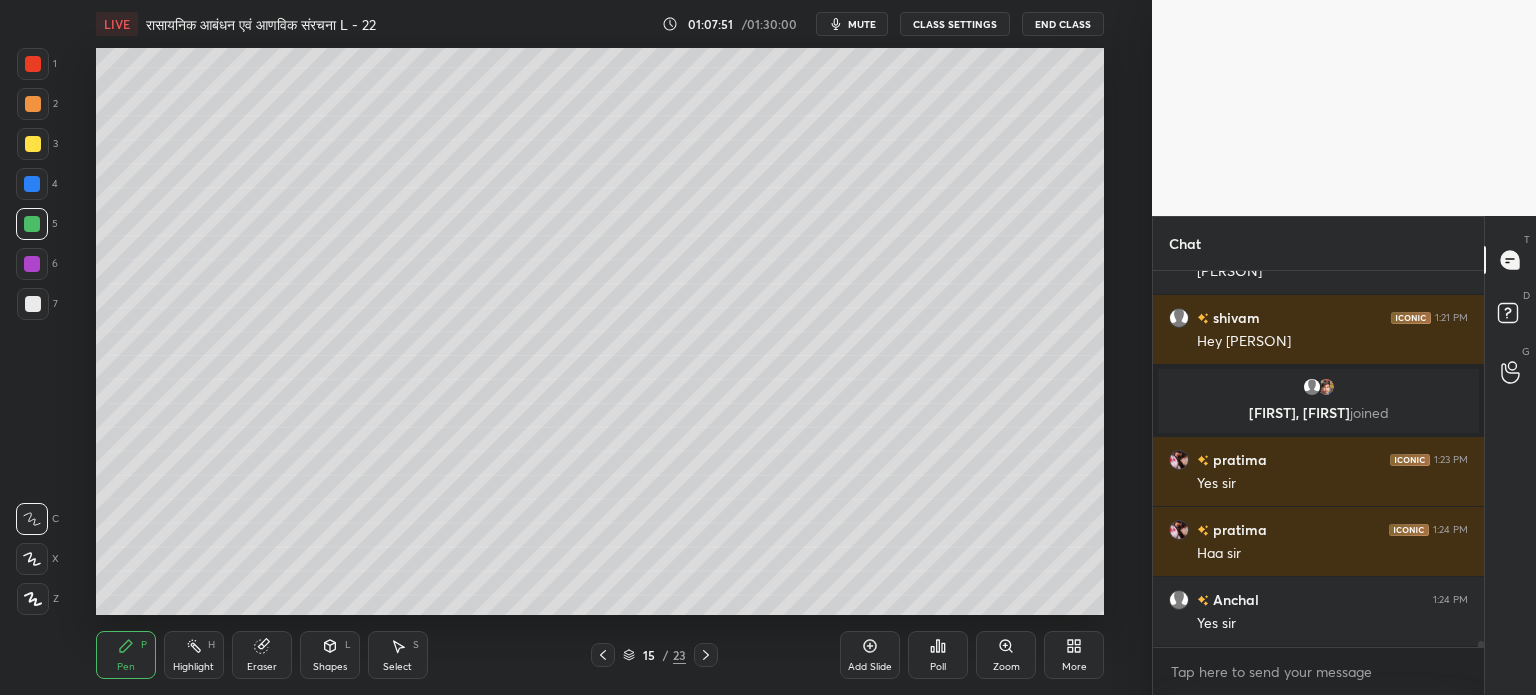 click on "Shapes L" at bounding box center [330, 655] 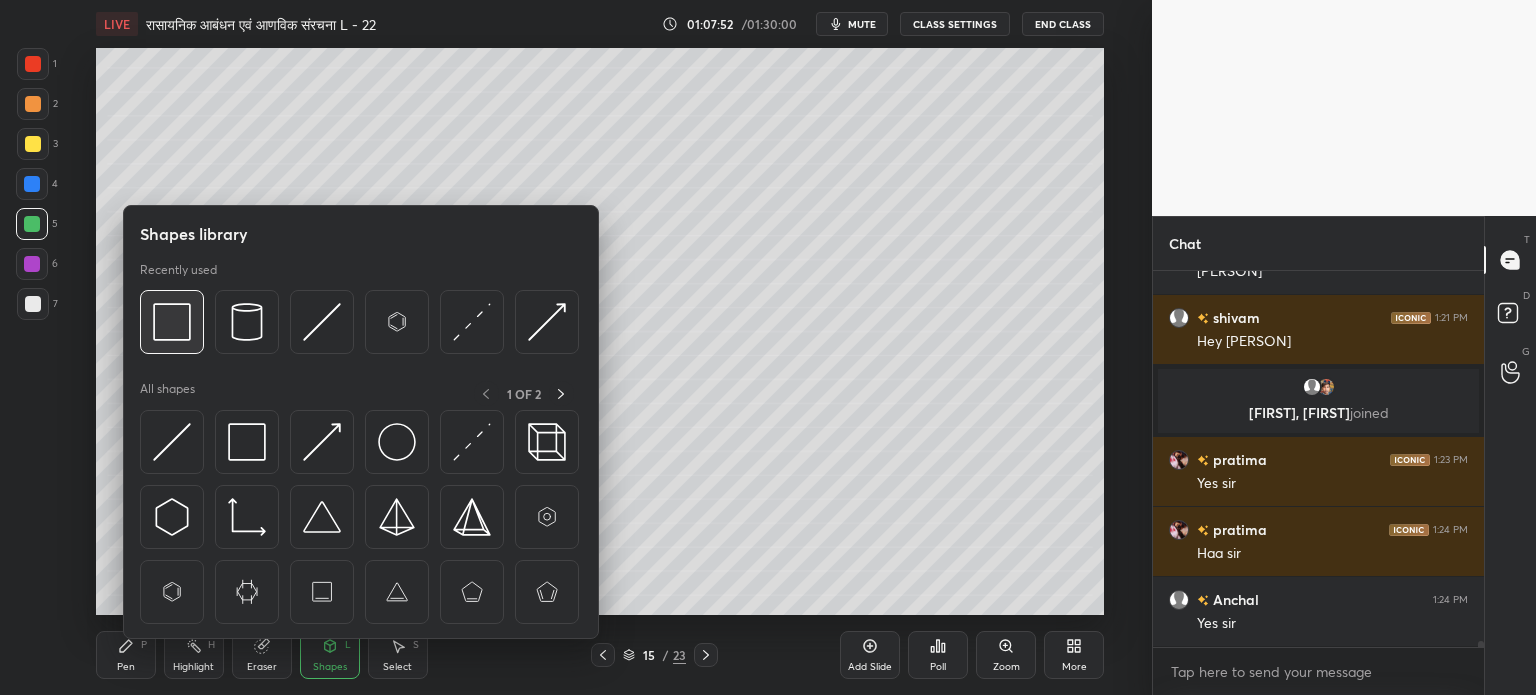 click at bounding box center [172, 322] 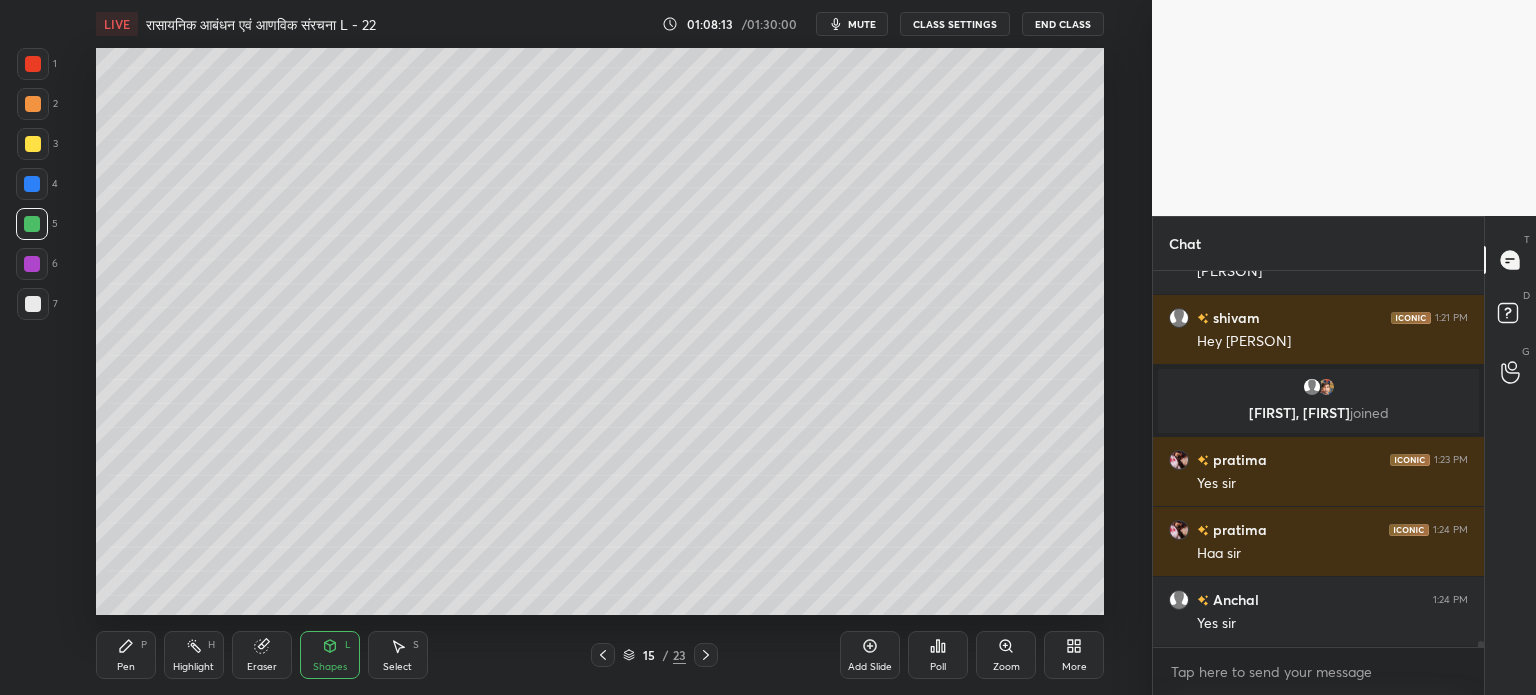 scroll, scrollTop: 22884, scrollLeft: 0, axis: vertical 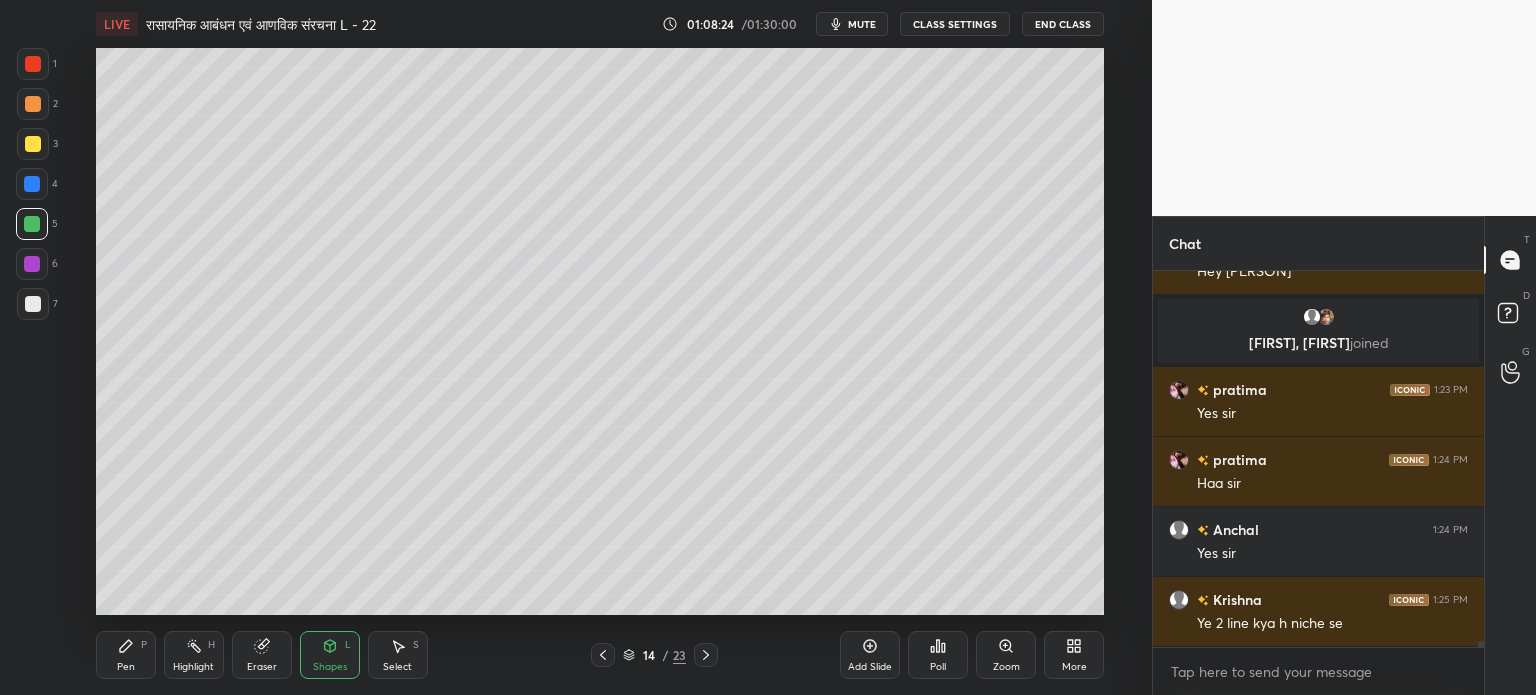 click at bounding box center [33, 304] 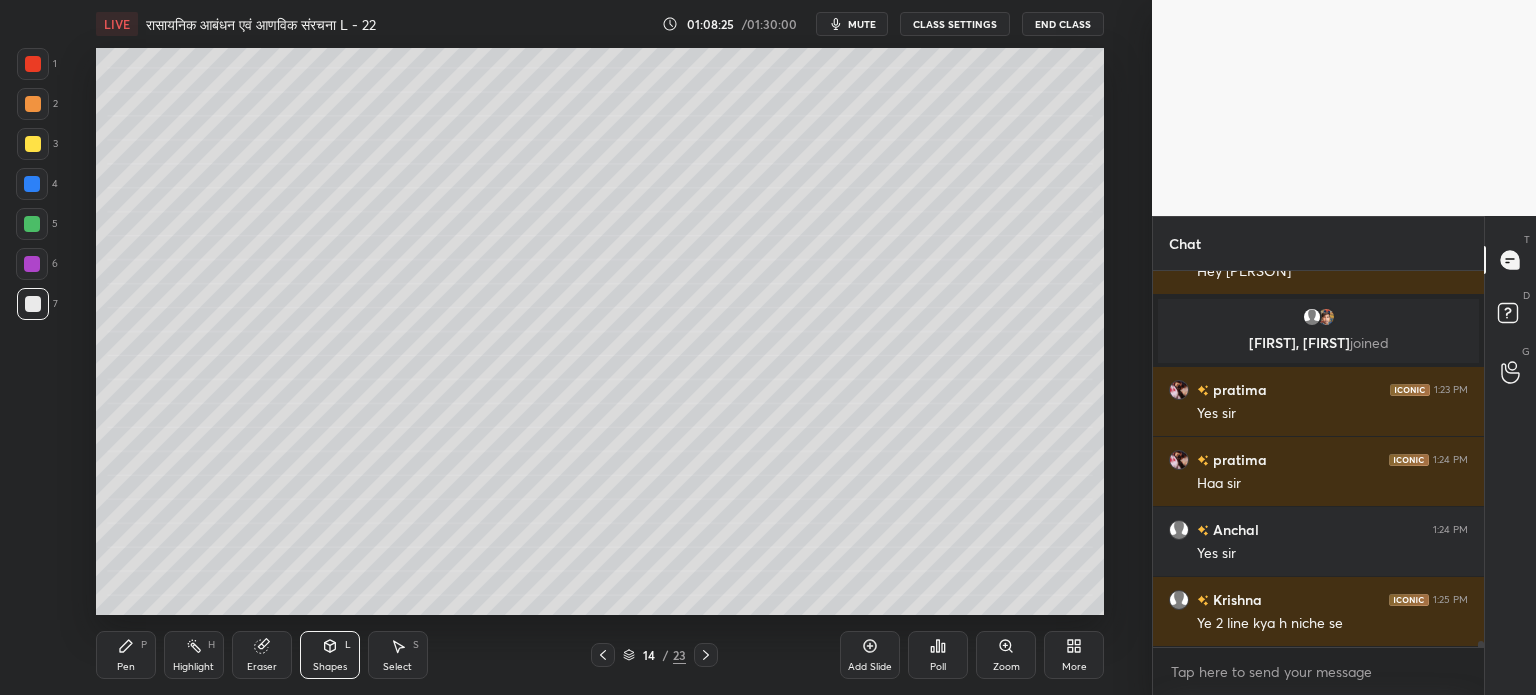 click on "Pen P" at bounding box center [126, 655] 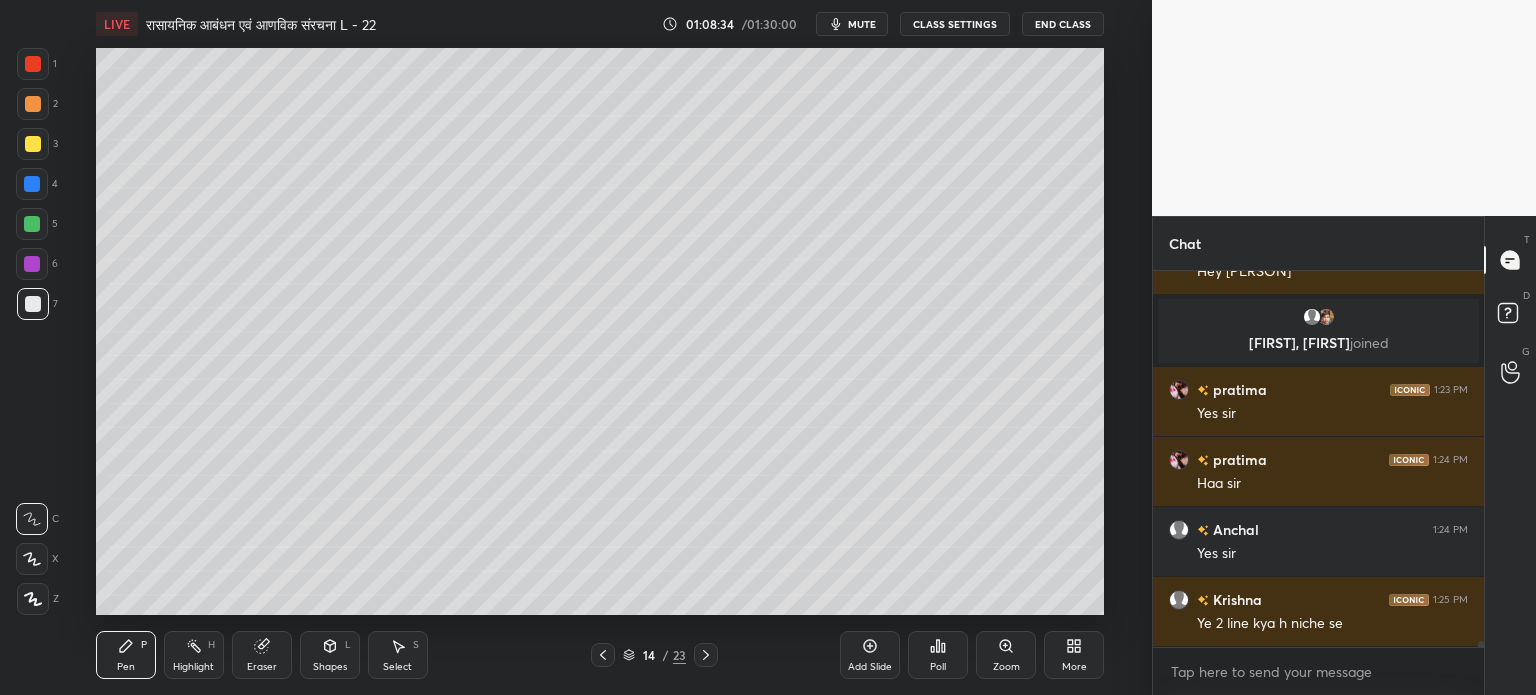 scroll, scrollTop: 22954, scrollLeft: 0, axis: vertical 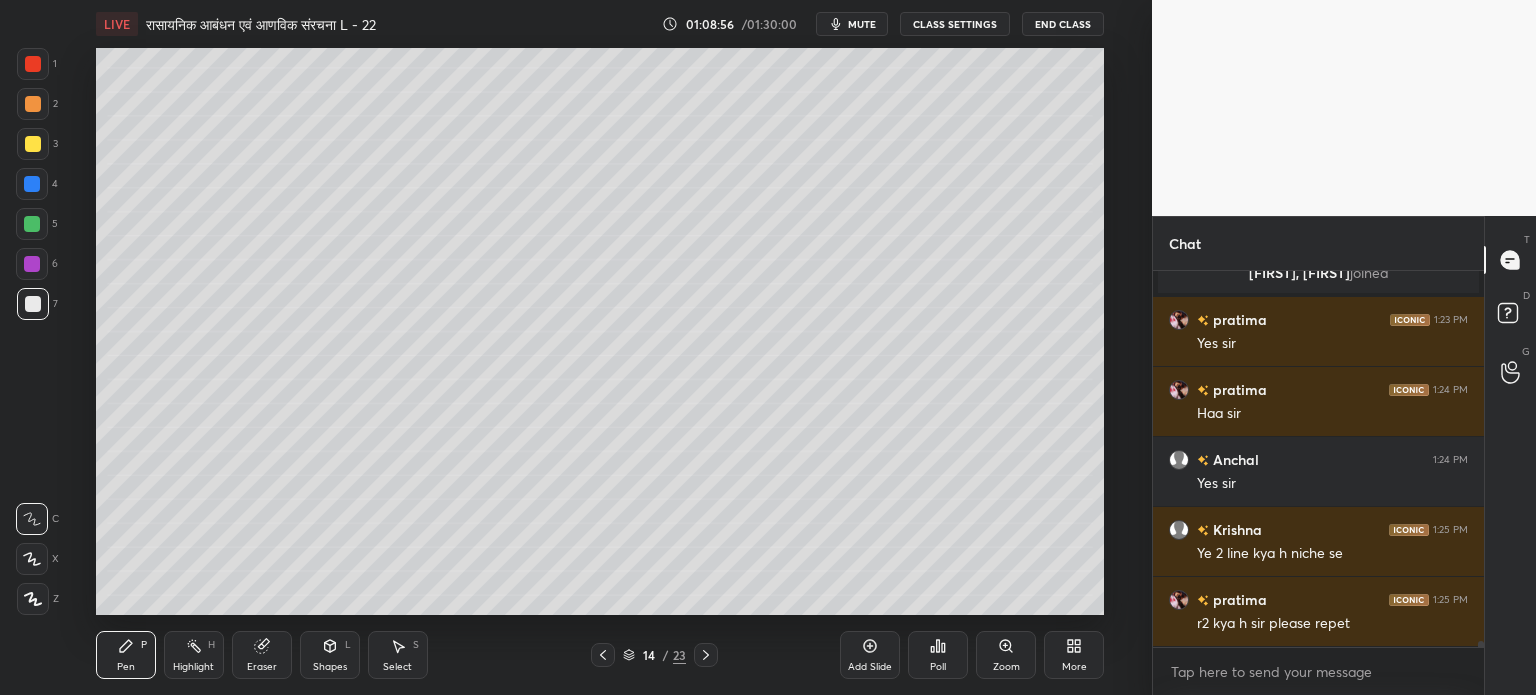 click 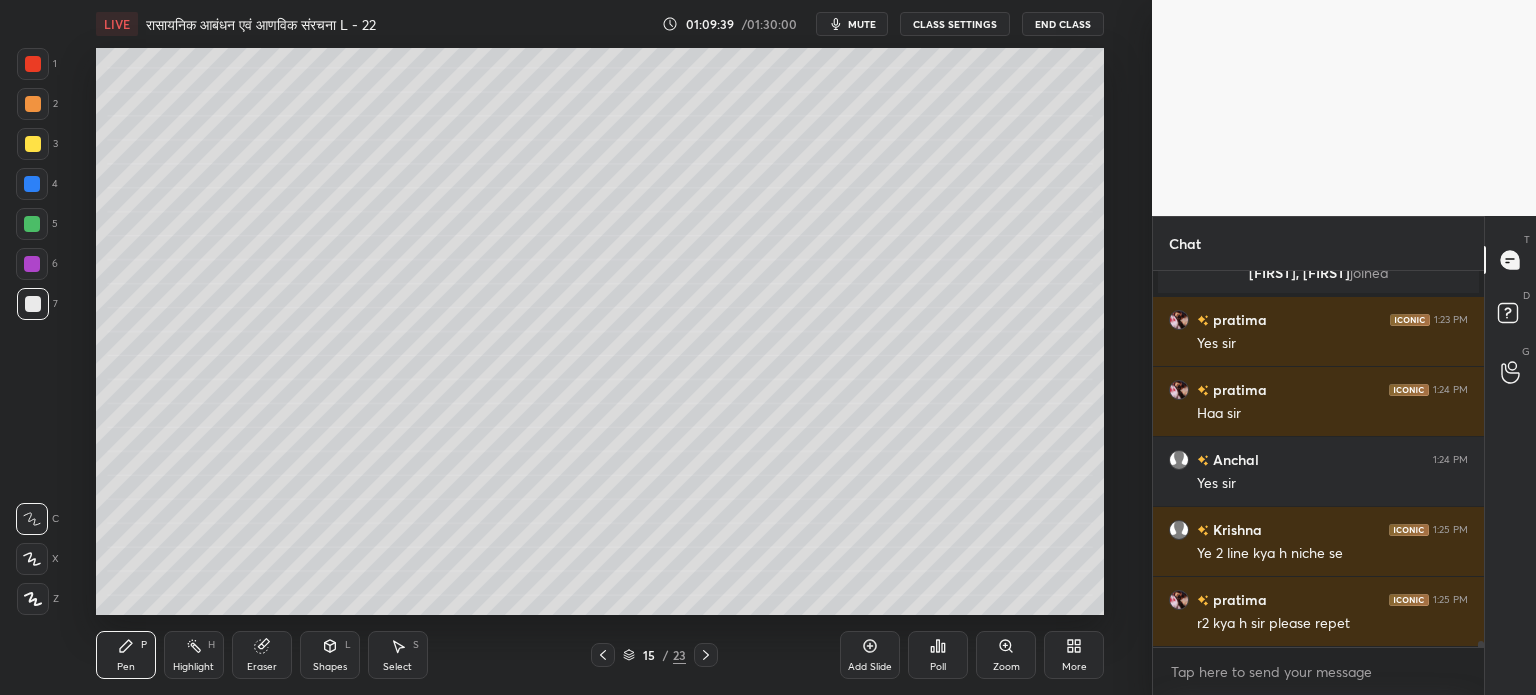 scroll, scrollTop: 23024, scrollLeft: 0, axis: vertical 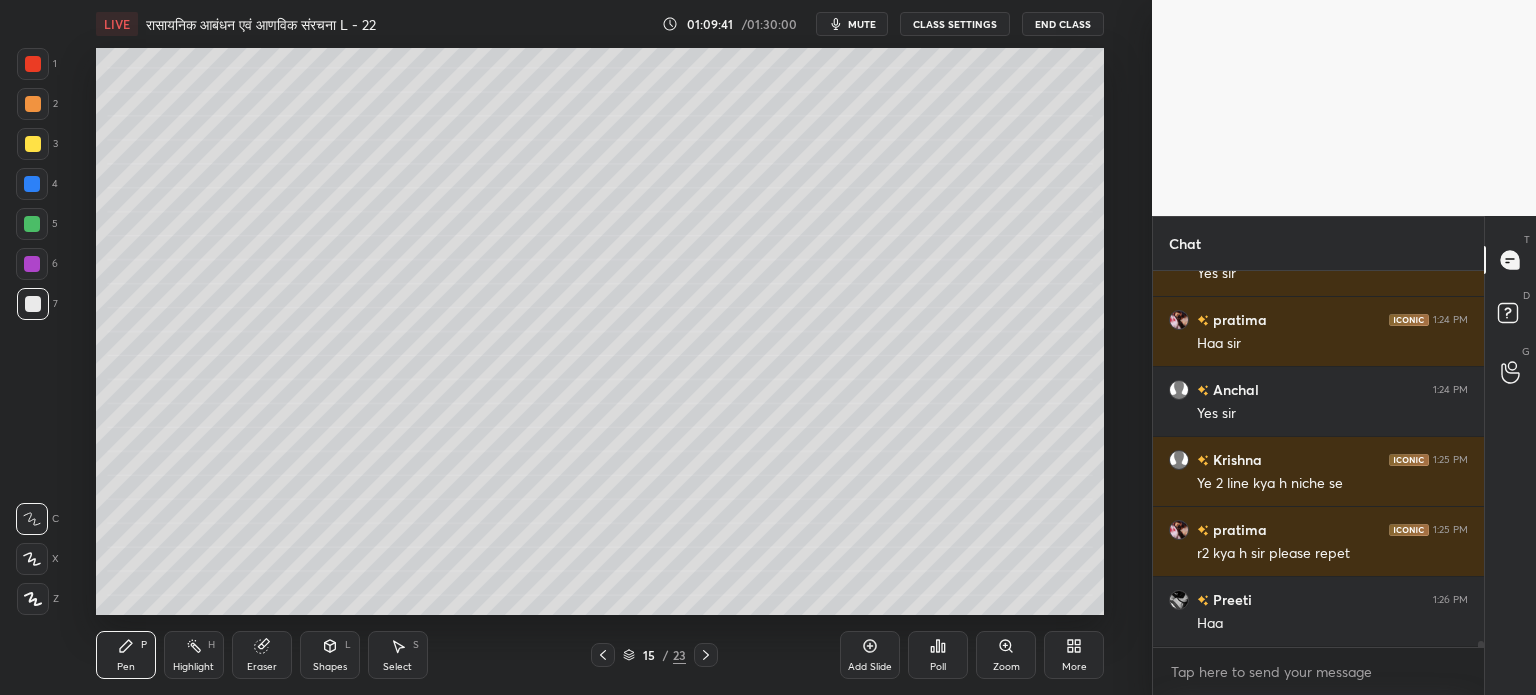 click 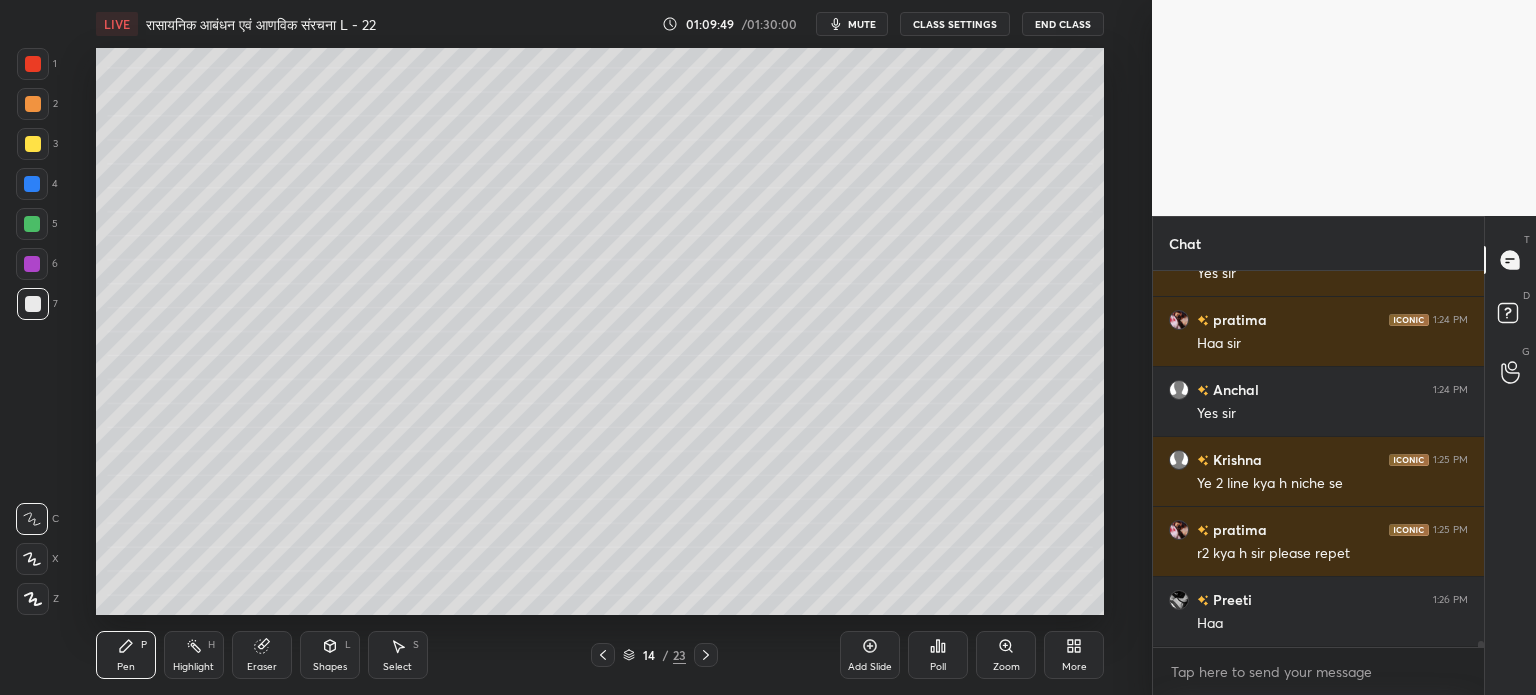 click 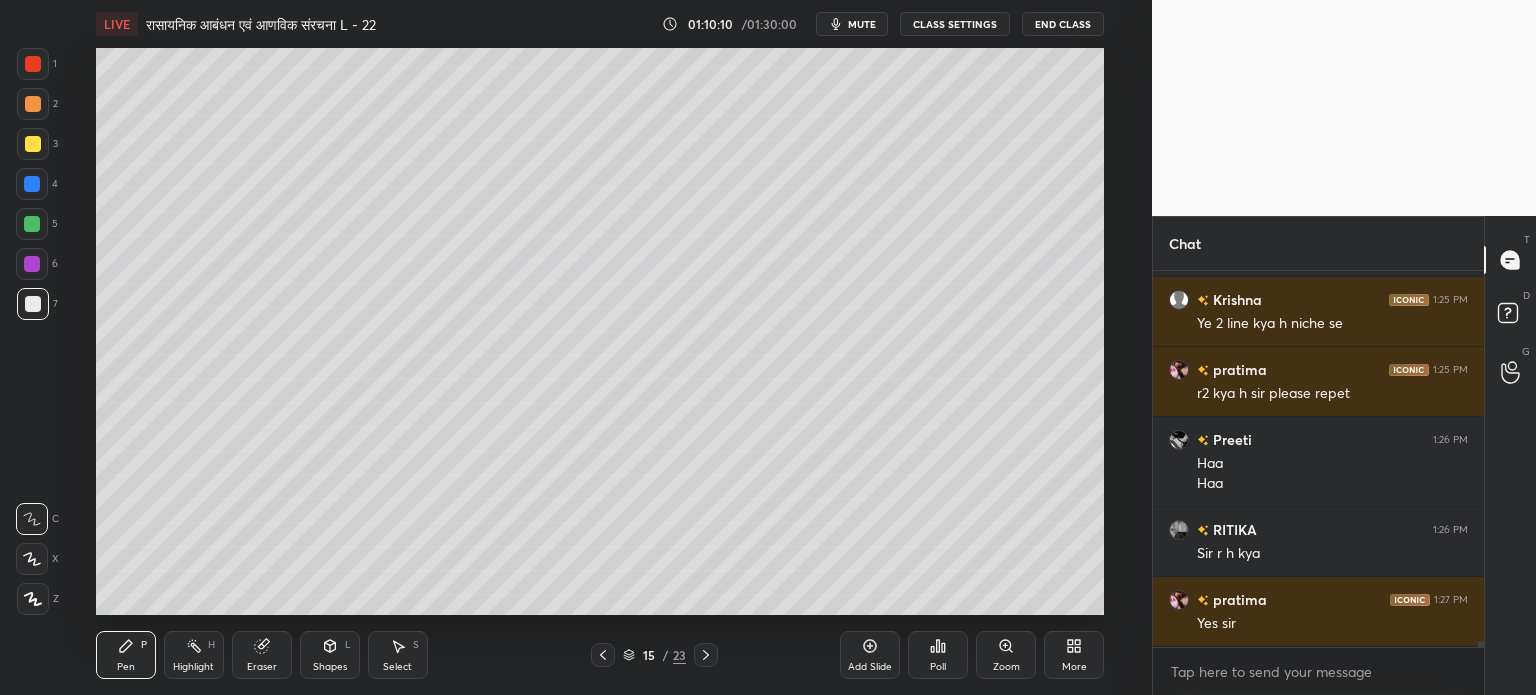 scroll, scrollTop: 23254, scrollLeft: 0, axis: vertical 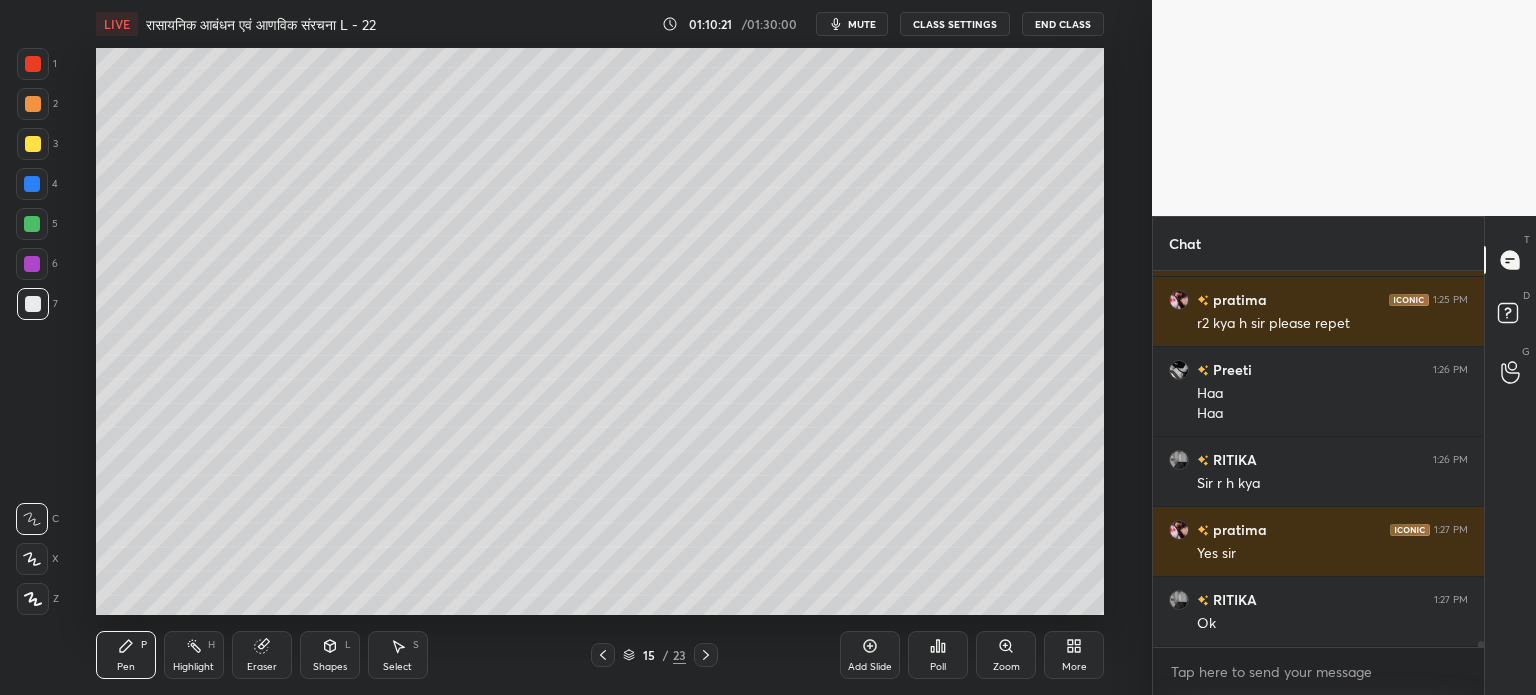 click 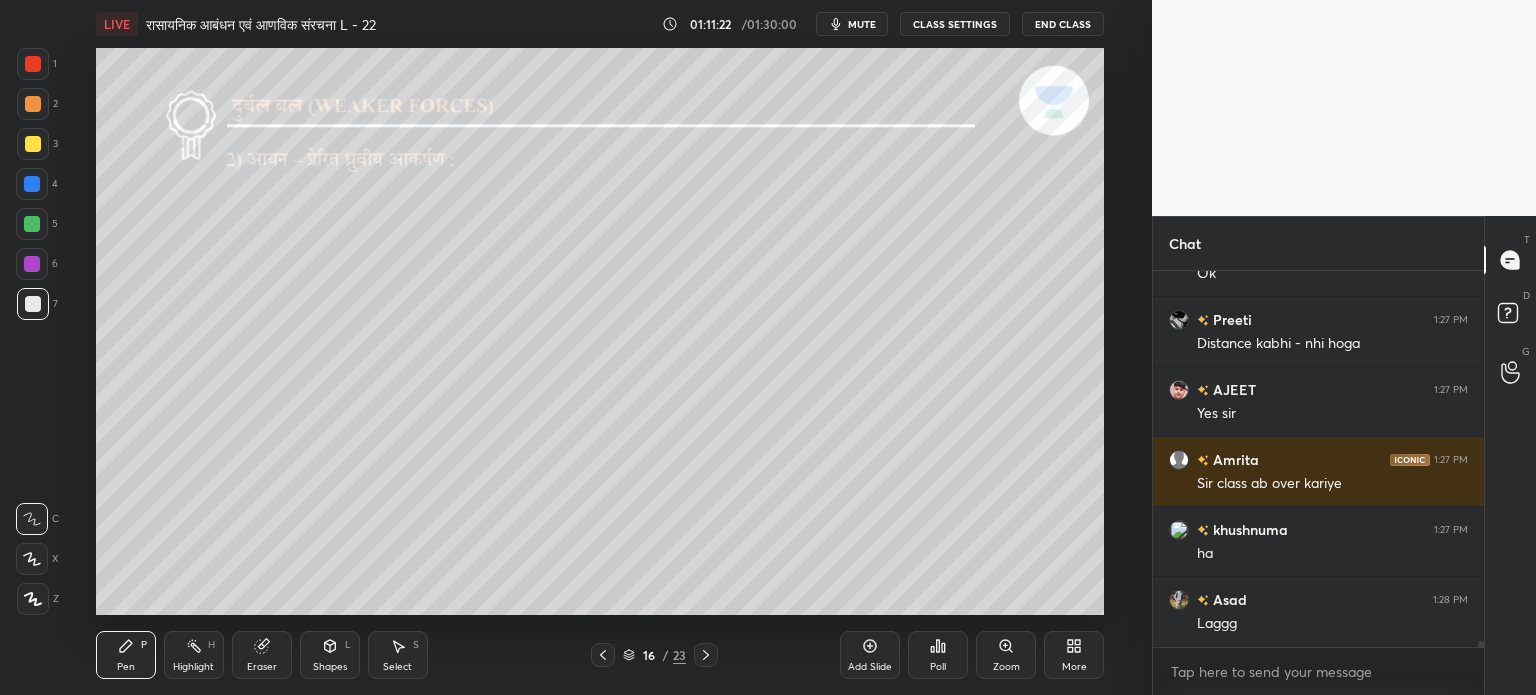 scroll, scrollTop: 23674, scrollLeft: 0, axis: vertical 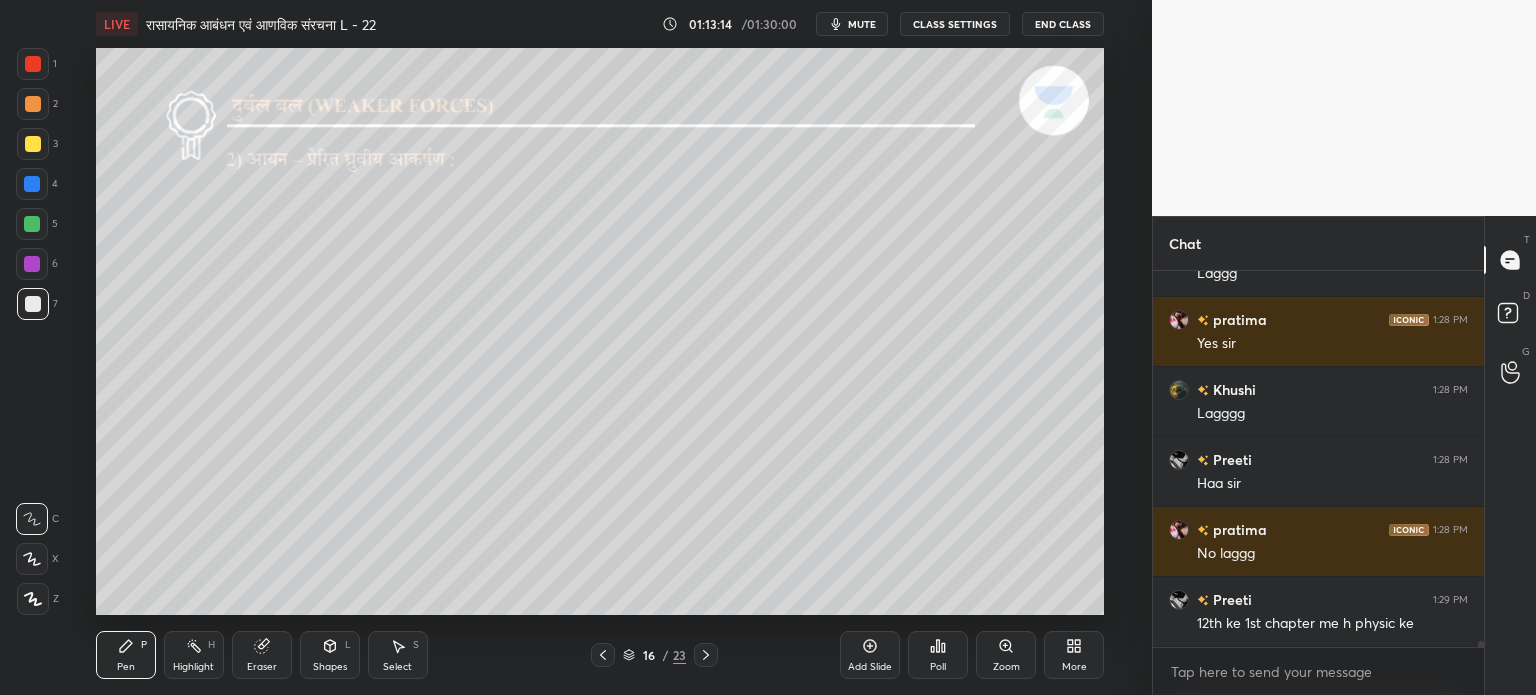 click 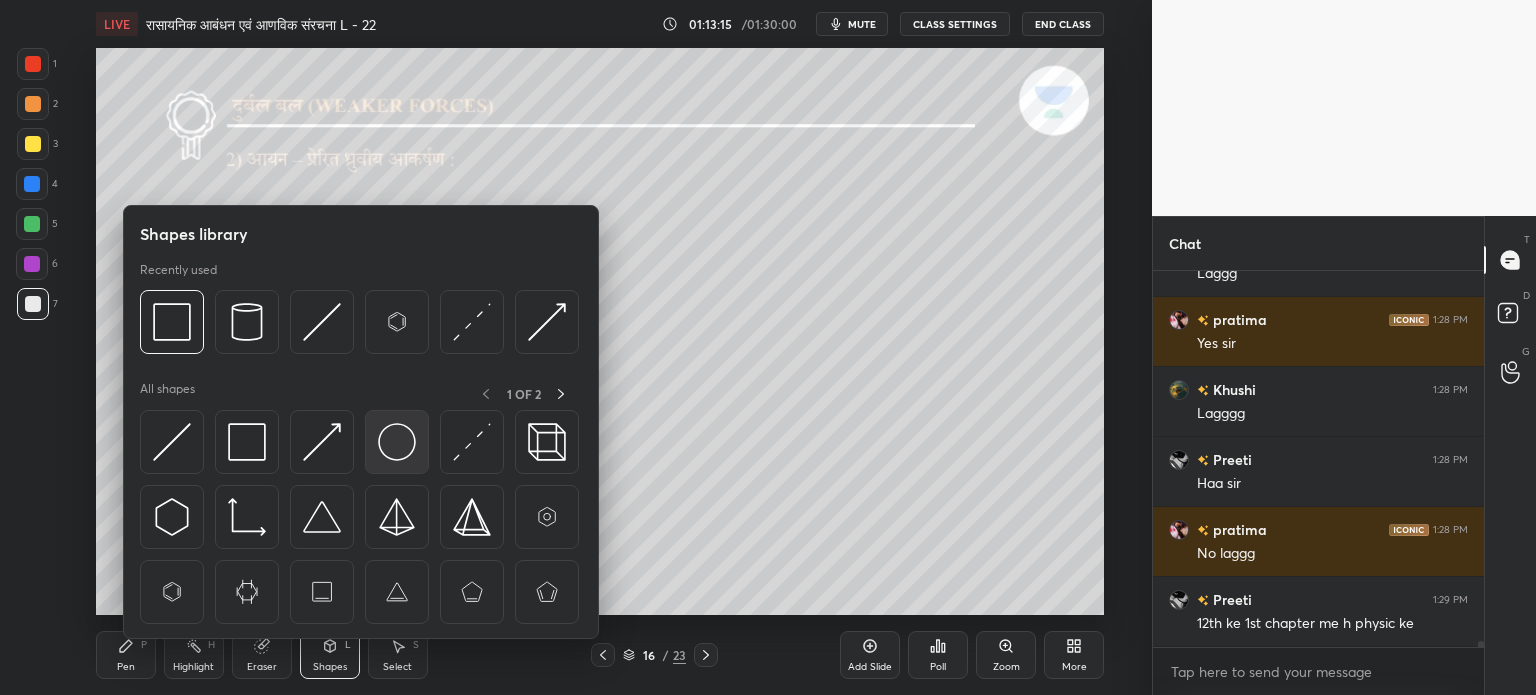 click at bounding box center [397, 442] 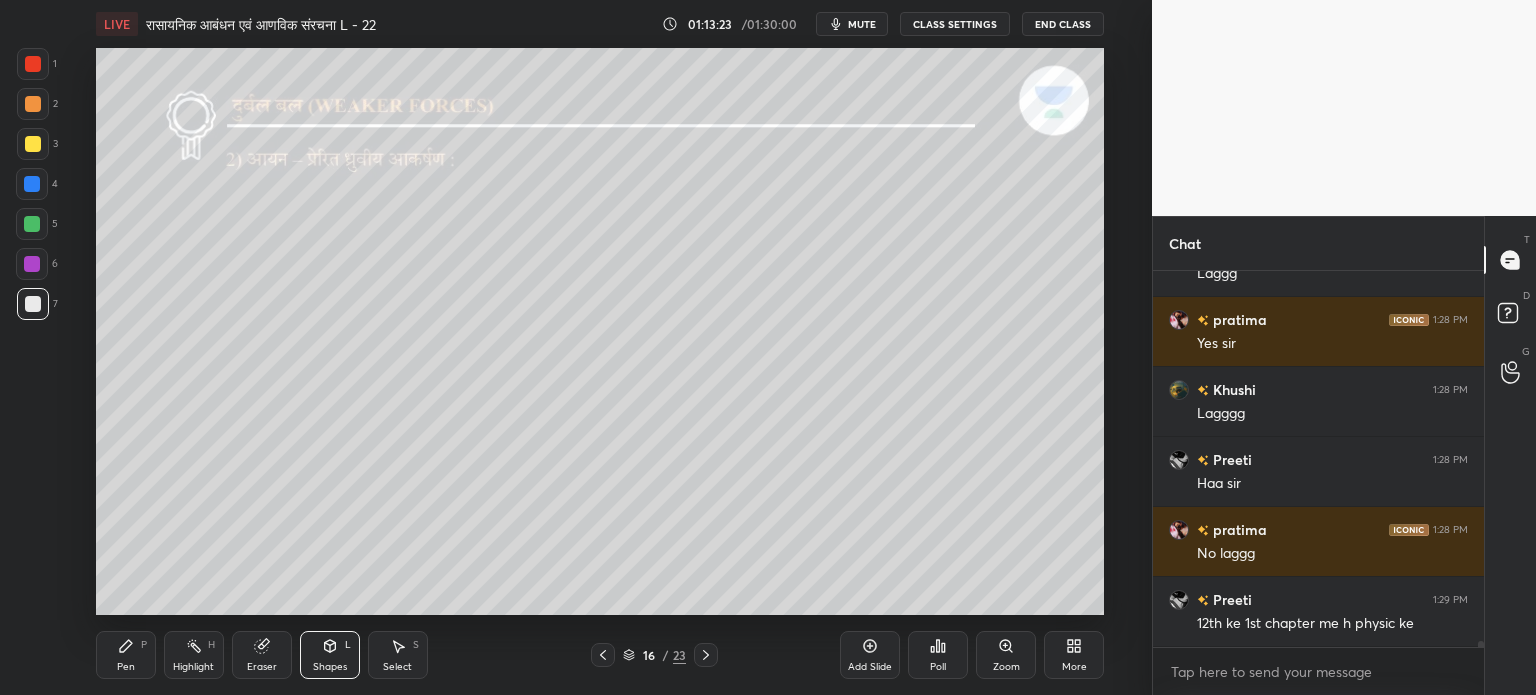 click on "Pen" at bounding box center [126, 667] 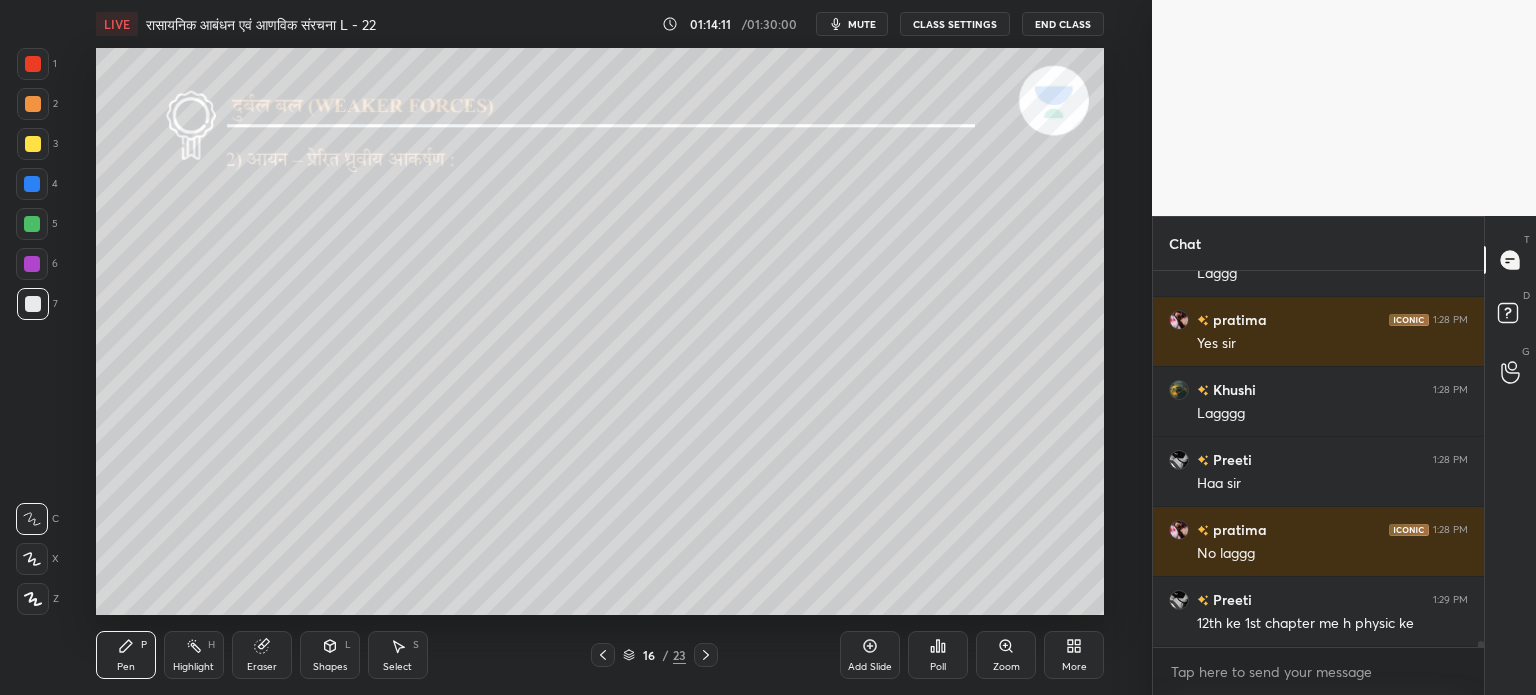 click 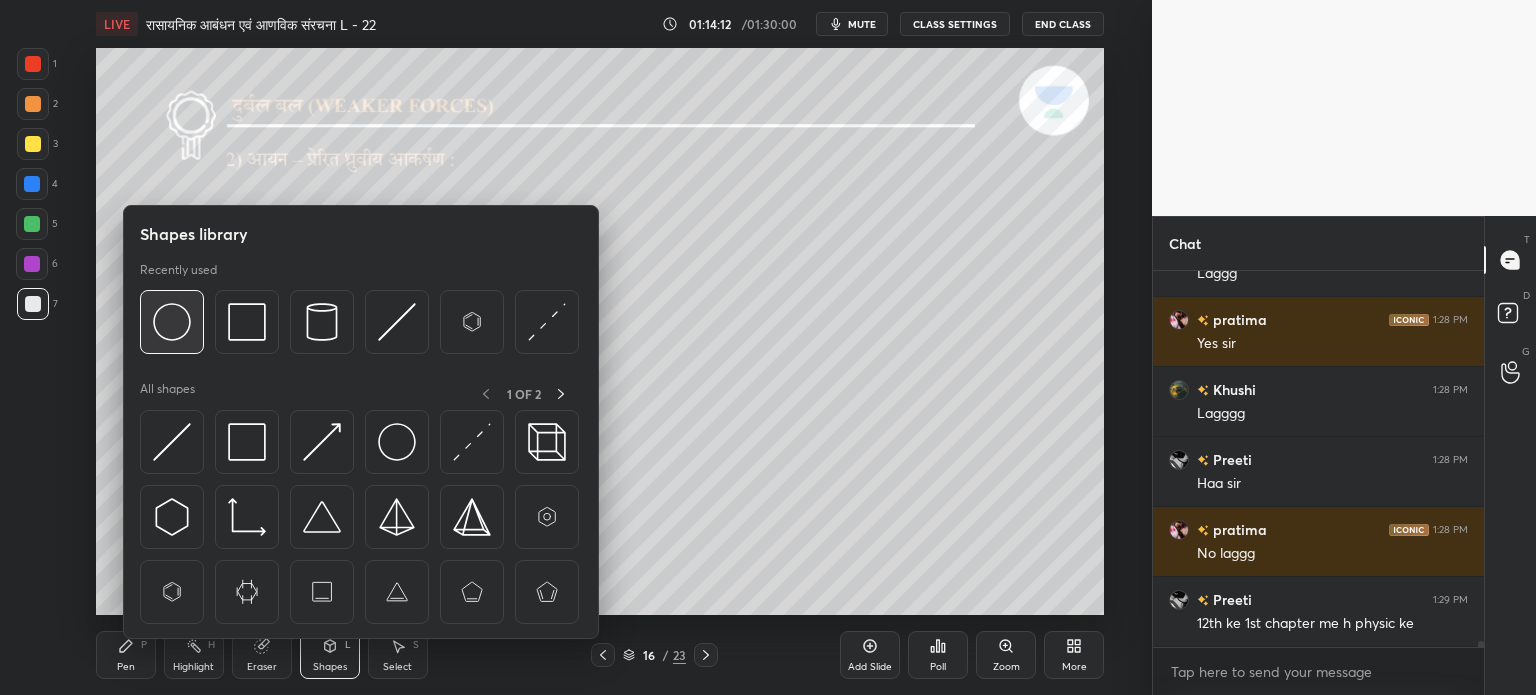 click at bounding box center (172, 322) 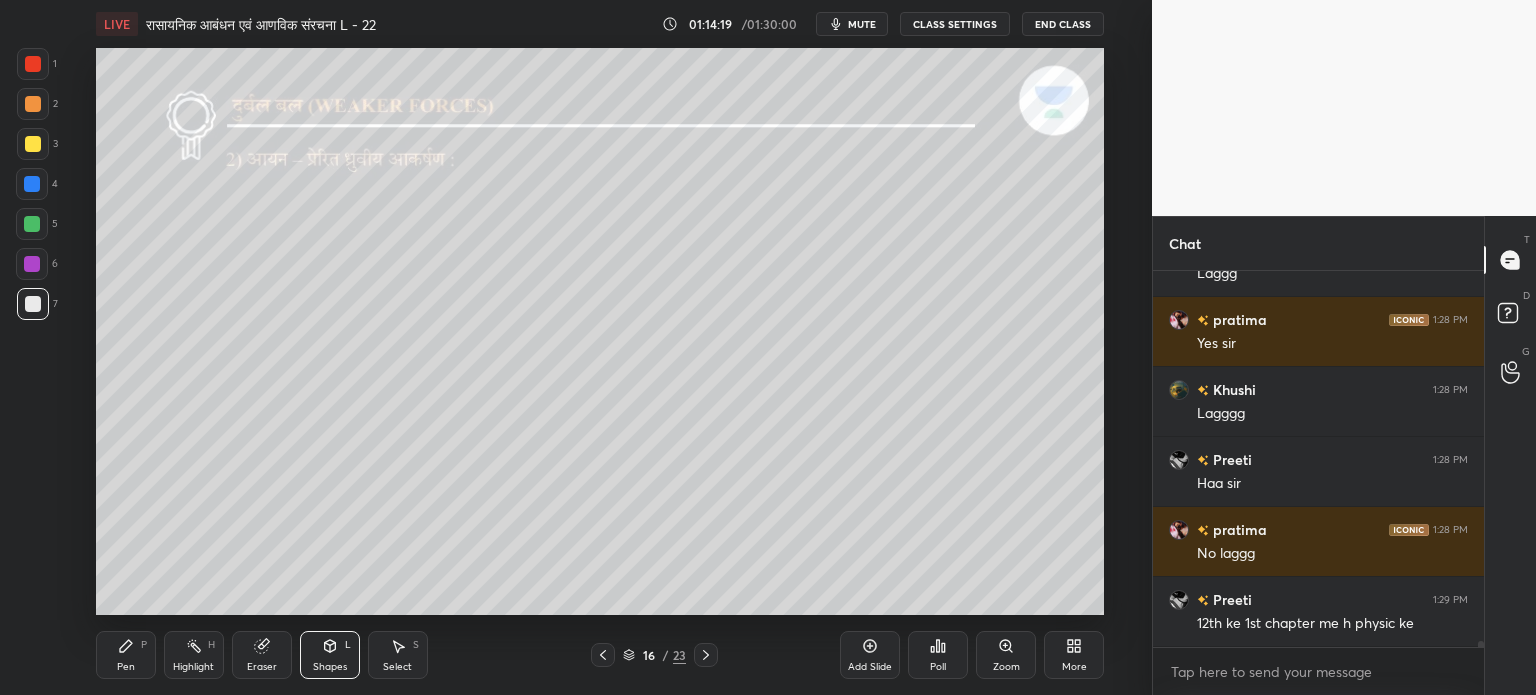 click on "Select" at bounding box center (397, 667) 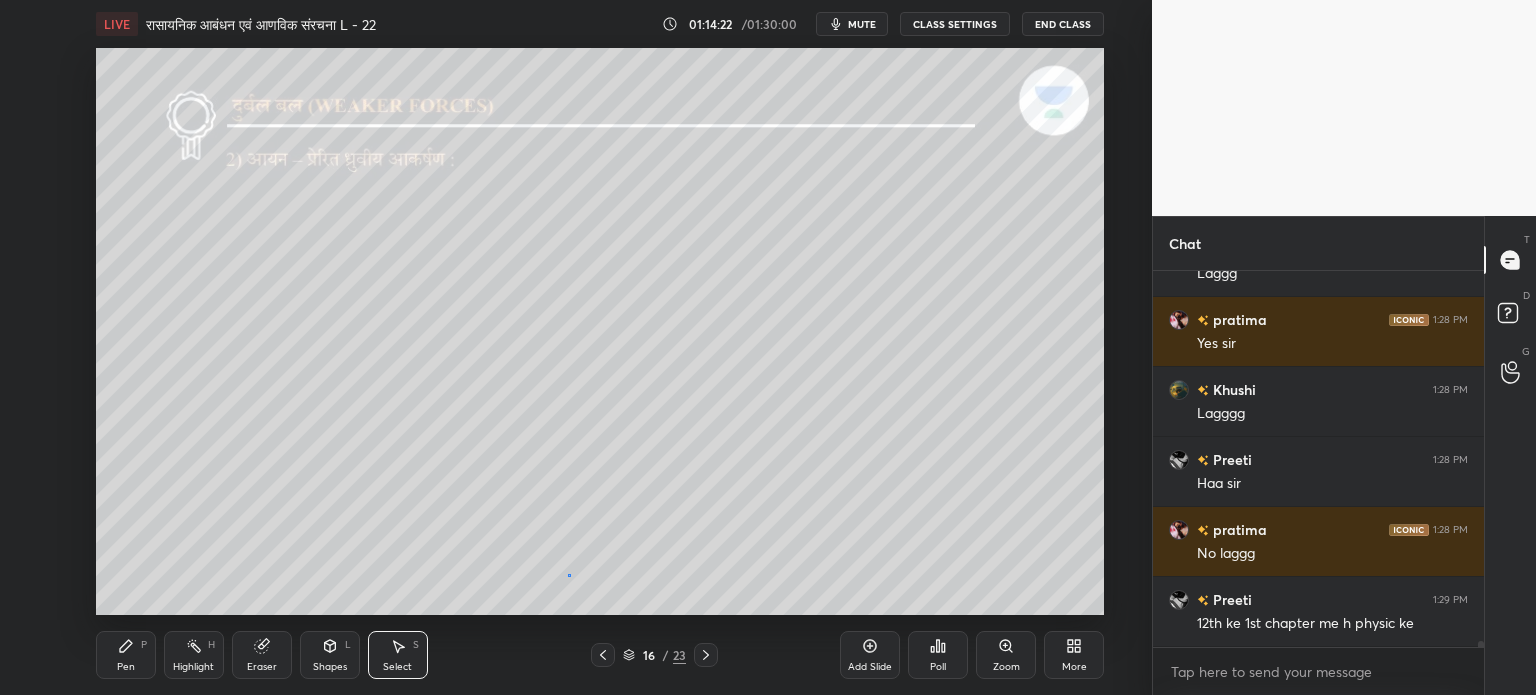 click on "0 ° Undo Copy Duplicate Duplicate to new slide Delete" at bounding box center [600, 331] 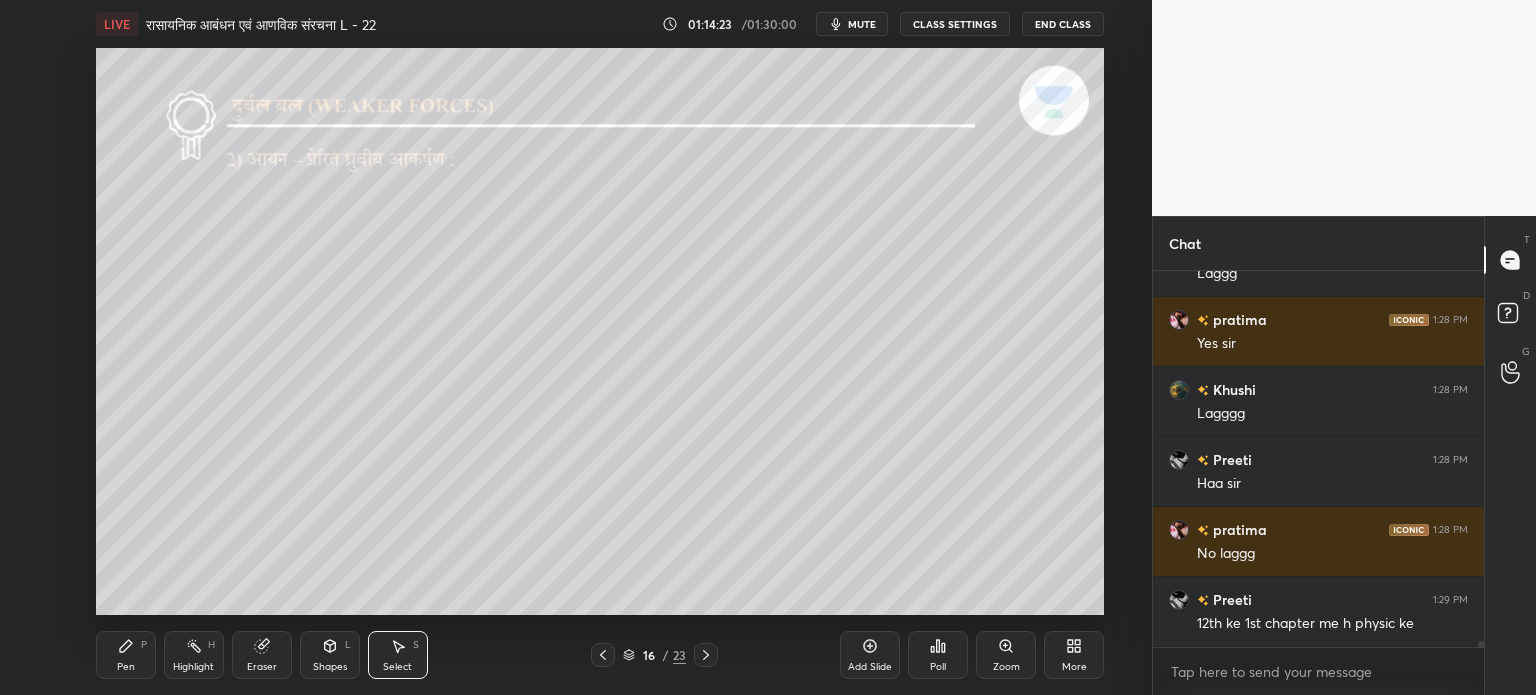 click on "Pen P" at bounding box center (126, 655) 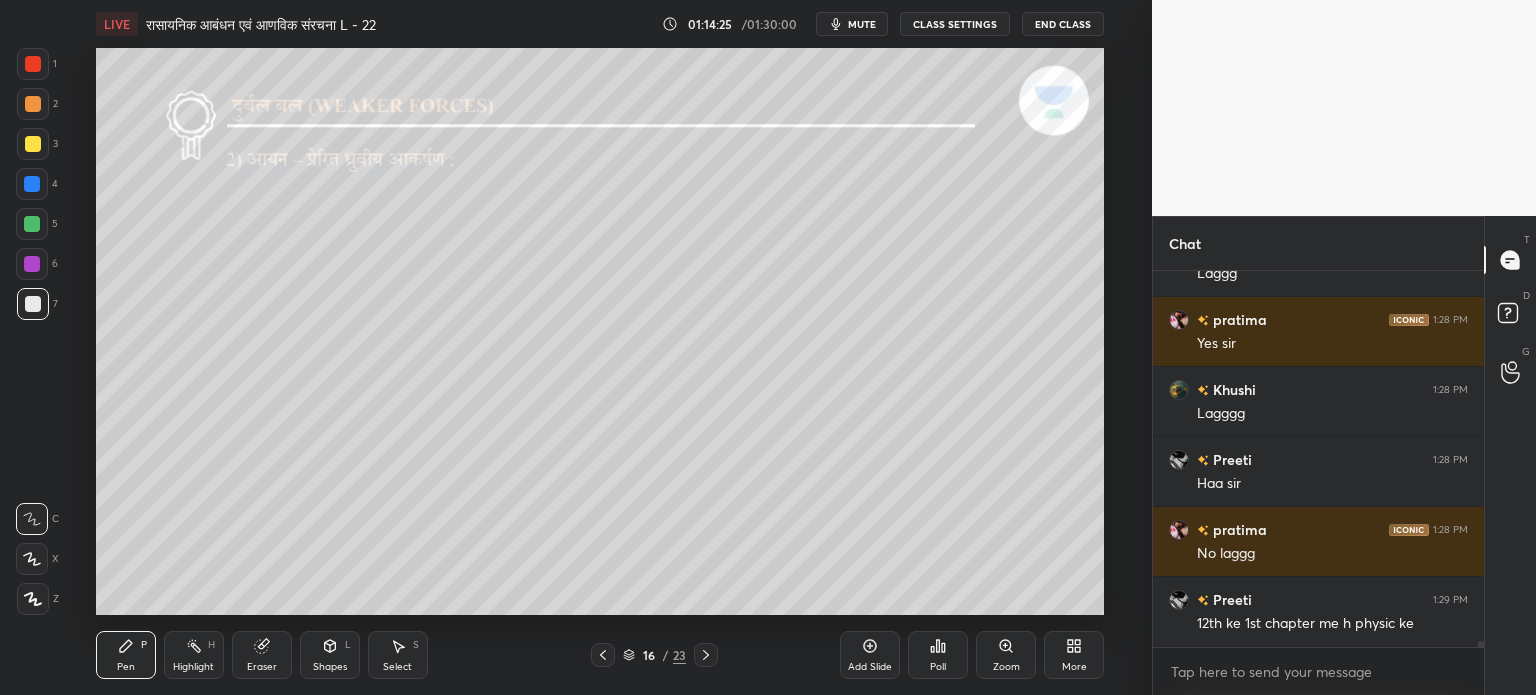 scroll, scrollTop: 24024, scrollLeft: 0, axis: vertical 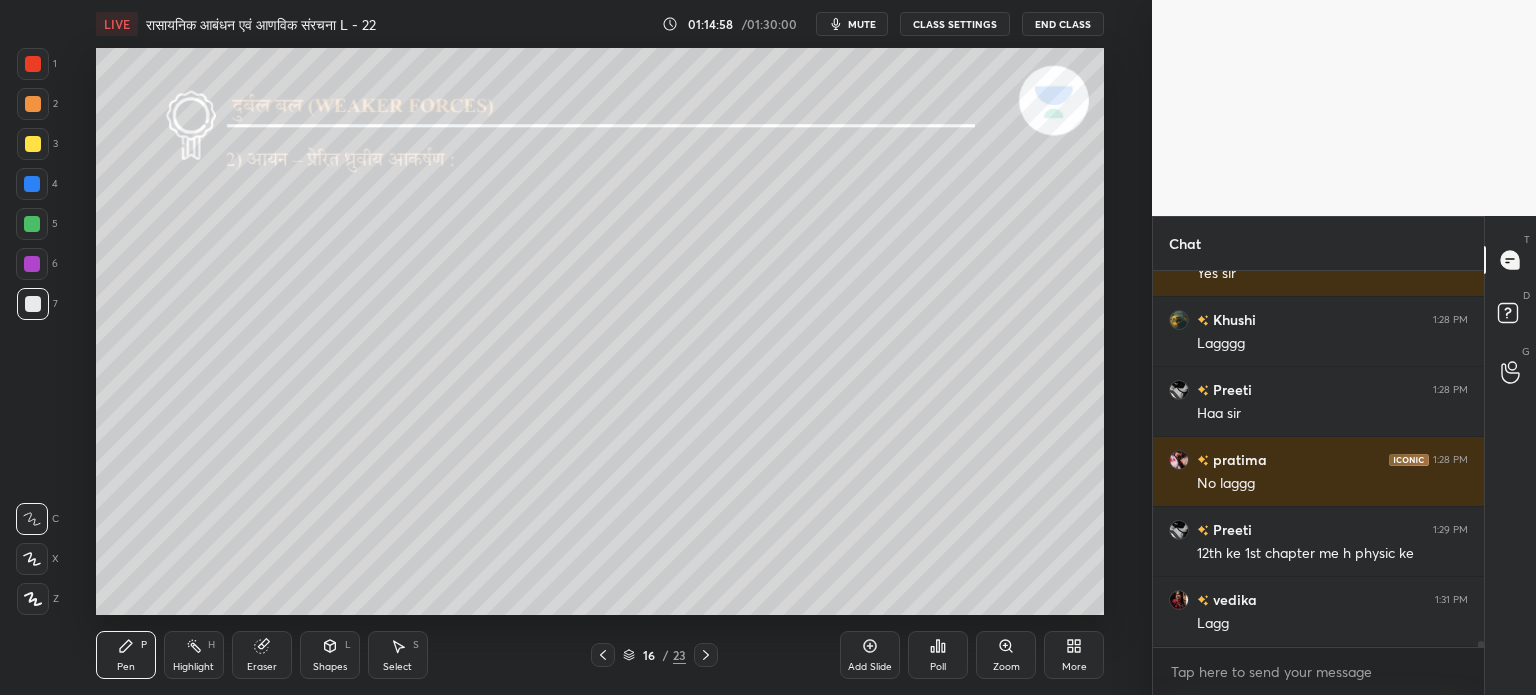 click at bounding box center [33, 144] 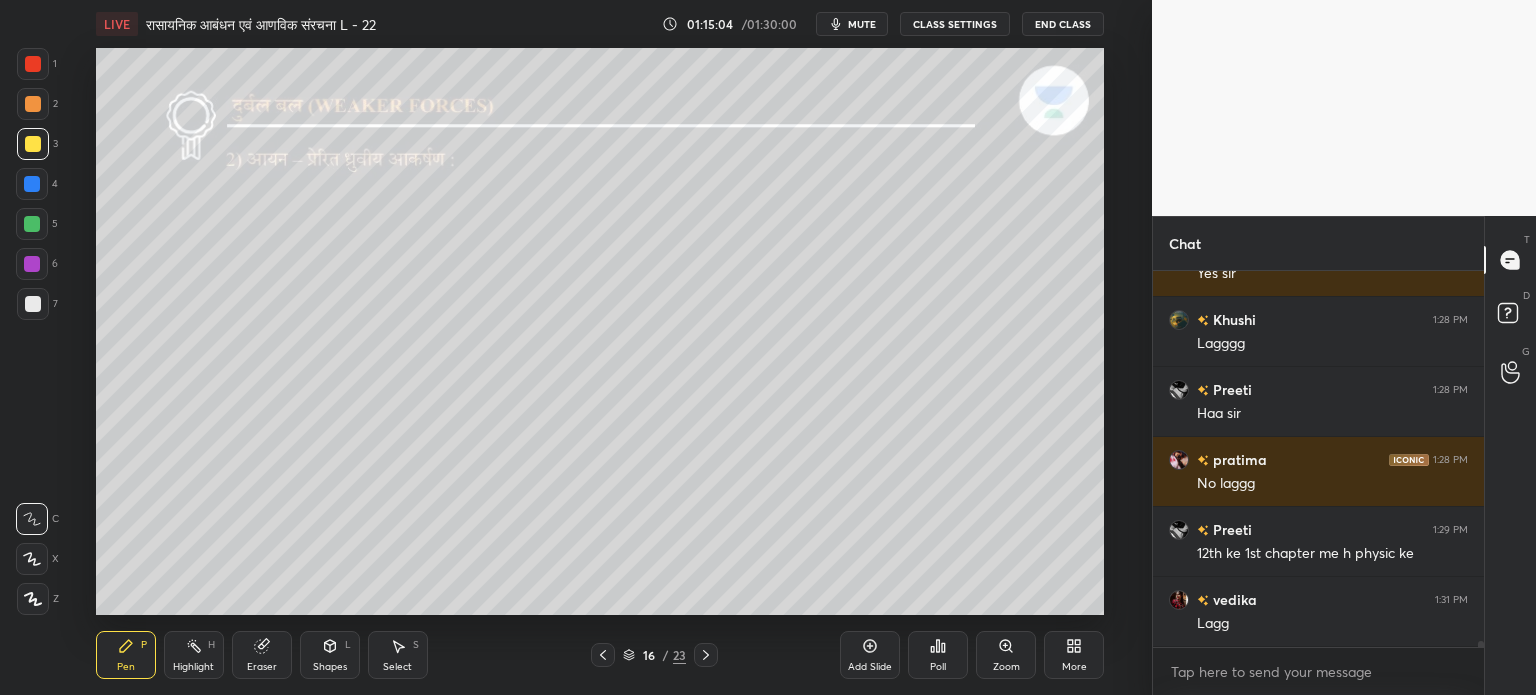 scroll, scrollTop: 24094, scrollLeft: 0, axis: vertical 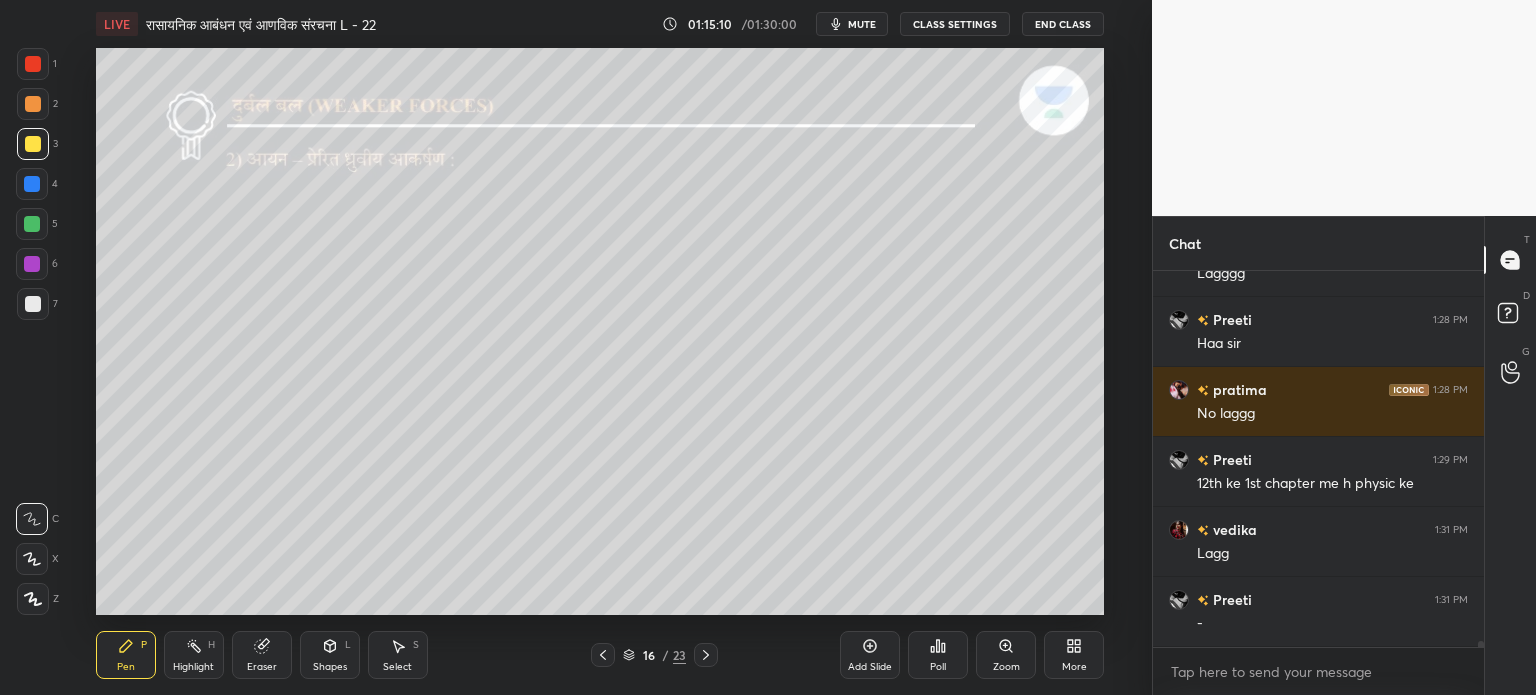 click at bounding box center [32, 224] 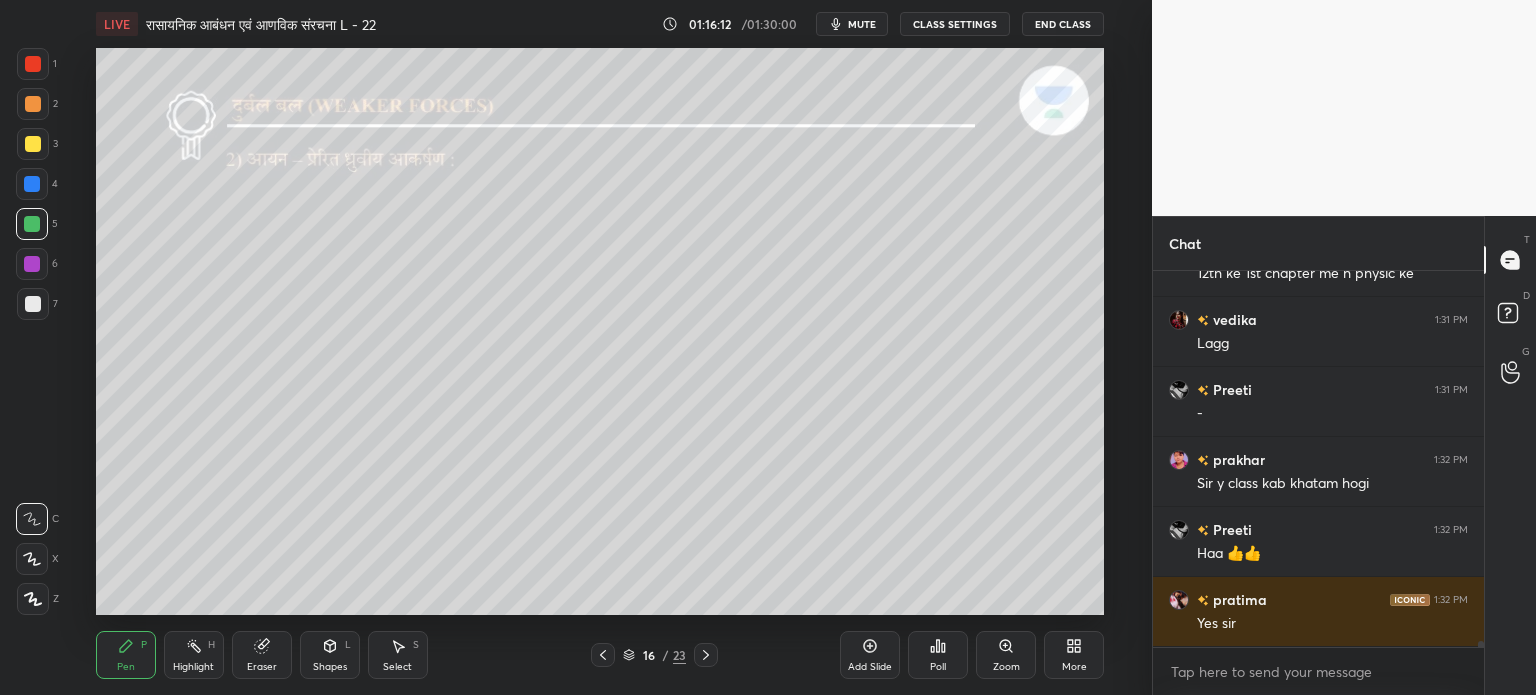 scroll, scrollTop: 24374, scrollLeft: 0, axis: vertical 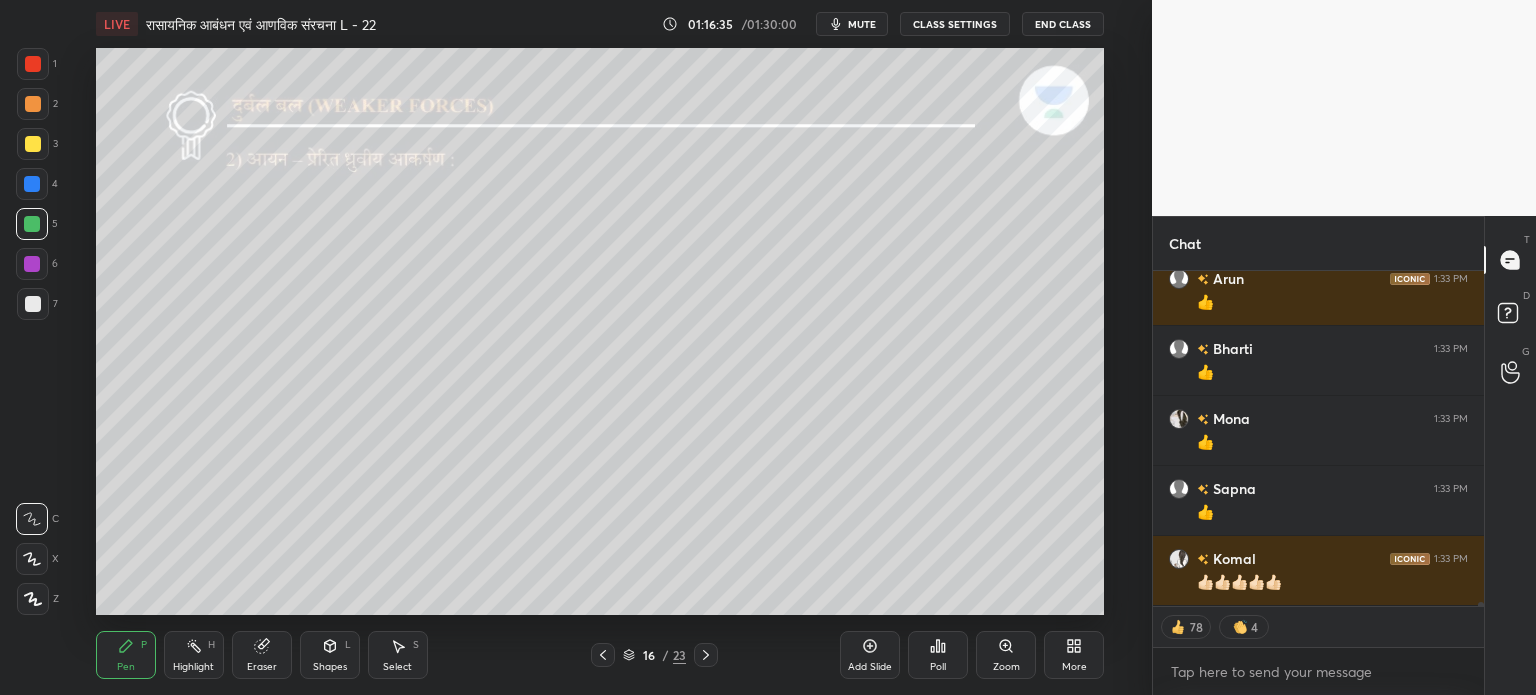 click 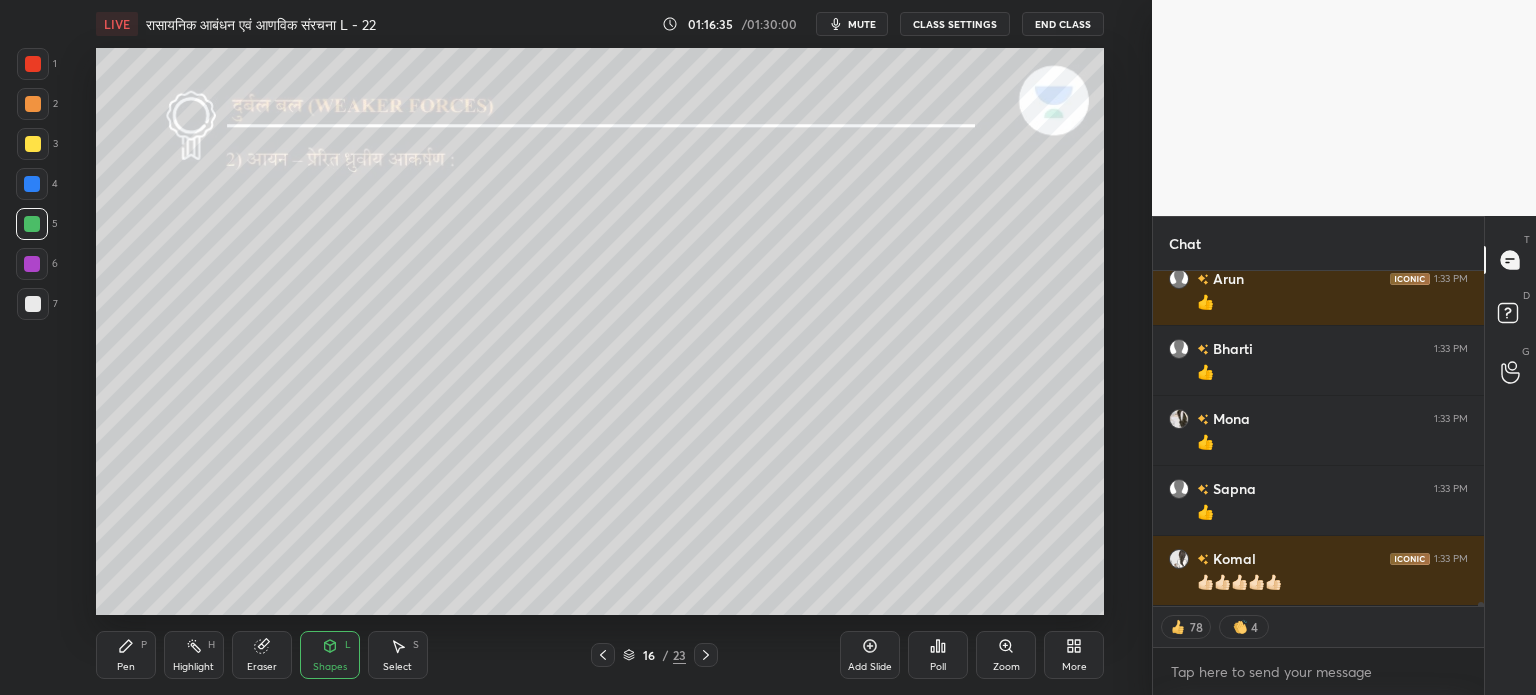 click 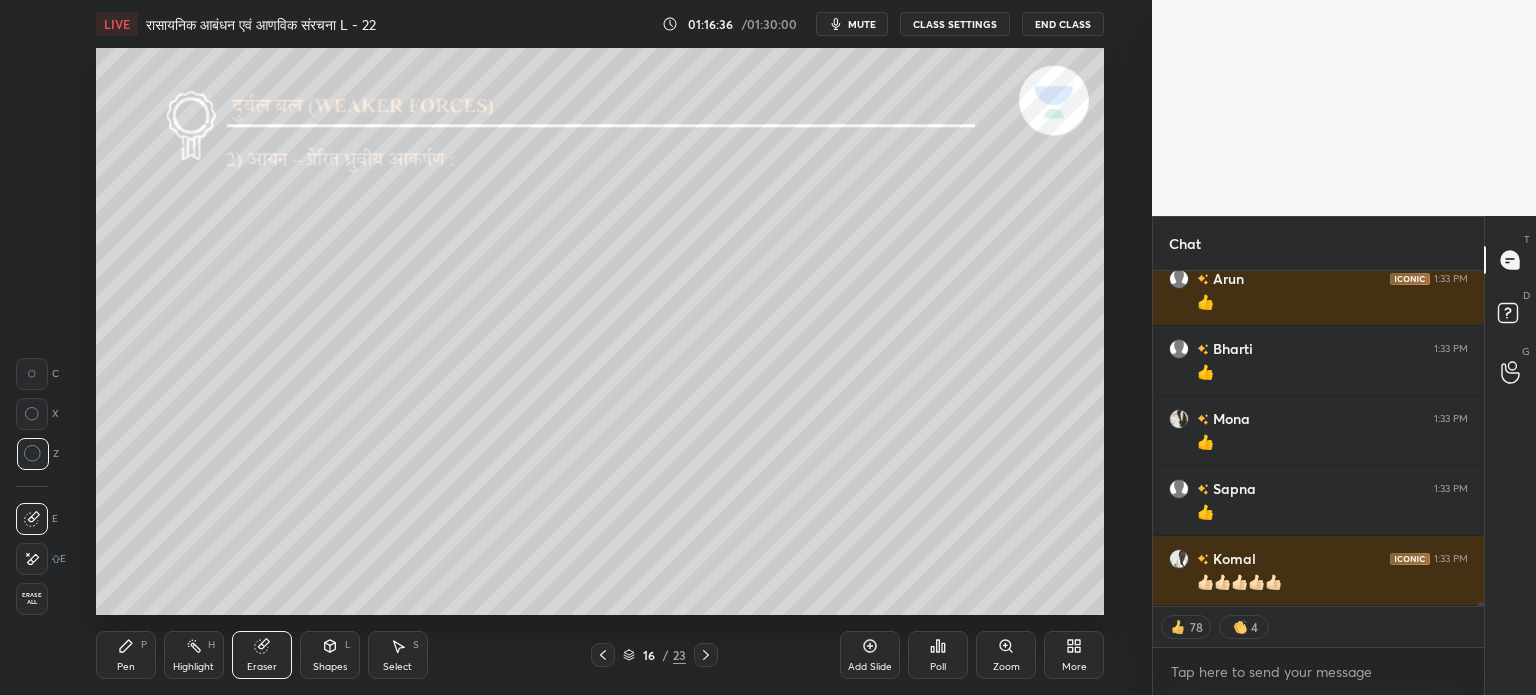 click on "Shapes L" at bounding box center [330, 655] 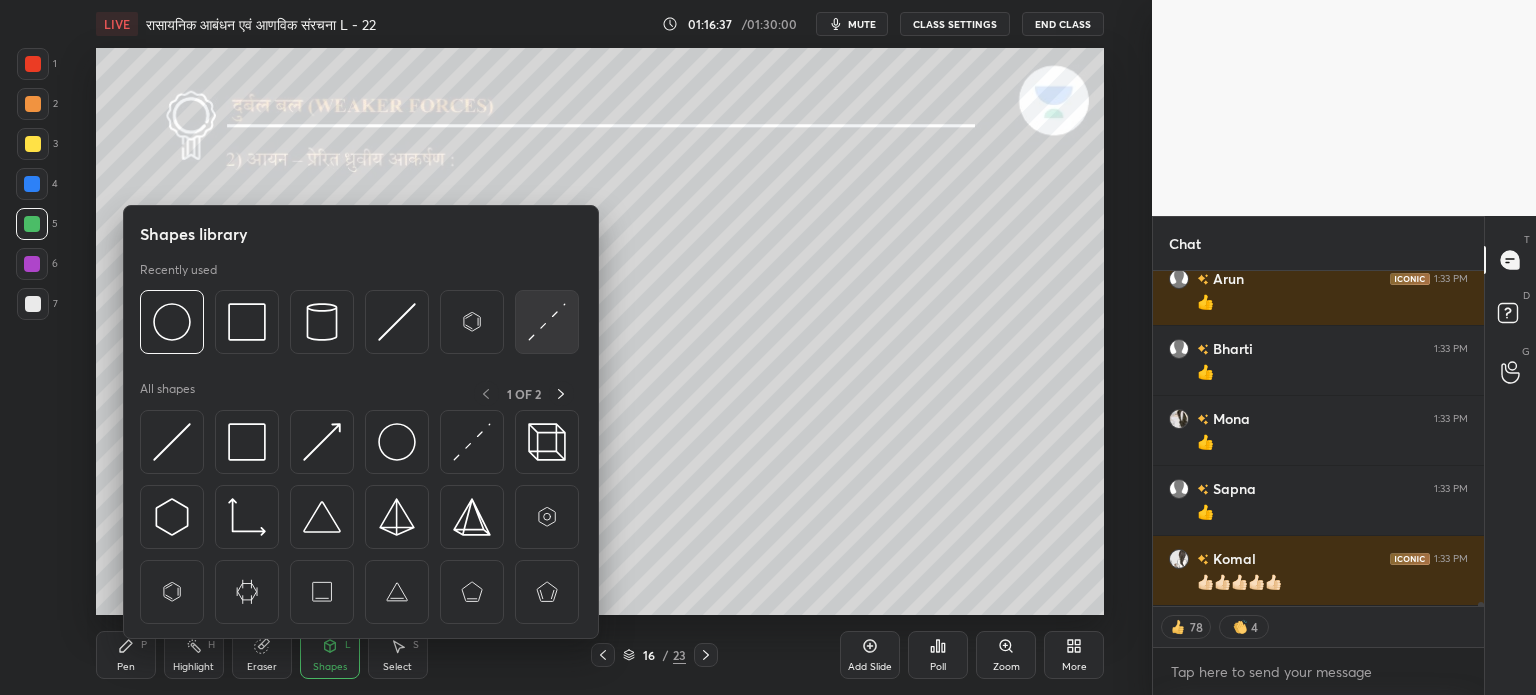 click at bounding box center (547, 322) 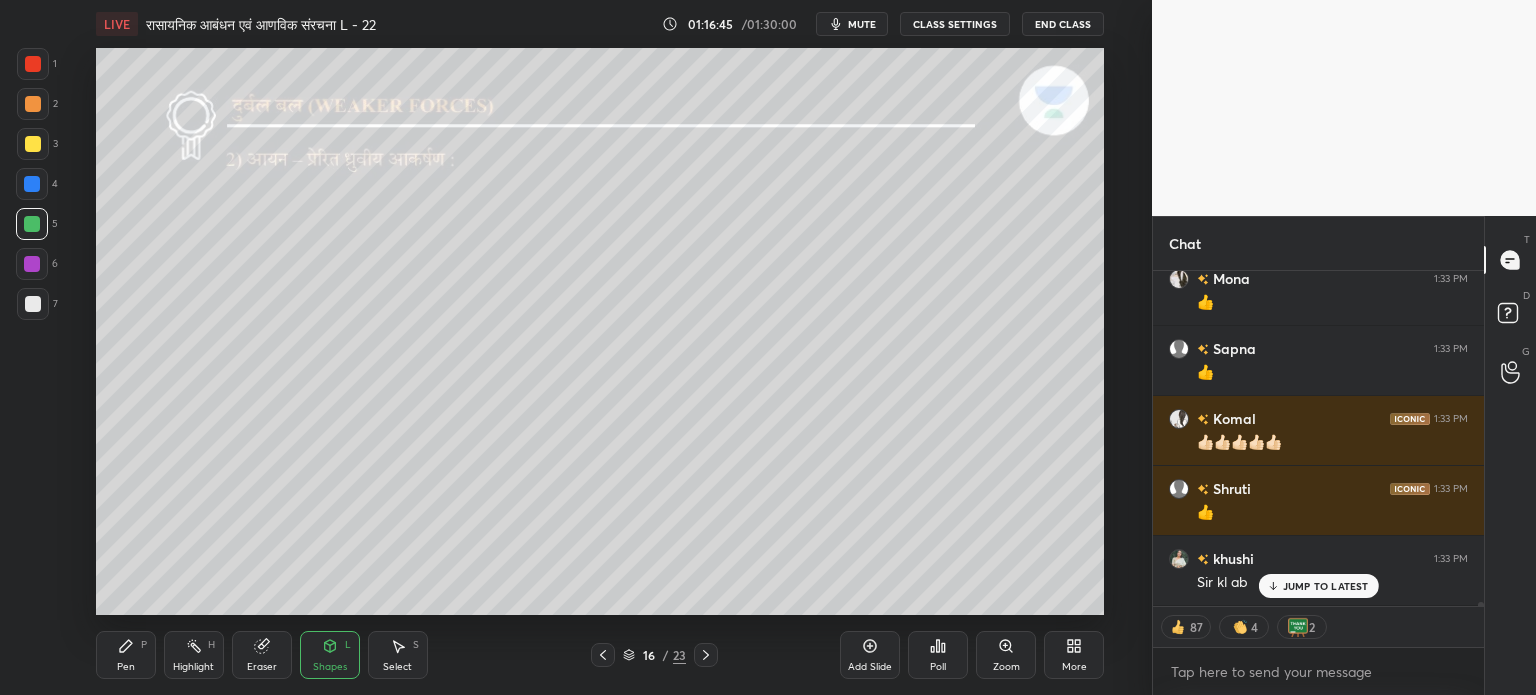 scroll, scrollTop: 26864, scrollLeft: 0, axis: vertical 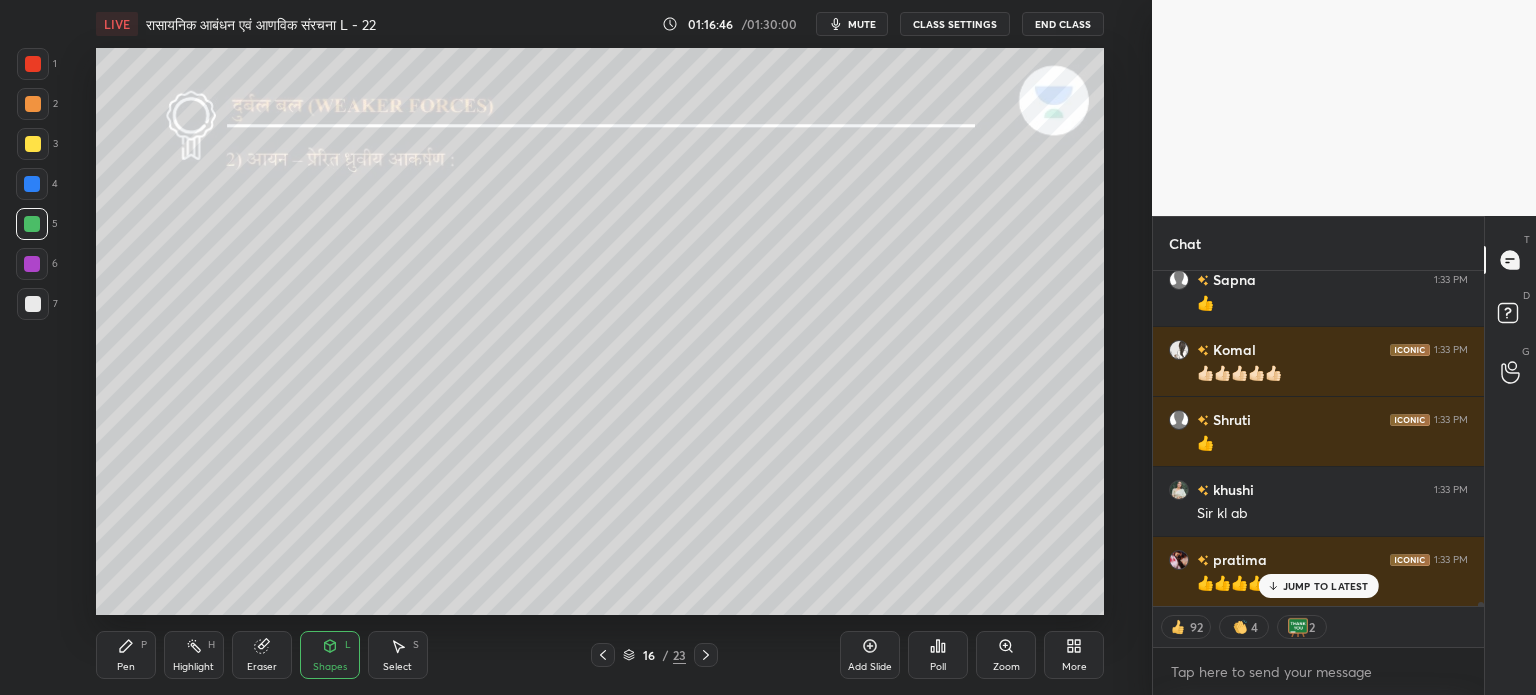 click on "Pen" at bounding box center (126, 667) 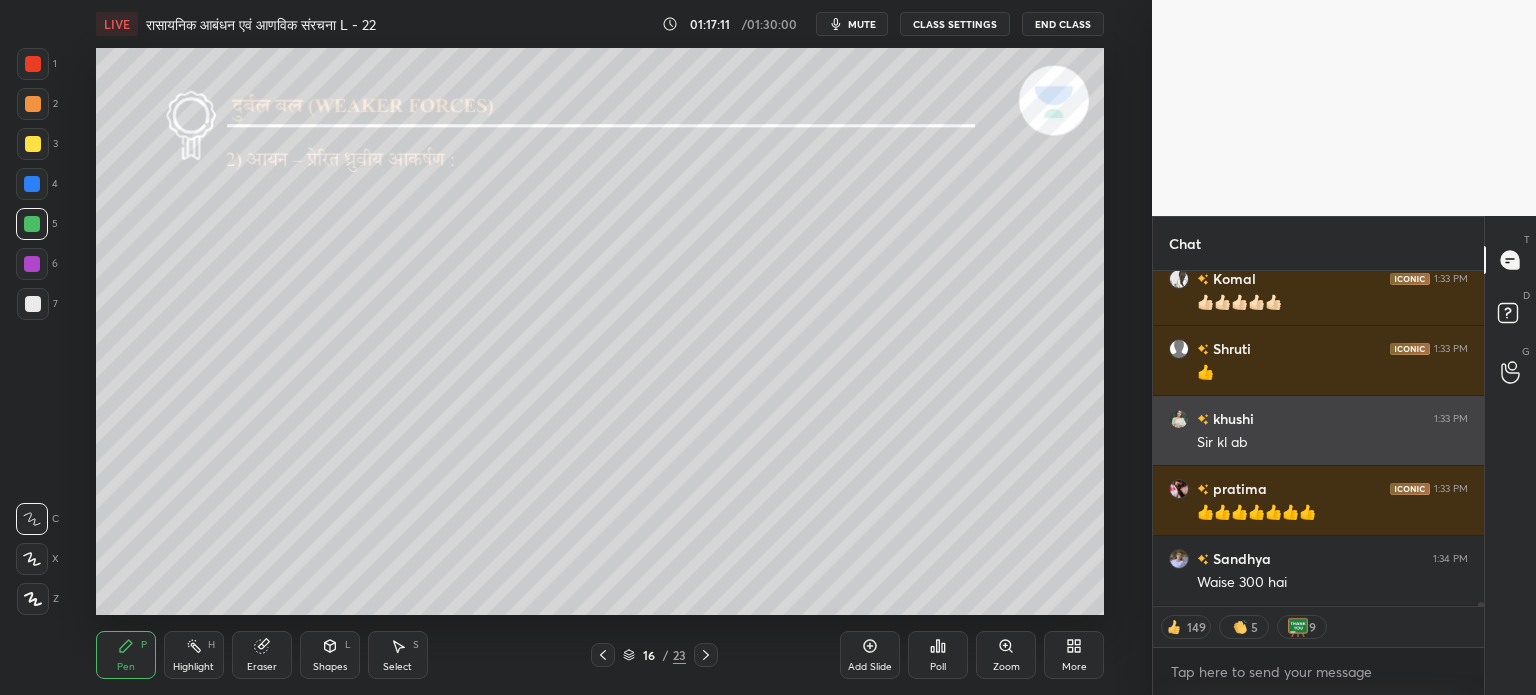 scroll, scrollTop: 27004, scrollLeft: 0, axis: vertical 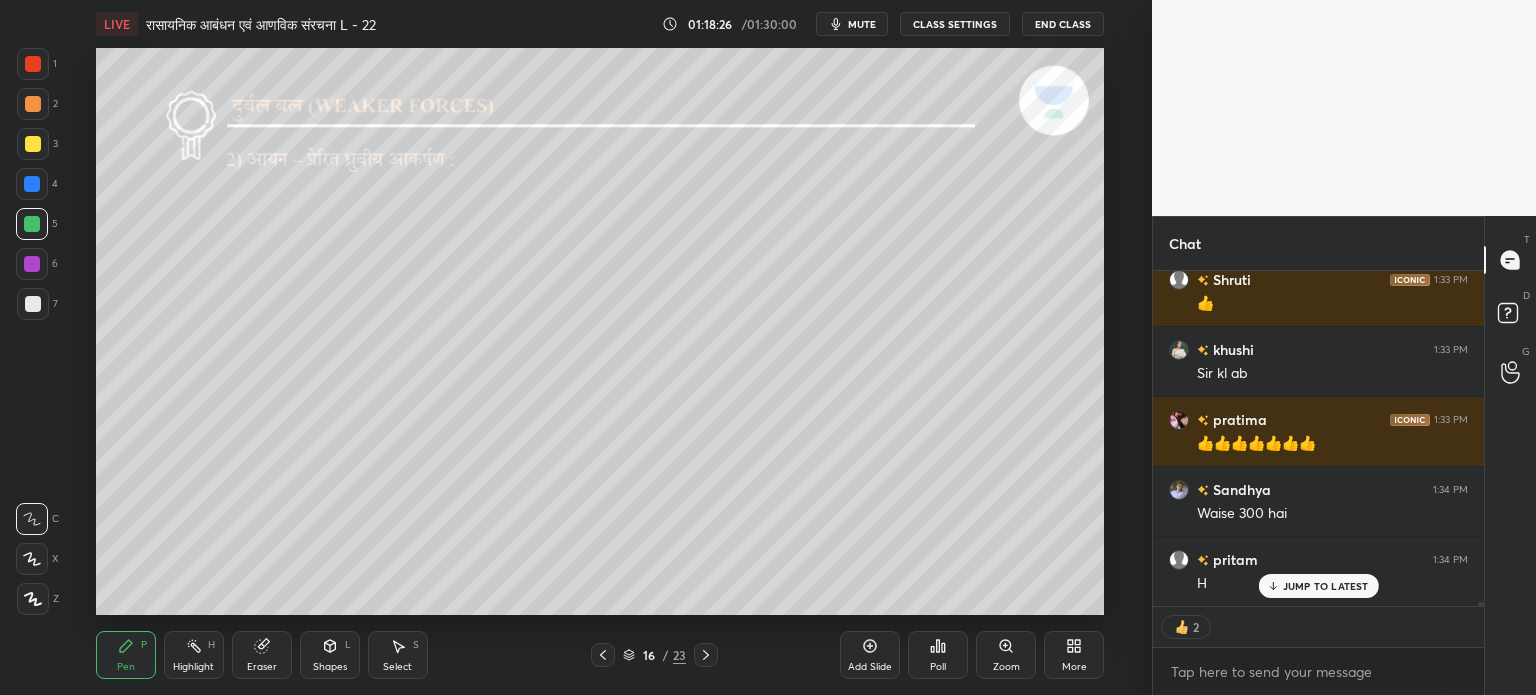 click on "JUMP TO LATEST" at bounding box center (1326, 586) 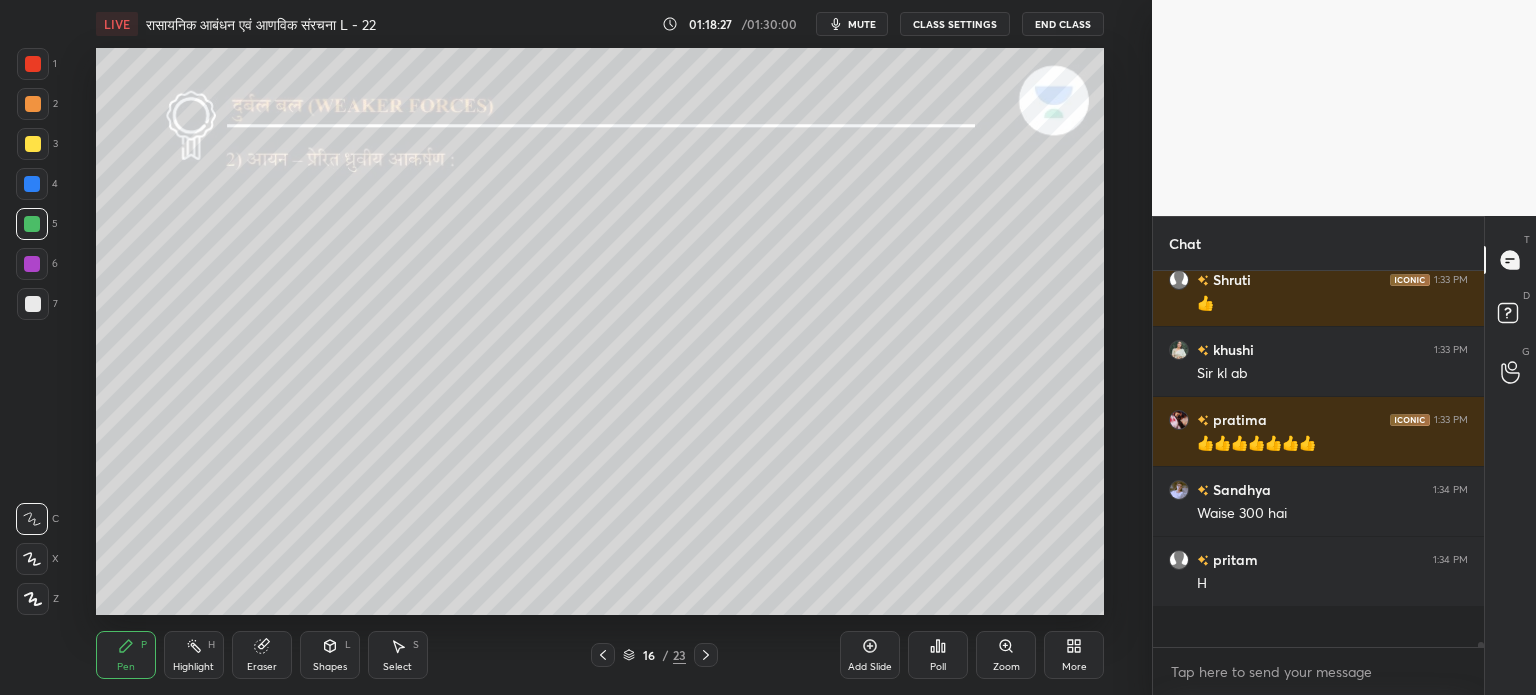 scroll, scrollTop: 5, scrollLeft: 6, axis: both 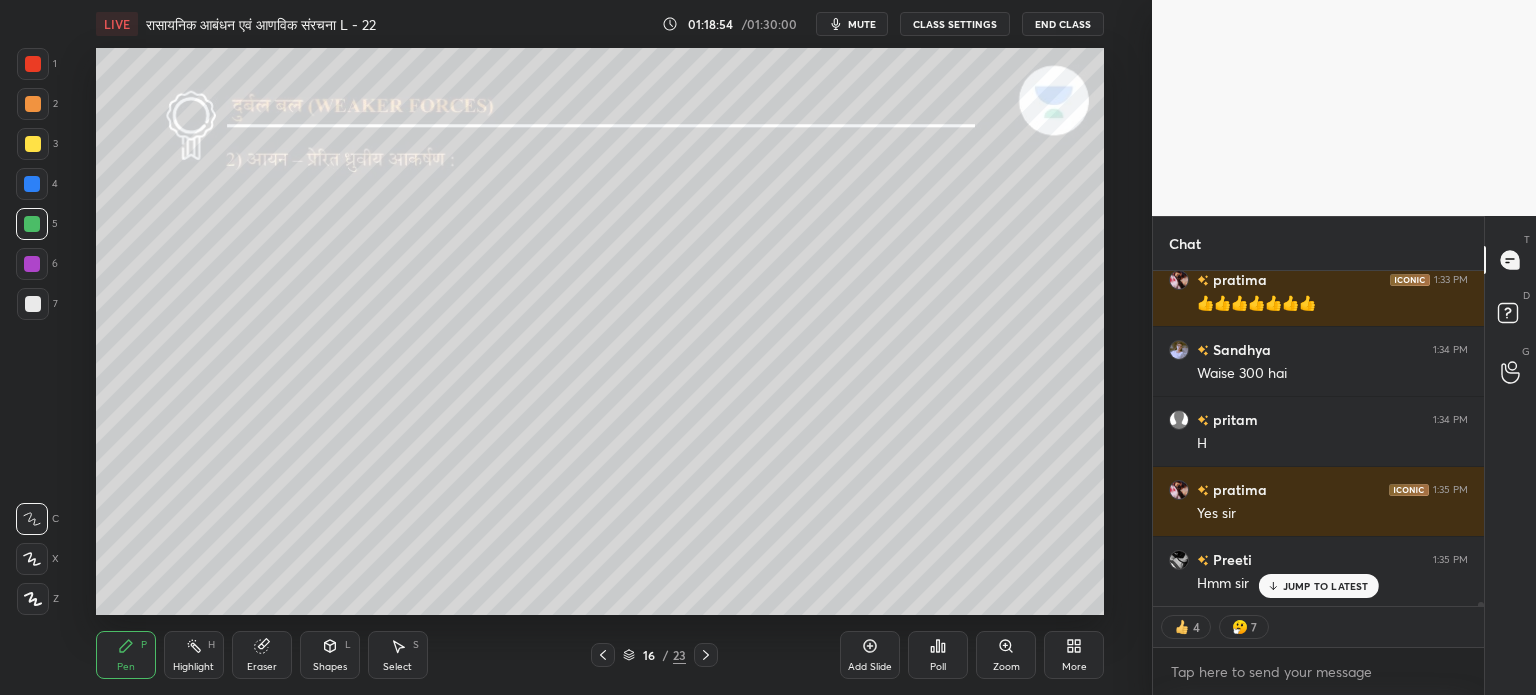 click on "Shapes L" at bounding box center [330, 655] 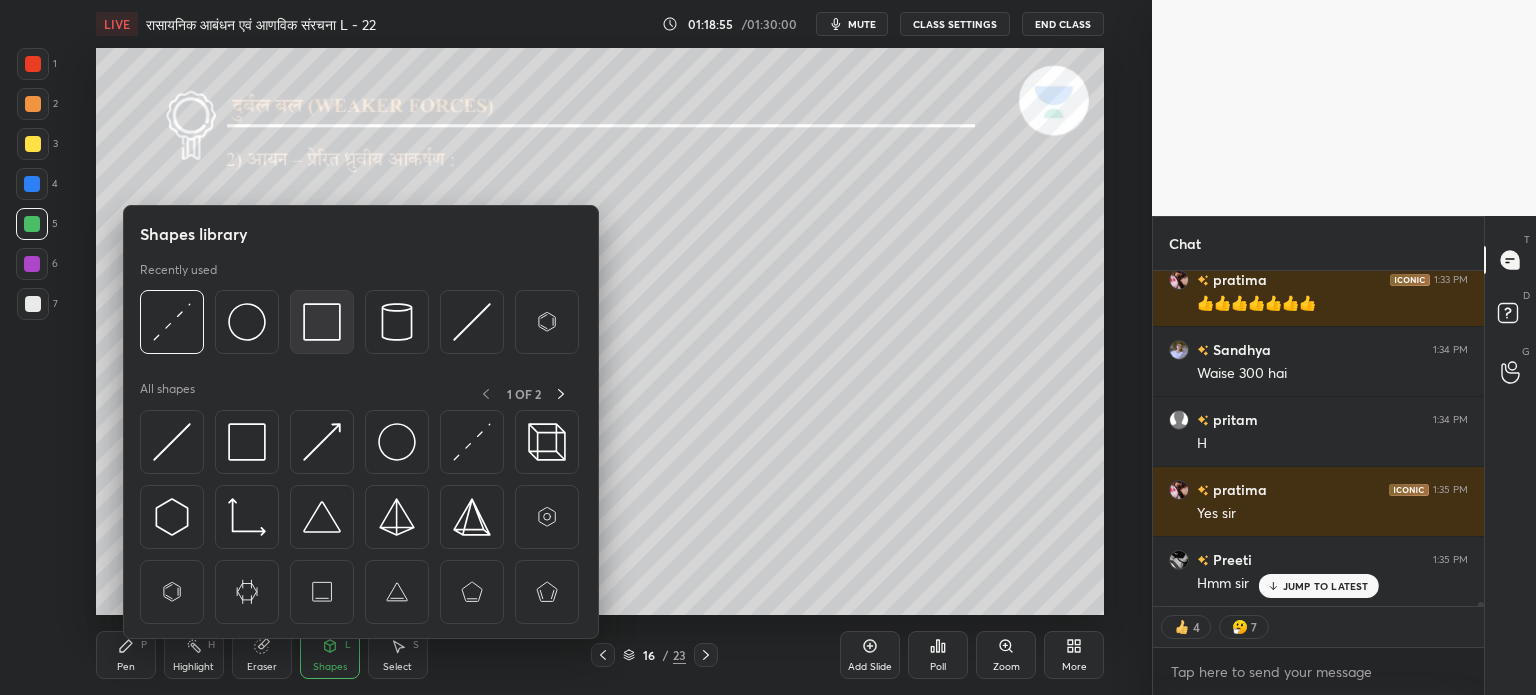 click at bounding box center (322, 322) 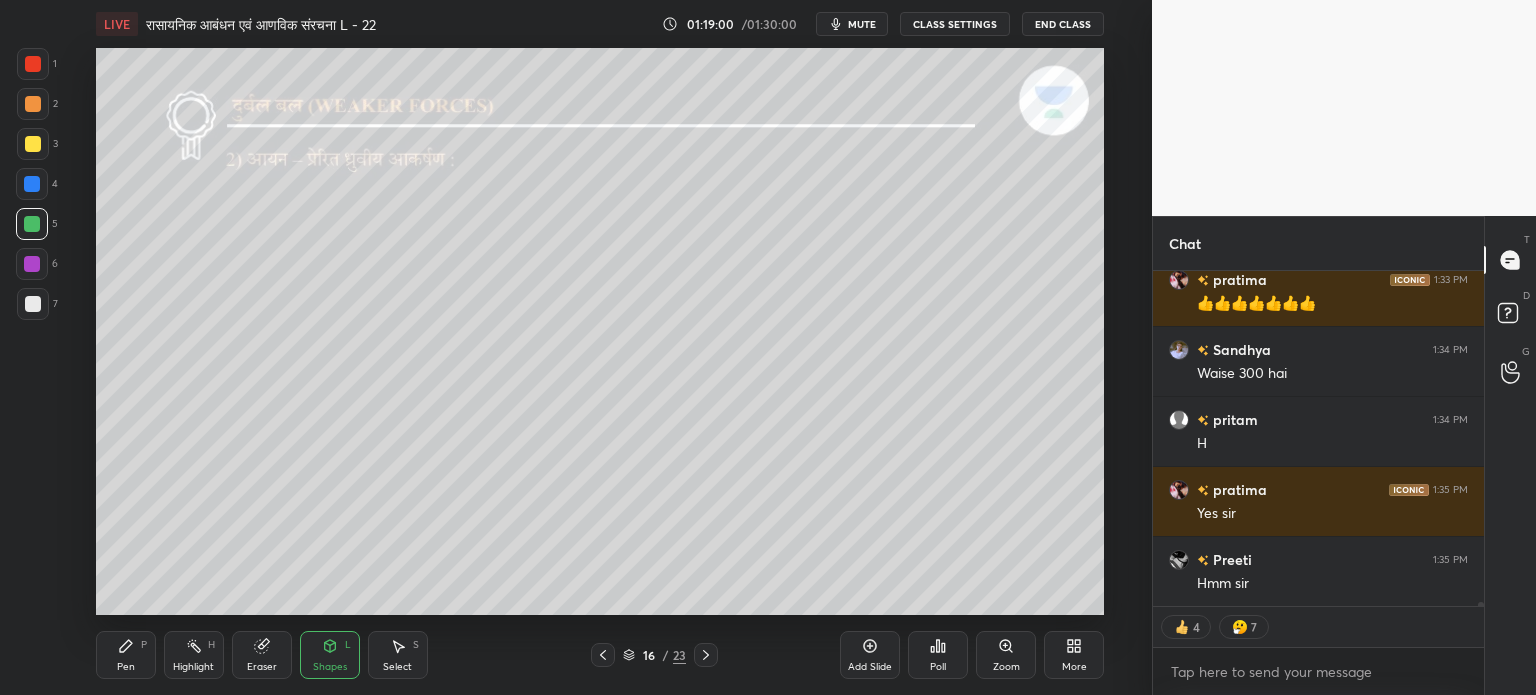 scroll, scrollTop: 27251, scrollLeft: 0, axis: vertical 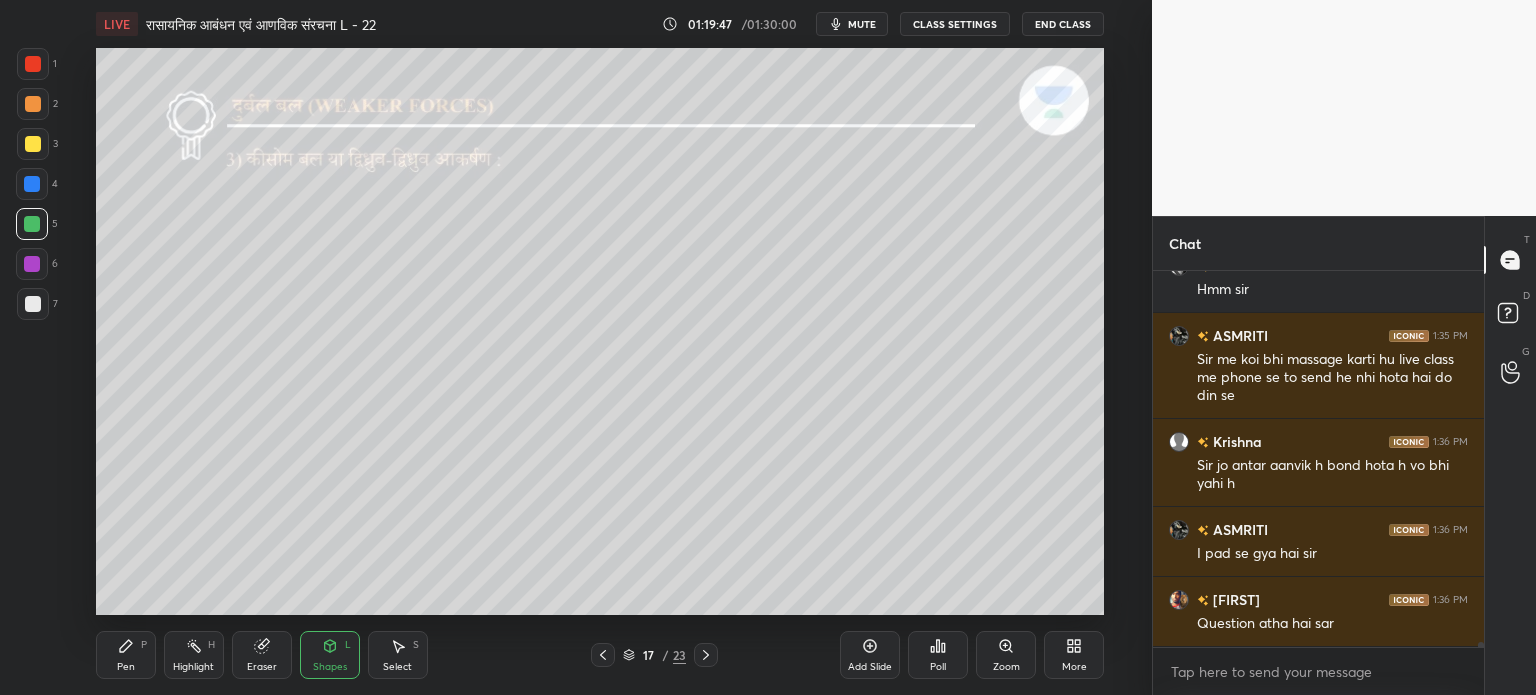 click on "Shapes L" at bounding box center (330, 655) 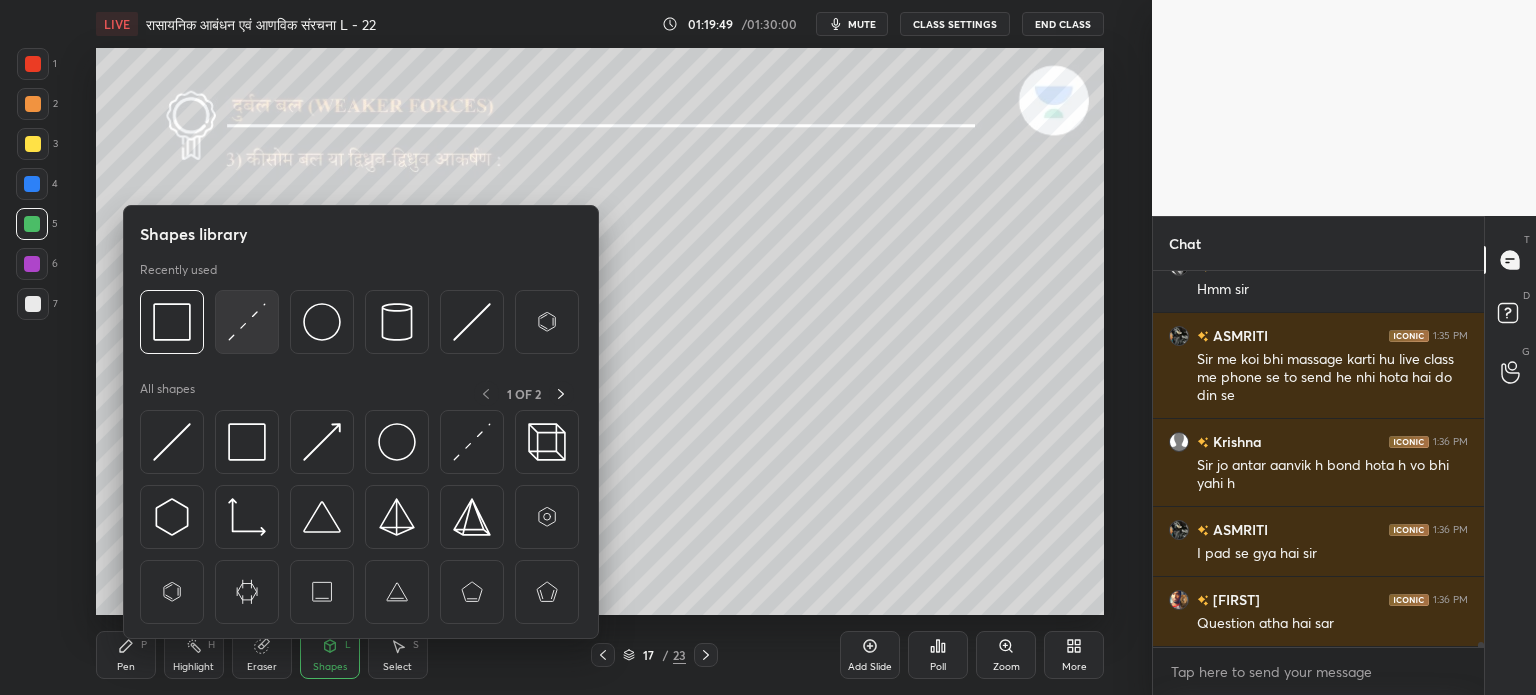 click at bounding box center [247, 322] 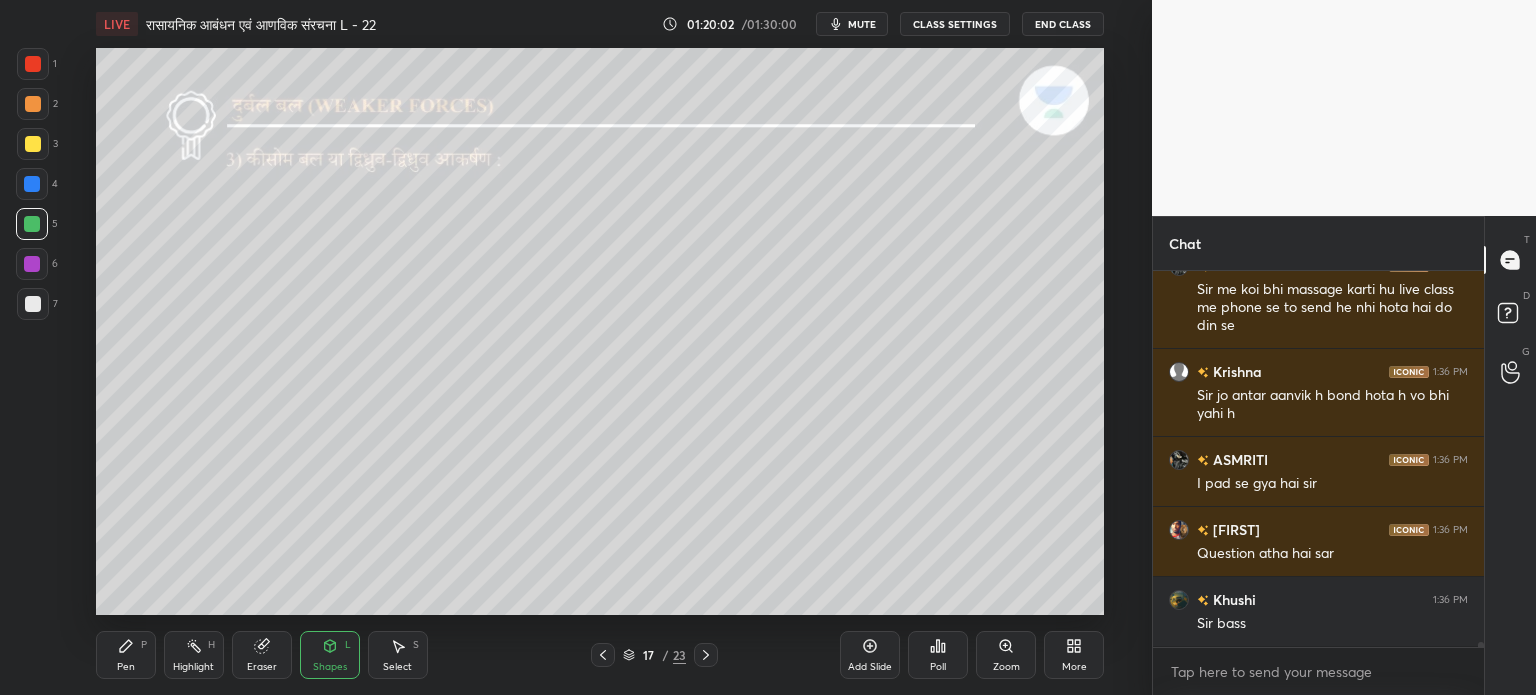 scroll, scrollTop: 27578, scrollLeft: 0, axis: vertical 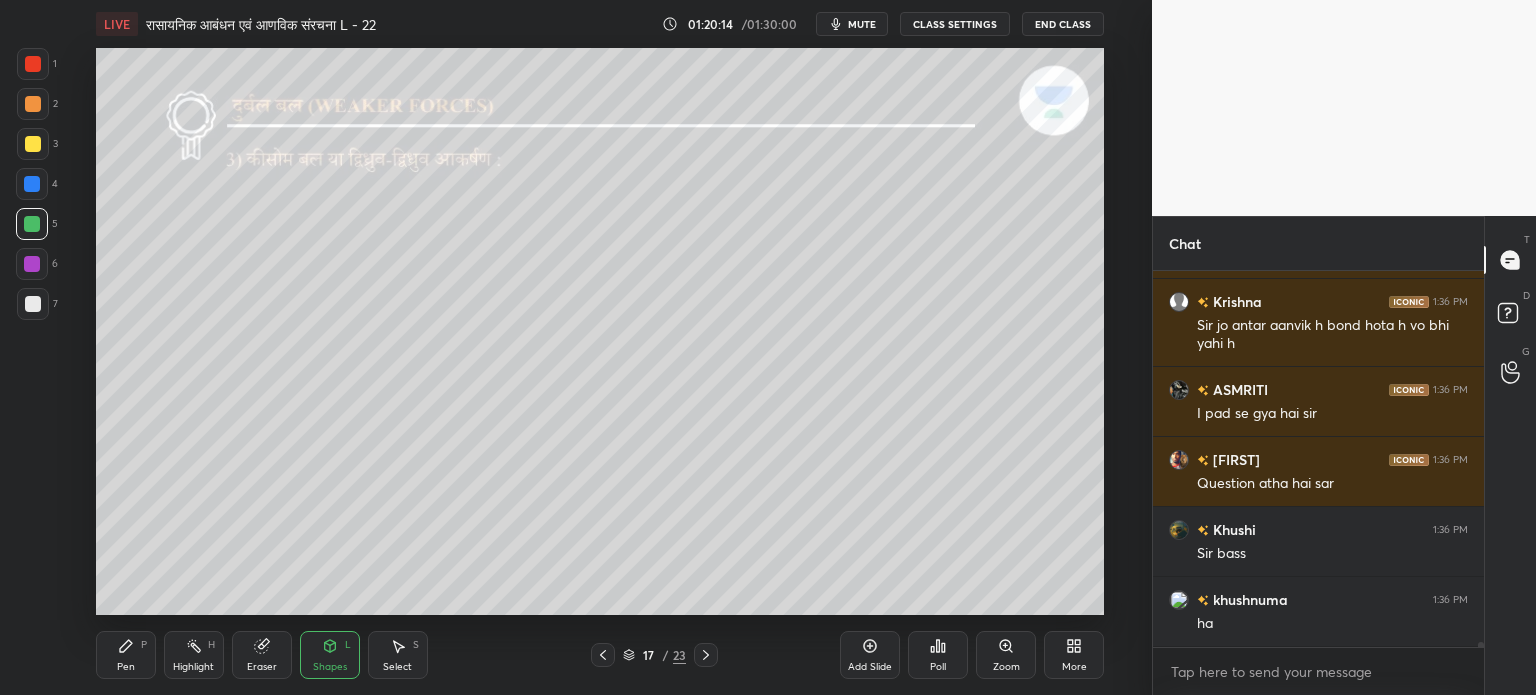 click on "P" at bounding box center (144, 645) 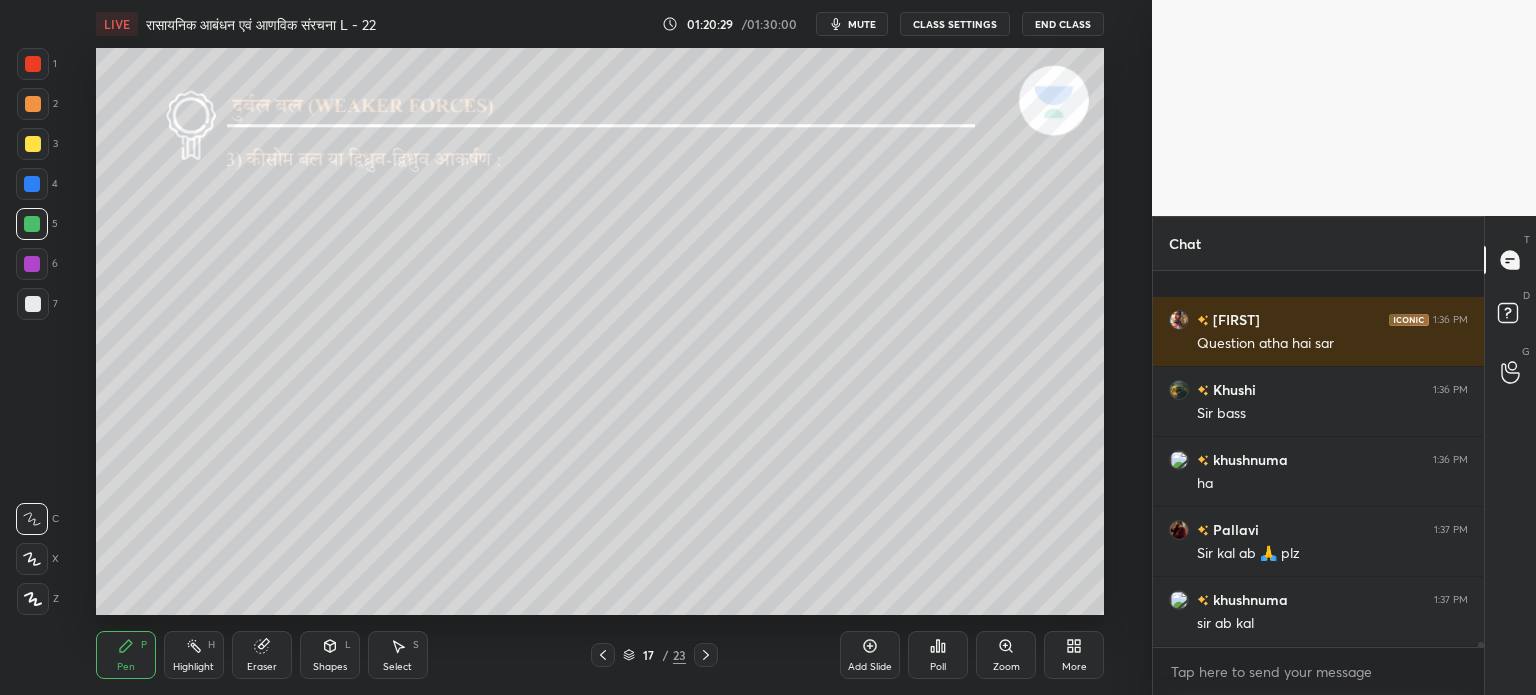 scroll, scrollTop: 27842, scrollLeft: 0, axis: vertical 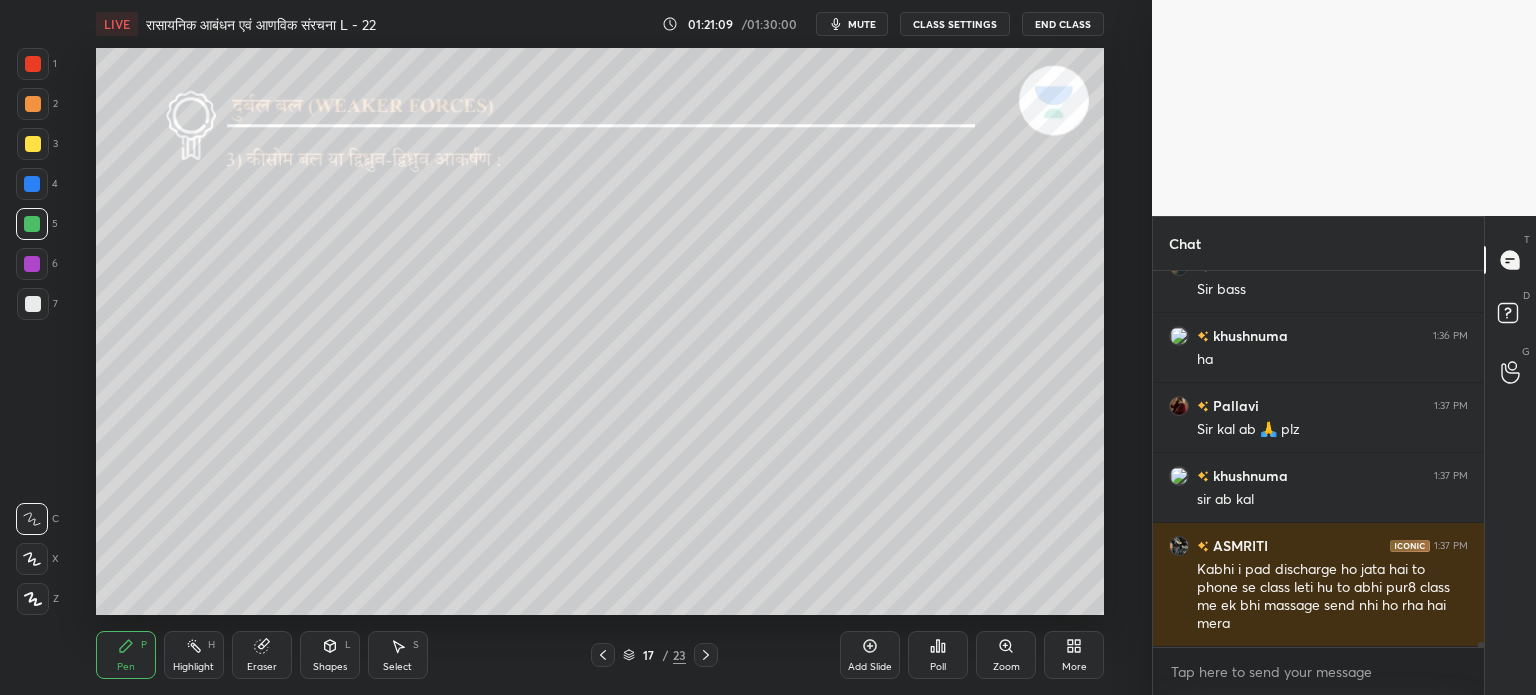 click on "Shapes L" at bounding box center [330, 655] 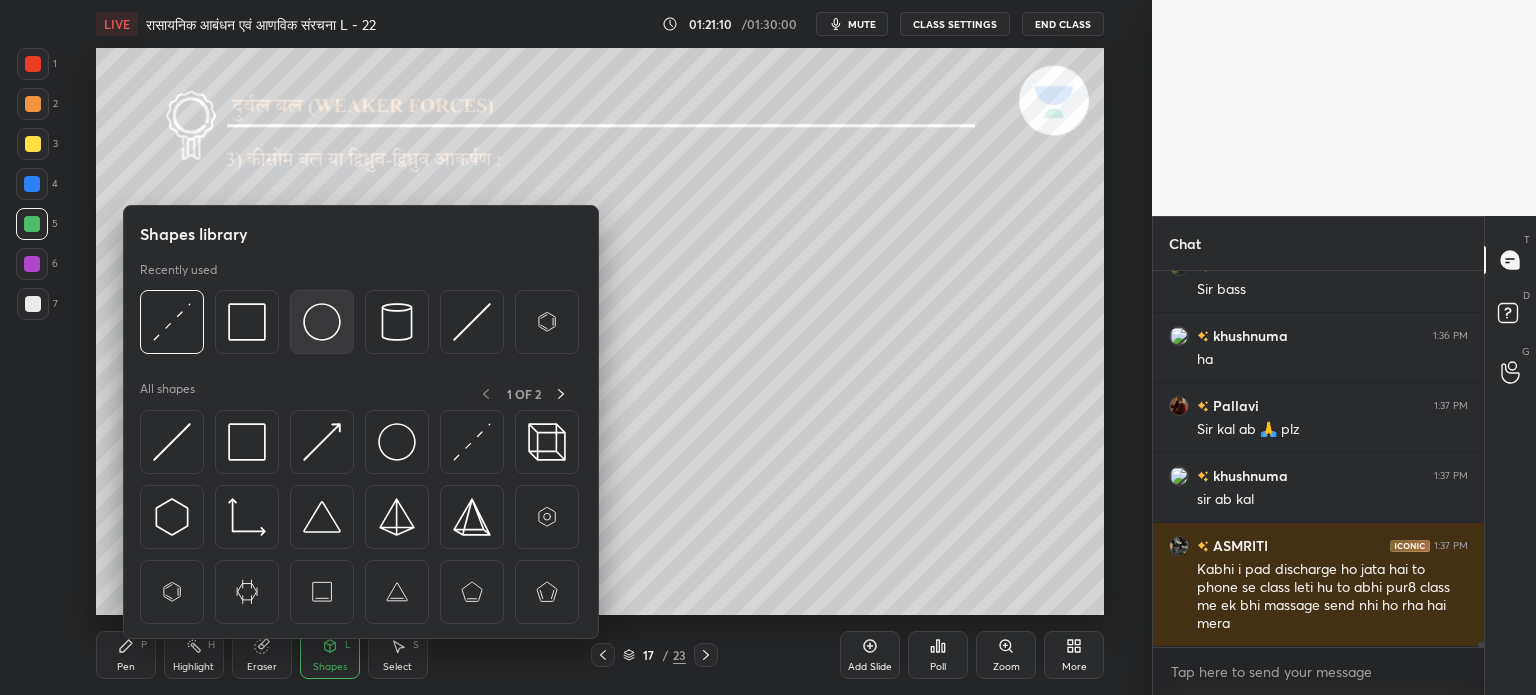 click at bounding box center (322, 322) 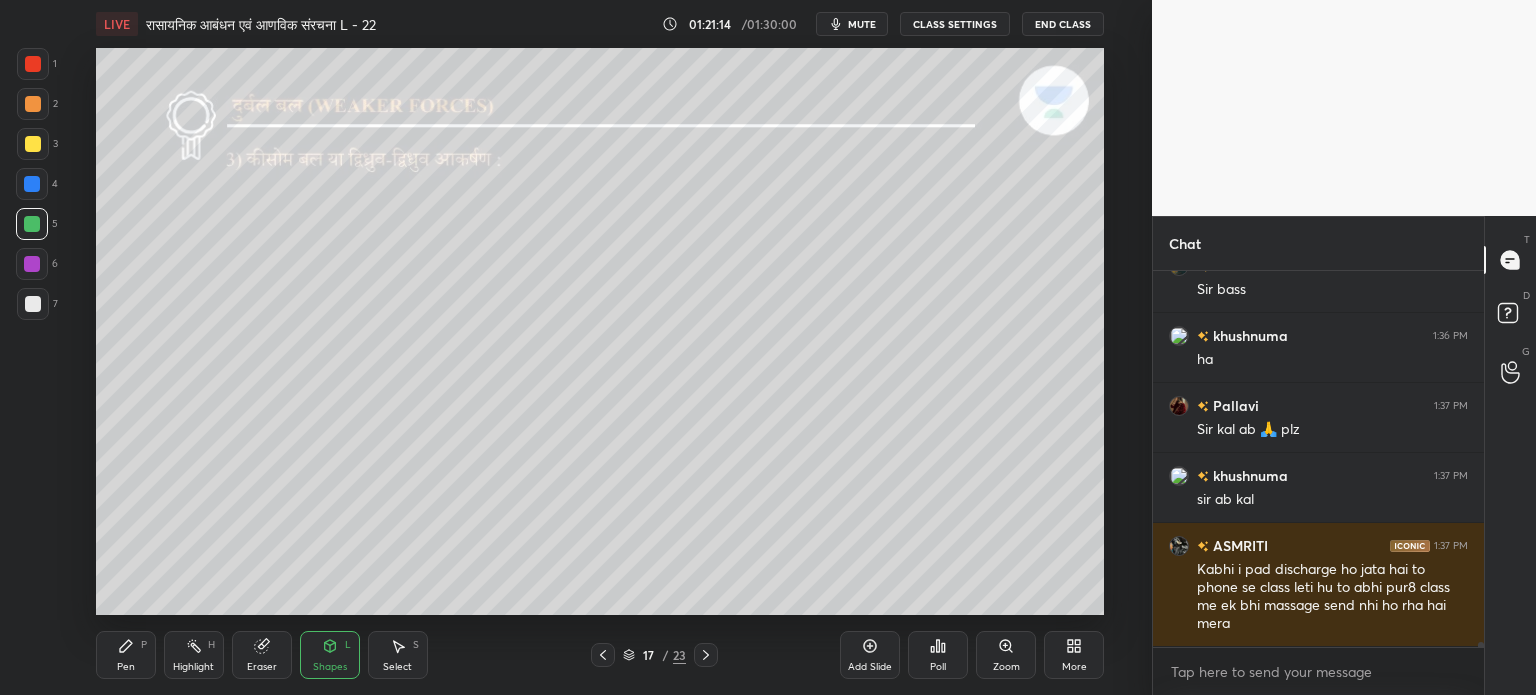 click on "Pen P" at bounding box center [126, 655] 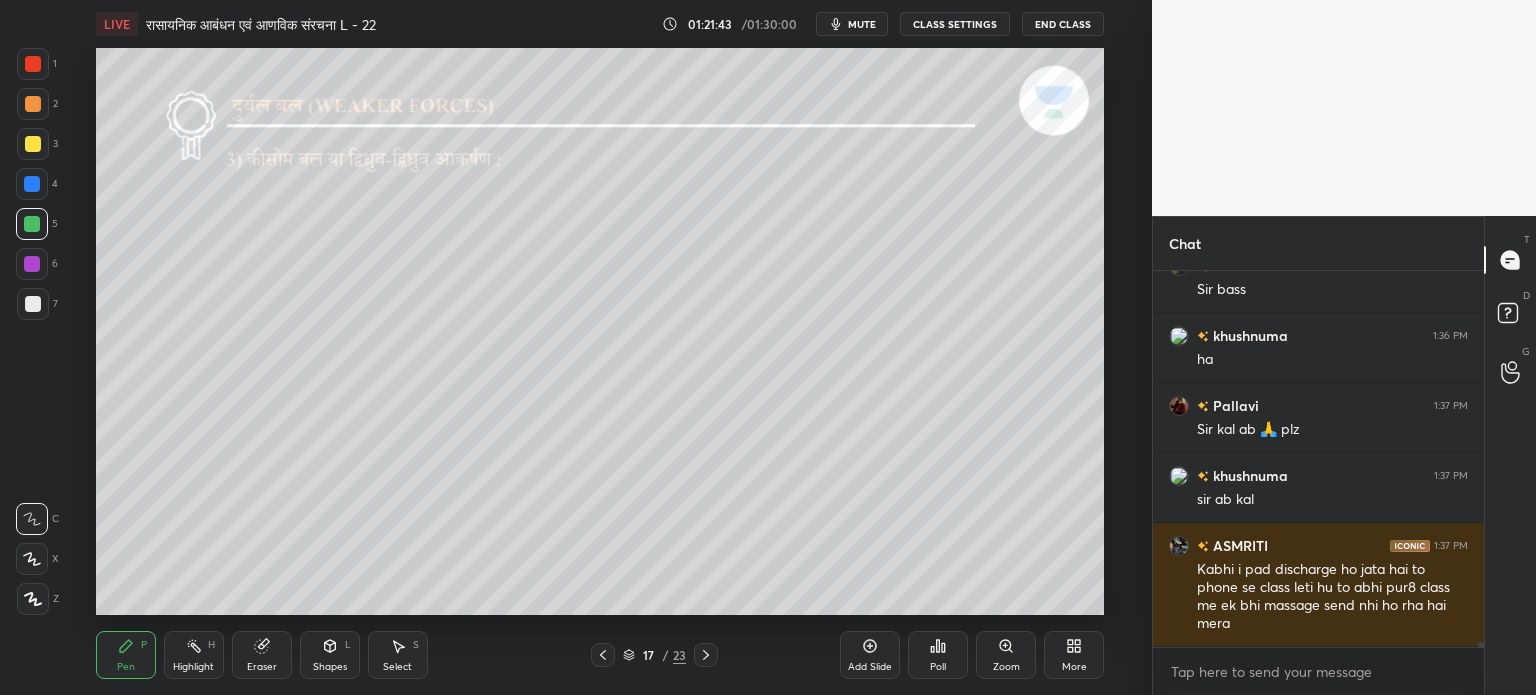 click at bounding box center (33, 144) 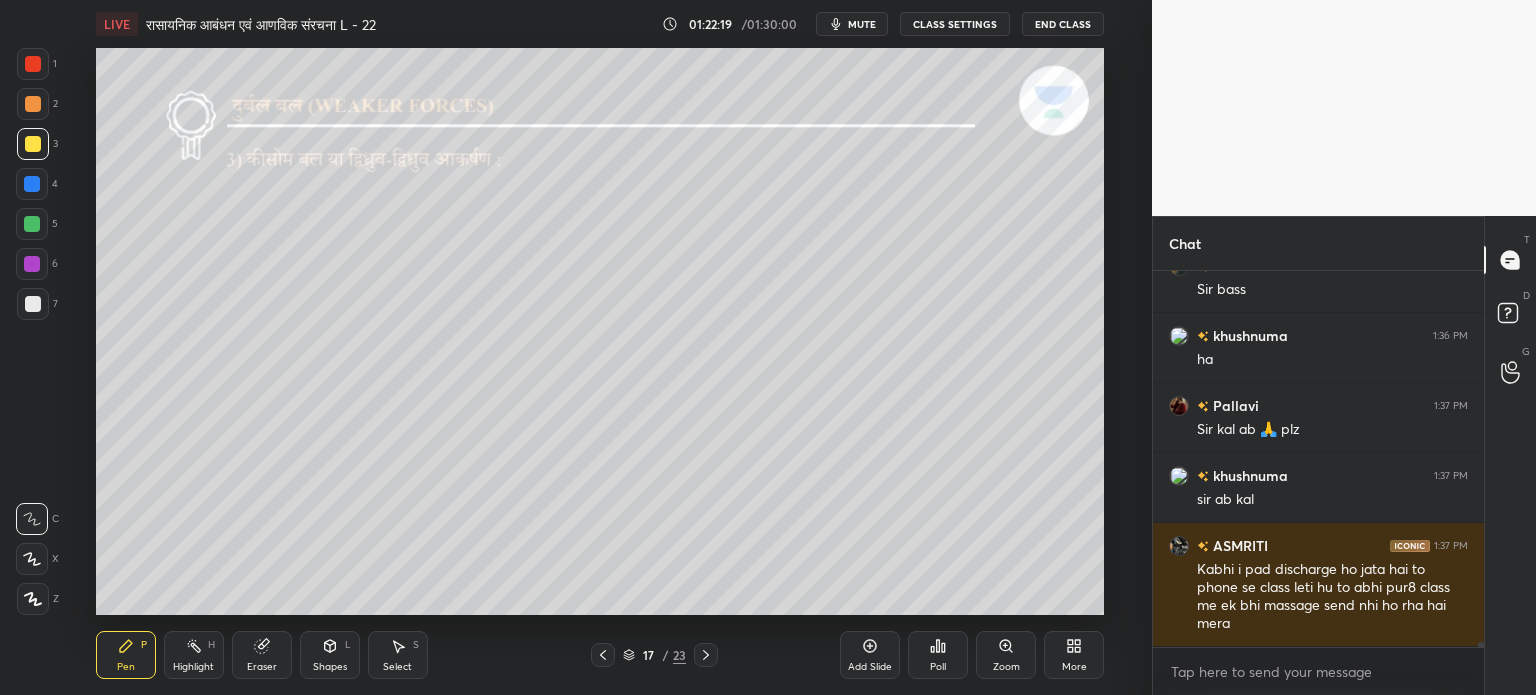 click on "Shapes L" at bounding box center (330, 655) 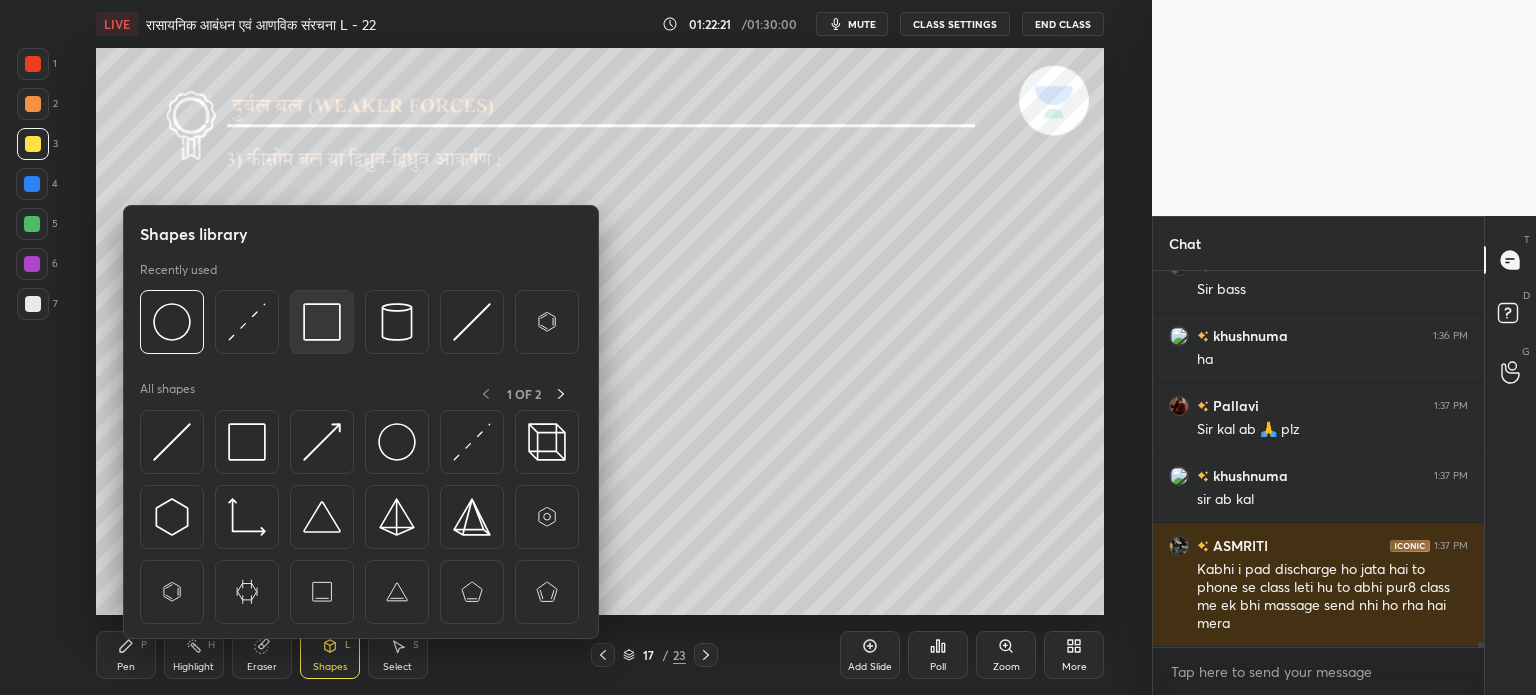 click at bounding box center (322, 322) 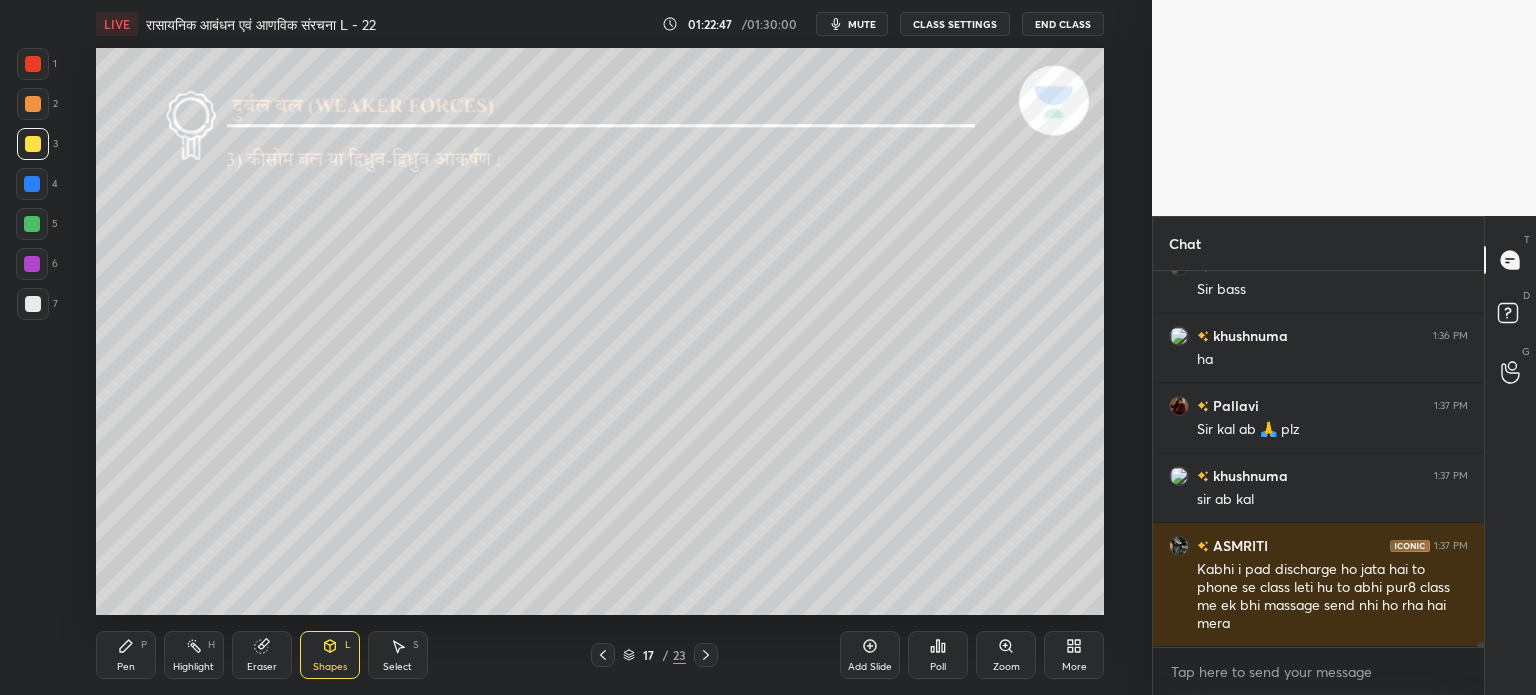 click 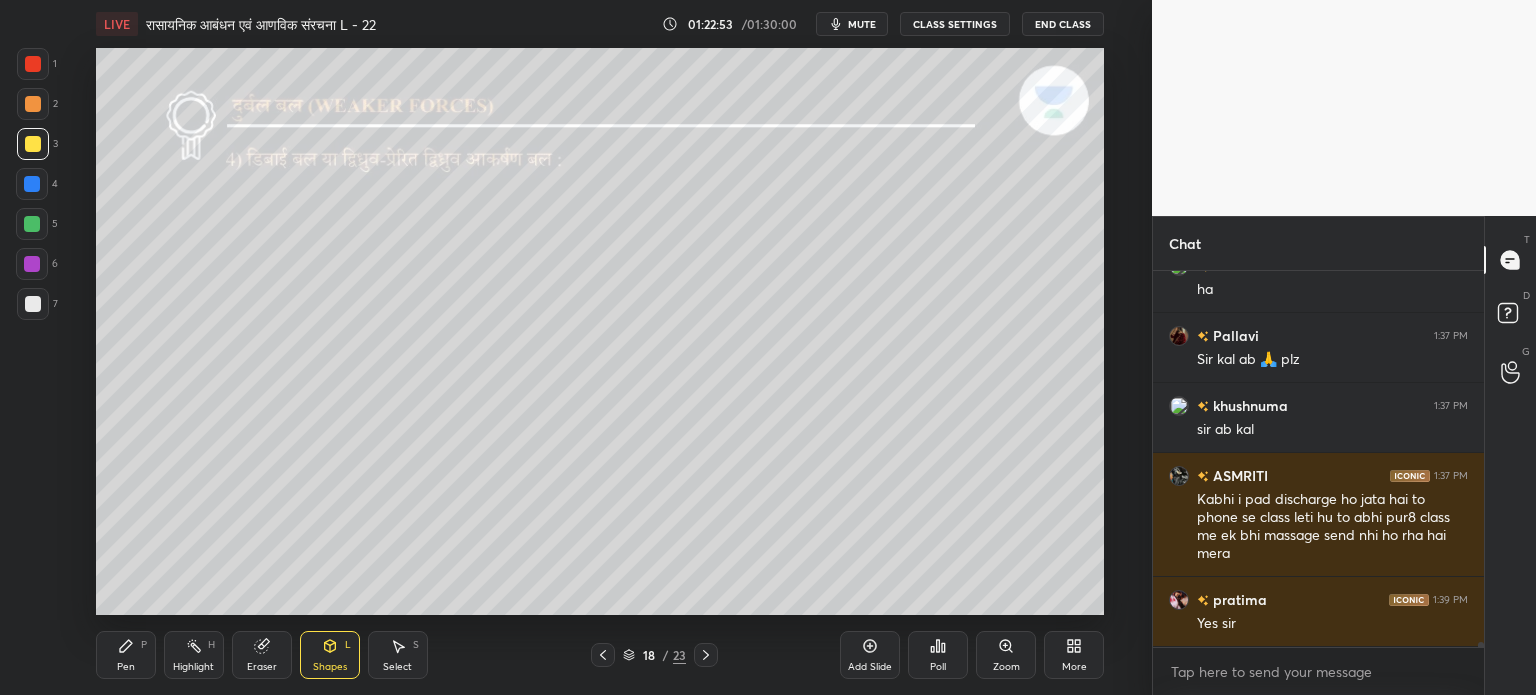scroll, scrollTop: 27982, scrollLeft: 0, axis: vertical 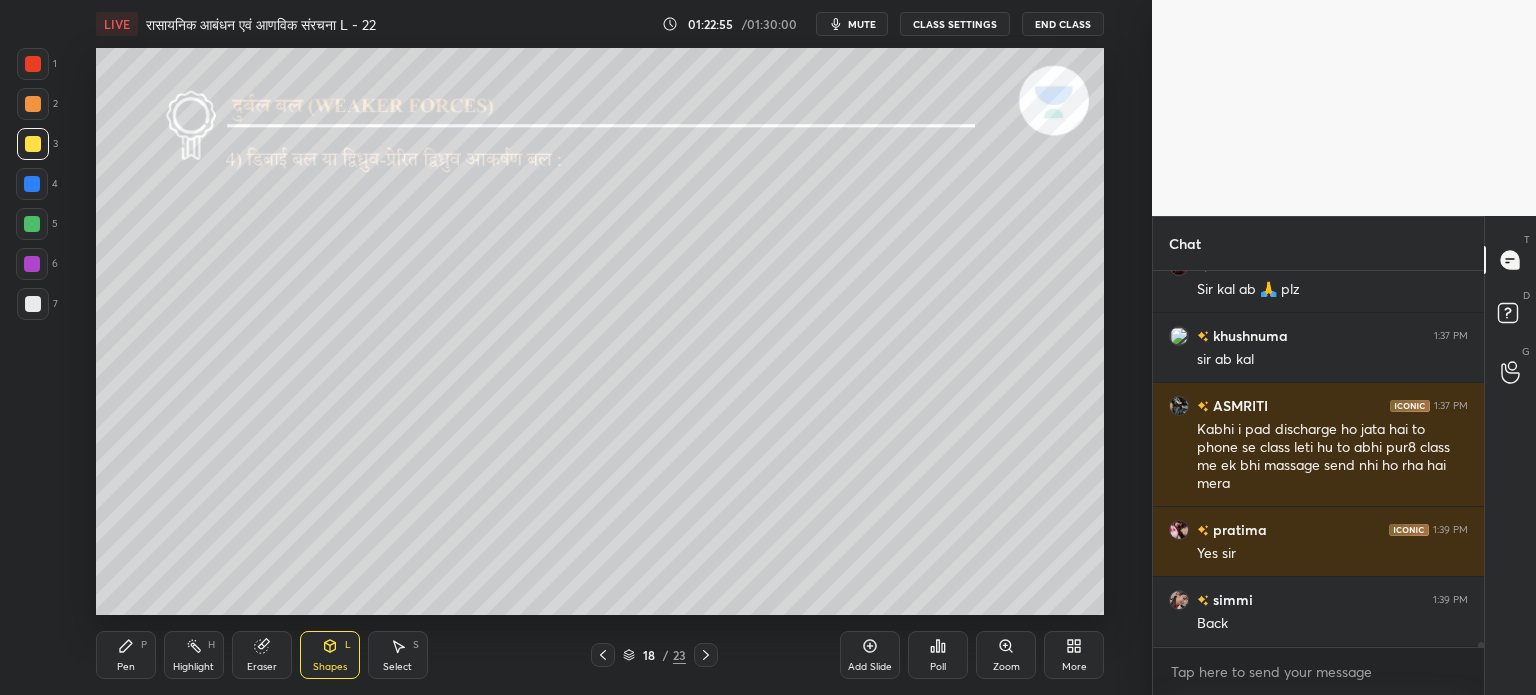 click on "Pen" at bounding box center [126, 667] 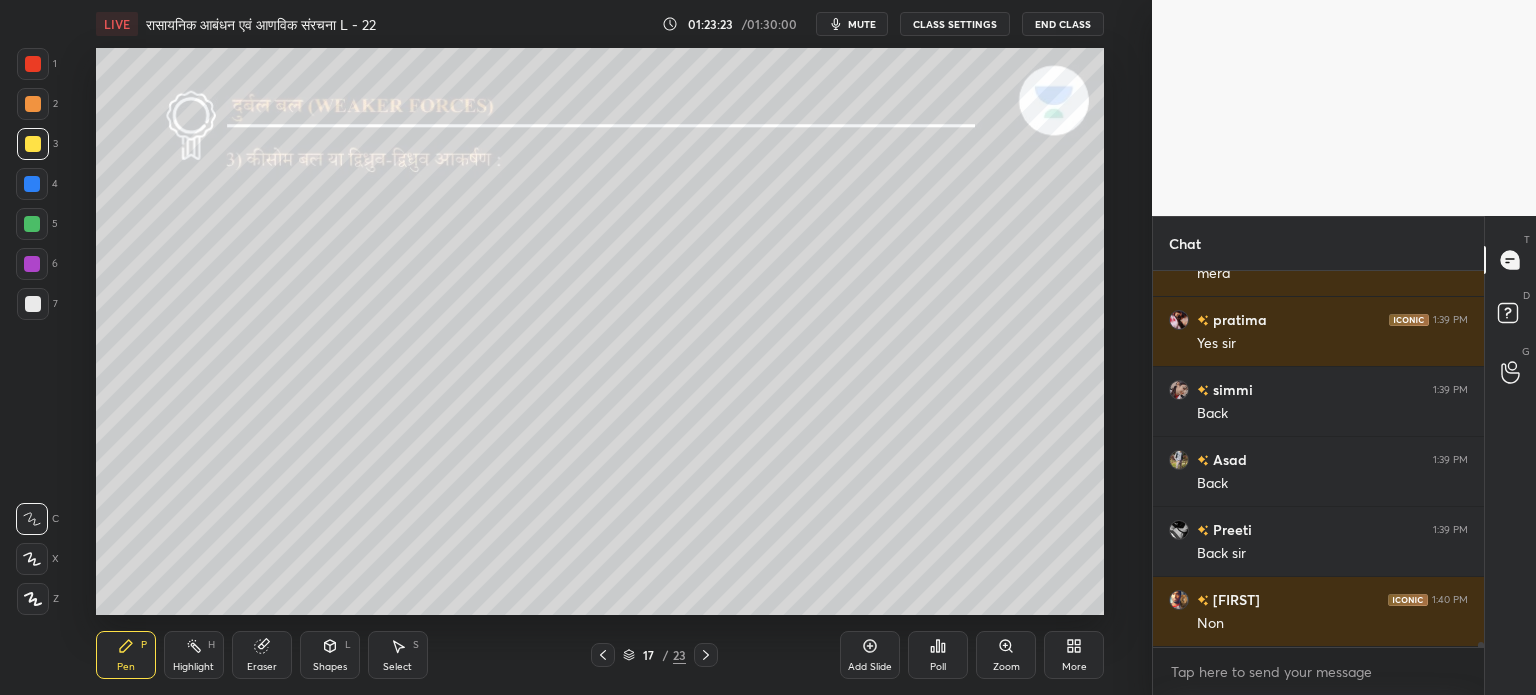scroll, scrollTop: 28262, scrollLeft: 0, axis: vertical 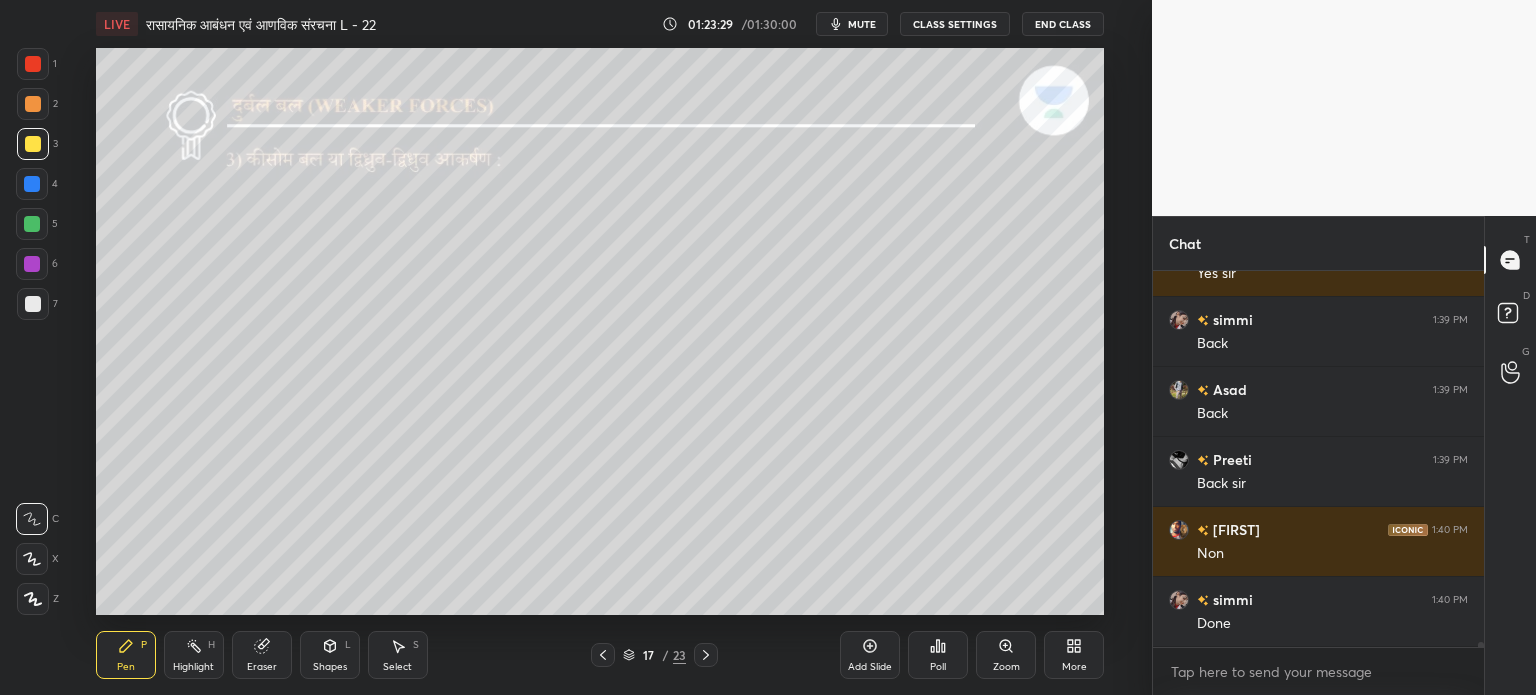 click on "mute" at bounding box center [862, 24] 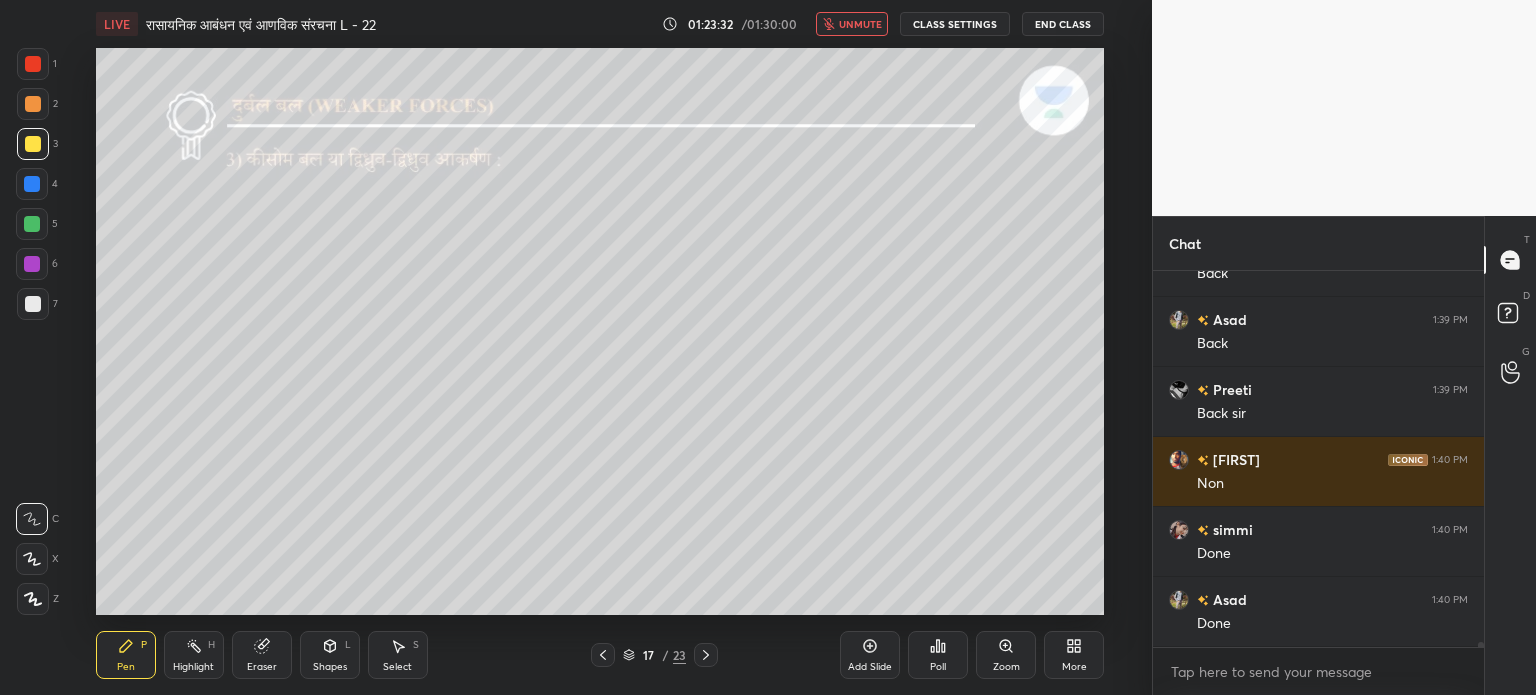 scroll, scrollTop: 28402, scrollLeft: 0, axis: vertical 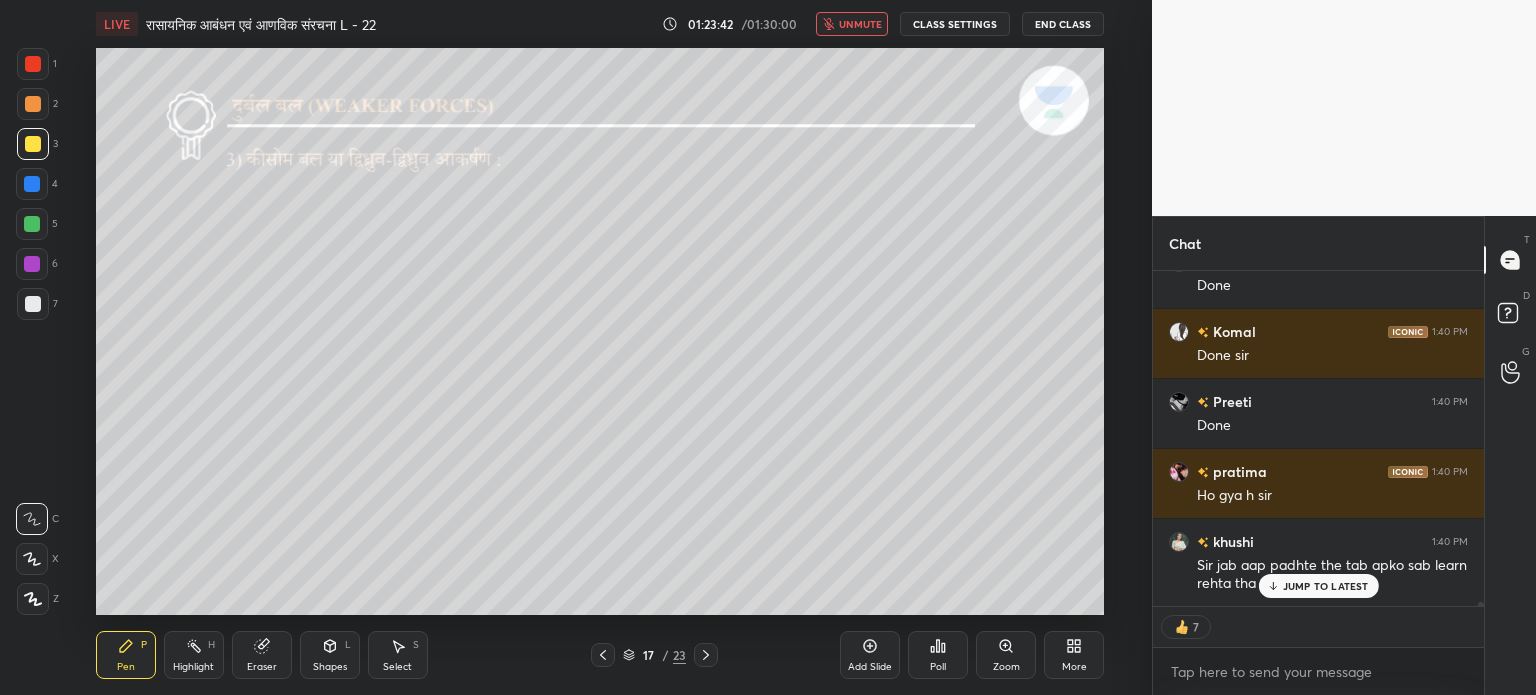 click 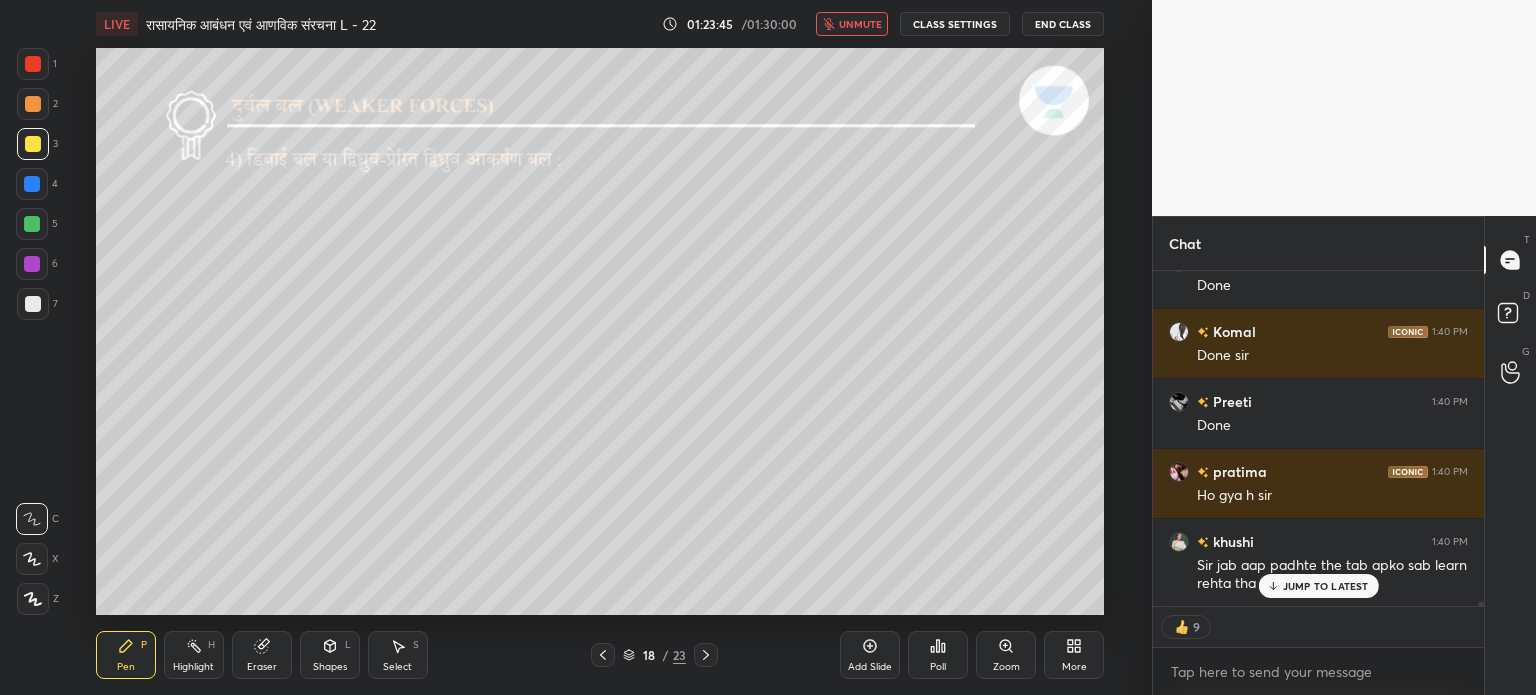 scroll, scrollTop: 28811, scrollLeft: 0, axis: vertical 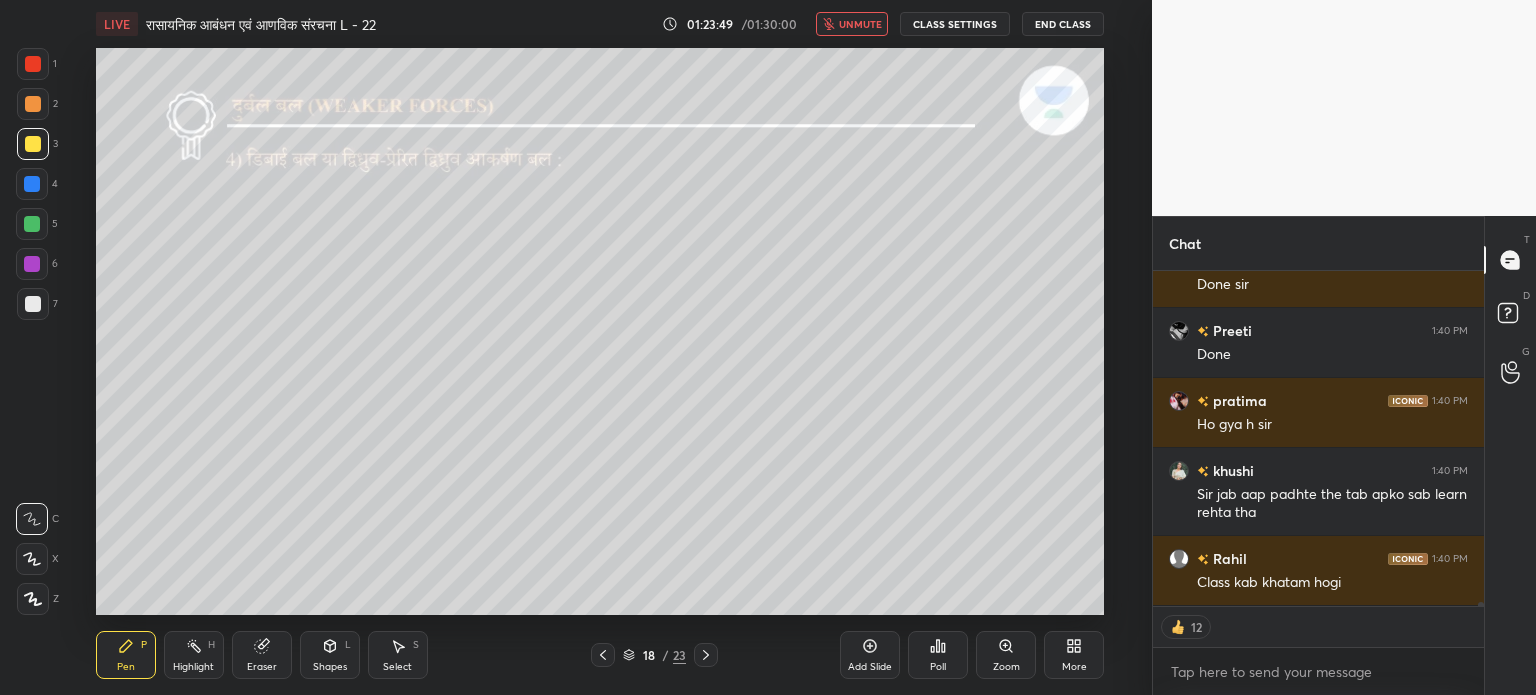 drag, startPoint x: 832, startPoint y: 17, endPoint x: 833, endPoint y: 32, distance: 15.033297 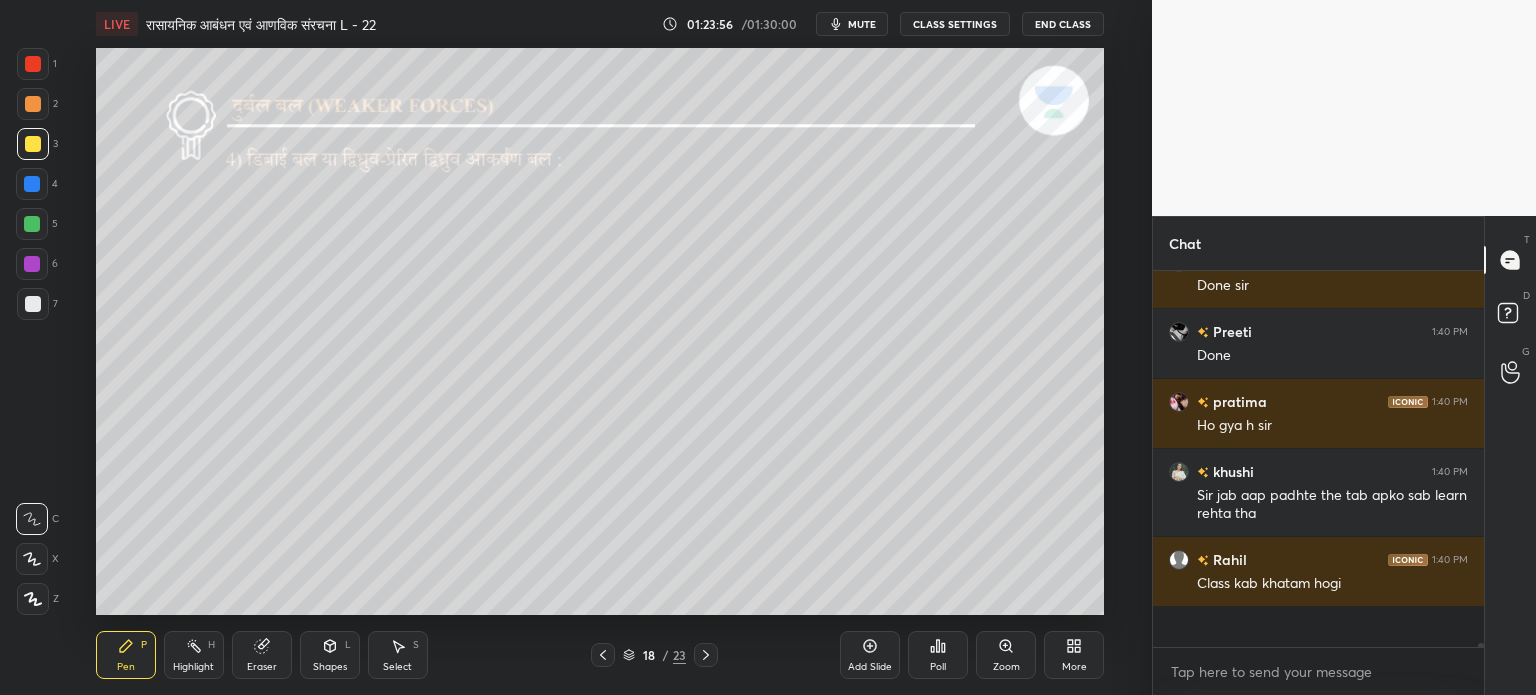scroll, scrollTop: 6, scrollLeft: 6, axis: both 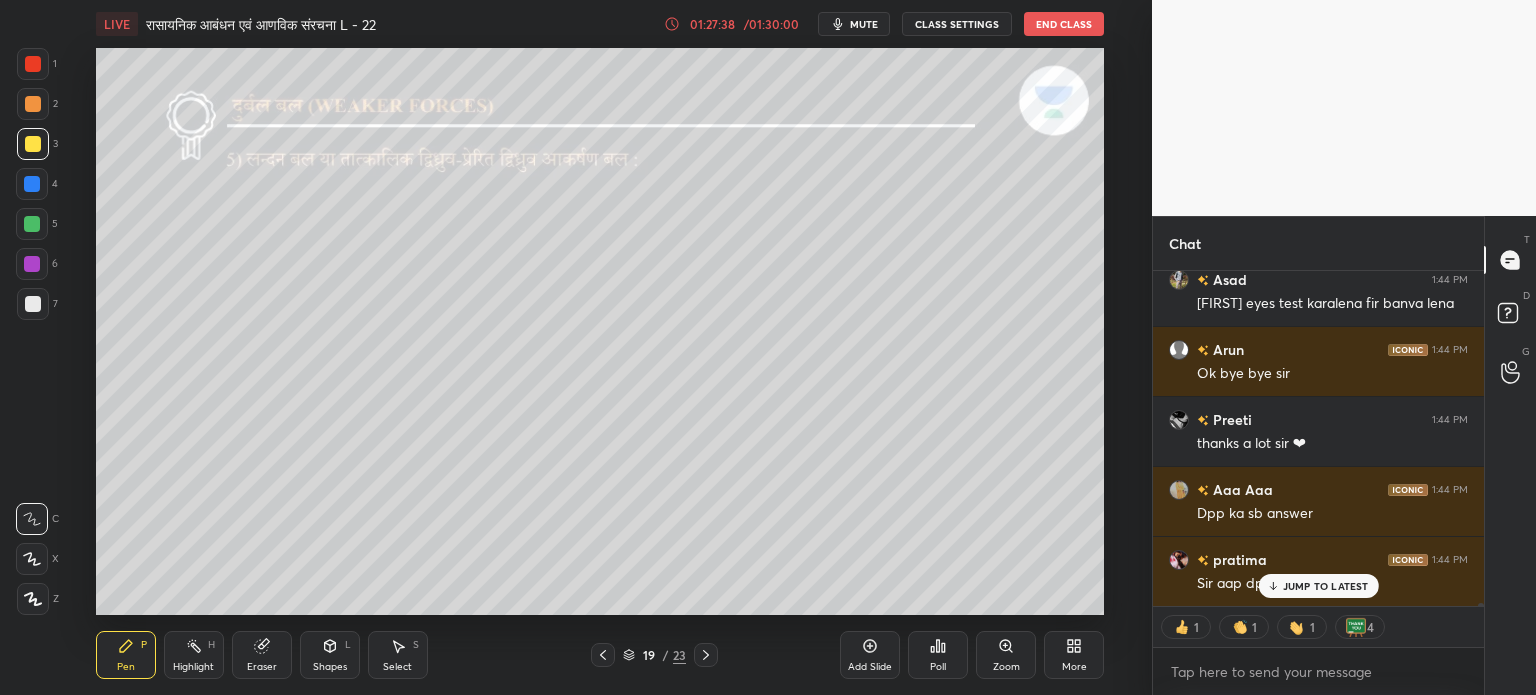 click on "[FIRST] 1:43 PM Question aatha hai sar [FIRST] 1:43 PM Thank sir Aaa Aaa 1:43 PM Sir daught session kha hai [FIRST] 1:44 PM Byy sir [FIRST] 1:44 PM Bye sir [FIRST] 1:44 PM Okay sir g Aaa Aaa 1:44 PM No sir oo dpp ka [FIRST] 1:44 PM [FIRST] usi me blue lense lagwa lo jo tumhara number hai us number ka [FIRST] 1:44 PM Ok sir [FIRST] 1:44 PM Ok sir thank you bye bye 👋 [FIRST] 1:44 PM [FIRST] eyes test karalena fir banva lena [FIRST] 1:44 PM Ok bye bye sir [FIRST] 1:44 PM thanks a lot sir ❤ Aaa Aaa 1:44 PM Dpp ka sb answer [FIRST] 1:44 PM Sir aap dpp nhi bhej rahe h JUMP TO LATEST" at bounding box center (1318, 438) 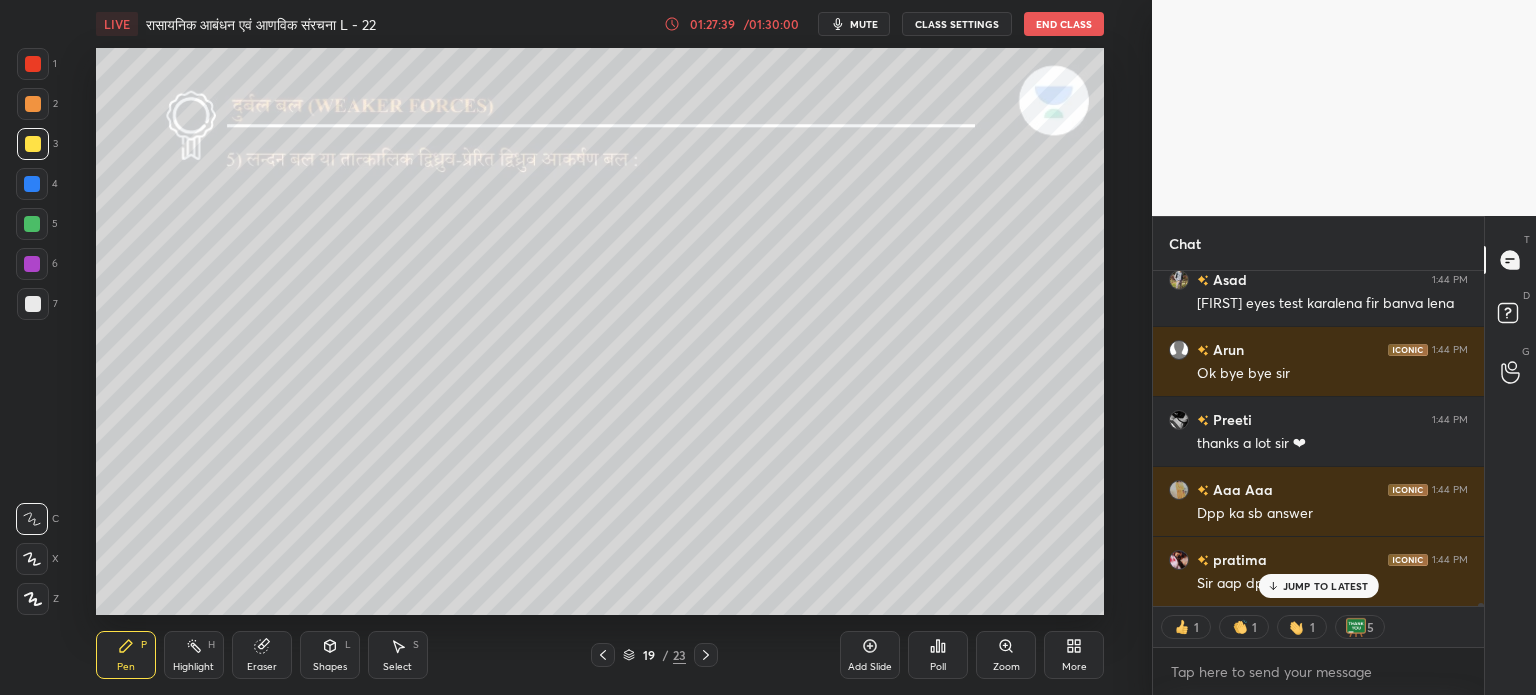 click on "JUMP TO LATEST" at bounding box center (1326, 586) 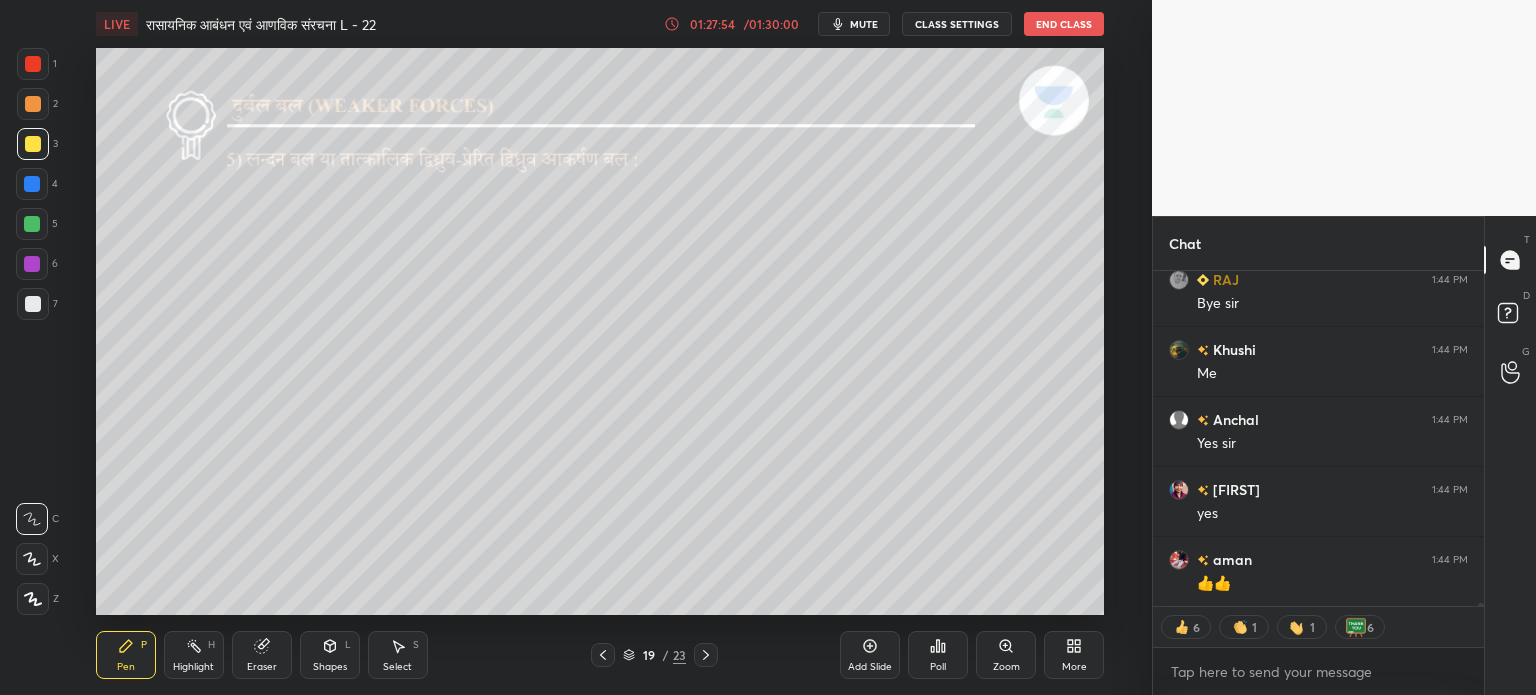 scroll, scrollTop: 35271, scrollLeft: 0, axis: vertical 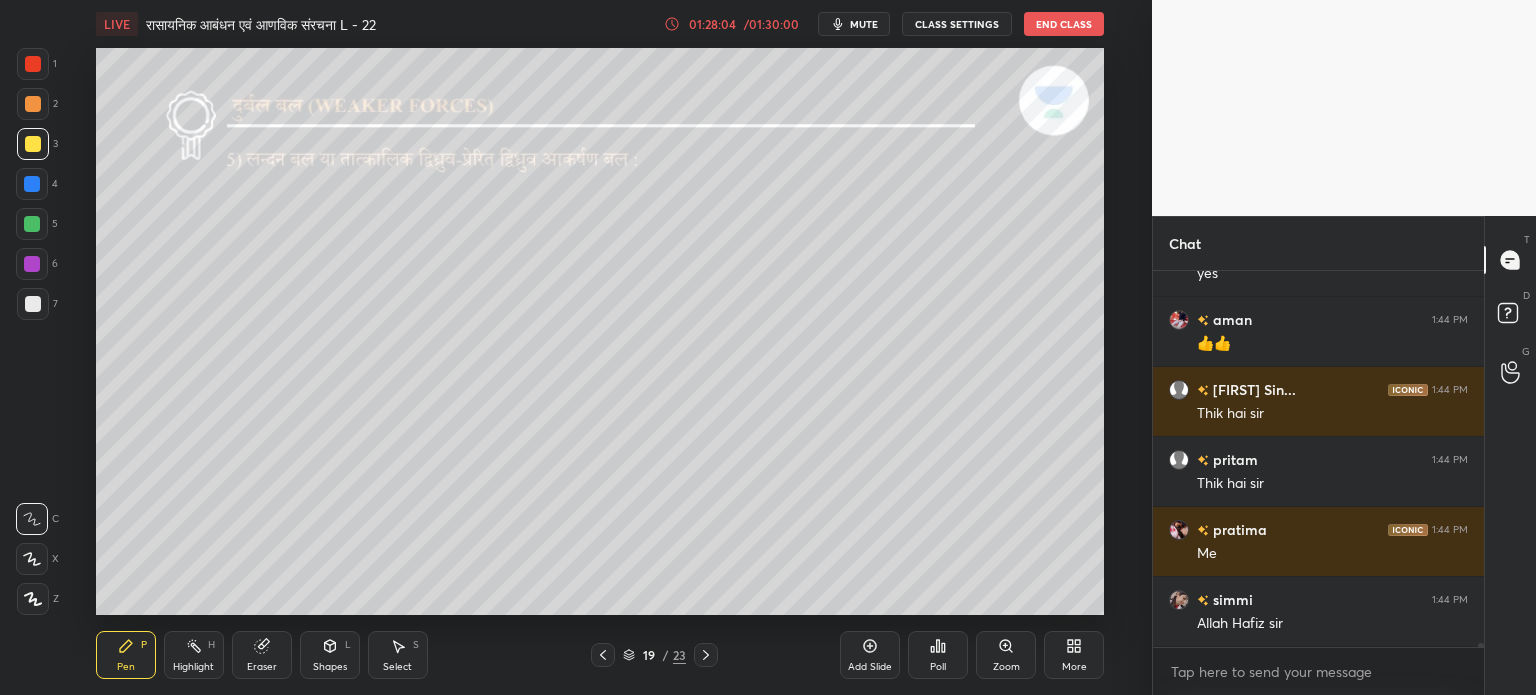 click on "End Class" at bounding box center (1064, 24) 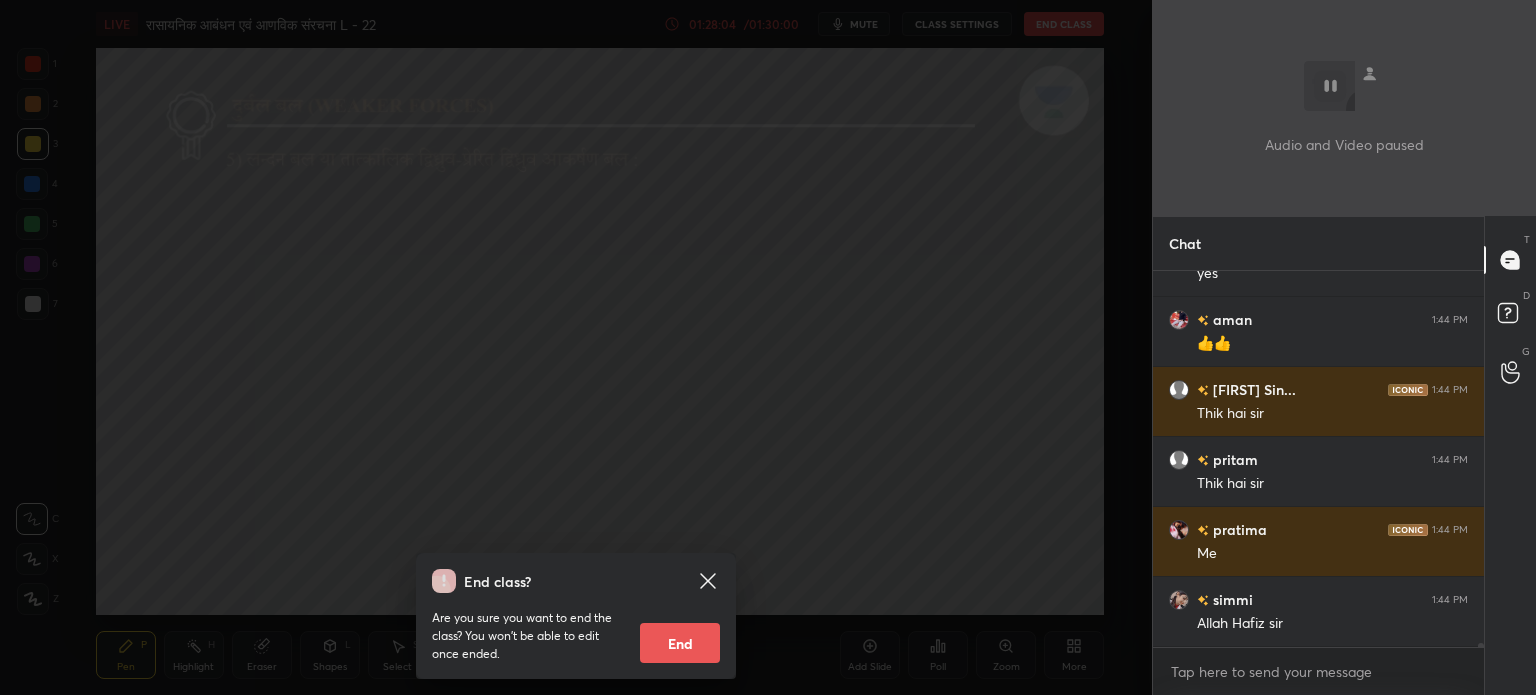 scroll, scrollTop: 35510, scrollLeft: 0, axis: vertical 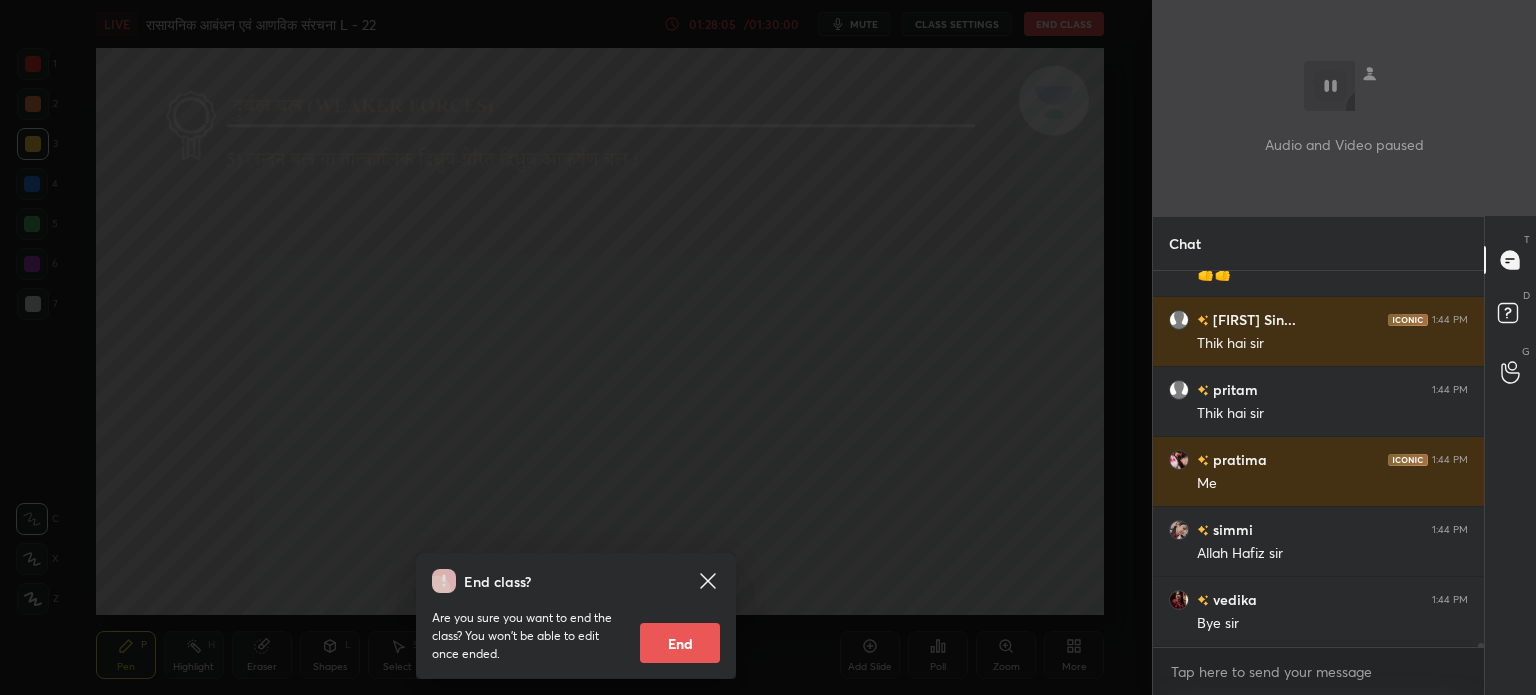 click on "End" at bounding box center [680, 643] 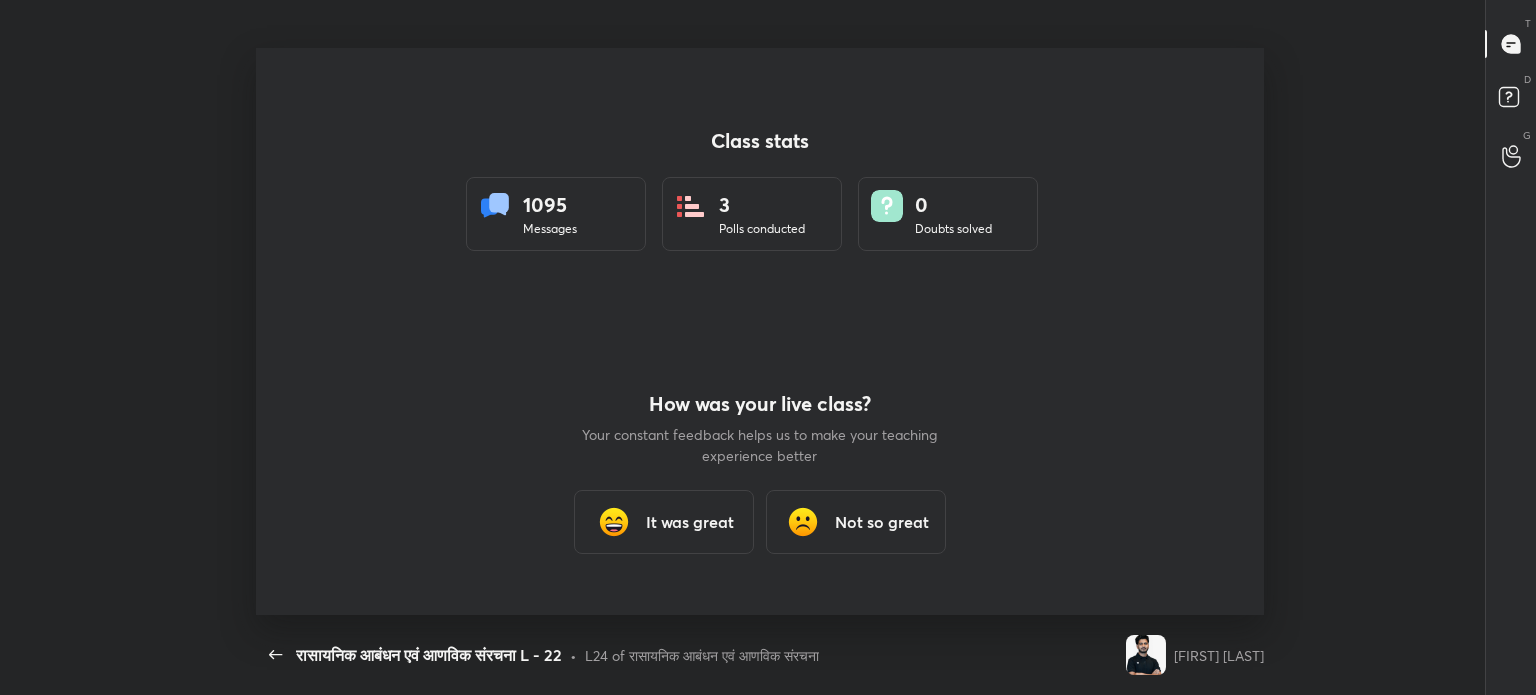 click on "It was great" at bounding box center (690, 522) 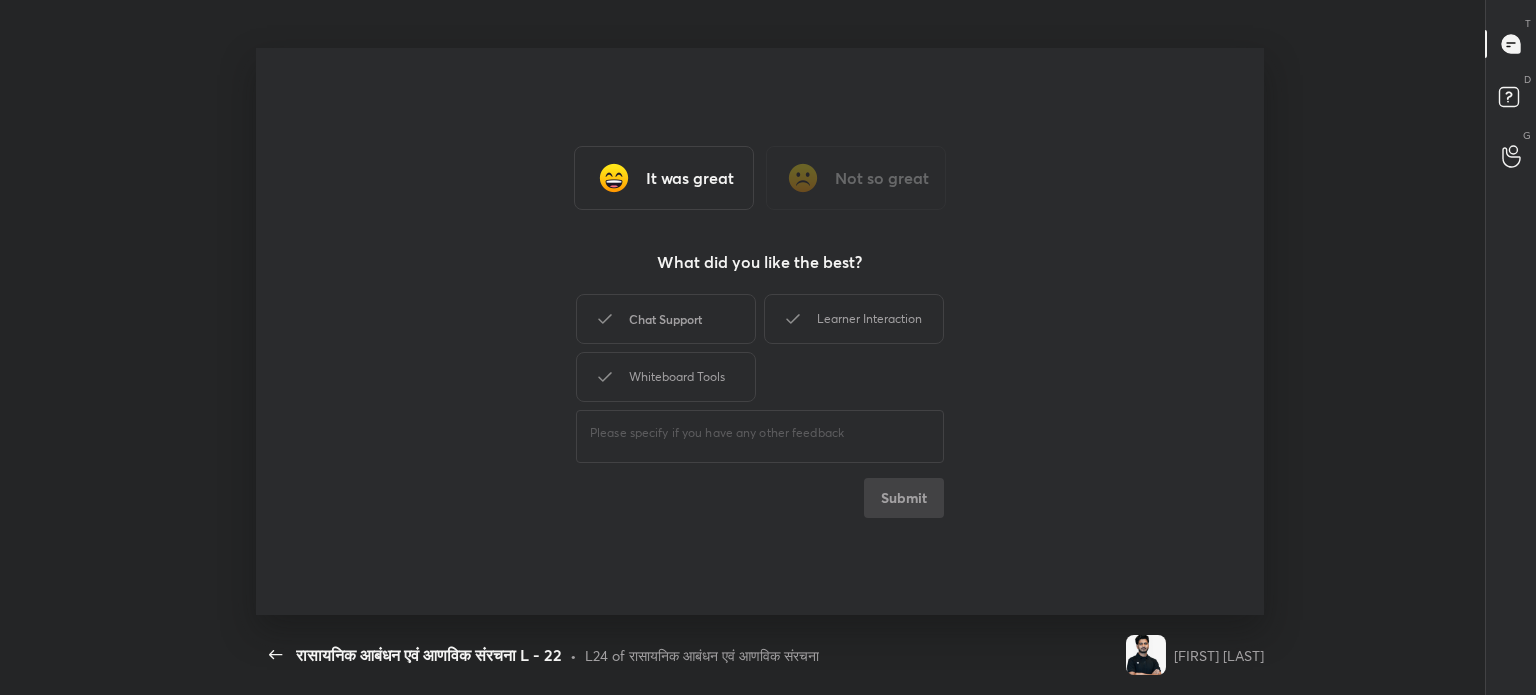 click on "Chat Support" at bounding box center (666, 319) 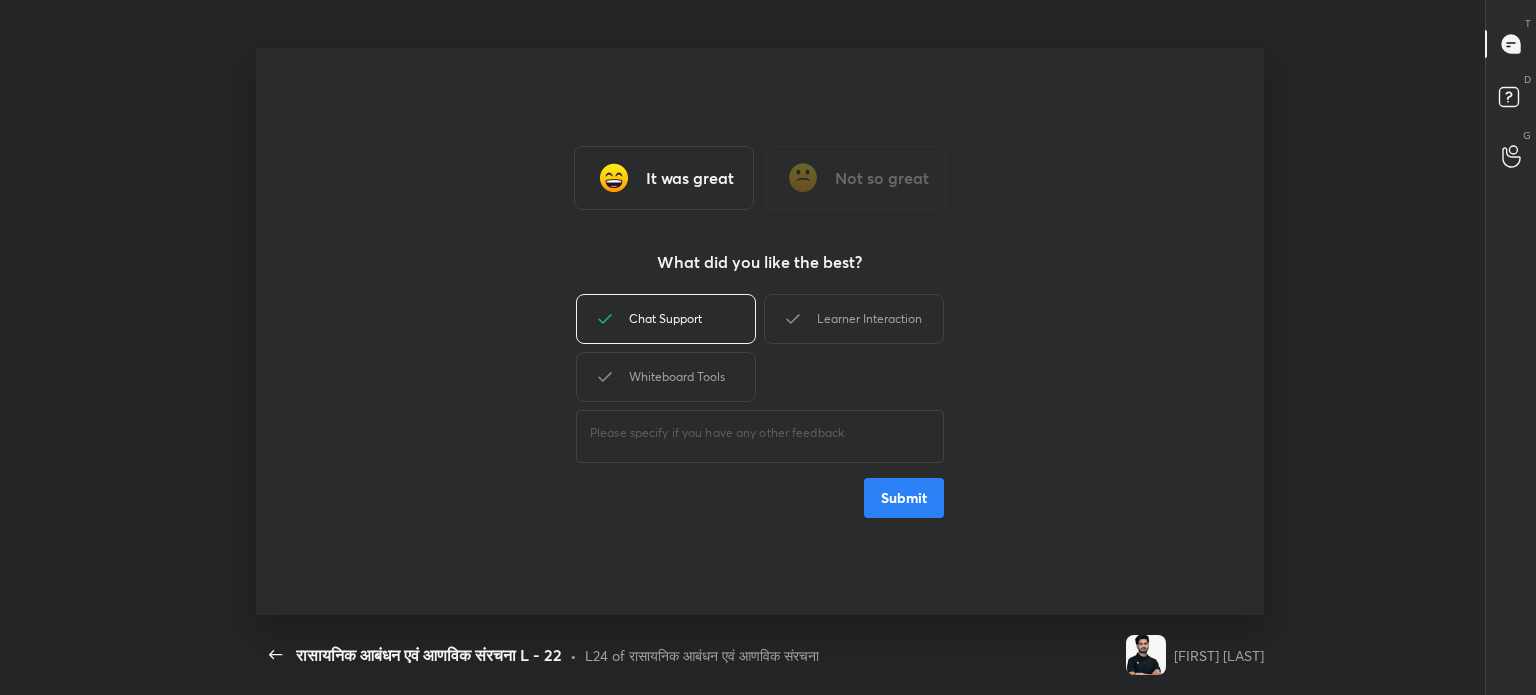 drag, startPoint x: 700, startPoint y: 381, endPoint x: 944, endPoint y: 315, distance: 252.76866 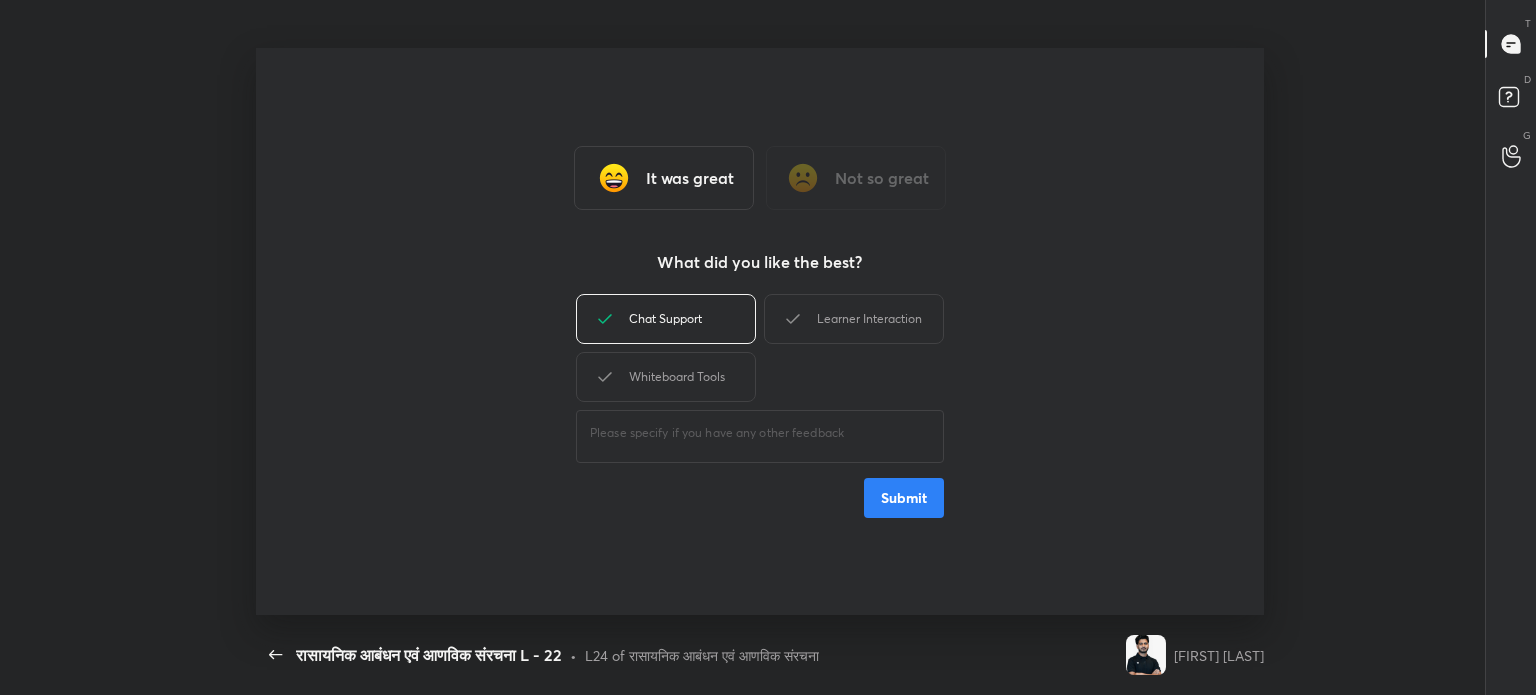 click on "Whiteboard Tools" at bounding box center [666, 377] 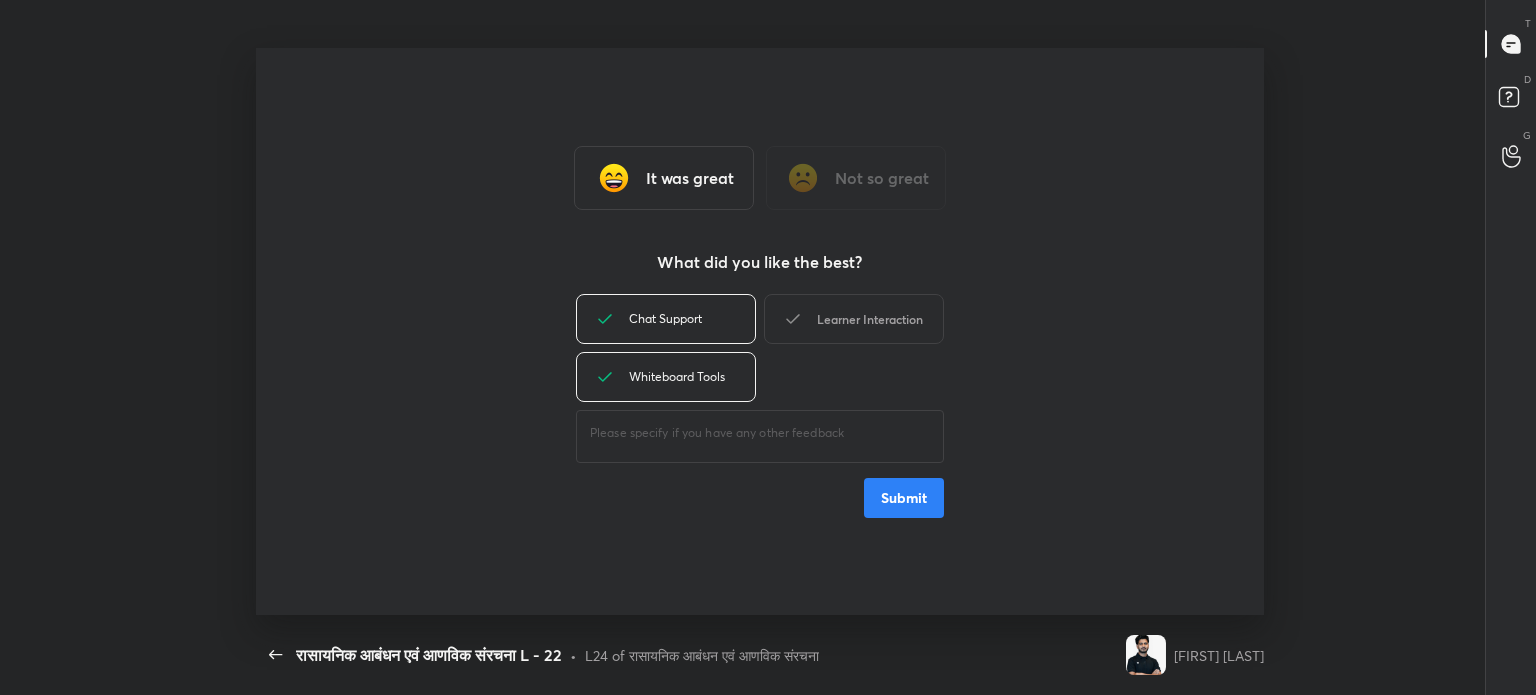 click on "Learner Interaction" at bounding box center (854, 319) 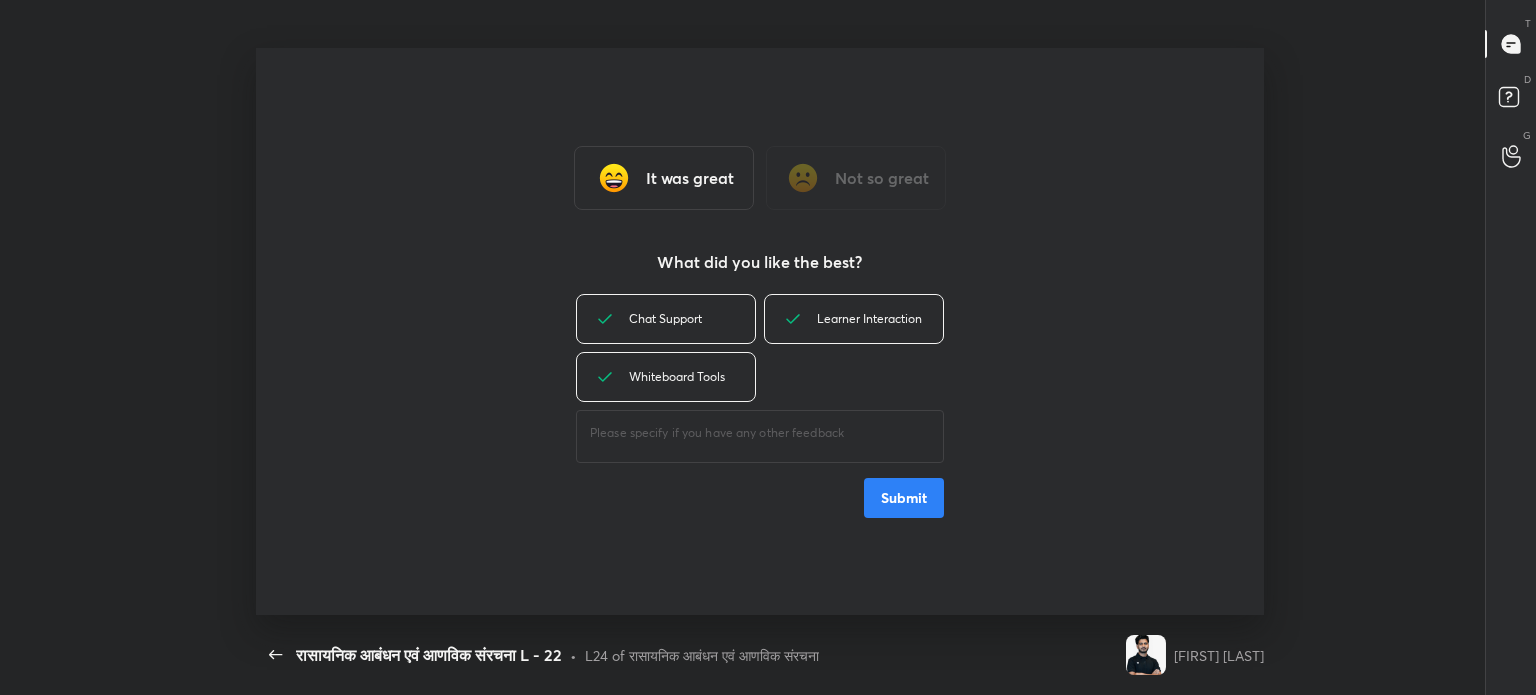 click on "Submit" at bounding box center (904, 498) 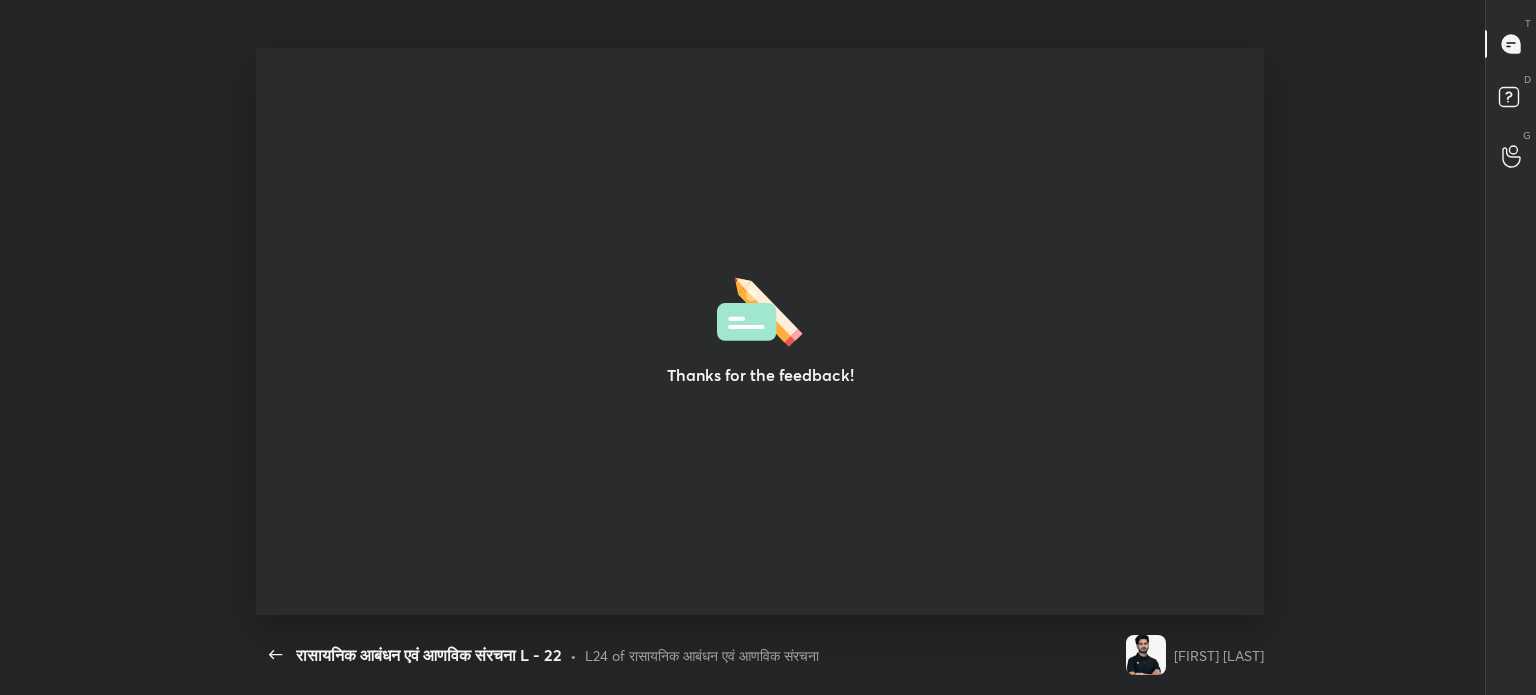 click on "Thanks for the feedback! Setting up your live class" at bounding box center (760, 331) 